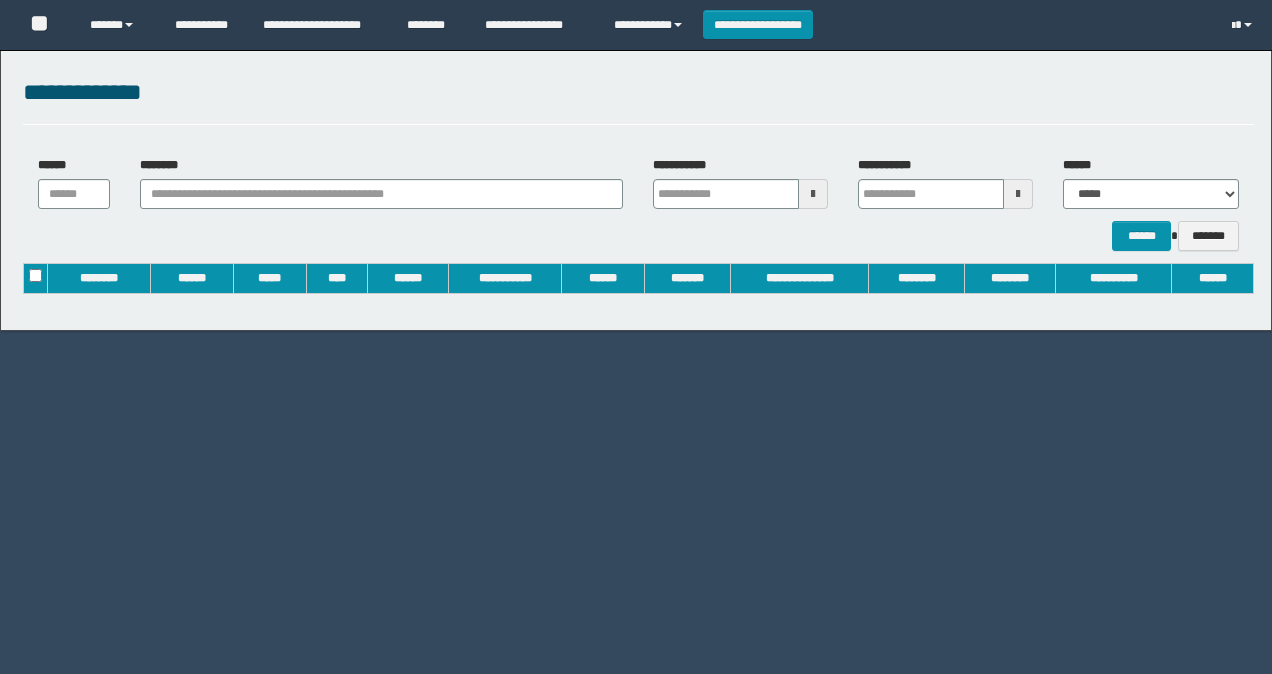 scroll, scrollTop: 0, scrollLeft: 0, axis: both 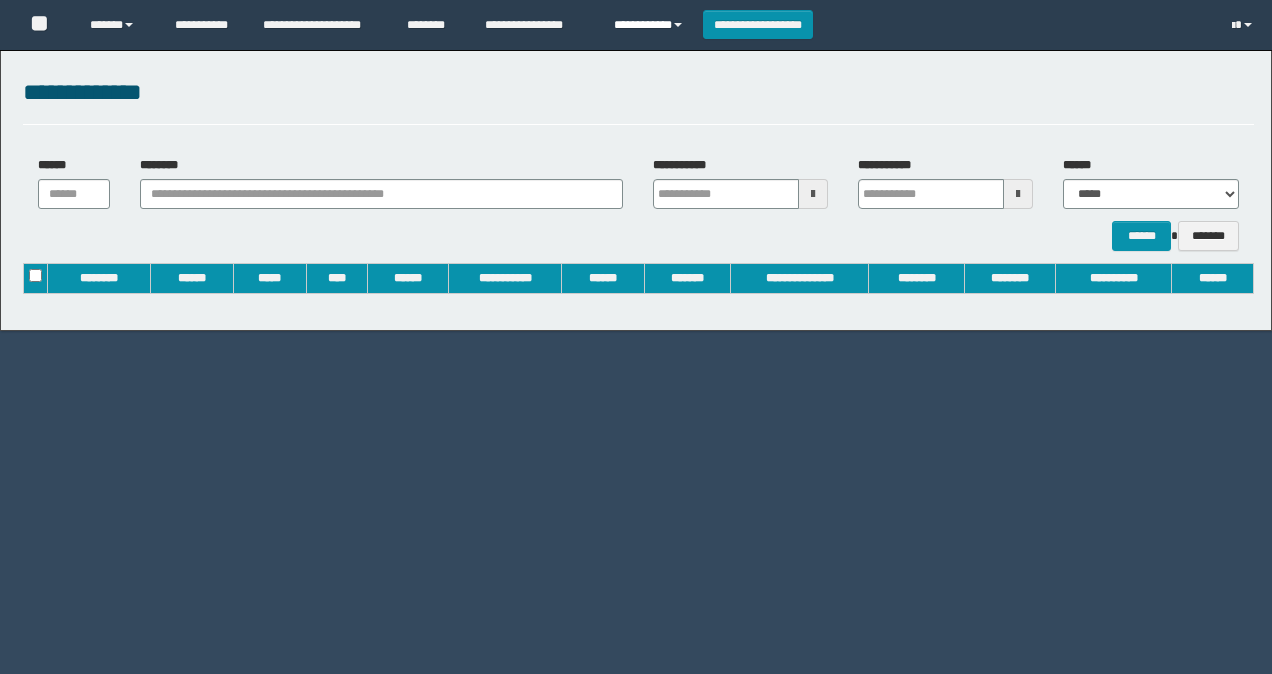 drag, startPoint x: 0, startPoint y: 0, endPoint x: 675, endPoint y: 22, distance: 675.3584 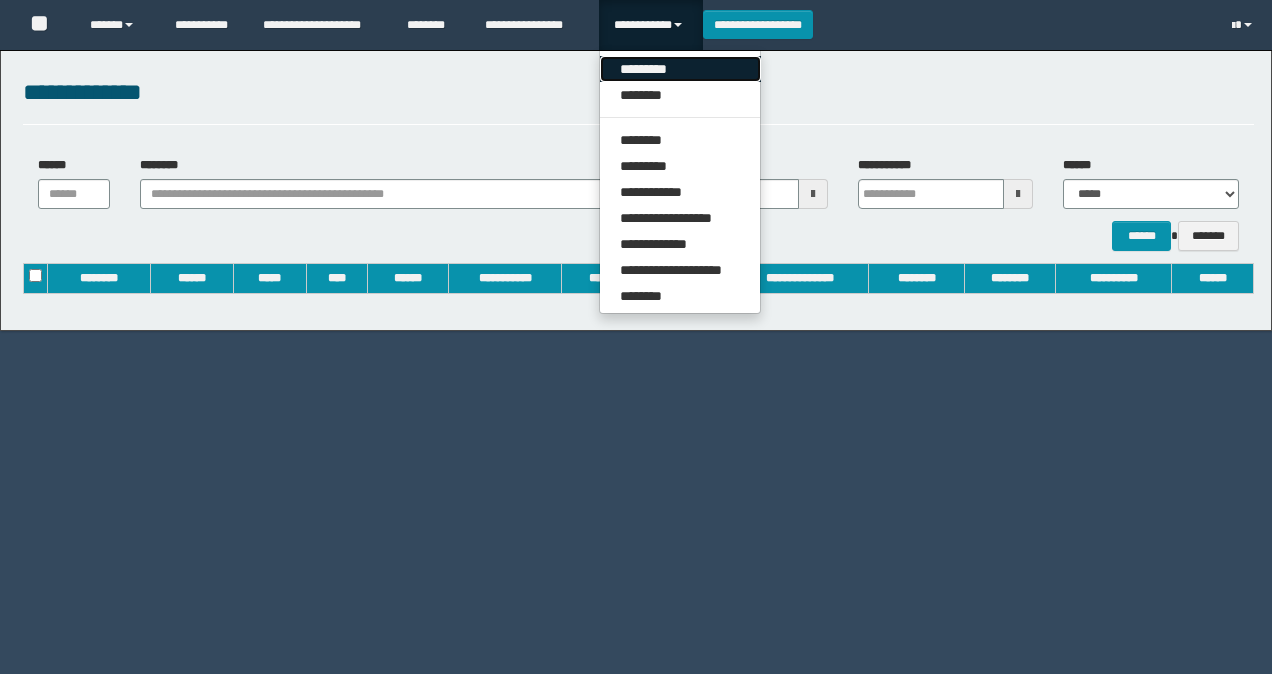 click on "*********" at bounding box center (680, 69) 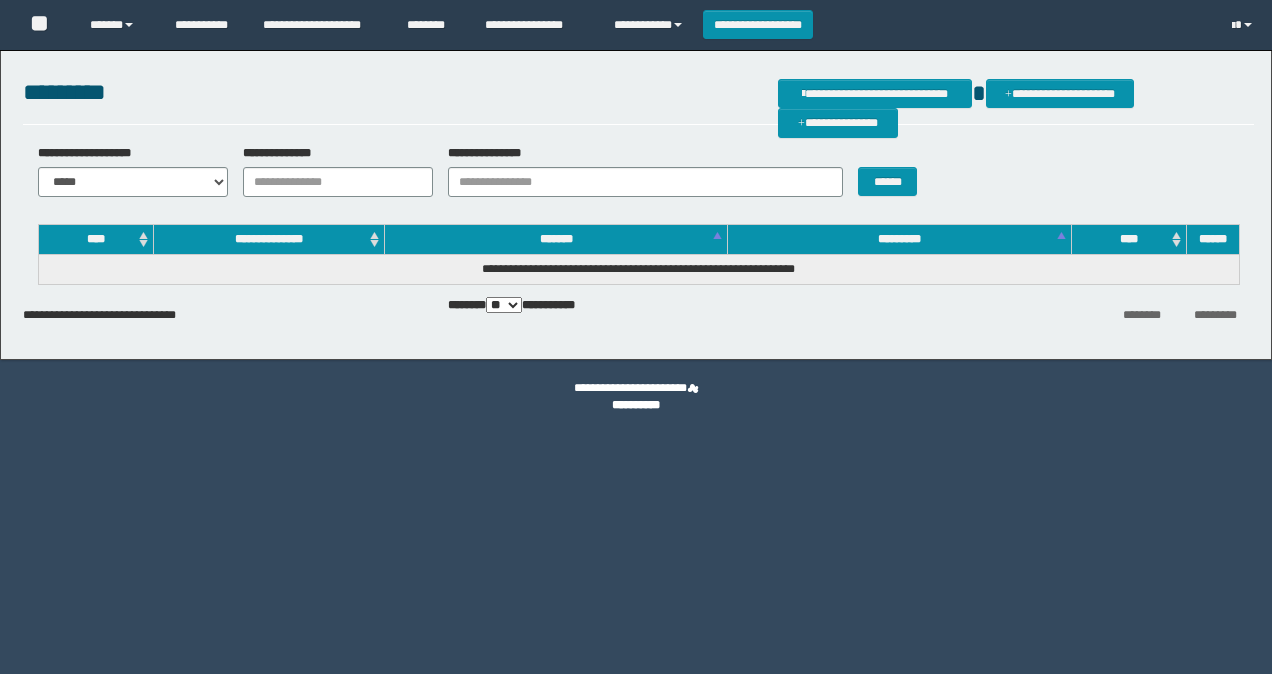 scroll, scrollTop: 0, scrollLeft: 0, axis: both 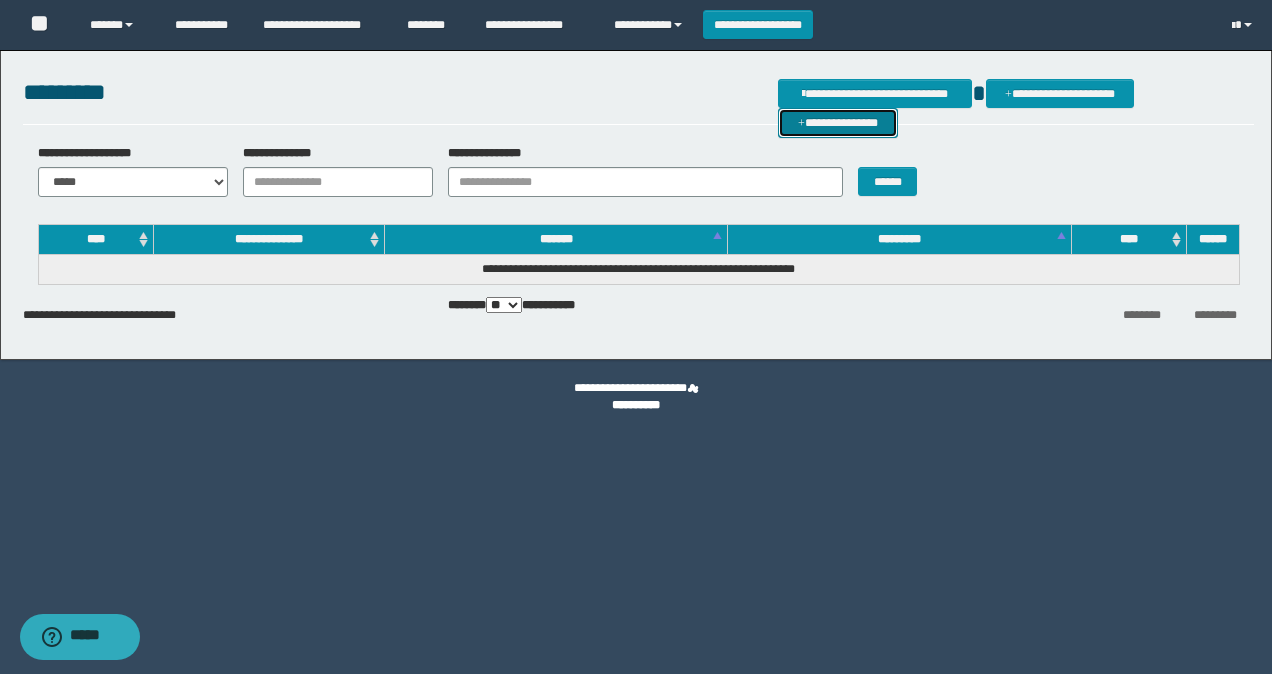 click on "**********" at bounding box center [838, 122] 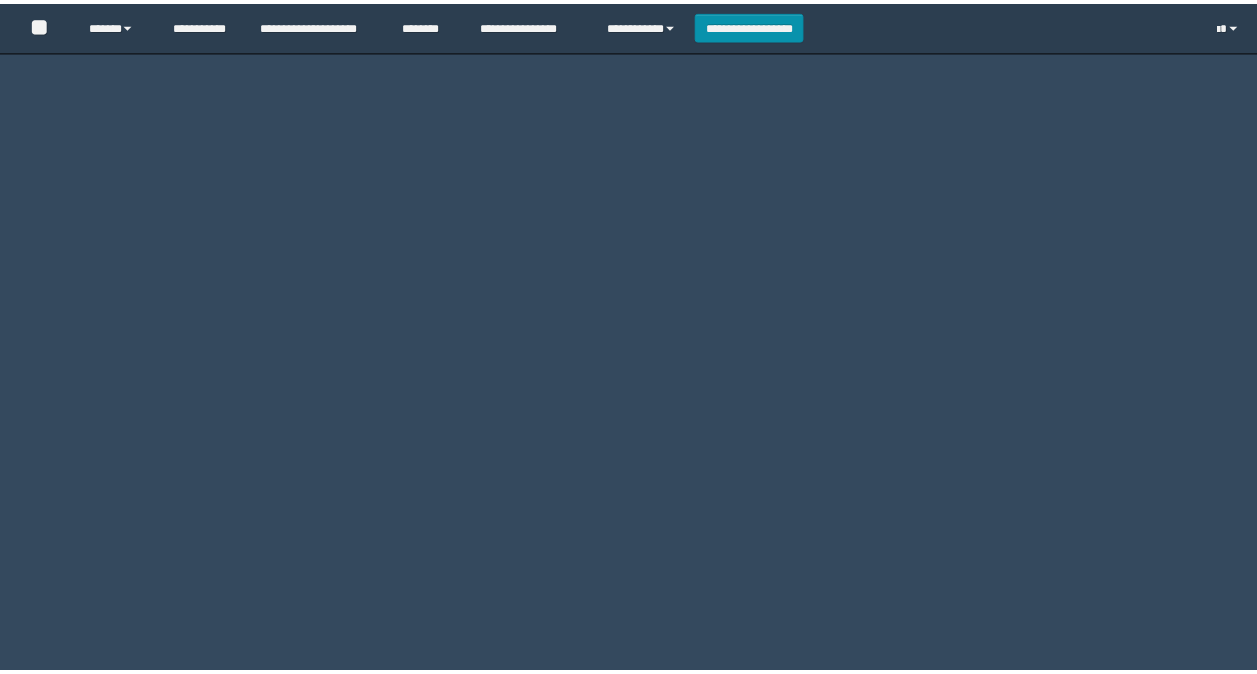 scroll, scrollTop: 0, scrollLeft: 0, axis: both 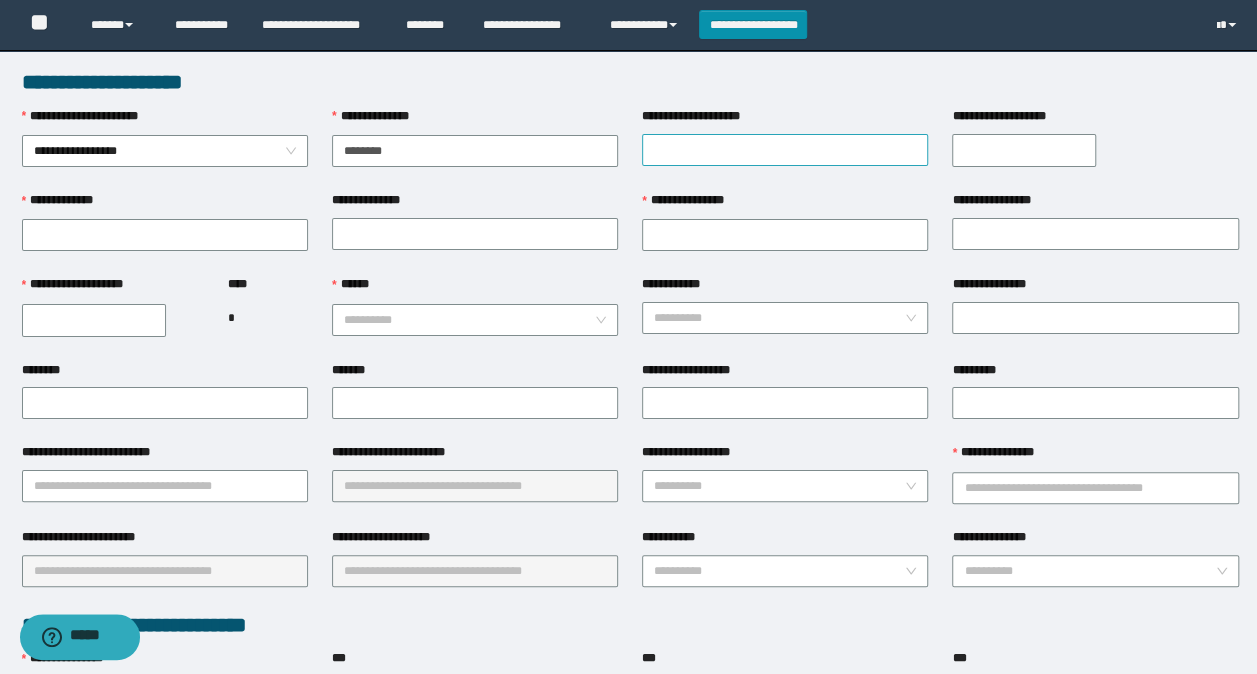 type on "********" 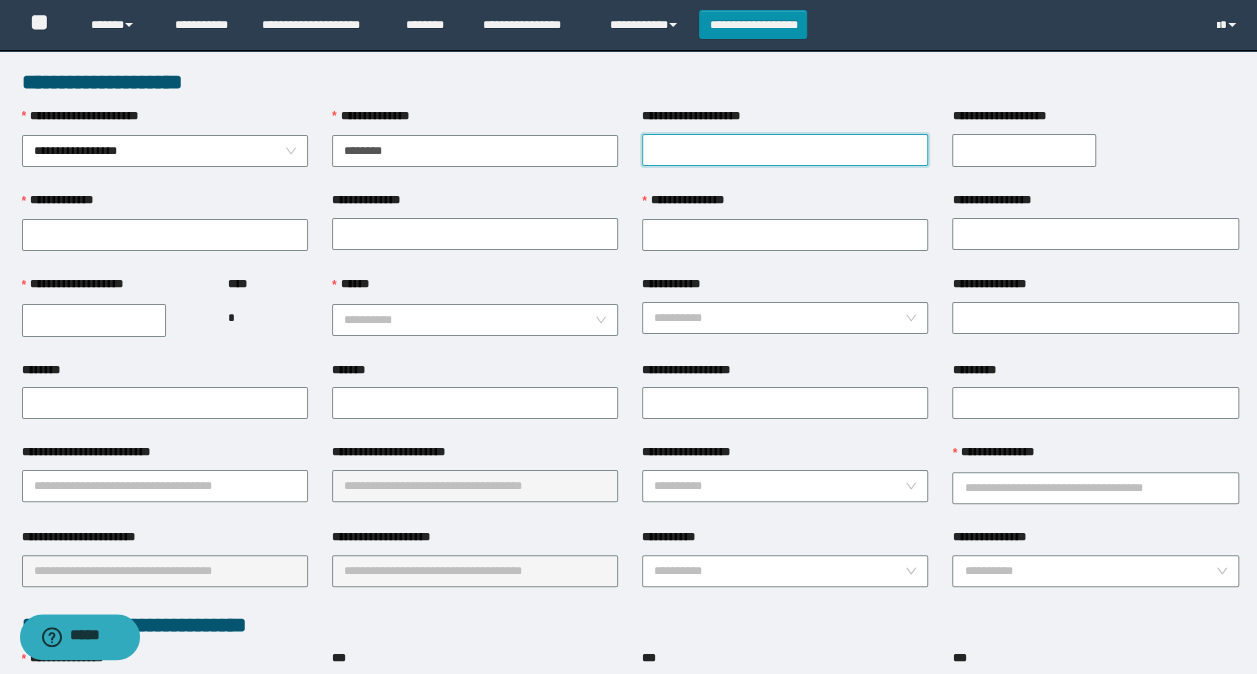 click on "**********" at bounding box center [785, 150] 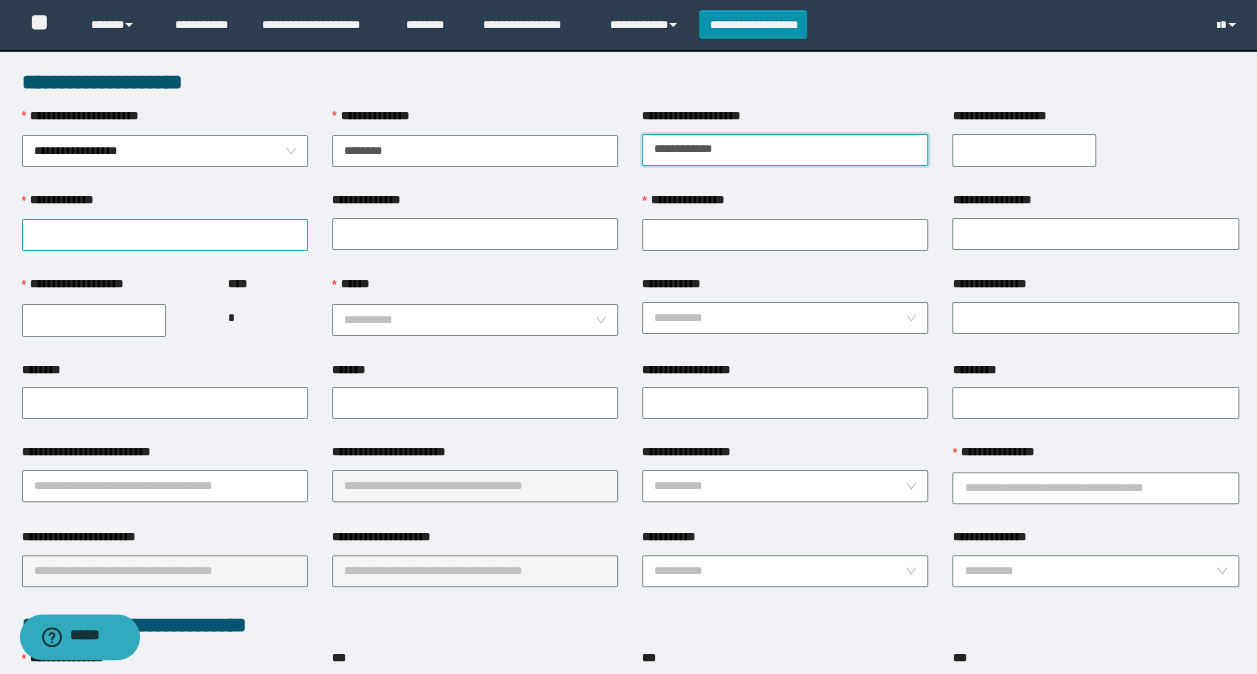type on "**********" 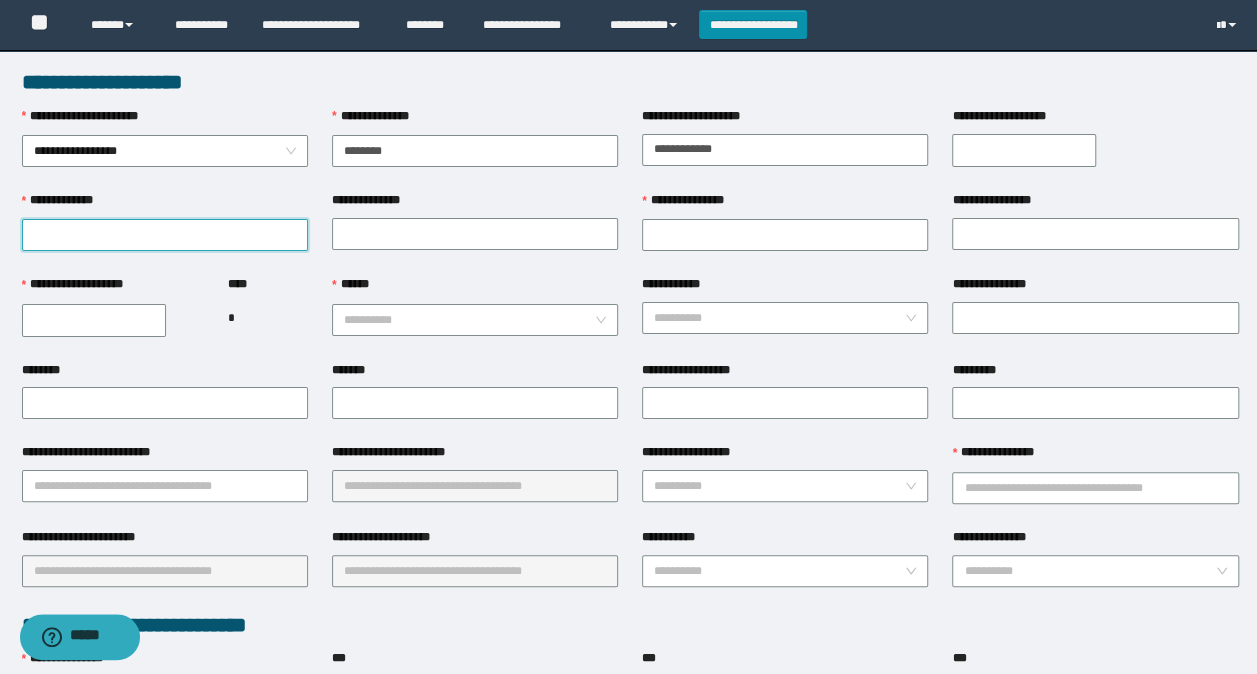 click on "**********" at bounding box center [165, 235] 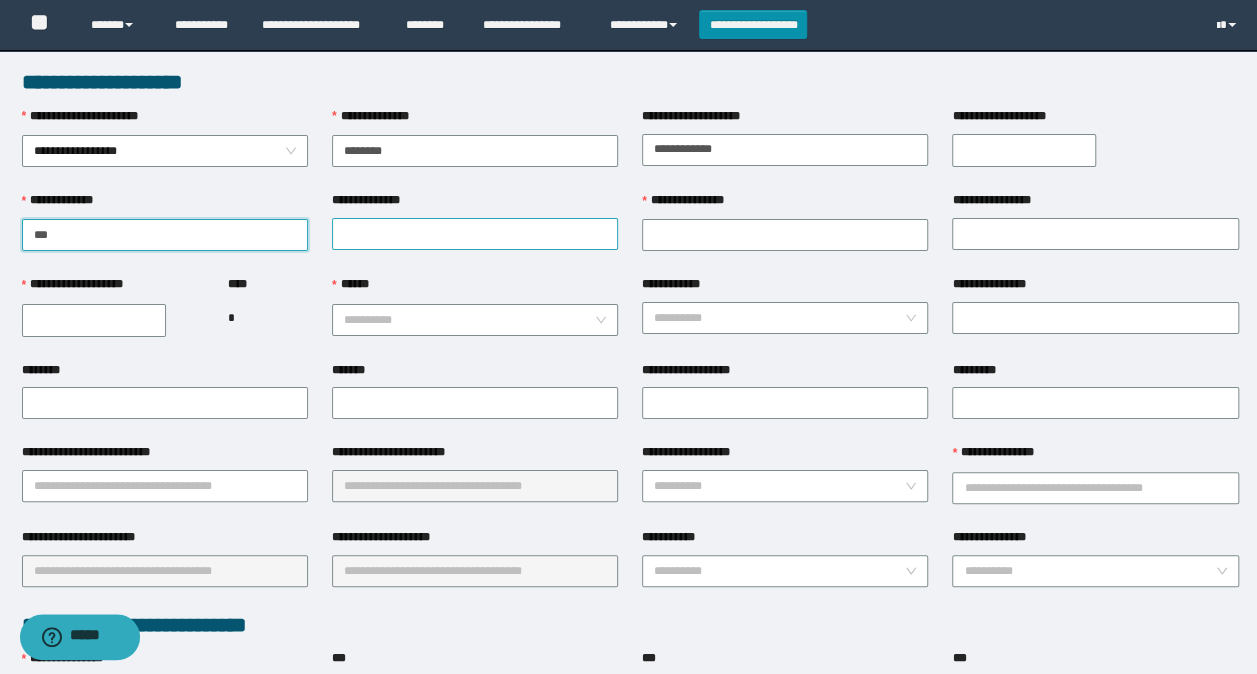 type on "***" 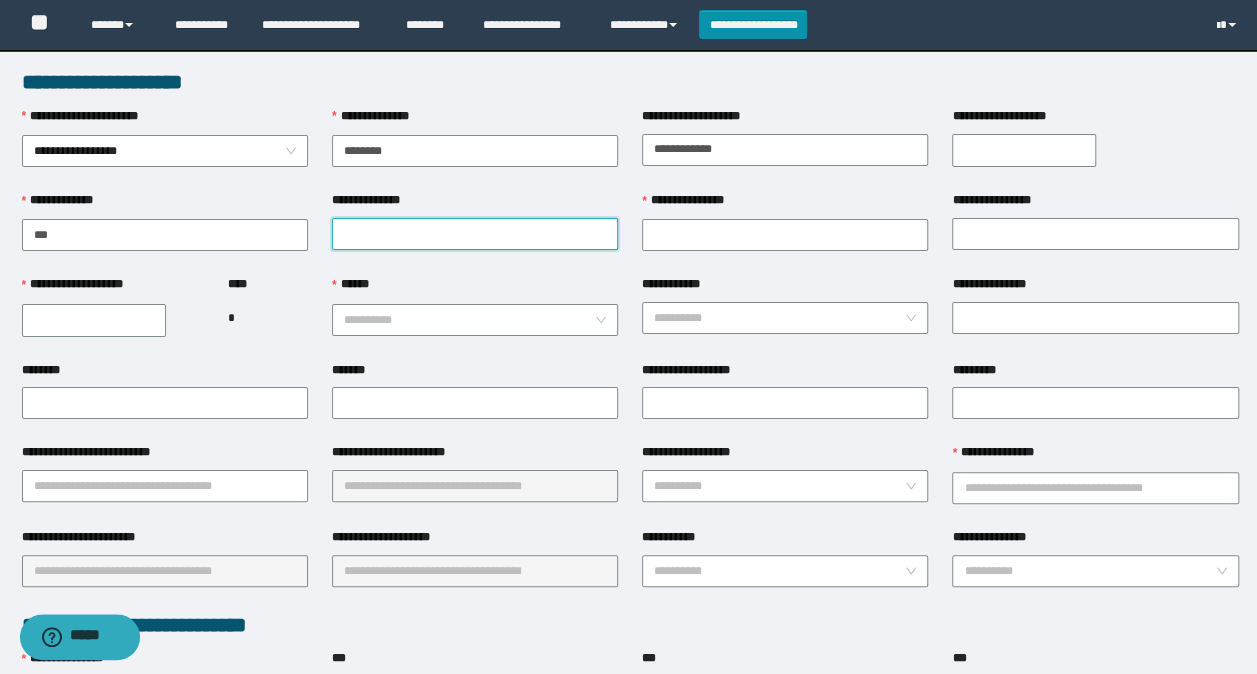 click on "**********" at bounding box center (475, 234) 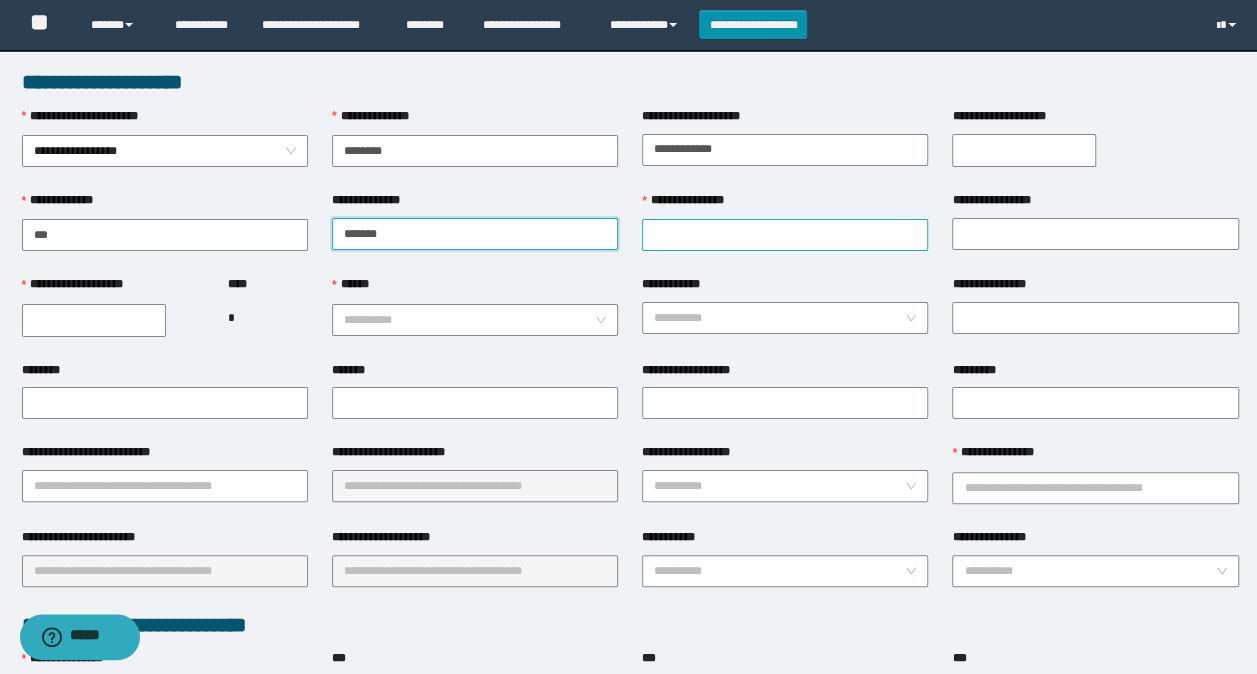 type on "*******" 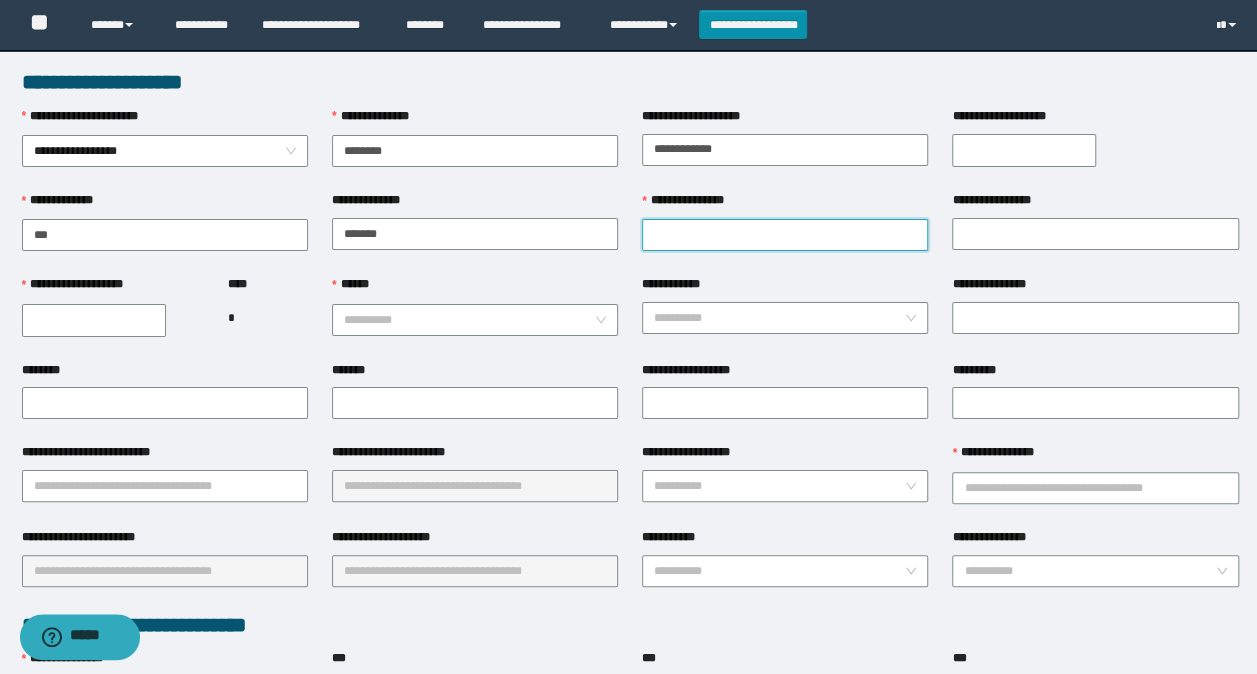 click on "**********" at bounding box center [785, 235] 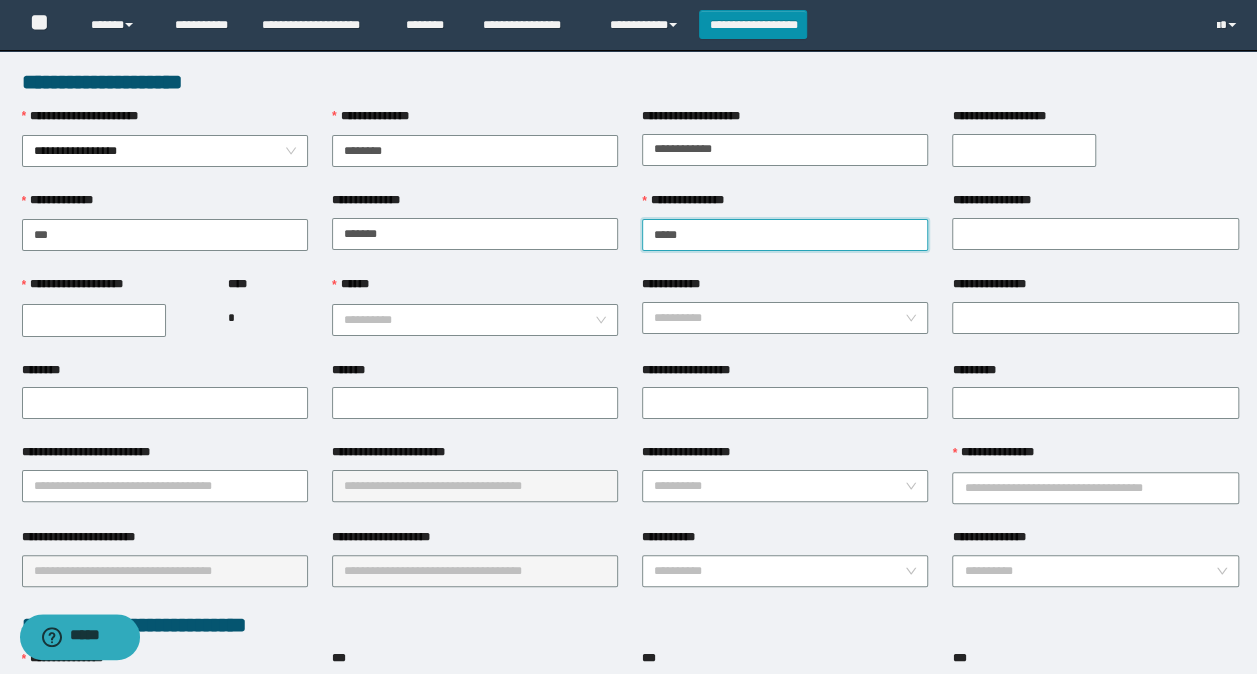 type on "*****" 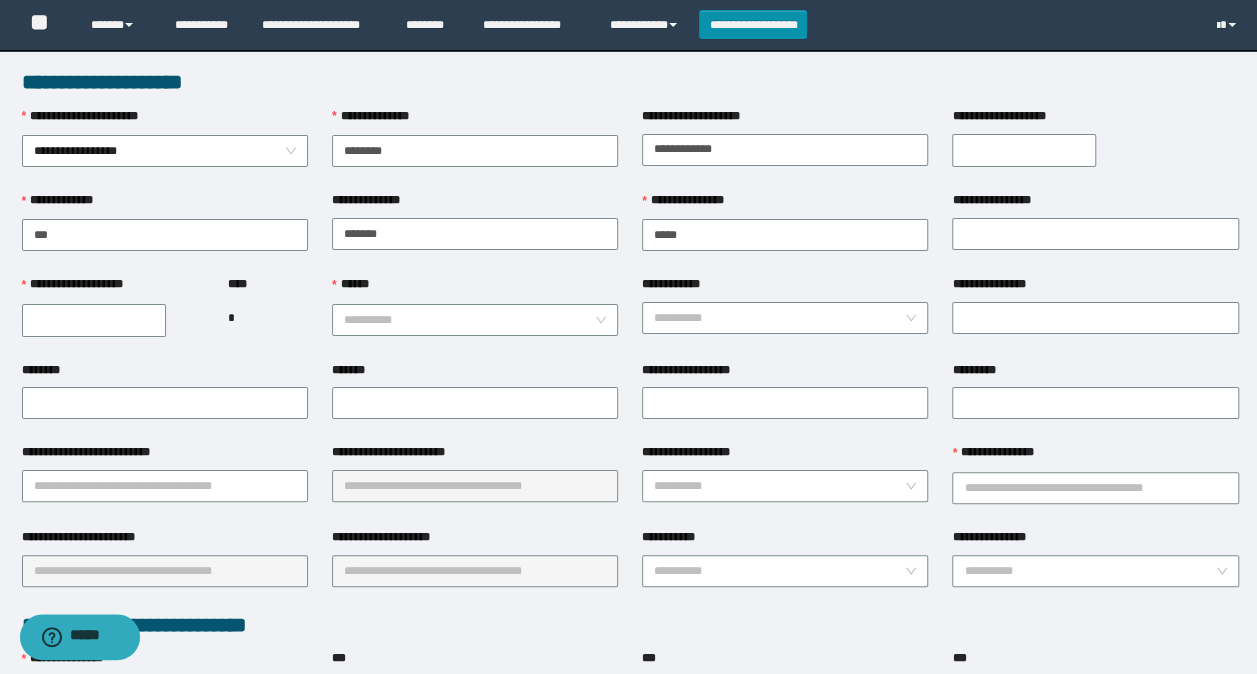 click on "**********" at bounding box center [1095, 204] 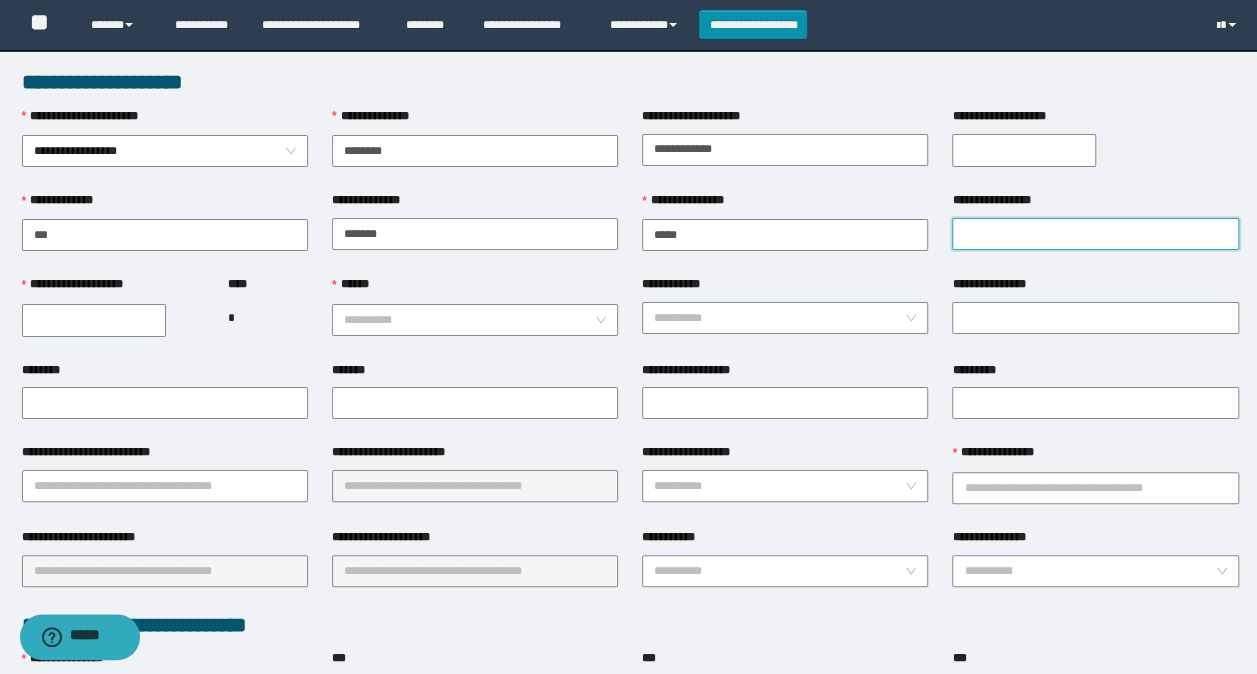 click on "**********" at bounding box center [1095, 234] 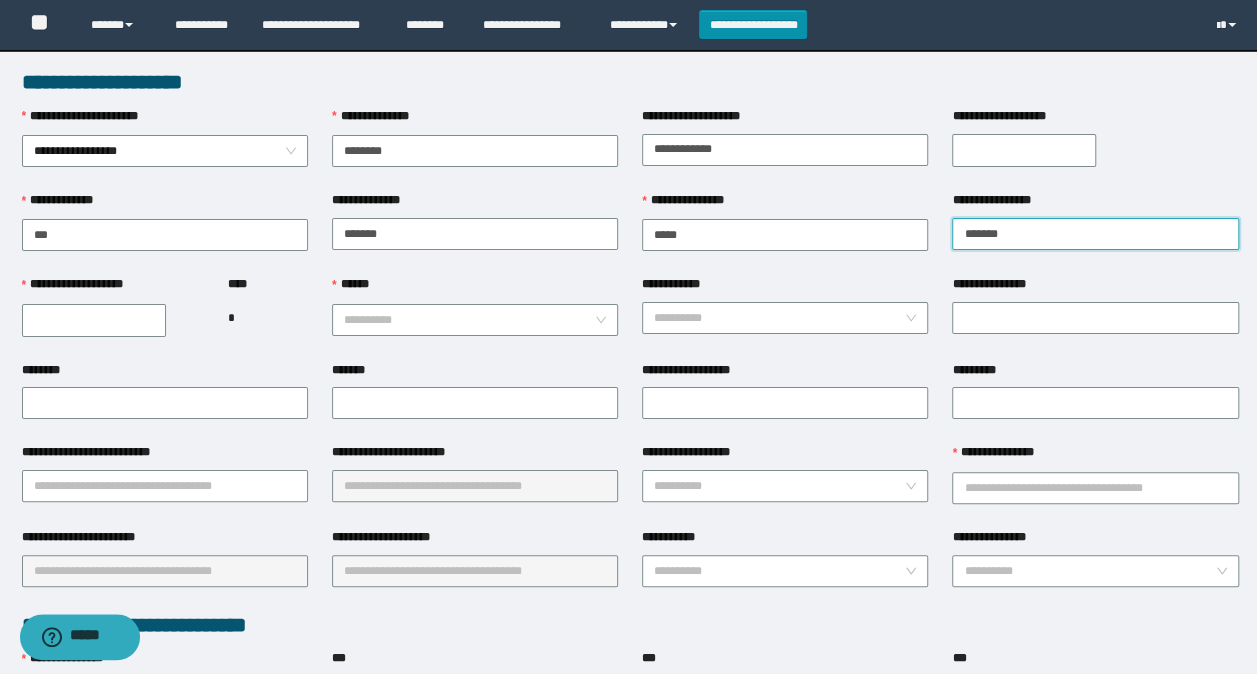 type on "*******" 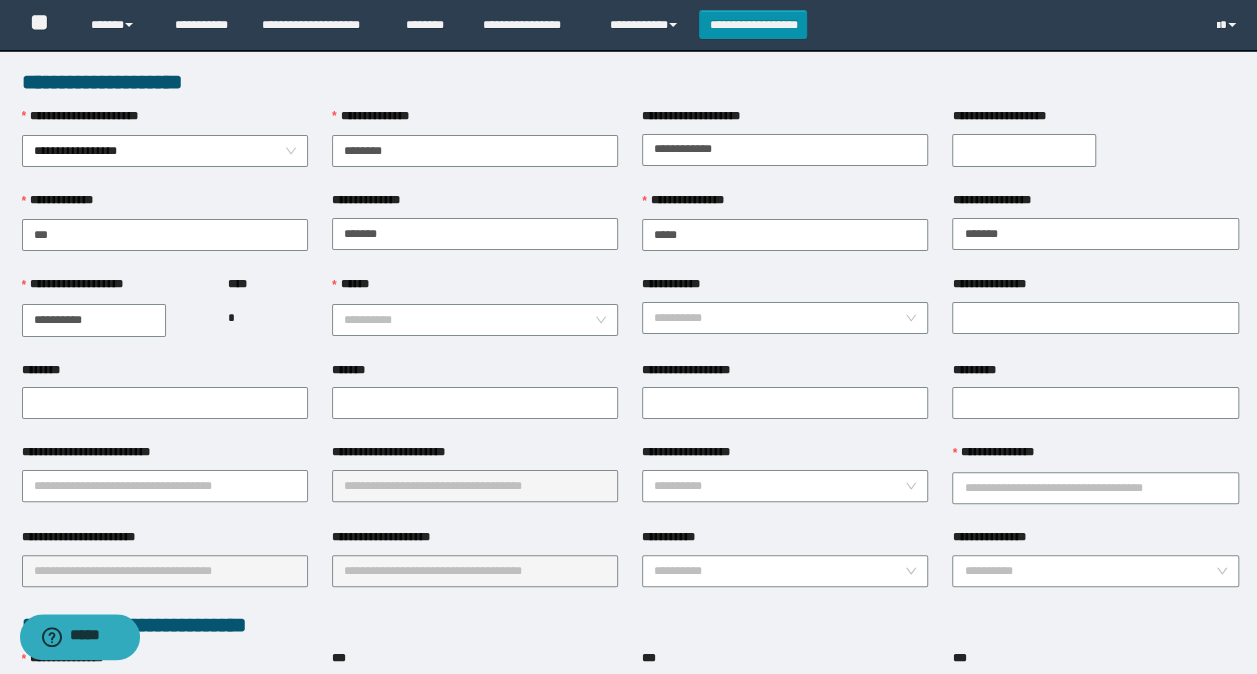 click on "**********" at bounding box center [94, 320] 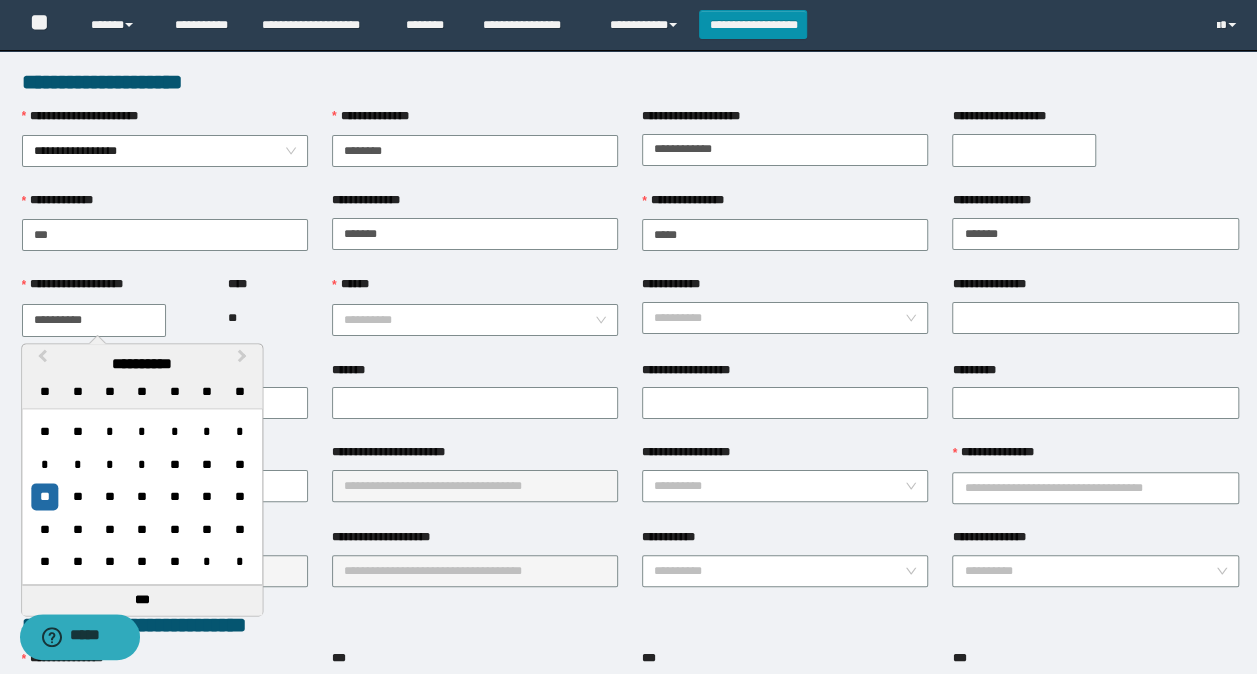 click on "**********" at bounding box center (94, 320) 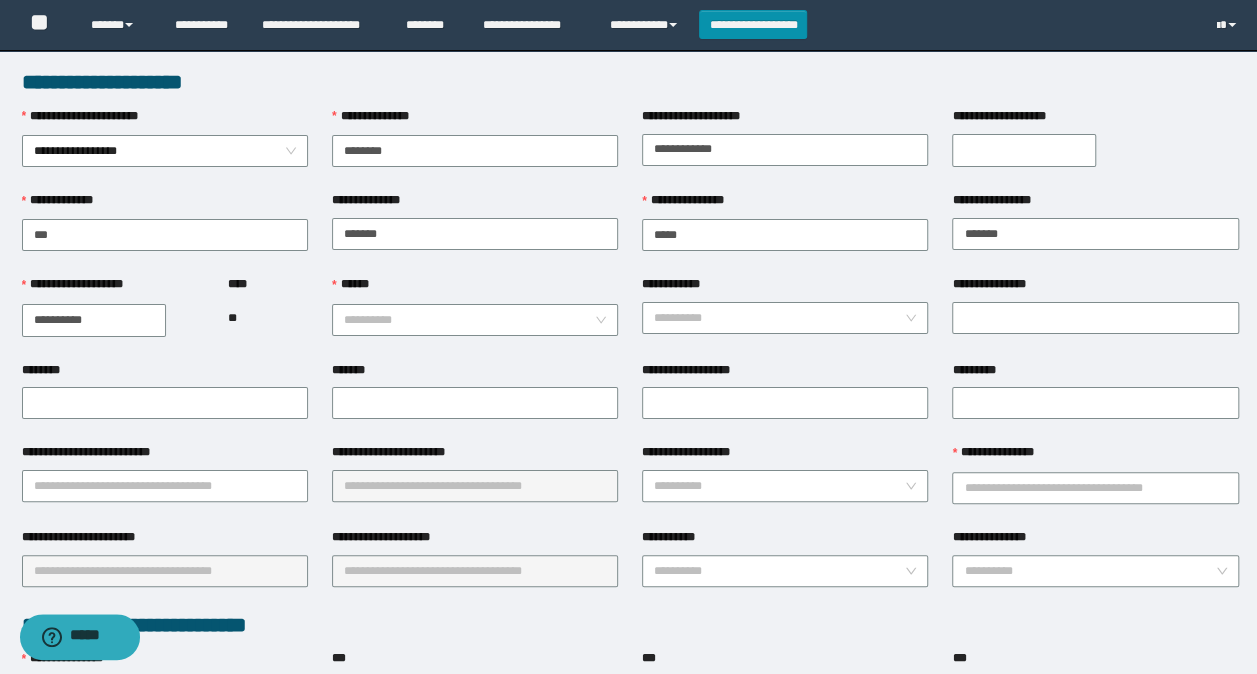 click on "**" at bounding box center (267, 318) 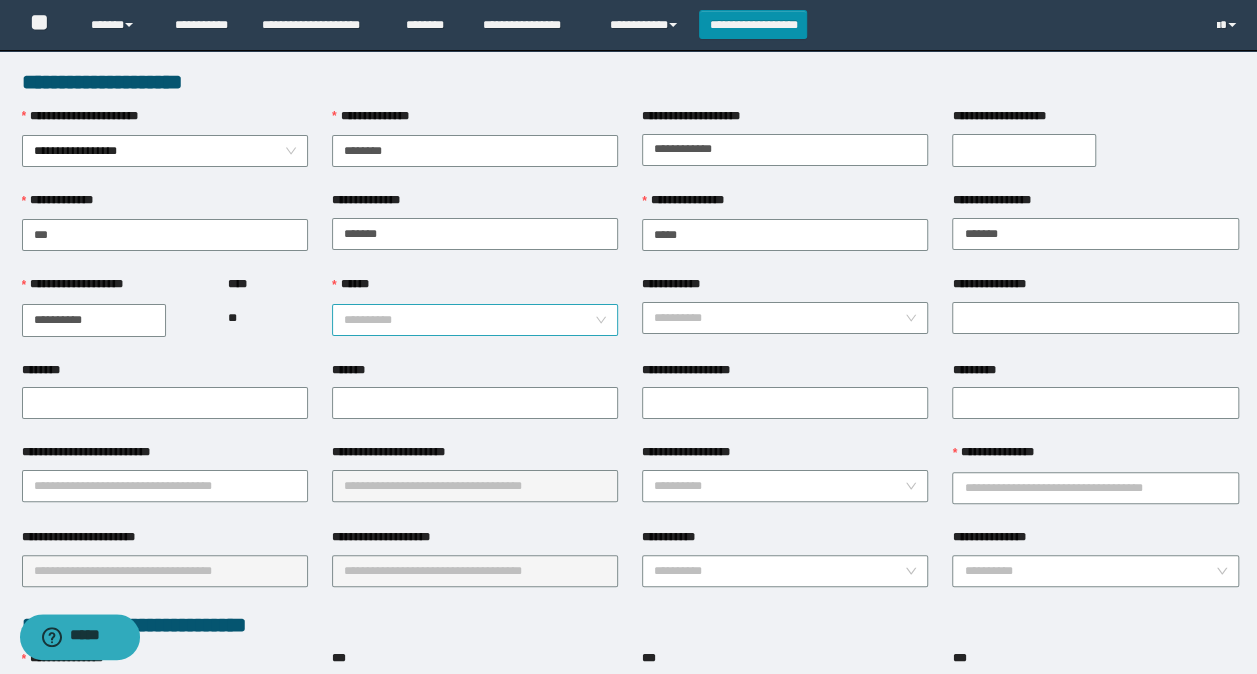 click on "******" at bounding box center (469, 320) 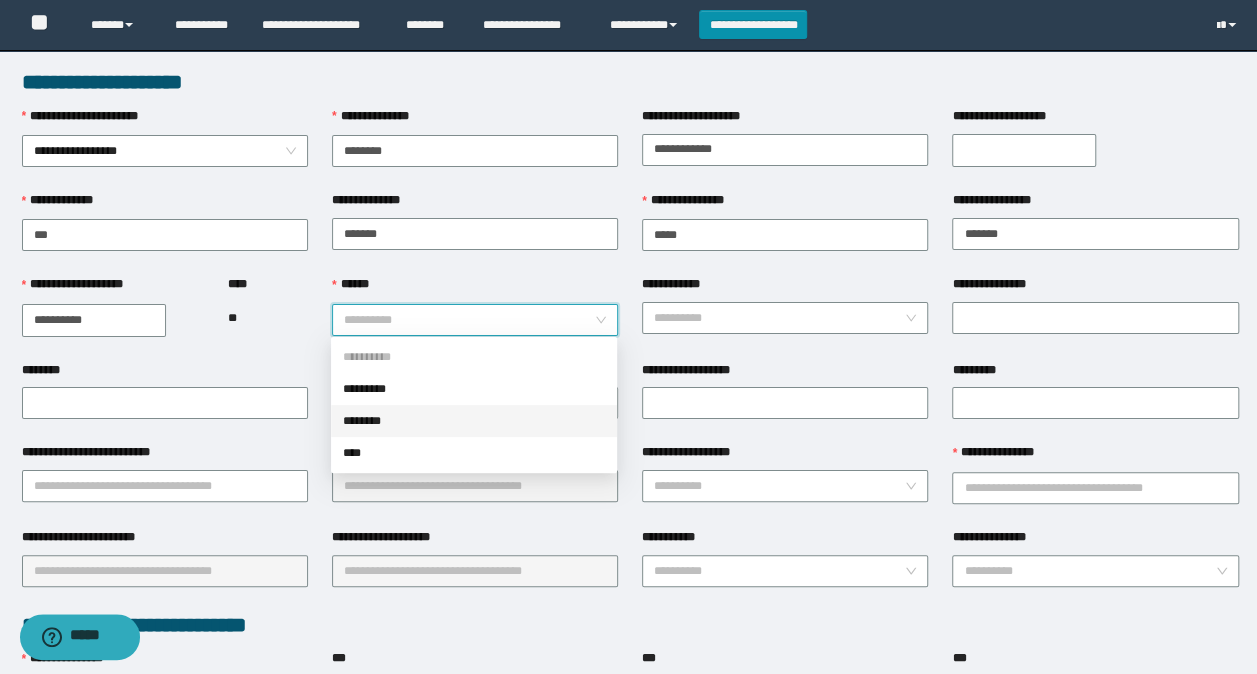 drag, startPoint x: 390, startPoint y: 415, endPoint x: 496, endPoint y: 333, distance: 134.01492 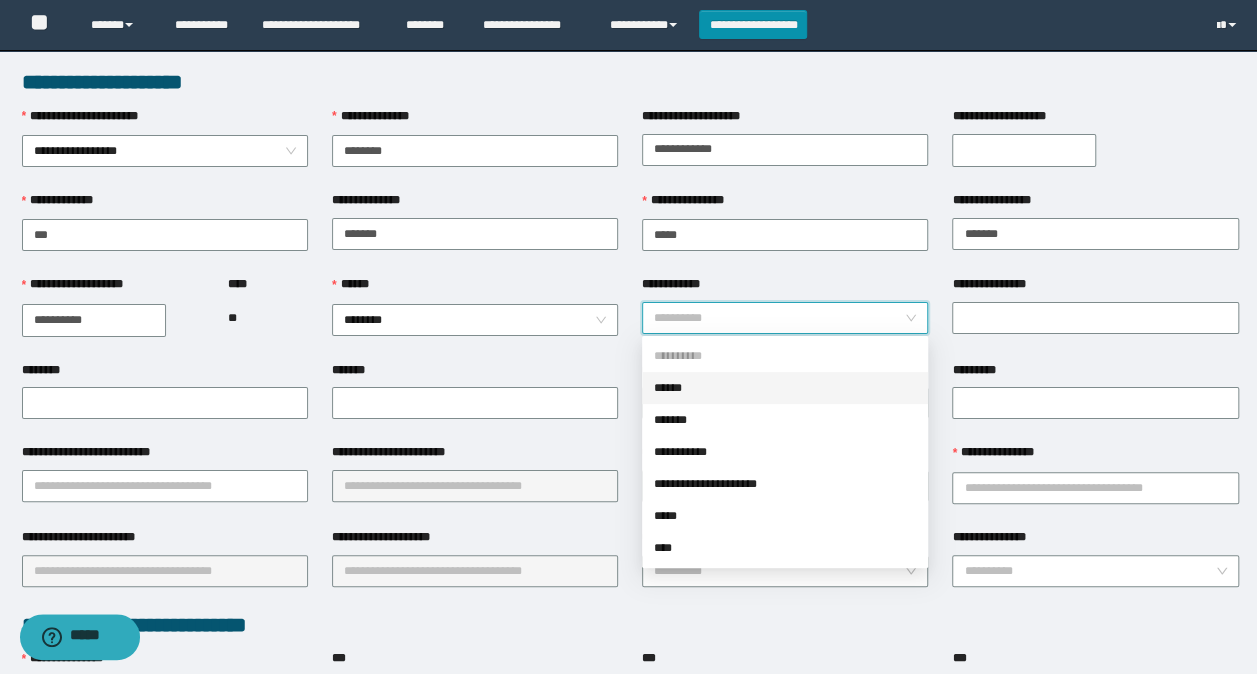 click on "**********" at bounding box center [779, 318] 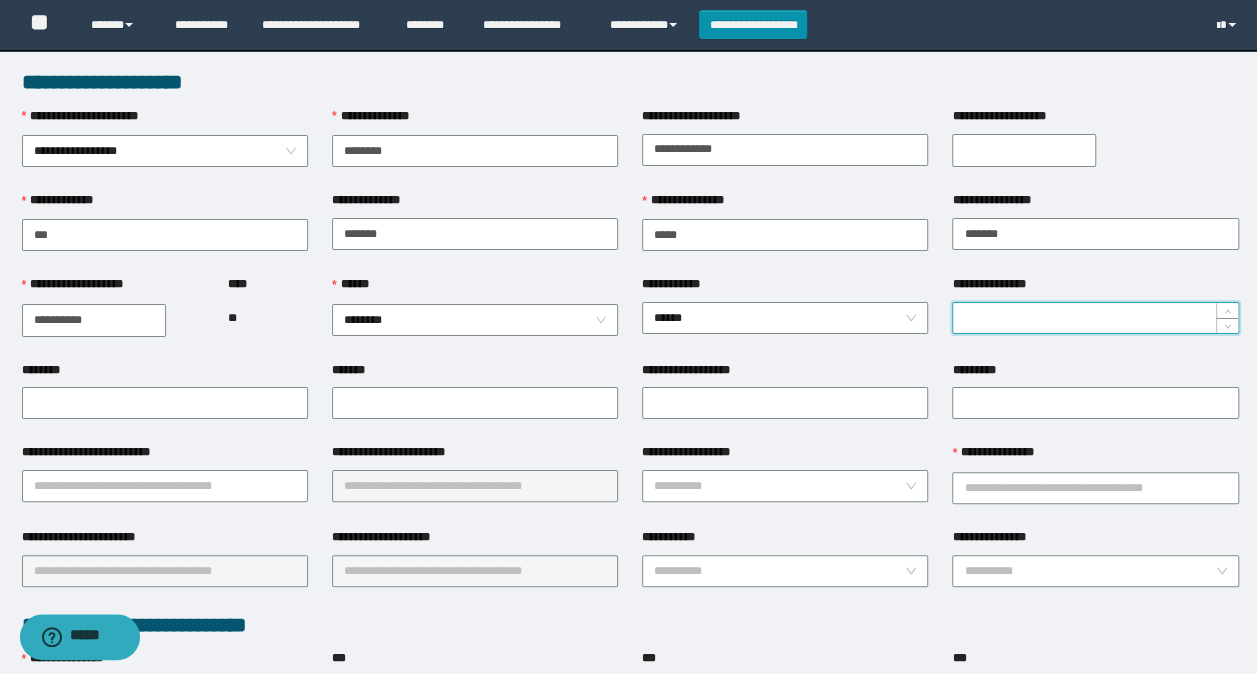 click on "**********" at bounding box center (1095, 318) 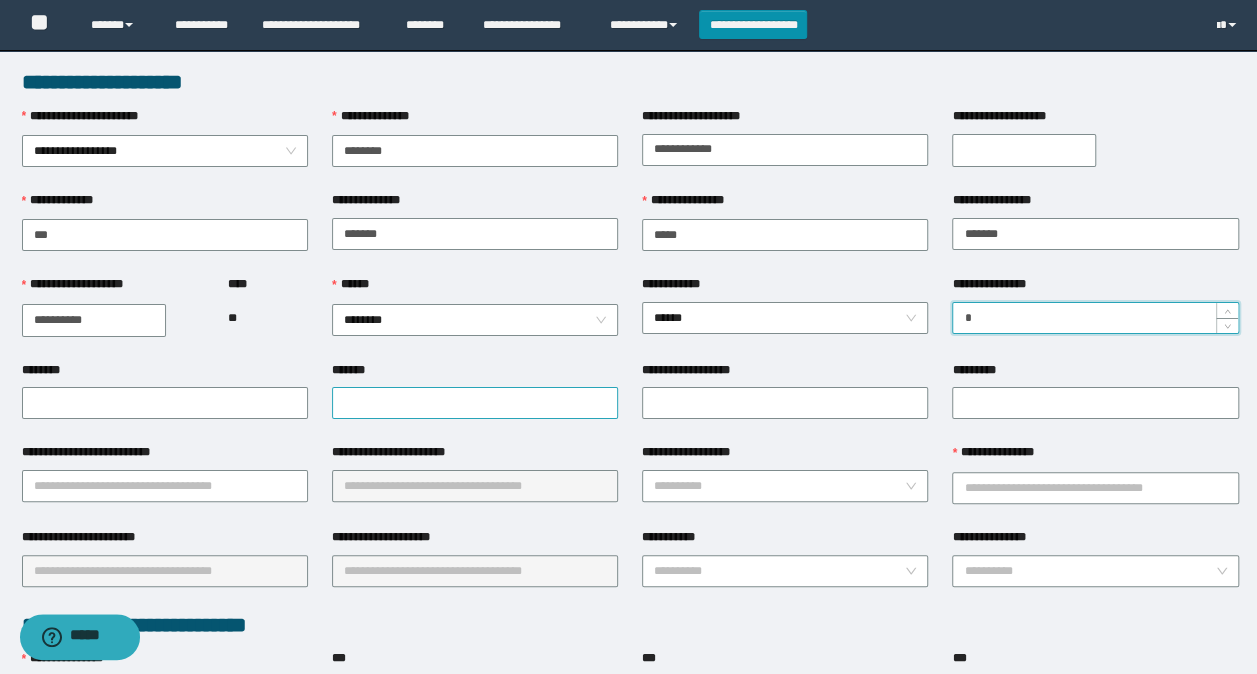 type on "*" 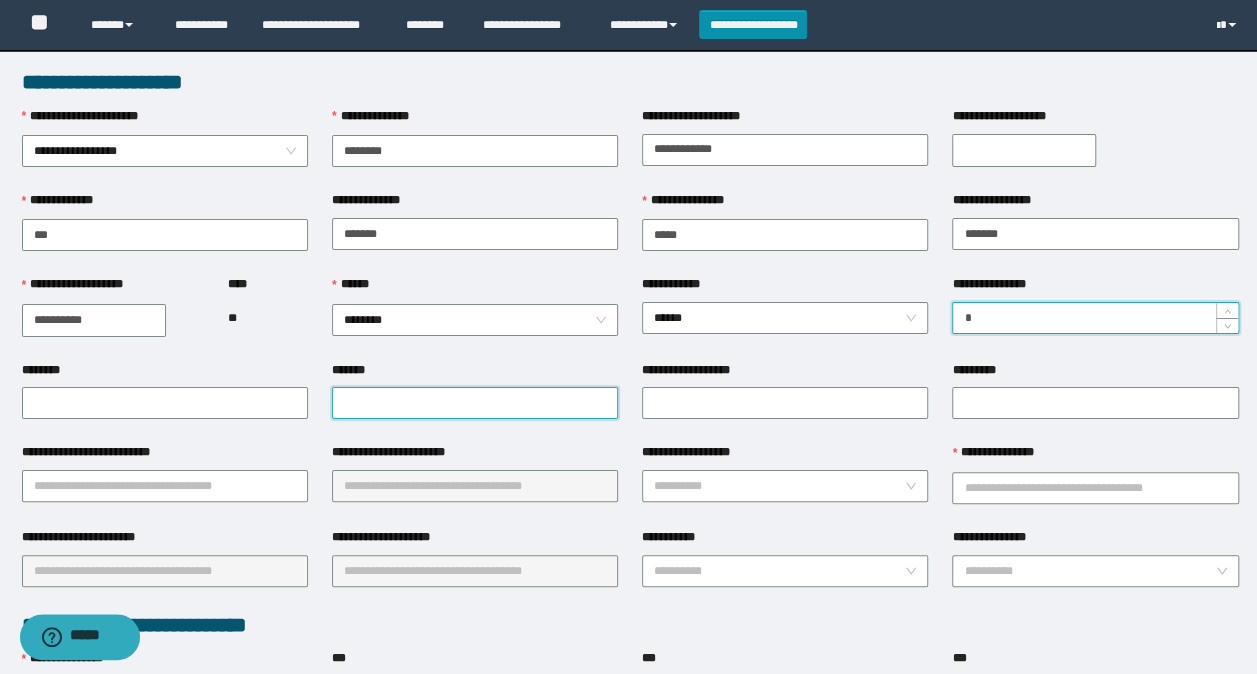click on "*******" at bounding box center (475, 403) 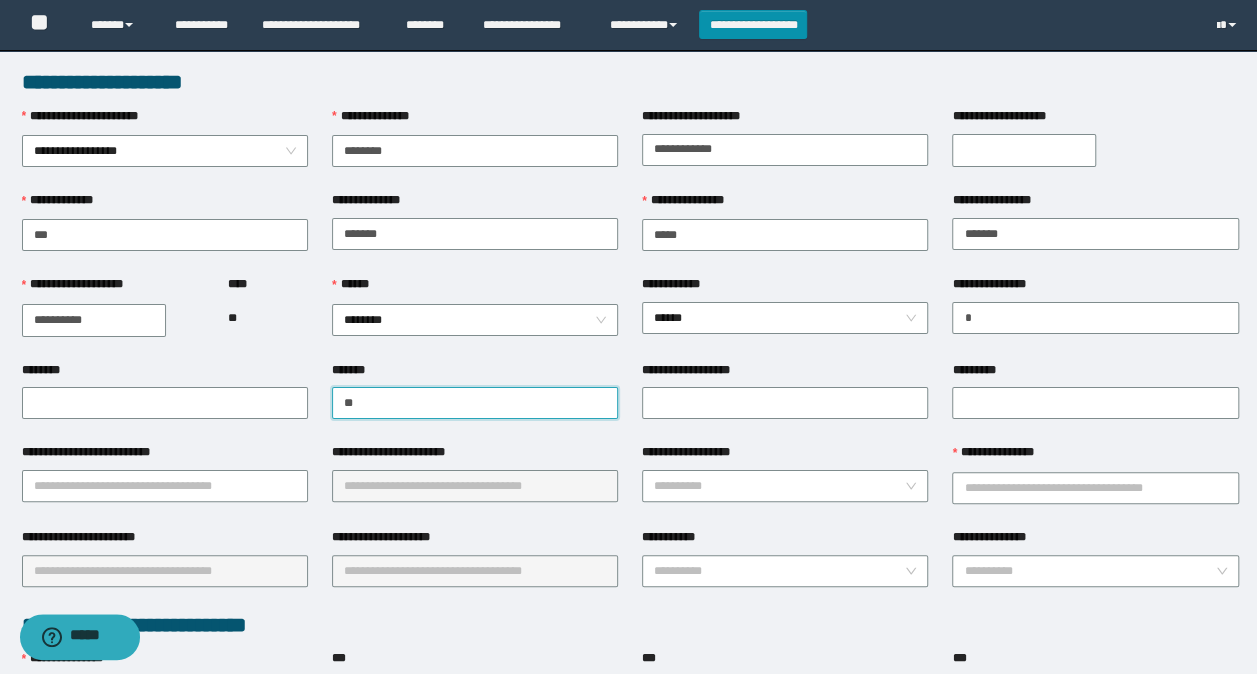 type on "*" 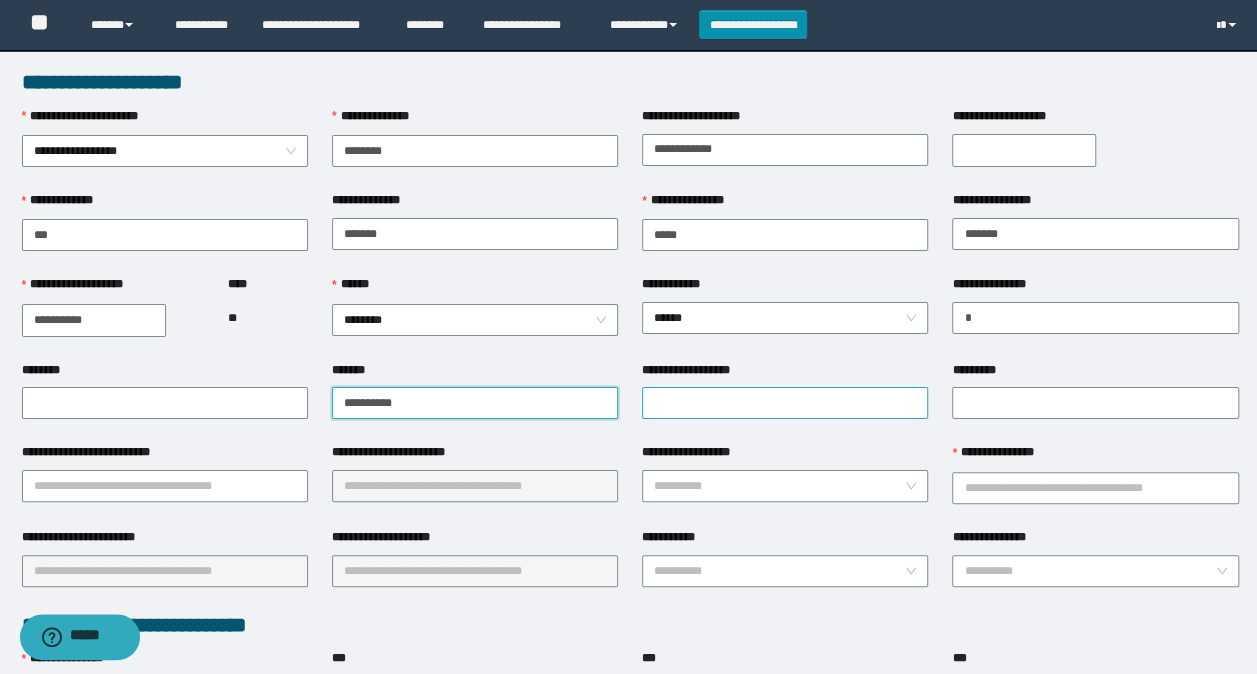 type on "**********" 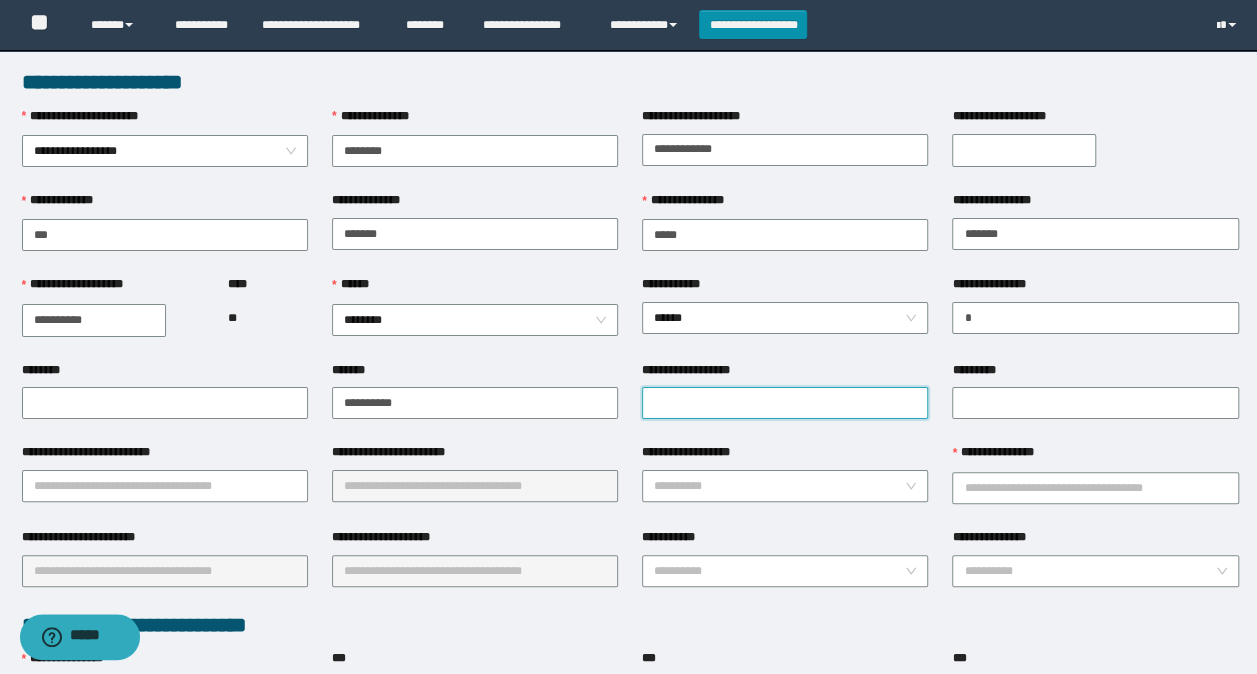 click on "**********" at bounding box center (785, 403) 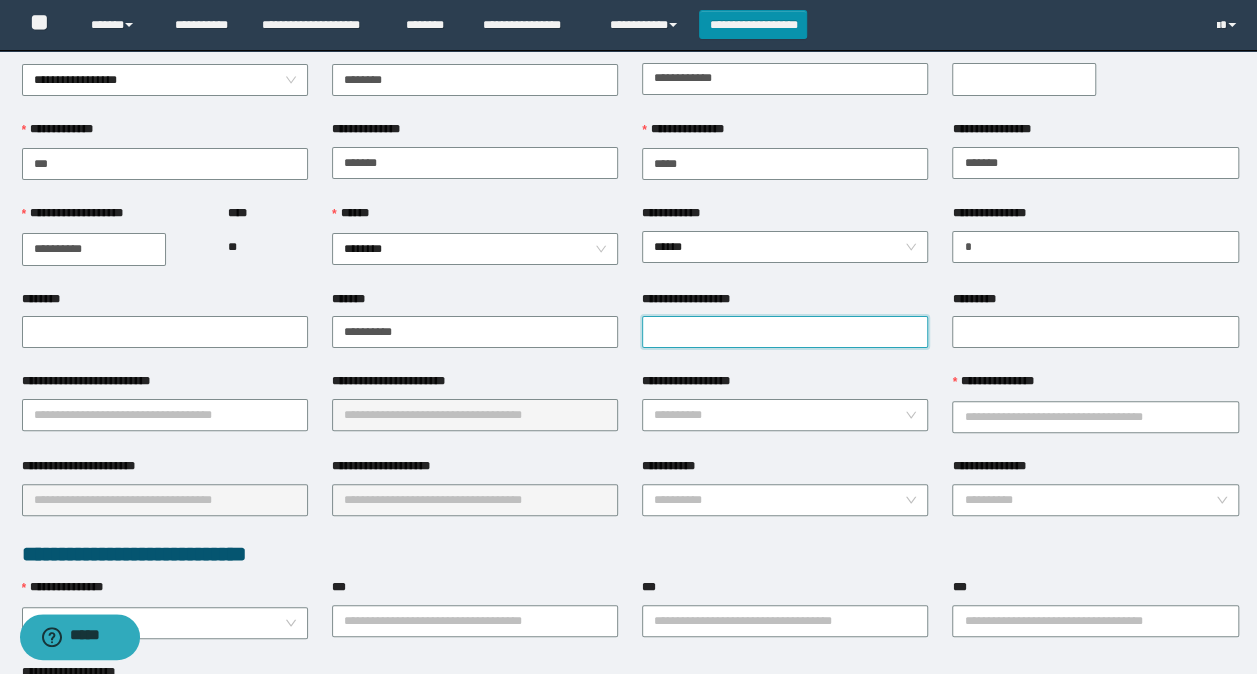 scroll, scrollTop: 100, scrollLeft: 0, axis: vertical 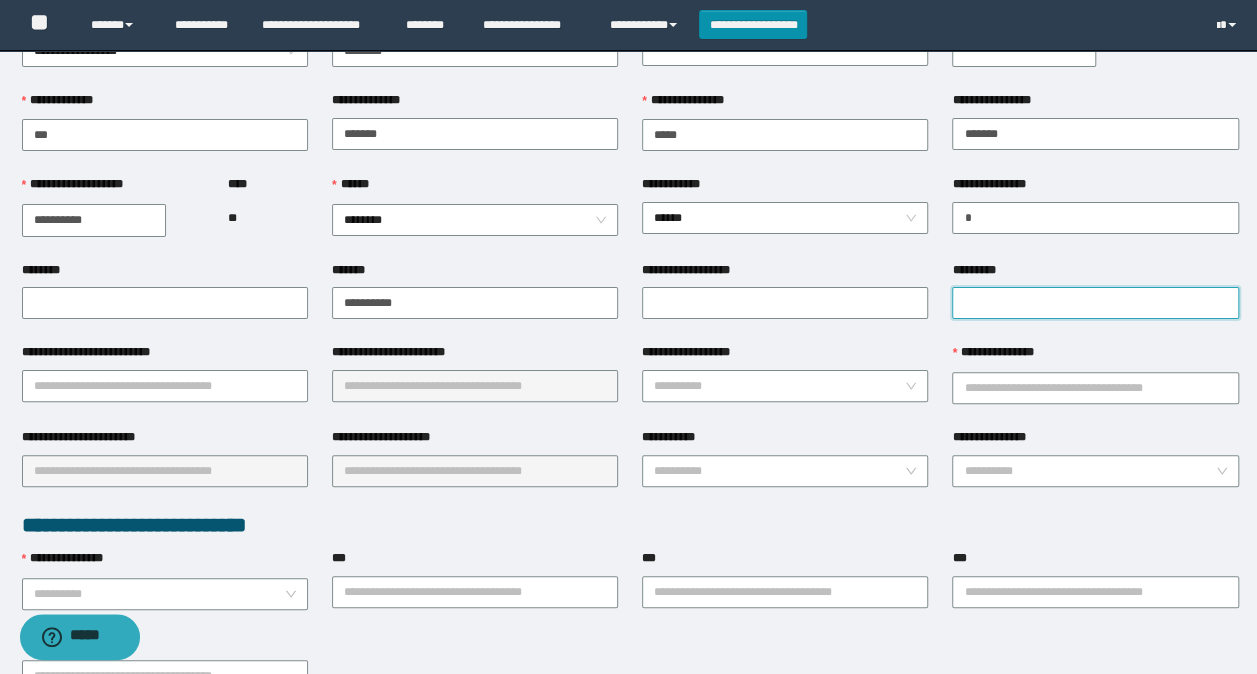 click on "*********" at bounding box center (1095, 303) 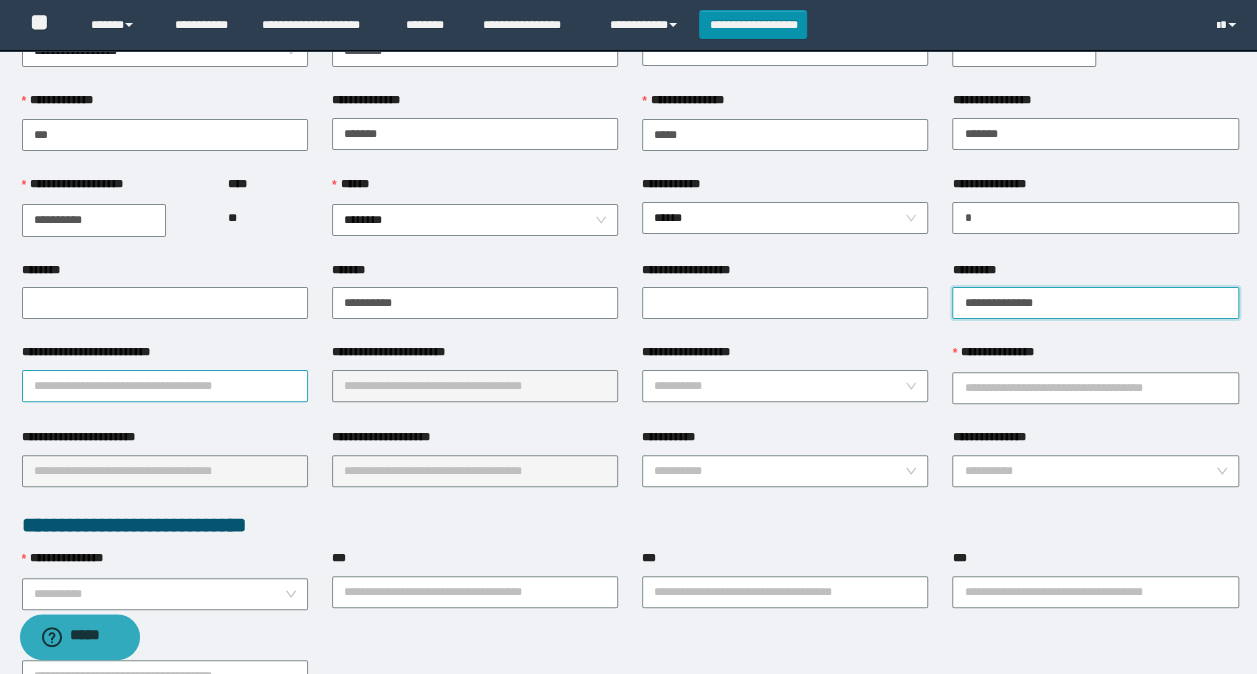 type on "**********" 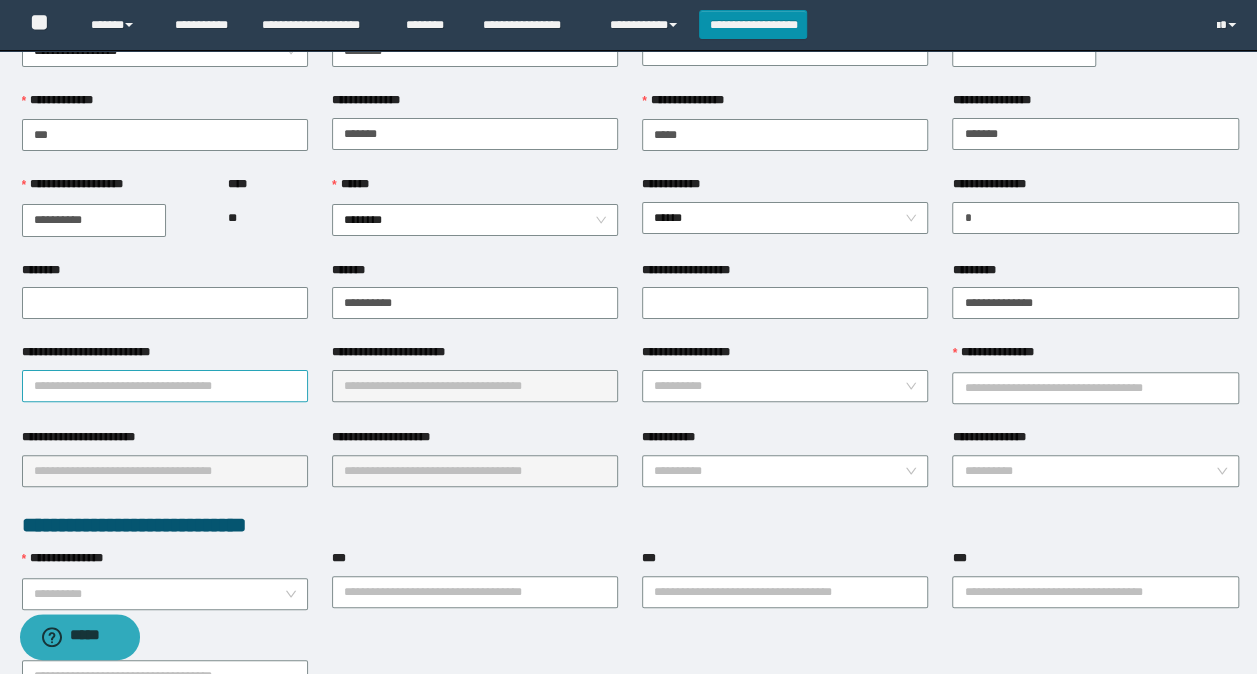 click on "**********" at bounding box center [165, 386] 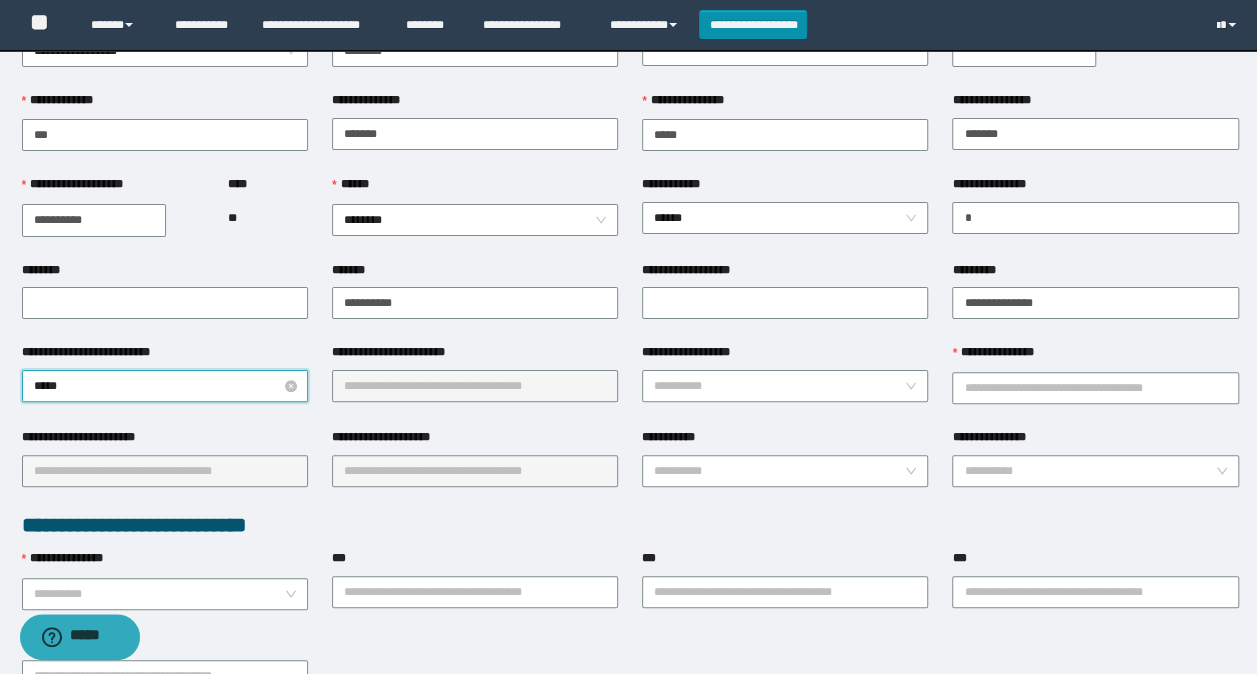 type on "******" 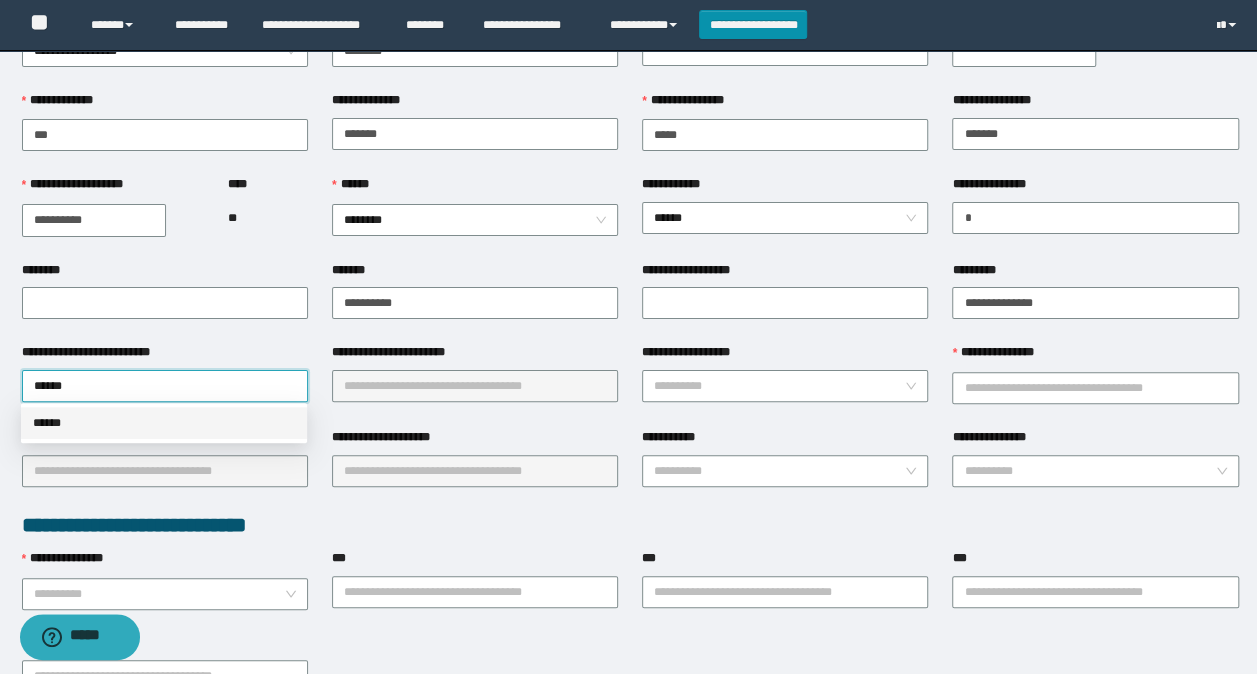 click on "******" at bounding box center [164, 423] 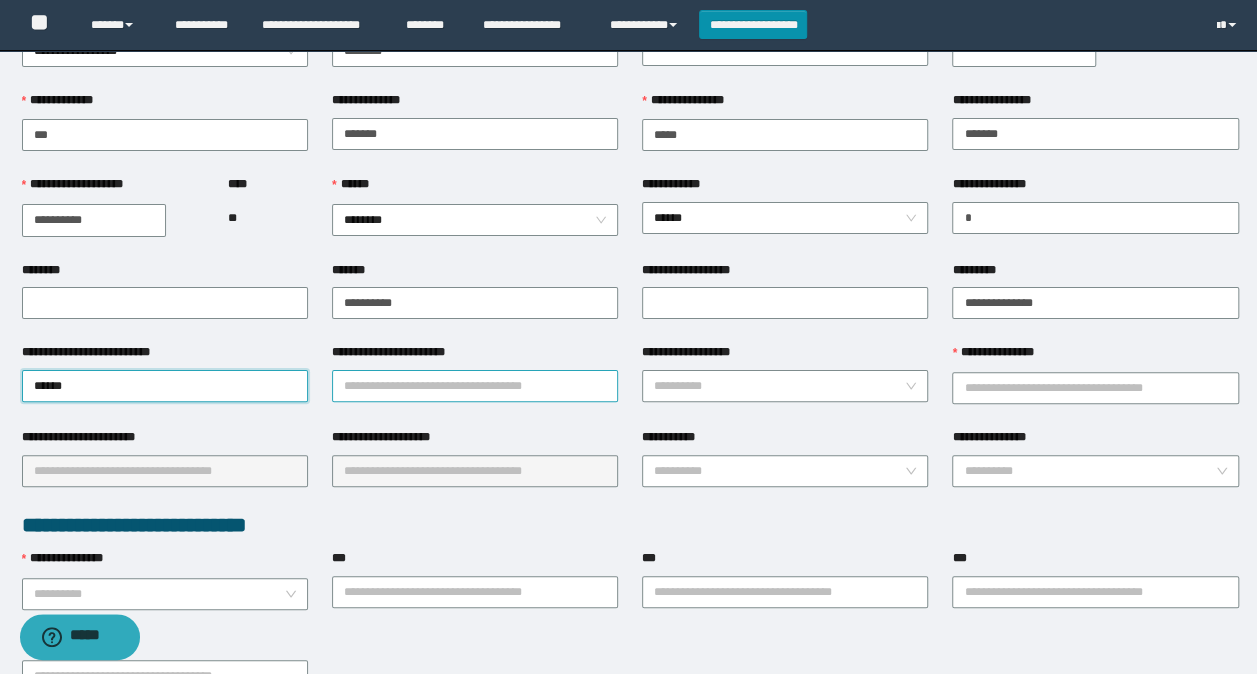 click on "**********" at bounding box center [475, 386] 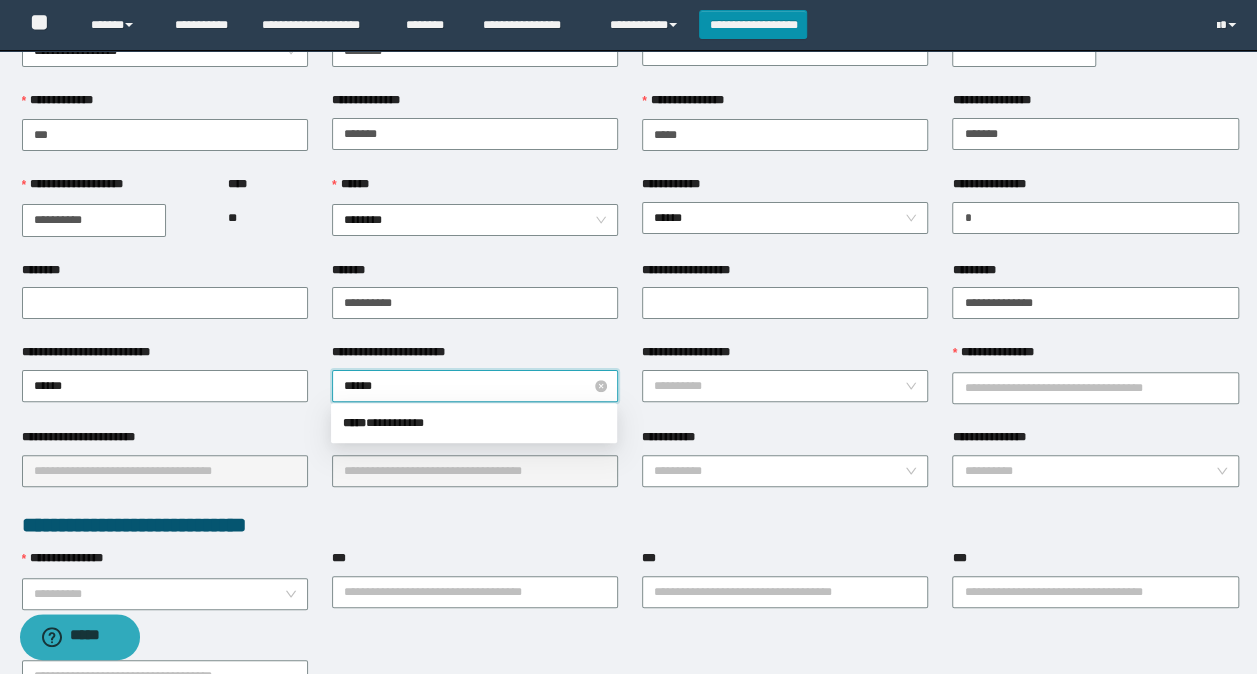 type on "*****" 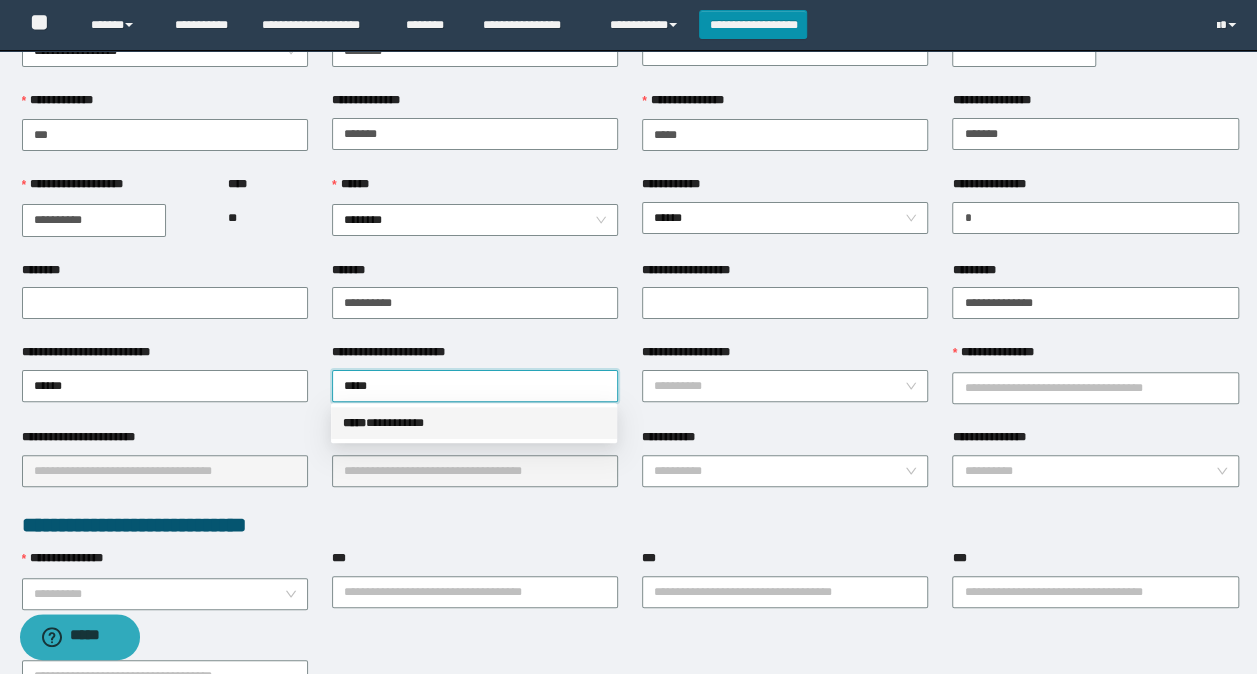 click on "***** * *********" at bounding box center (474, 423) 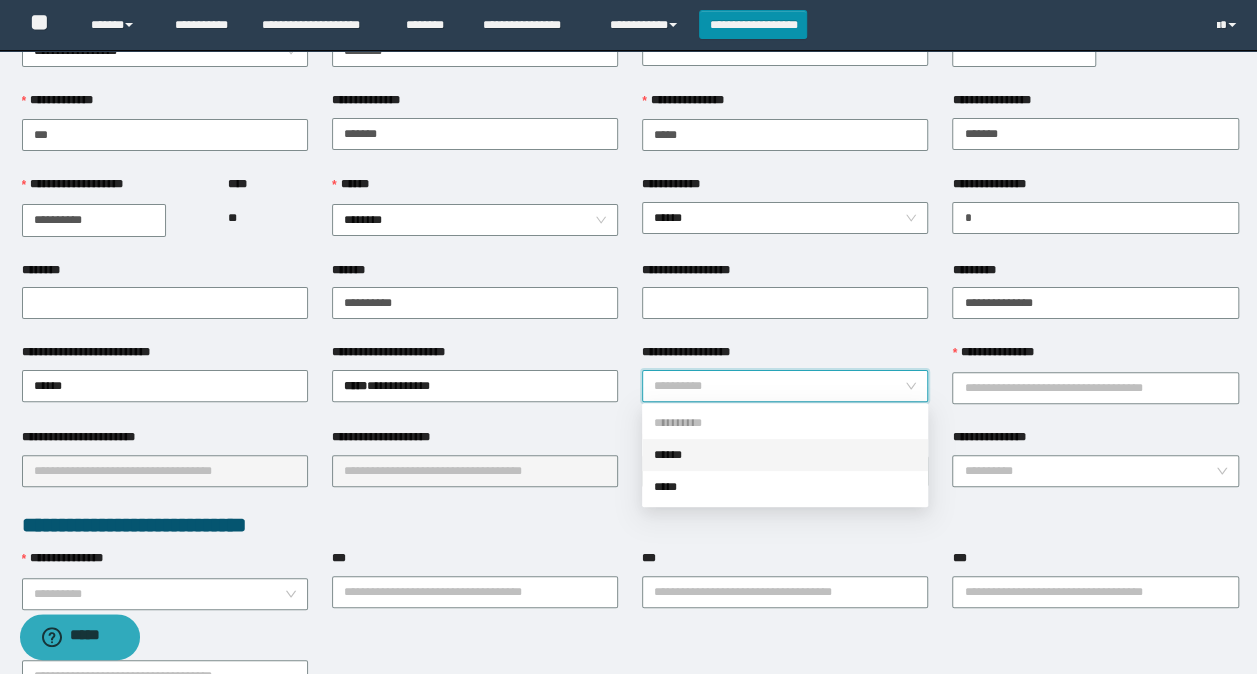 drag, startPoint x: 726, startPoint y: 380, endPoint x: 711, endPoint y: 395, distance: 21.213203 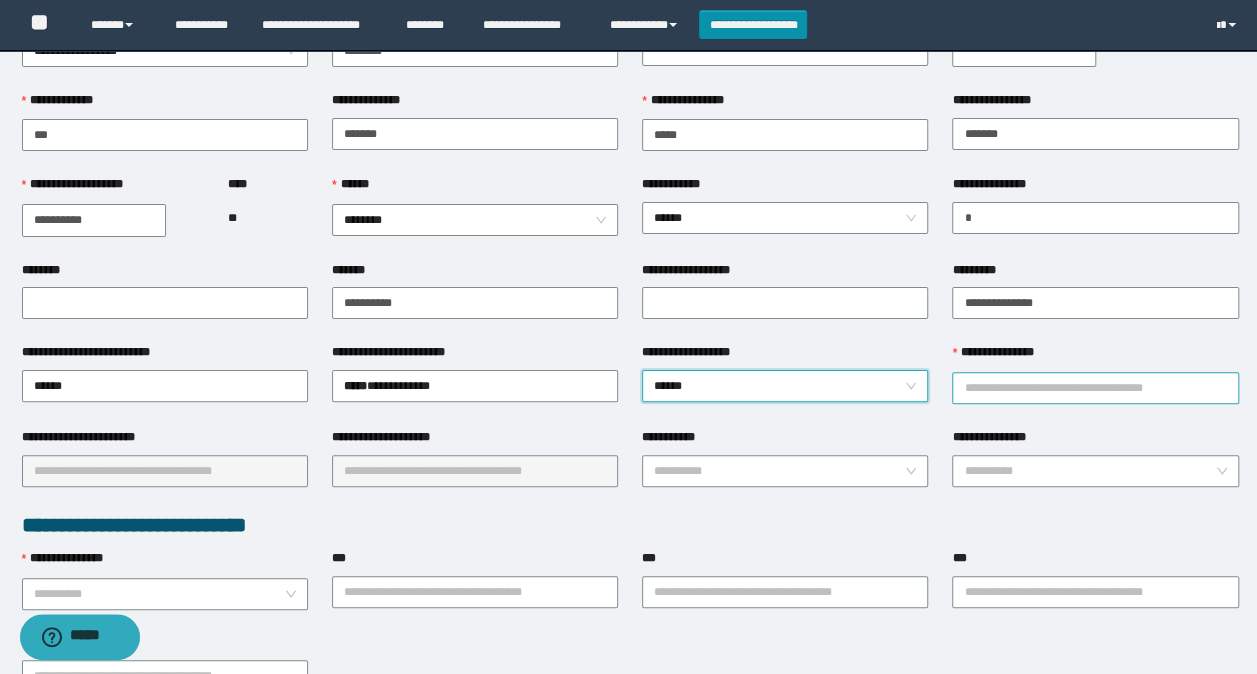 click on "**********" at bounding box center (1095, 388) 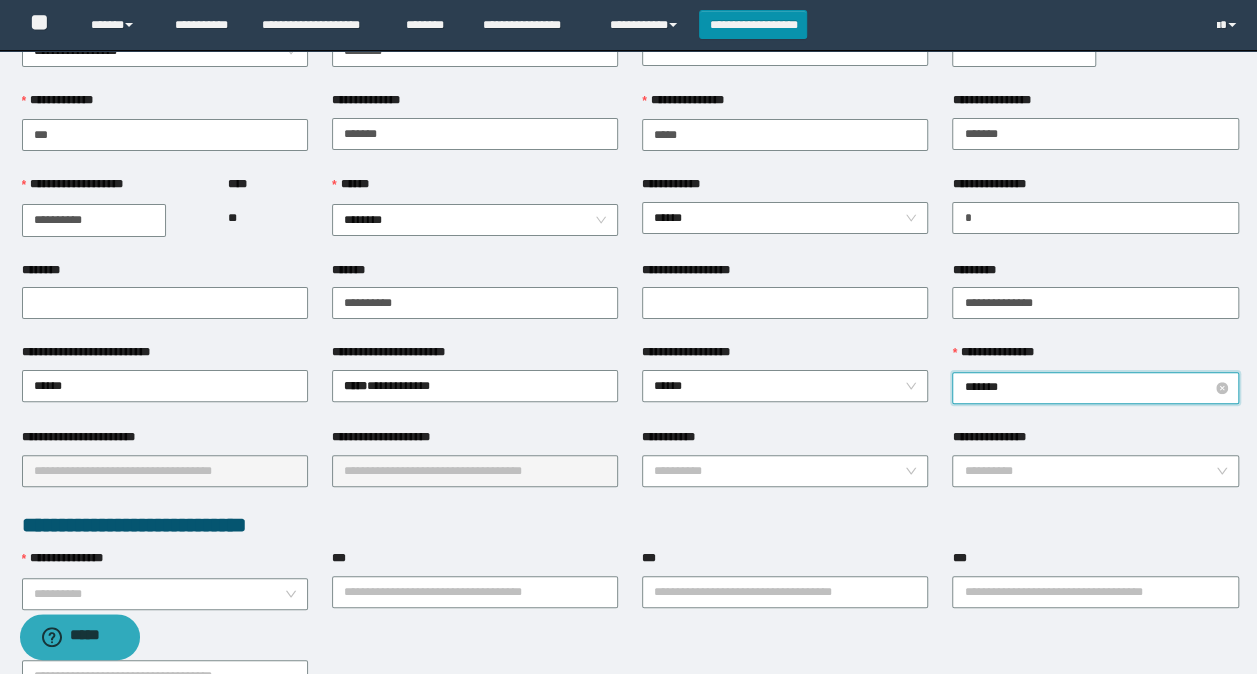 type on "********" 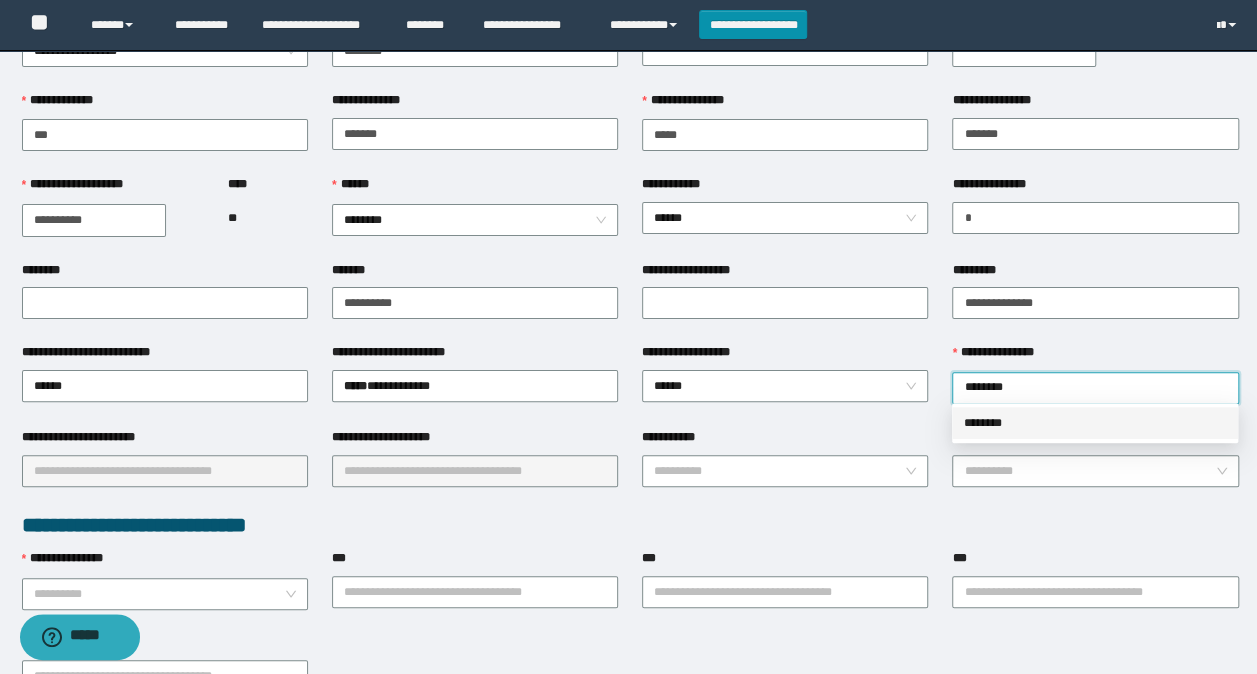 click on "********" at bounding box center [1095, 423] 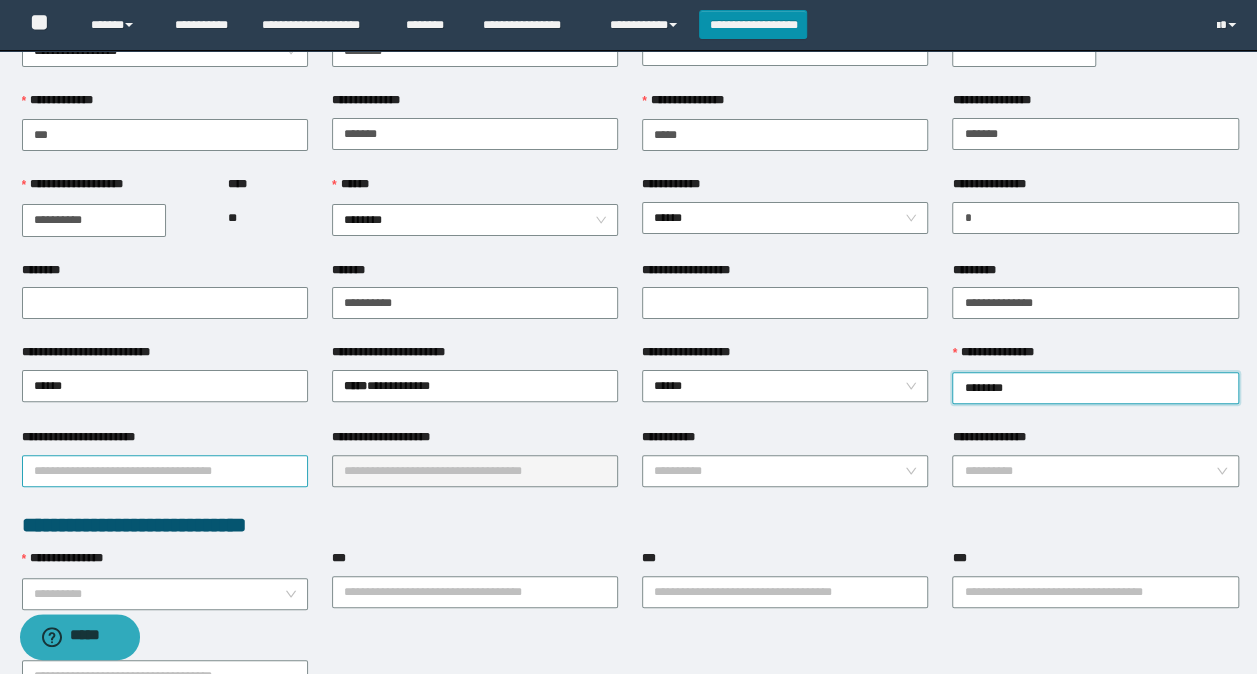 click on "**********" at bounding box center (165, 471) 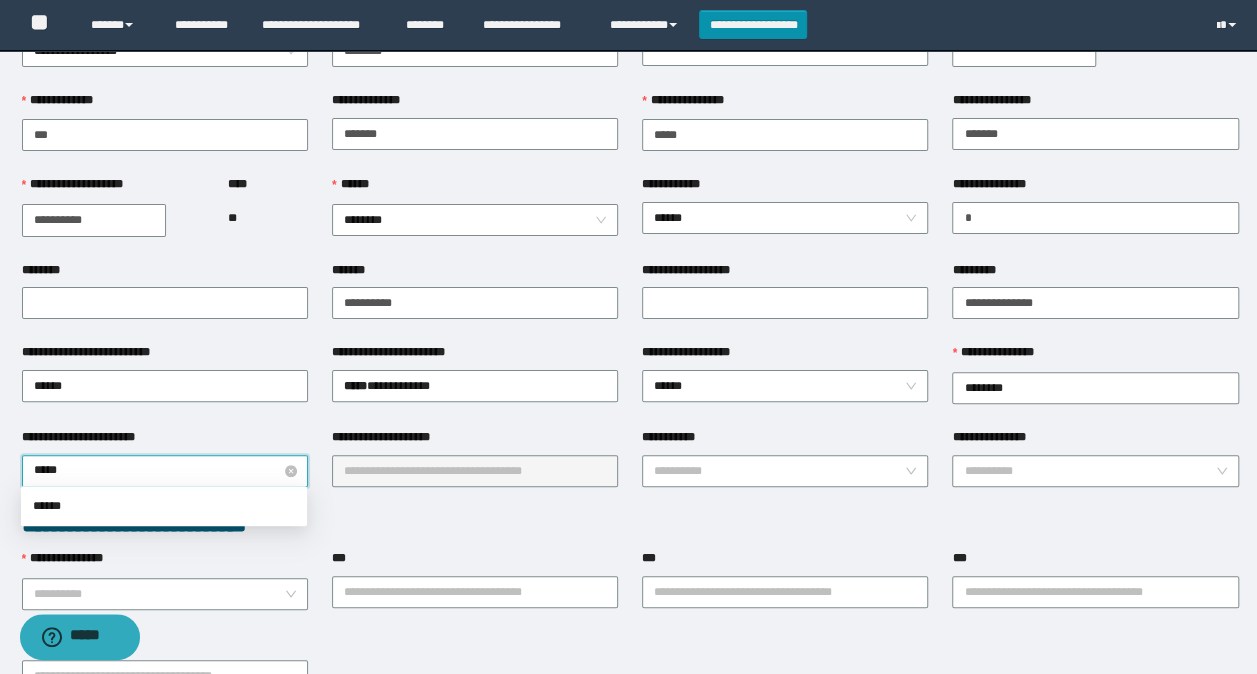 type on "******" 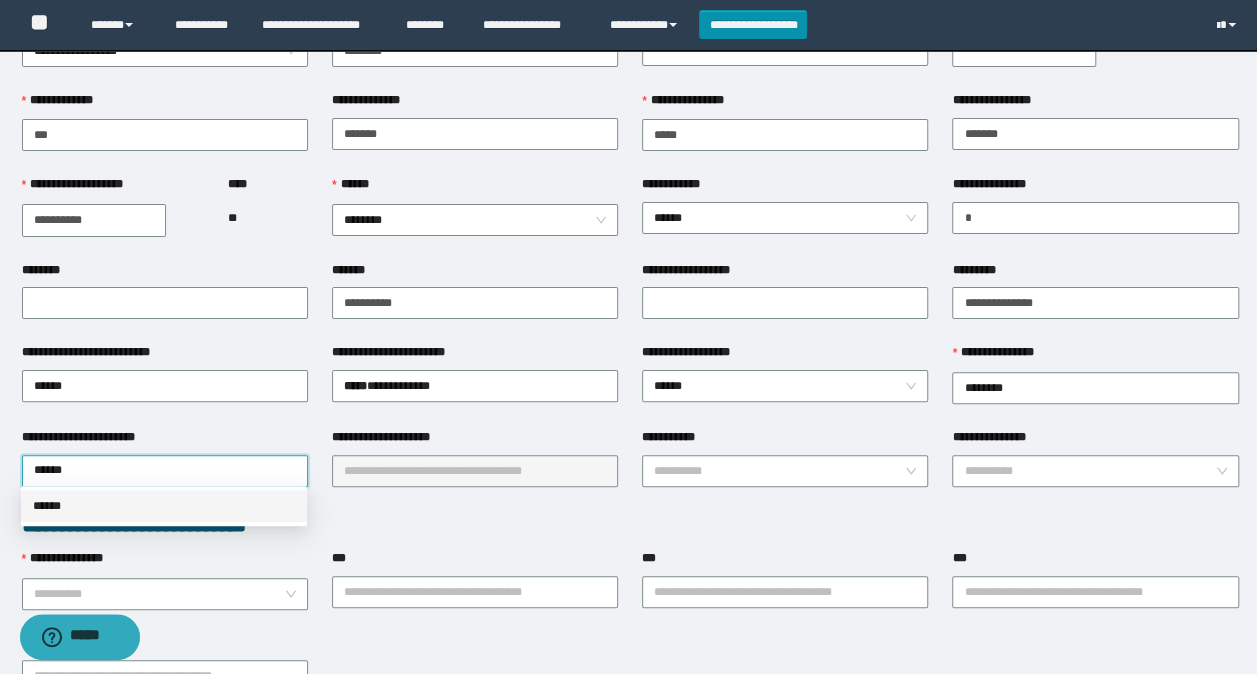 click on "******" at bounding box center [164, 506] 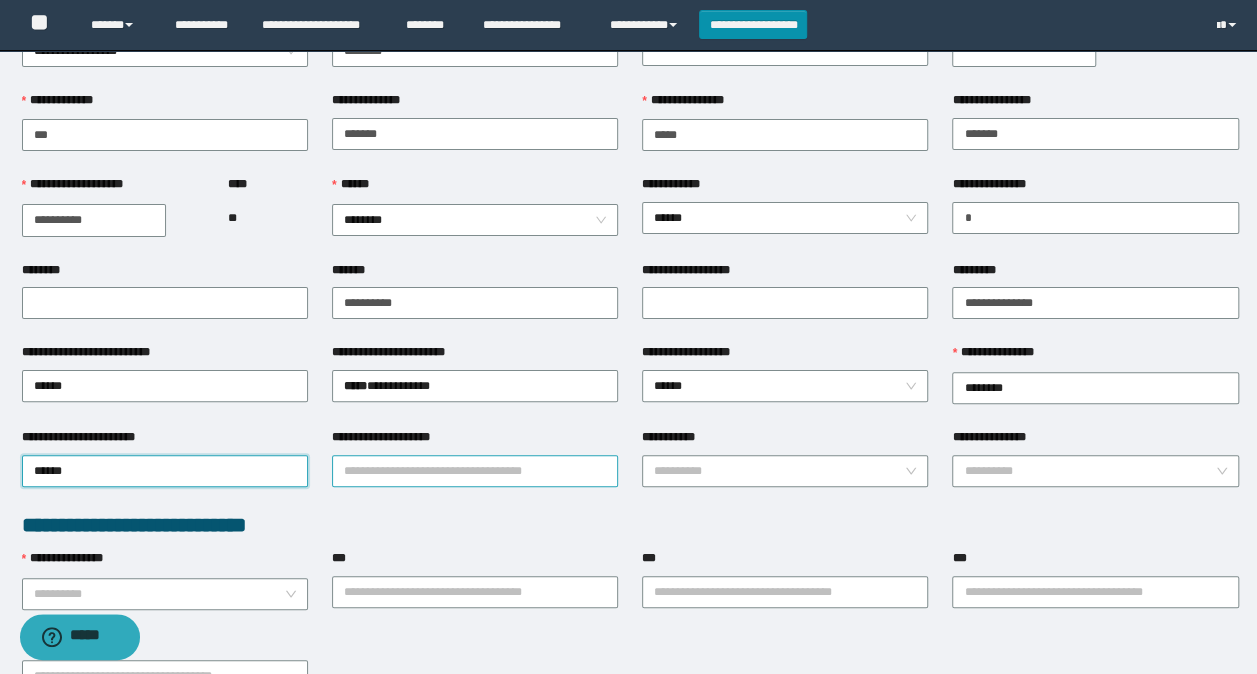 click on "**********" at bounding box center (475, 471) 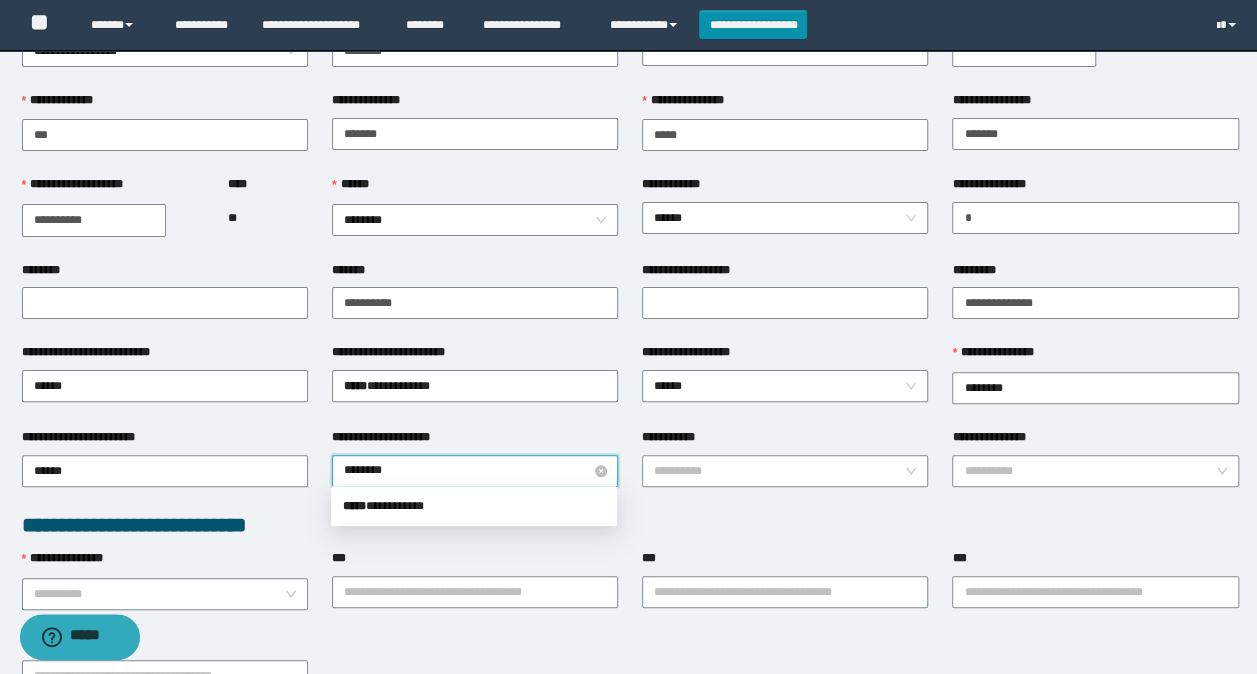 type on "*********" 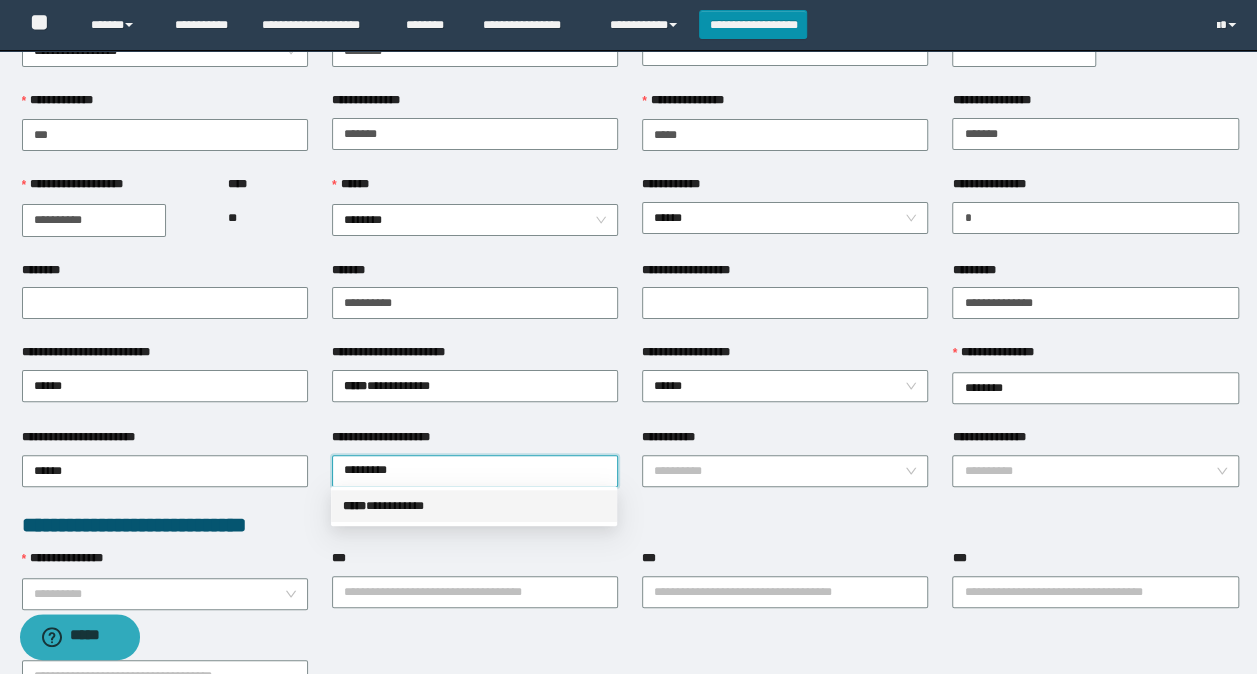 click on "***** * *********" at bounding box center (474, 506) 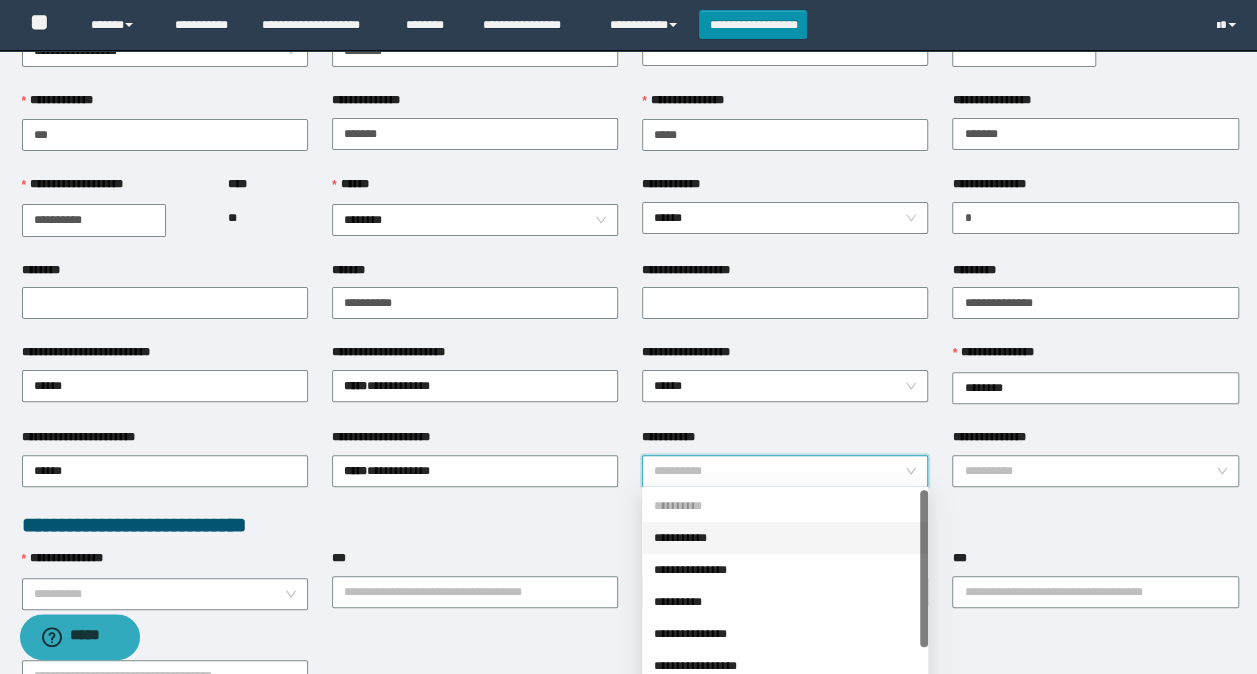 click on "**********" at bounding box center (779, 471) 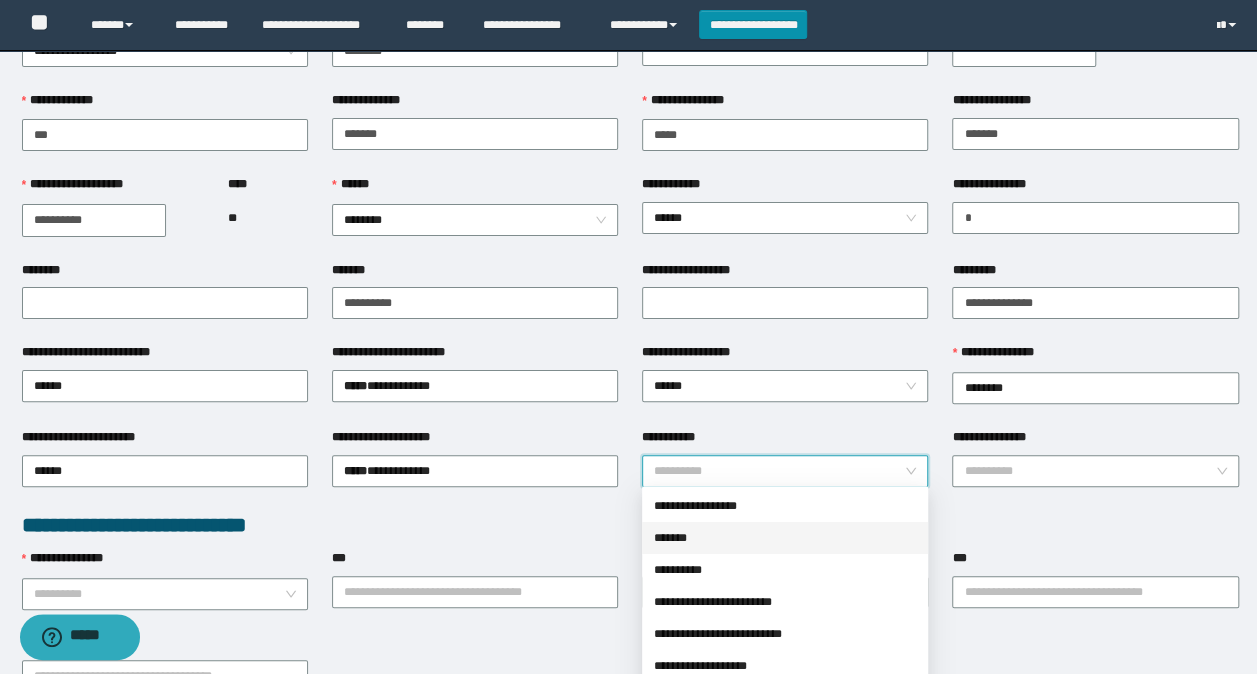 scroll, scrollTop: 60, scrollLeft: 0, axis: vertical 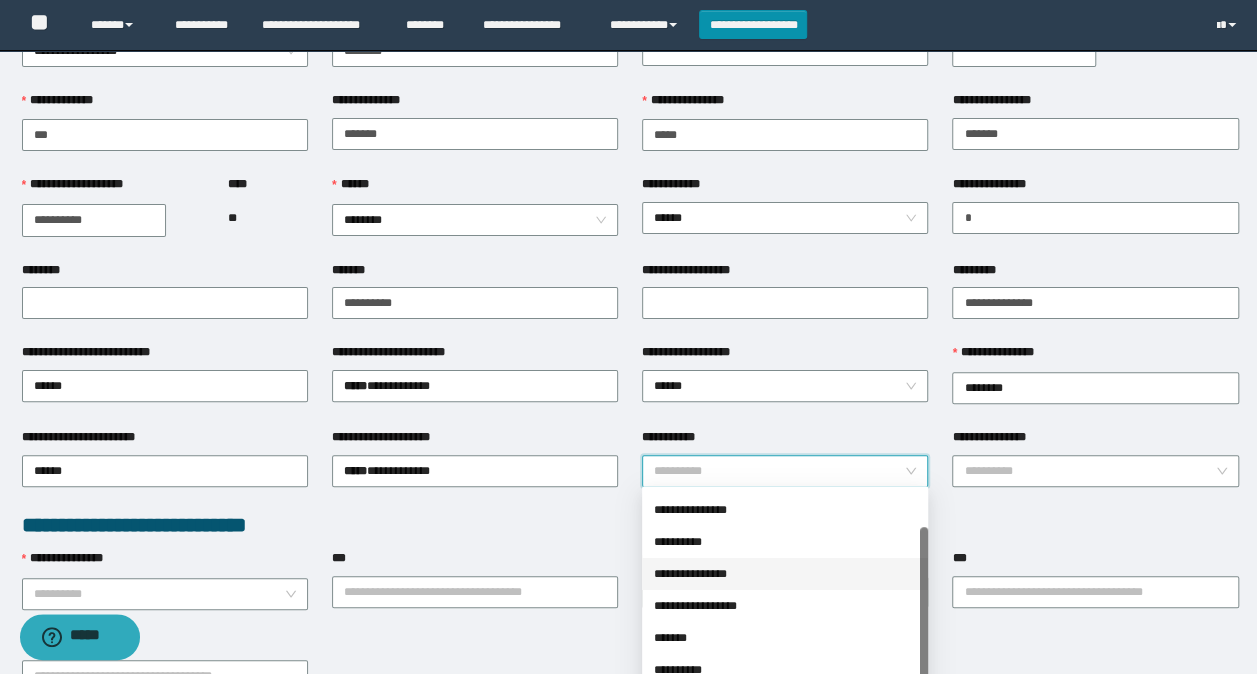 click on "**********" at bounding box center (785, 574) 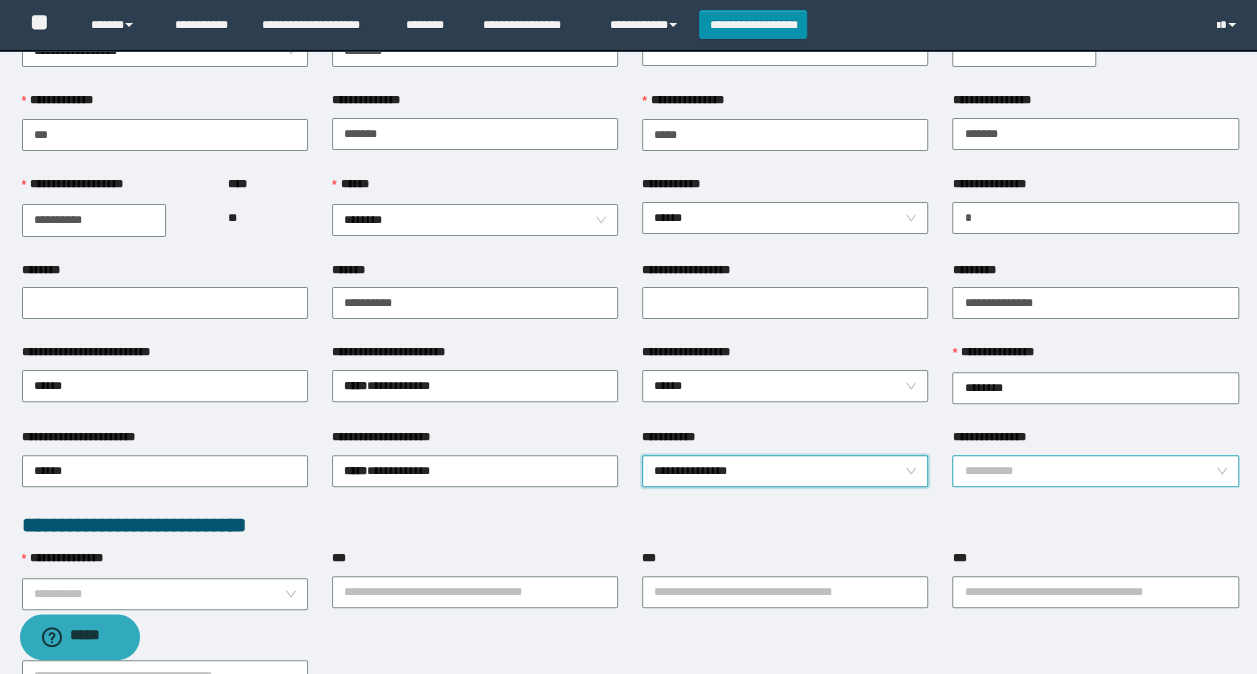 click on "**********" at bounding box center [1089, 471] 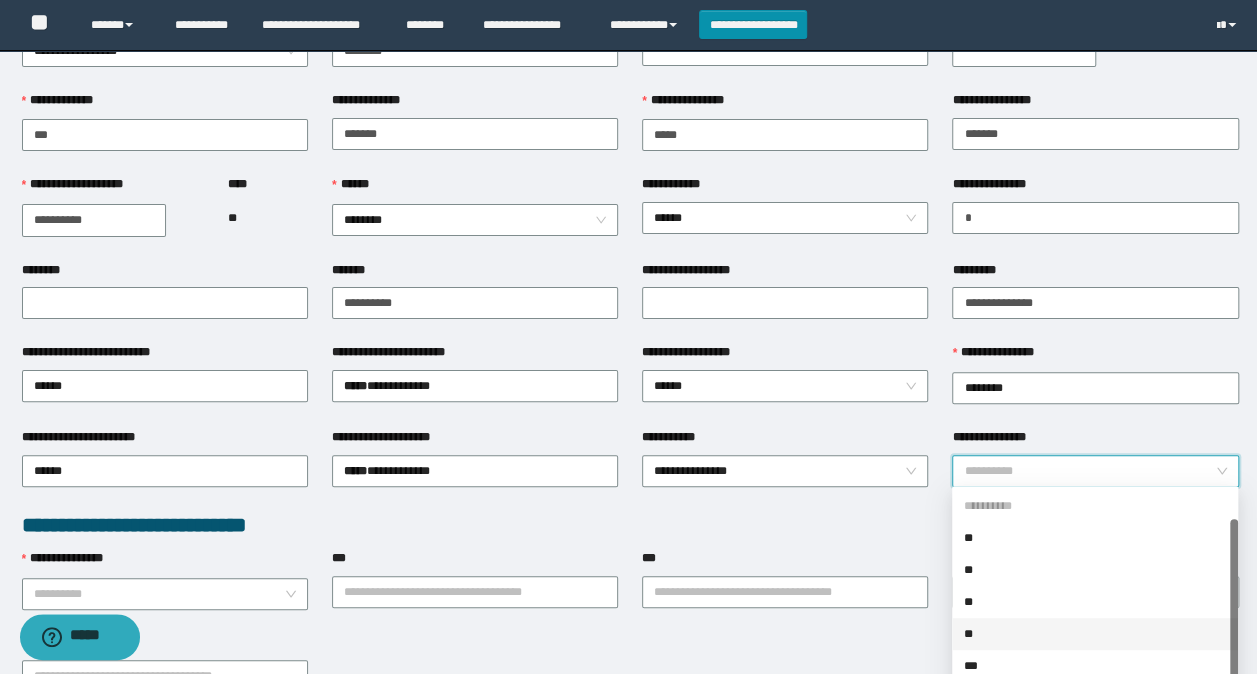 scroll, scrollTop: 32, scrollLeft: 0, axis: vertical 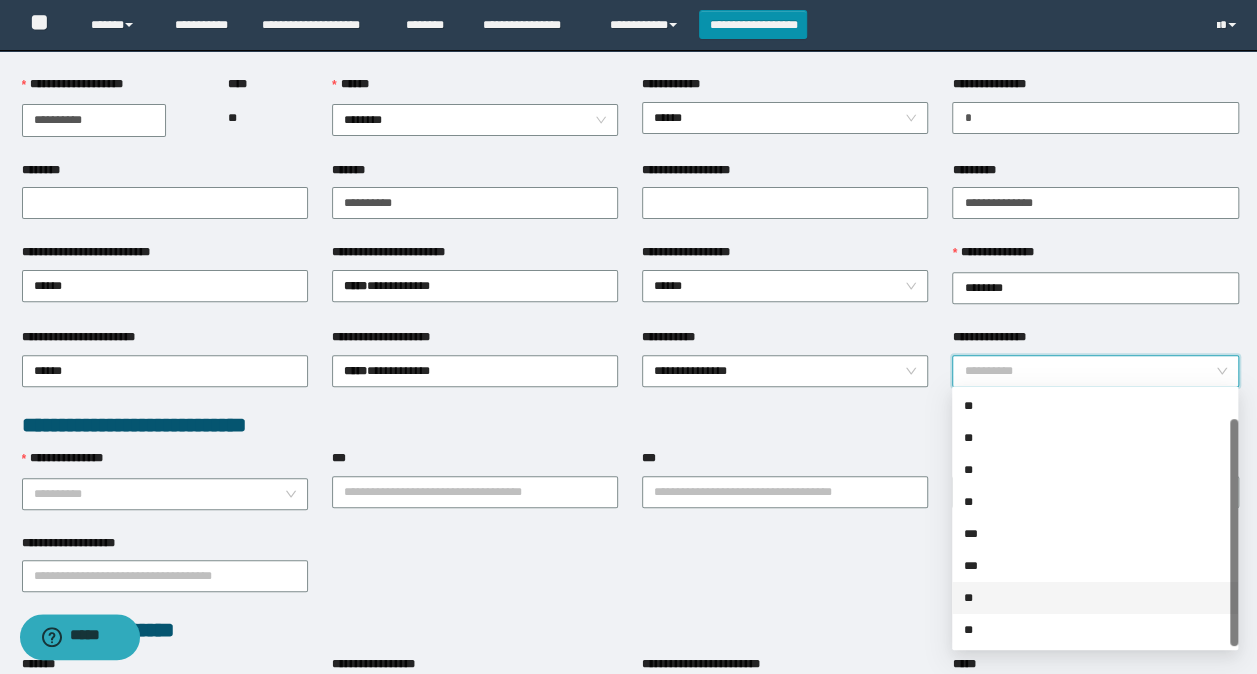 drag, startPoint x: 980, startPoint y: 594, endPoint x: 974, endPoint y: 535, distance: 59.3043 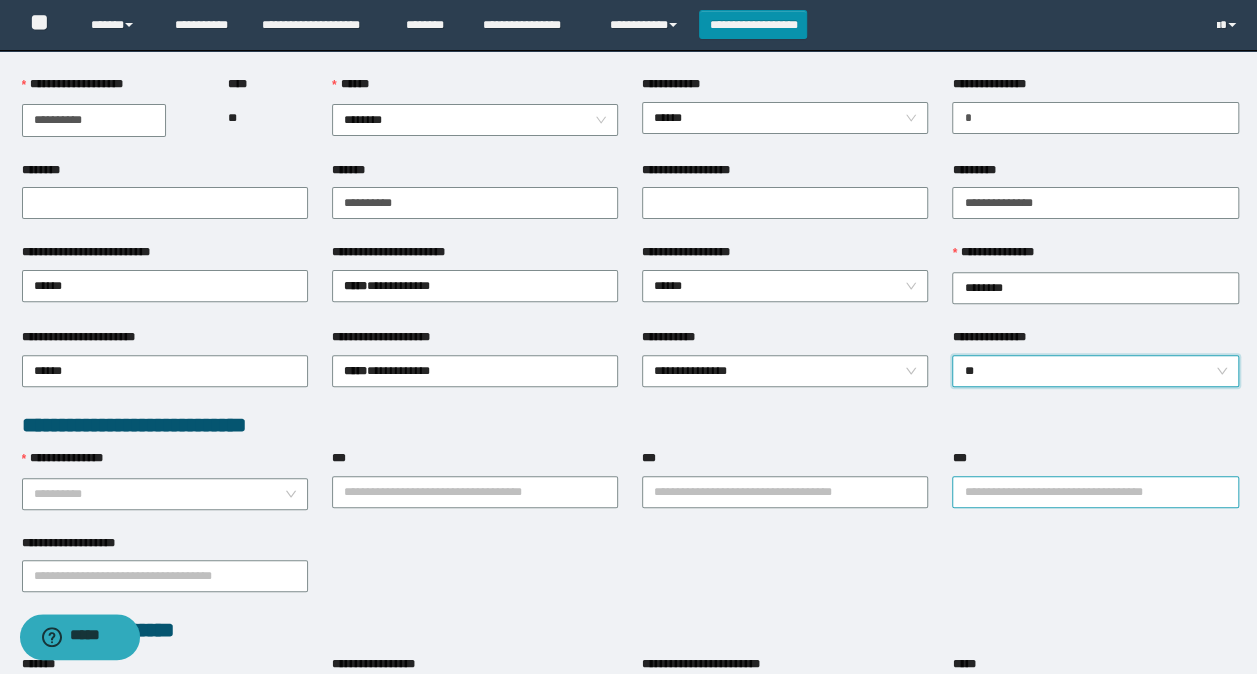 click on "***" at bounding box center (1095, 492) 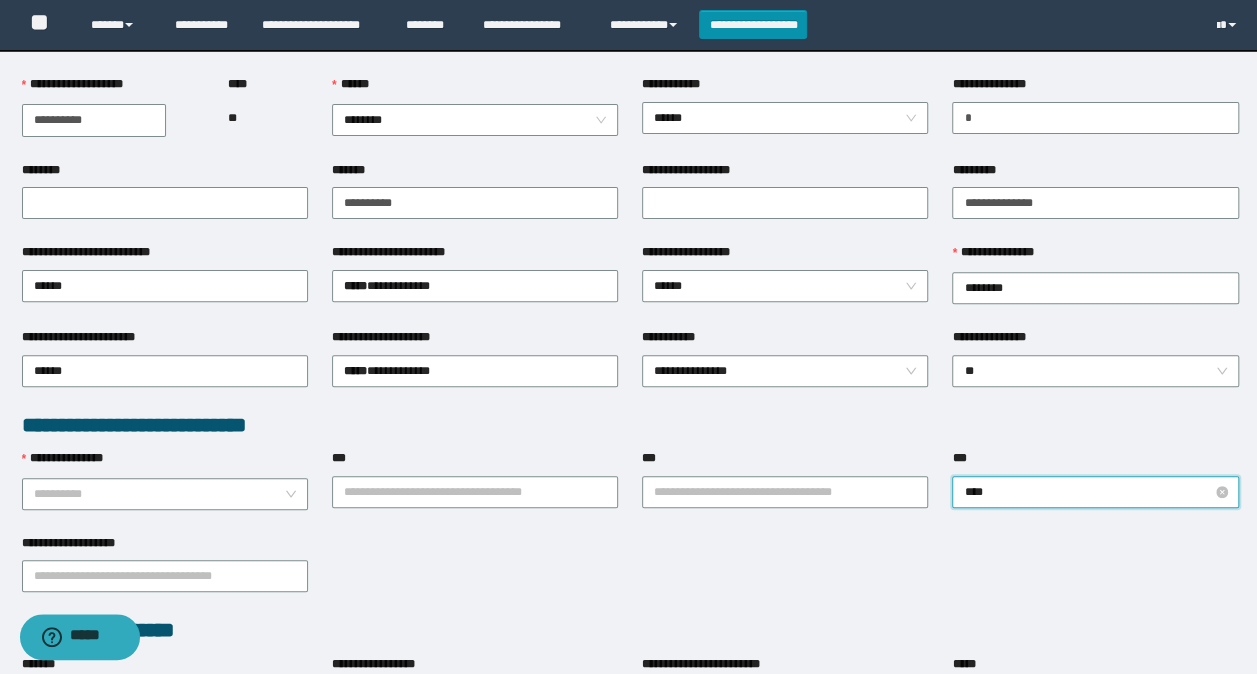 type on "*****" 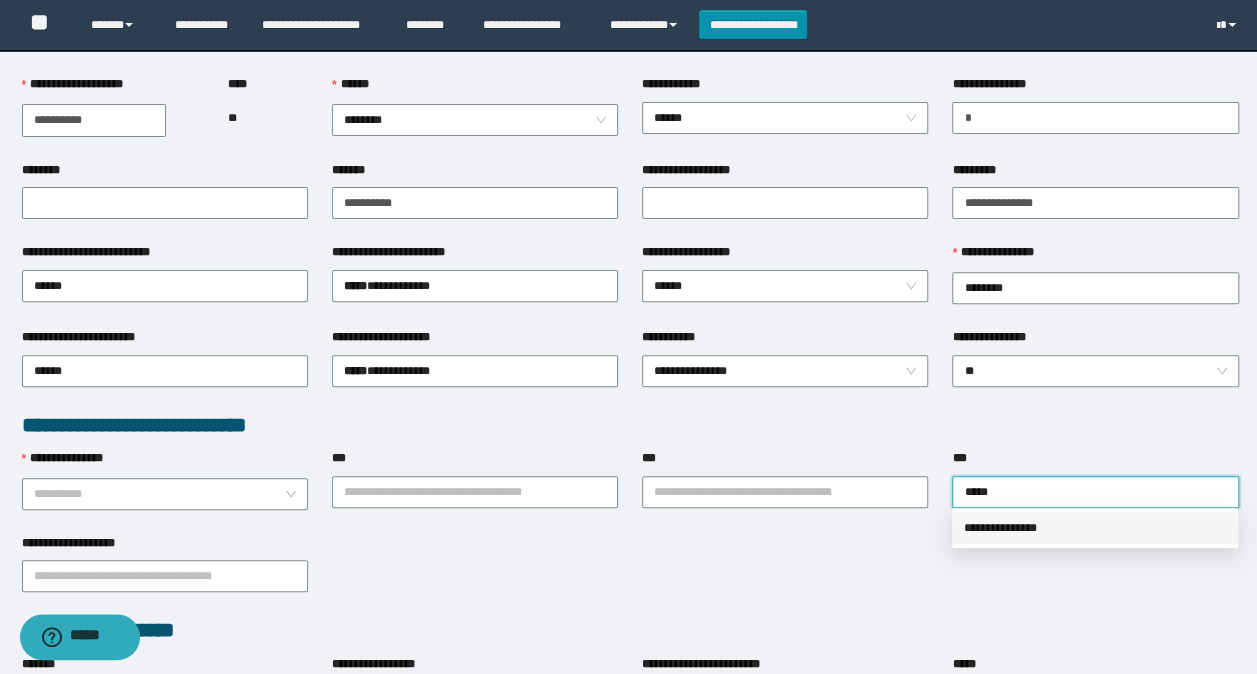 click on "**********" at bounding box center [1095, 528] 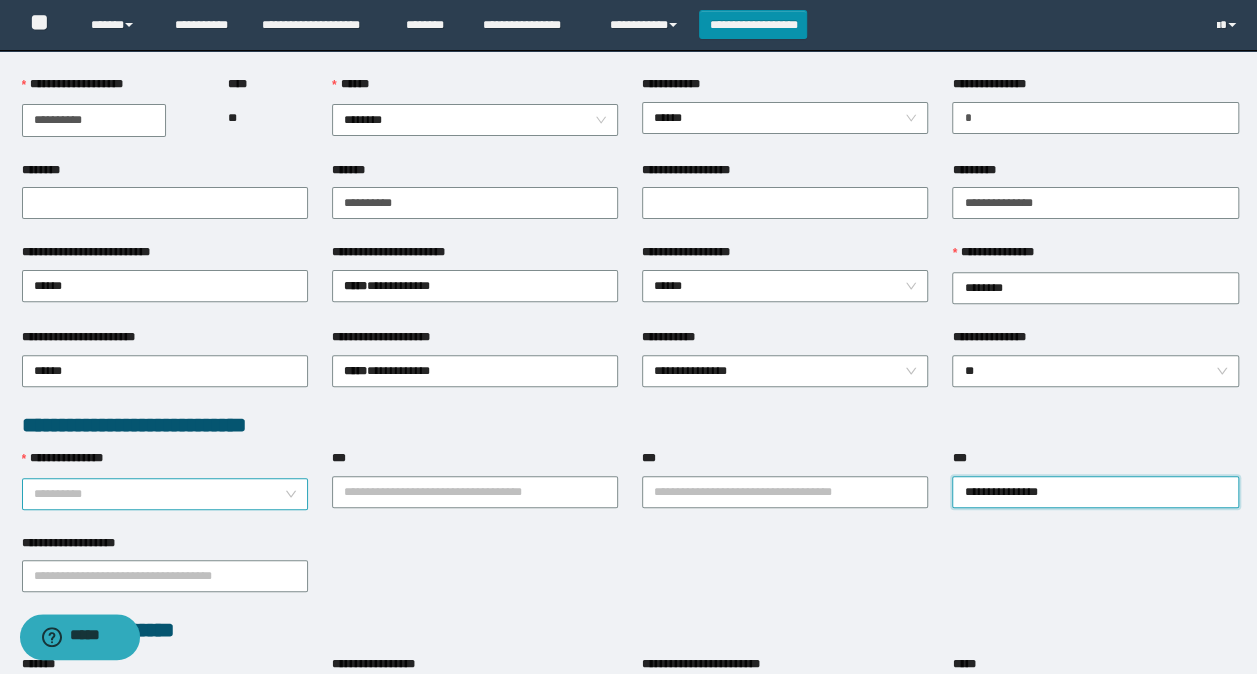 click on "**********" at bounding box center [159, 494] 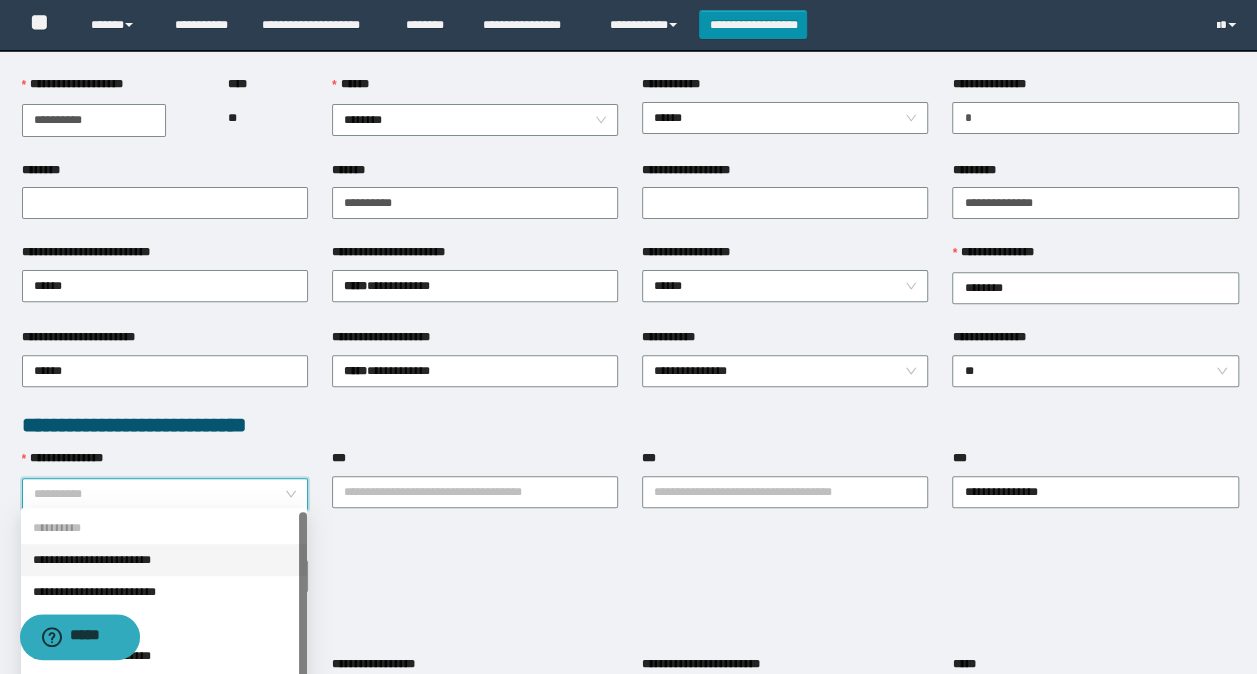 click on "**********" at bounding box center (164, 560) 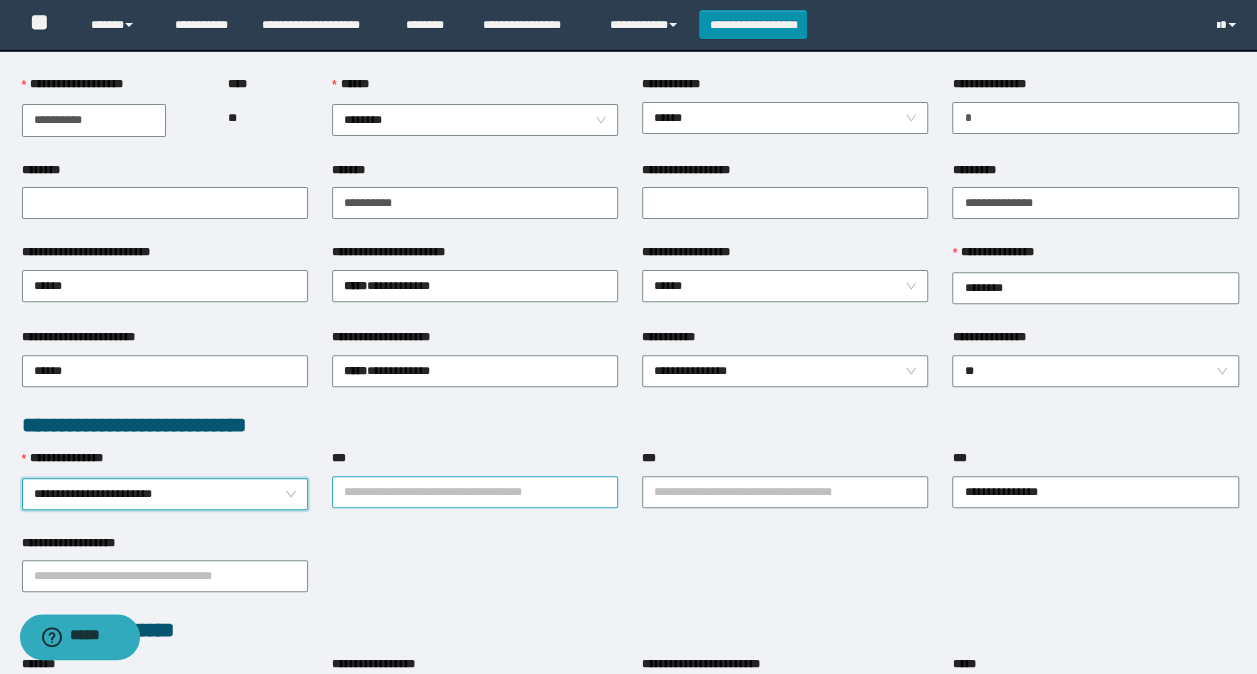 click on "***" at bounding box center (475, 492) 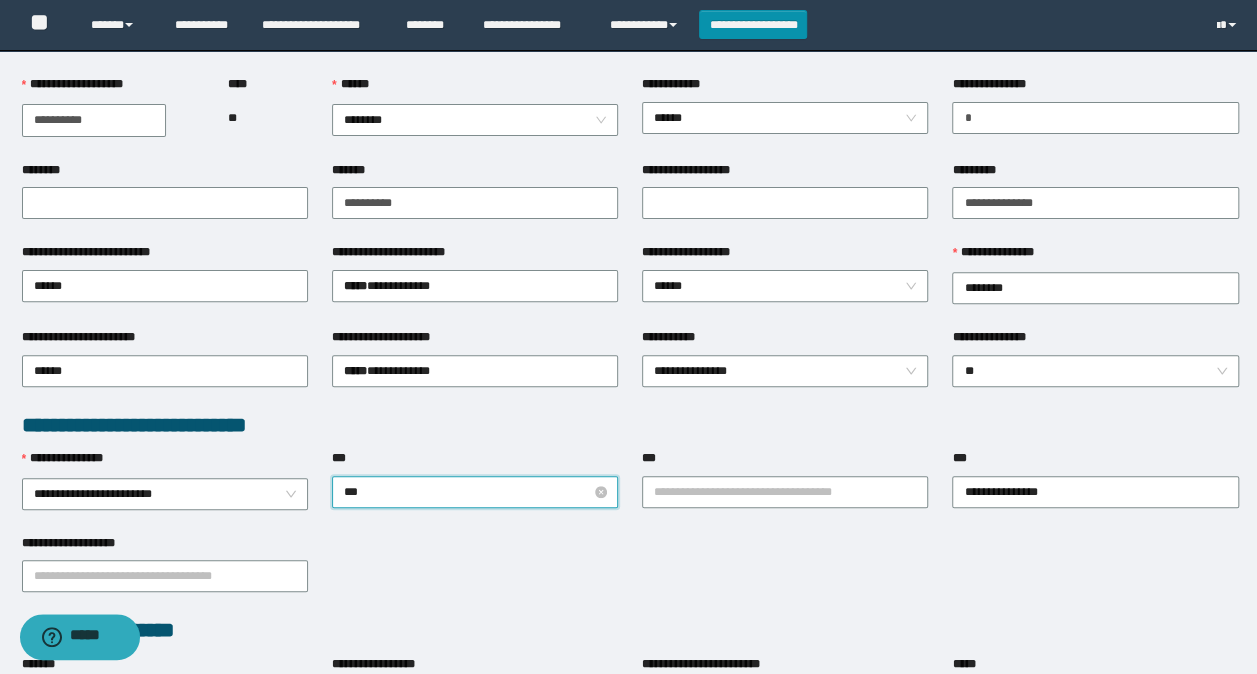 type on "****" 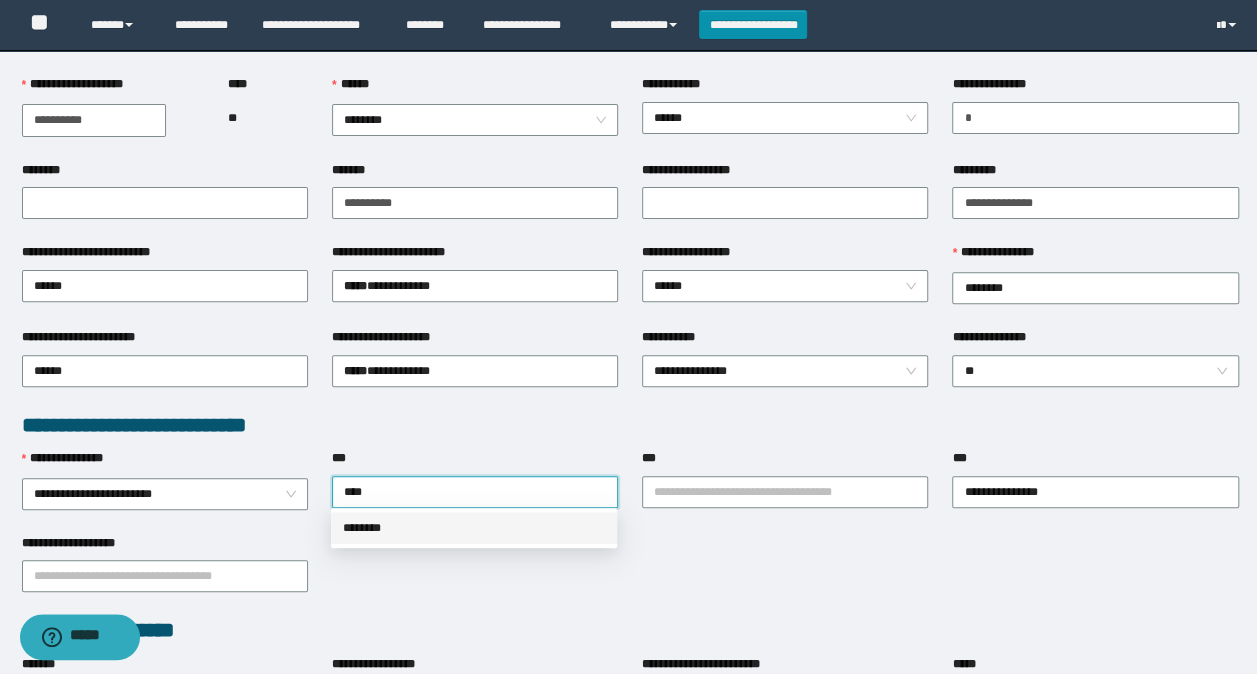 click on "********" at bounding box center [474, 528] 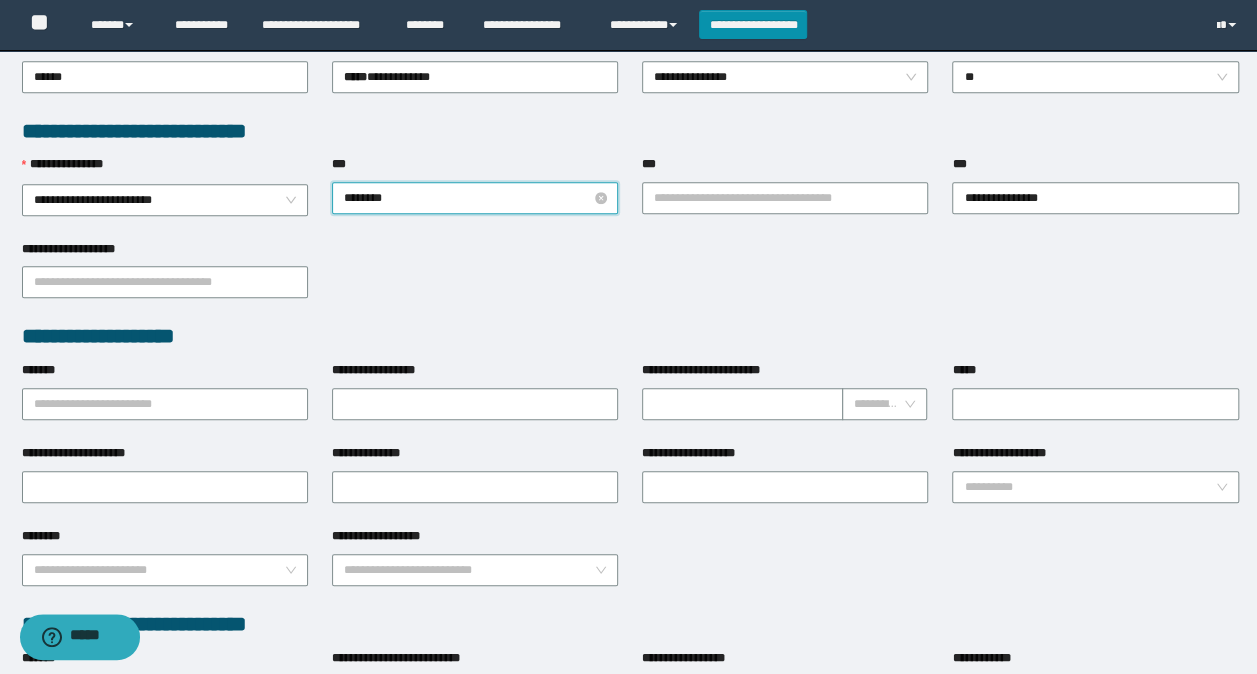 scroll, scrollTop: 500, scrollLeft: 0, axis: vertical 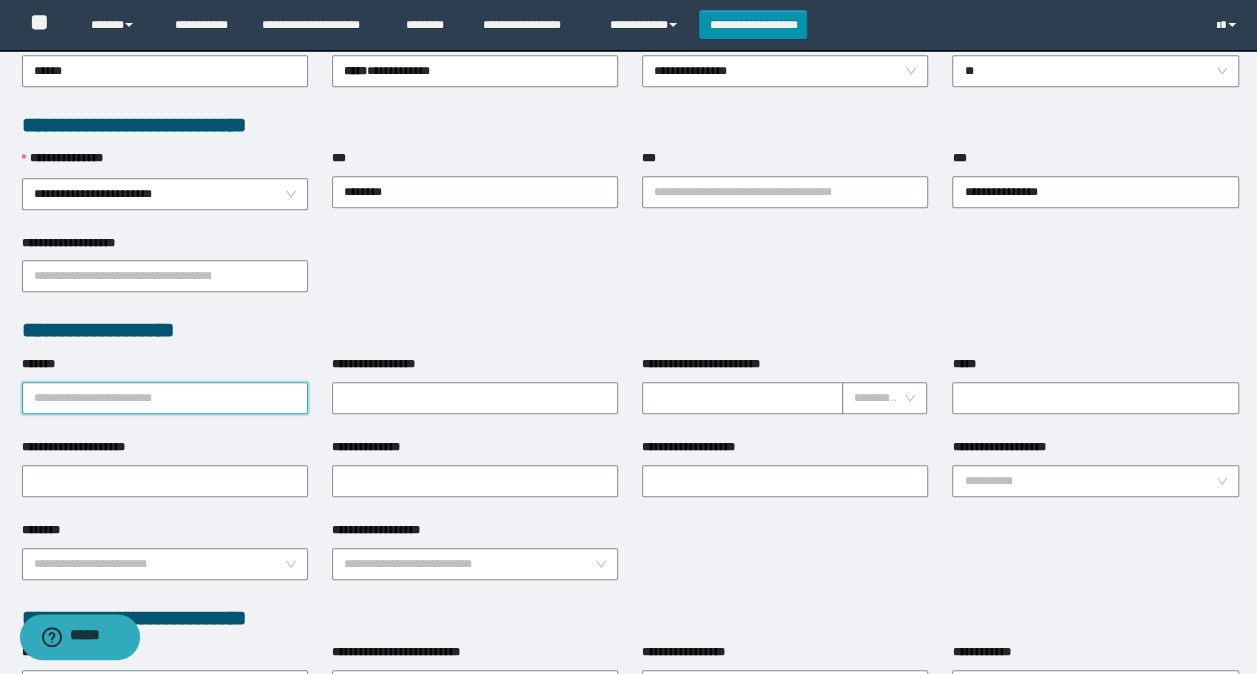 click on "*******" at bounding box center [165, 398] 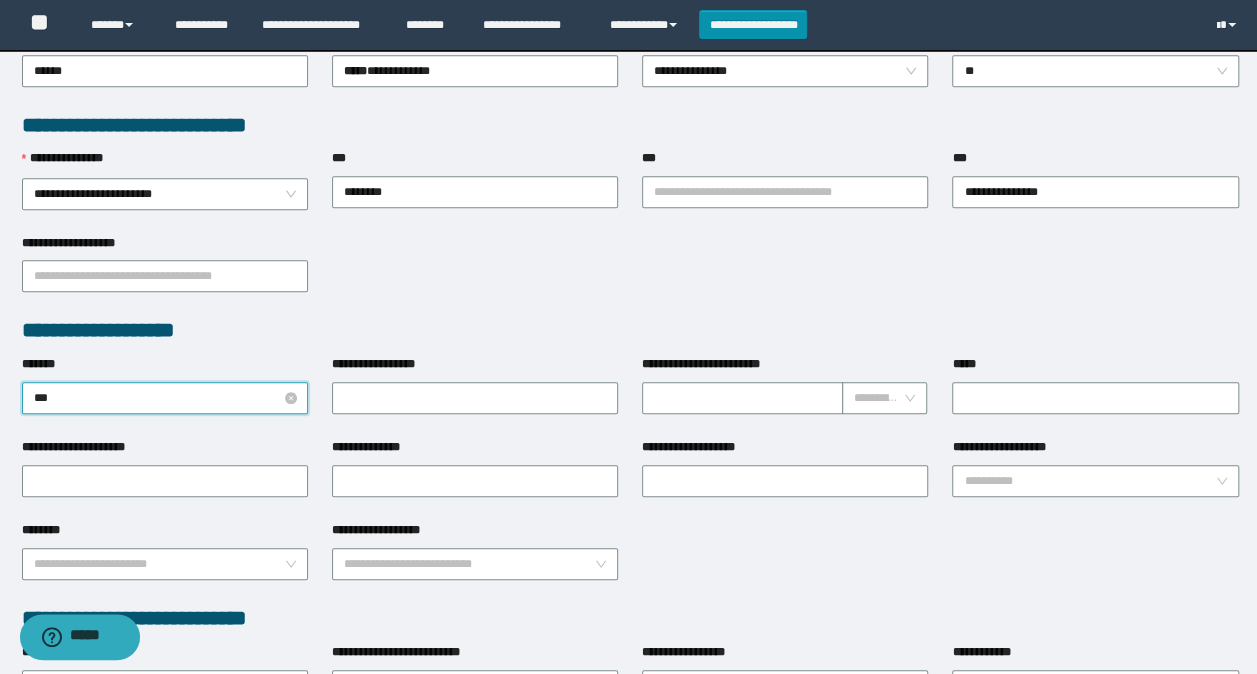type on "****" 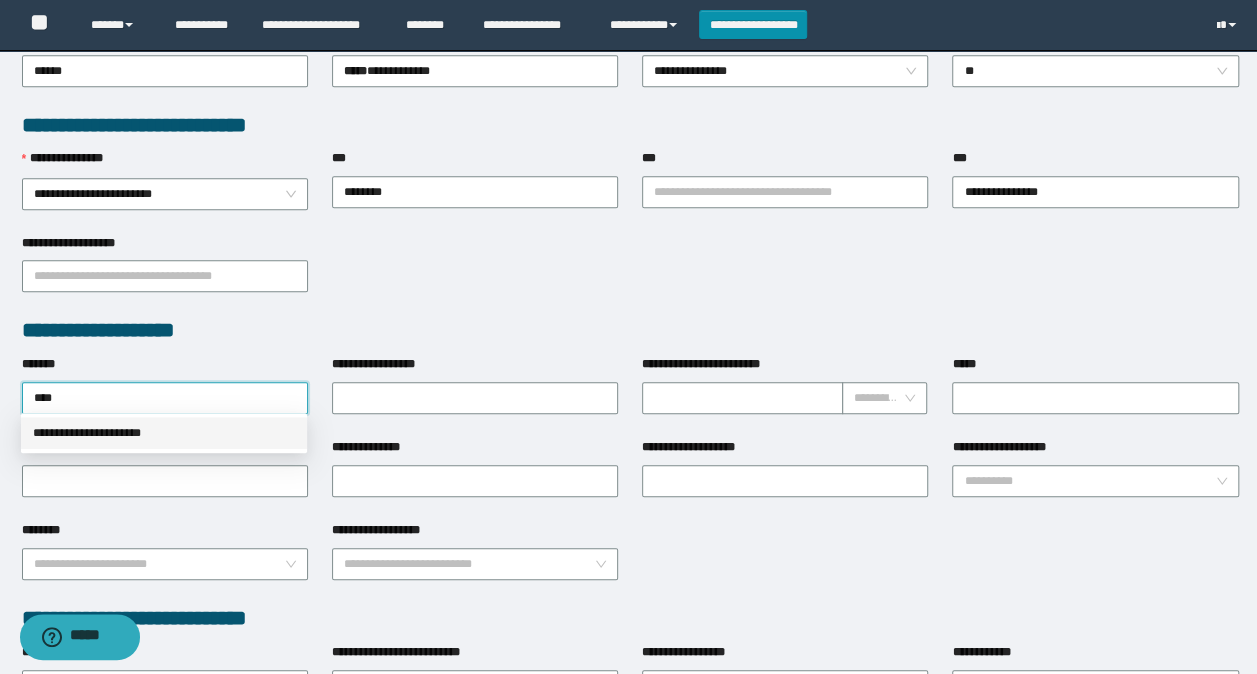 click on "**********" at bounding box center [164, 433] 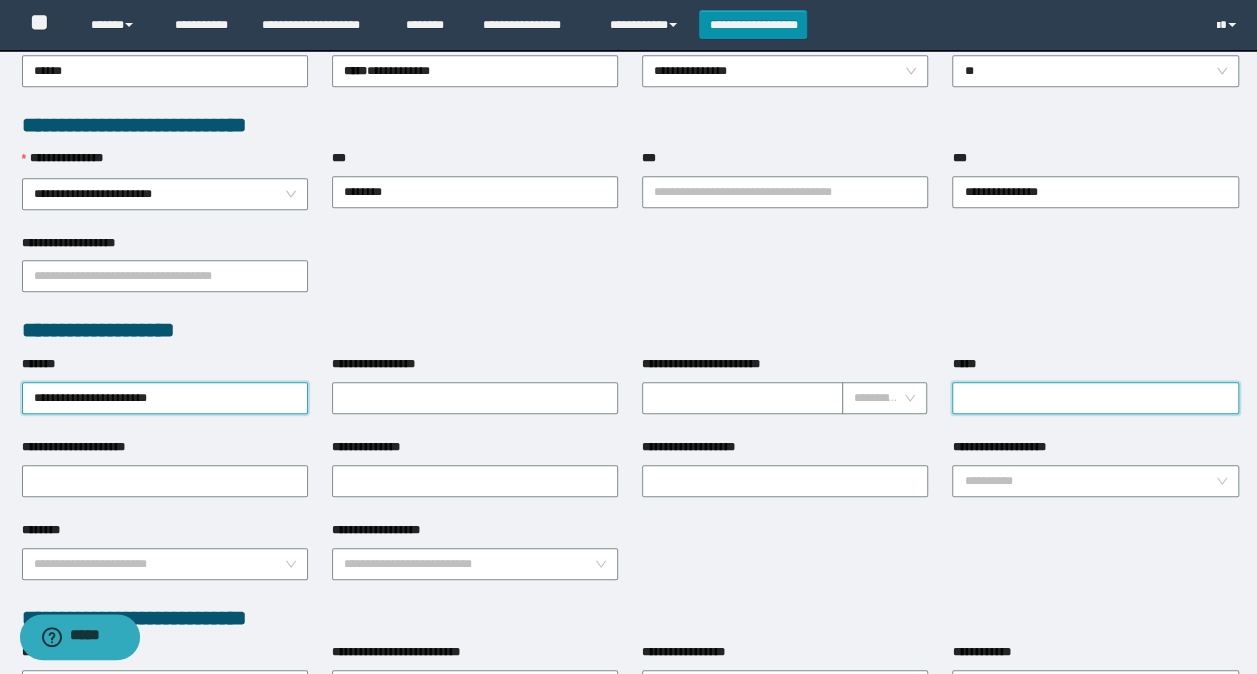 click on "*****" at bounding box center (1095, 398) 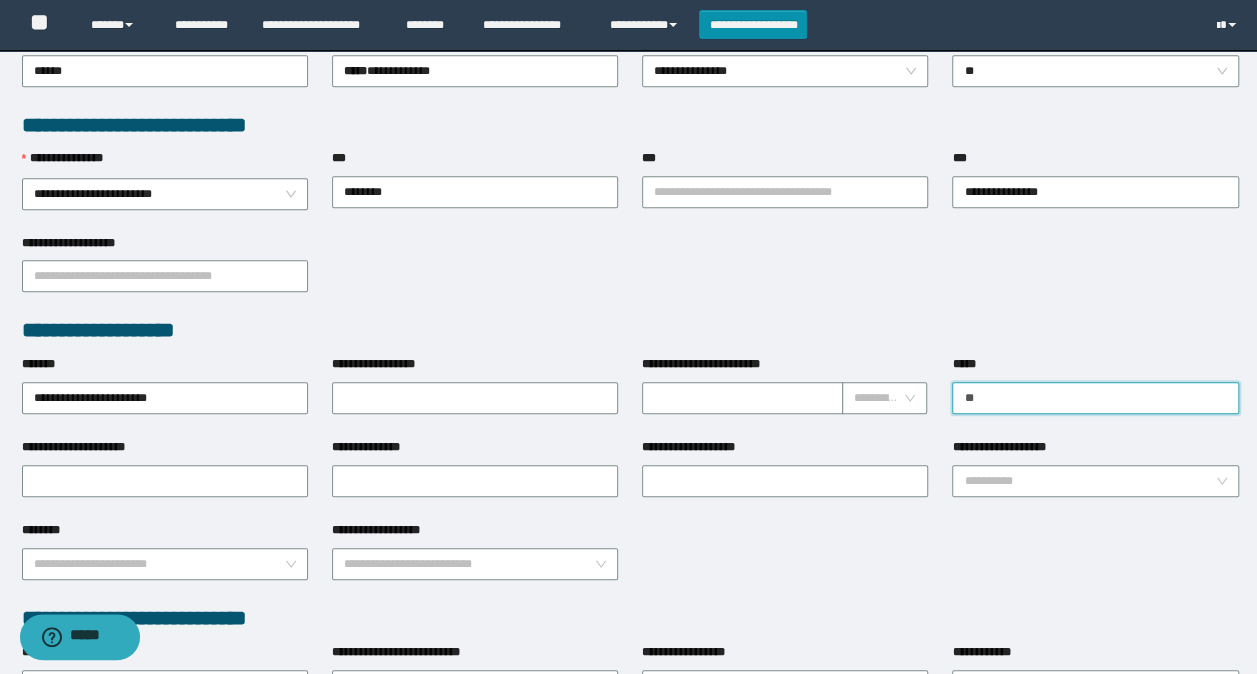 type on "*" 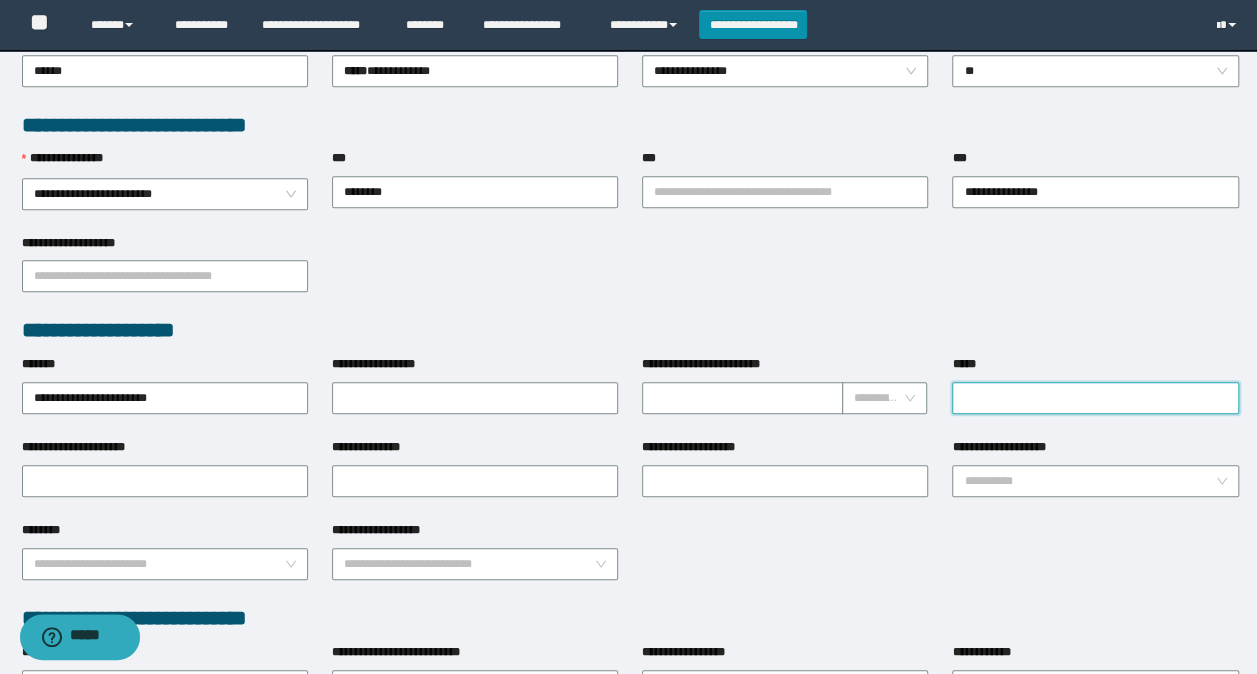 type on "*" 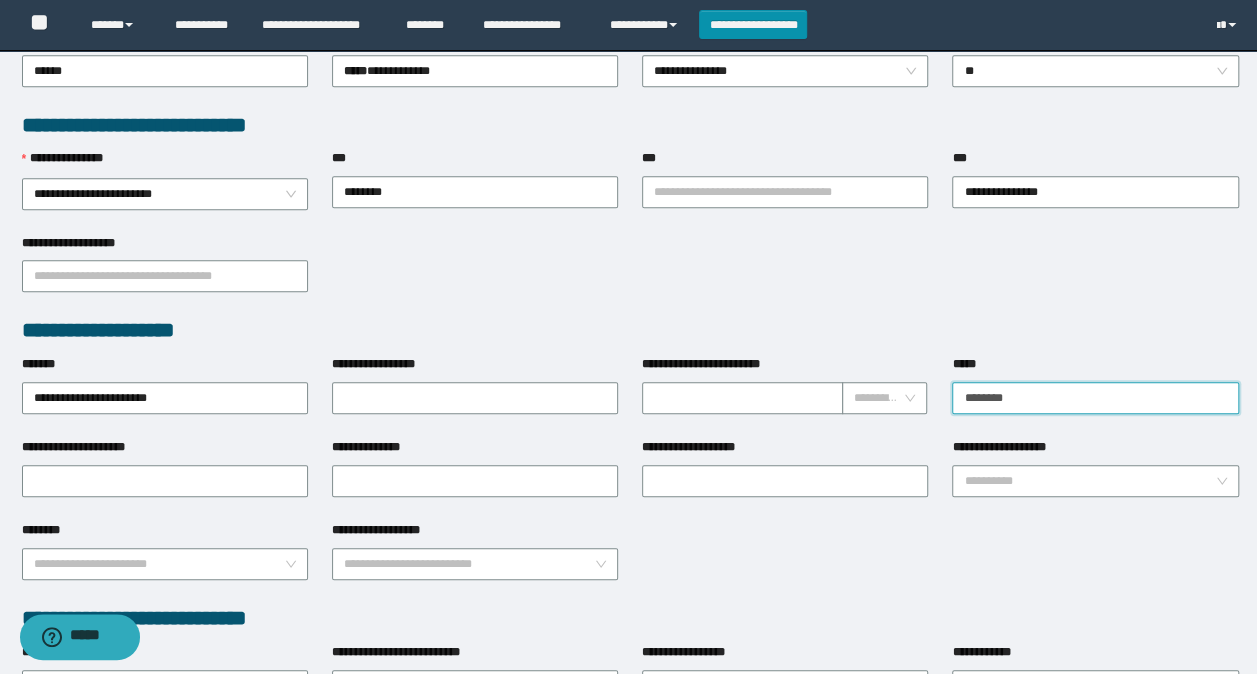 type on "**********" 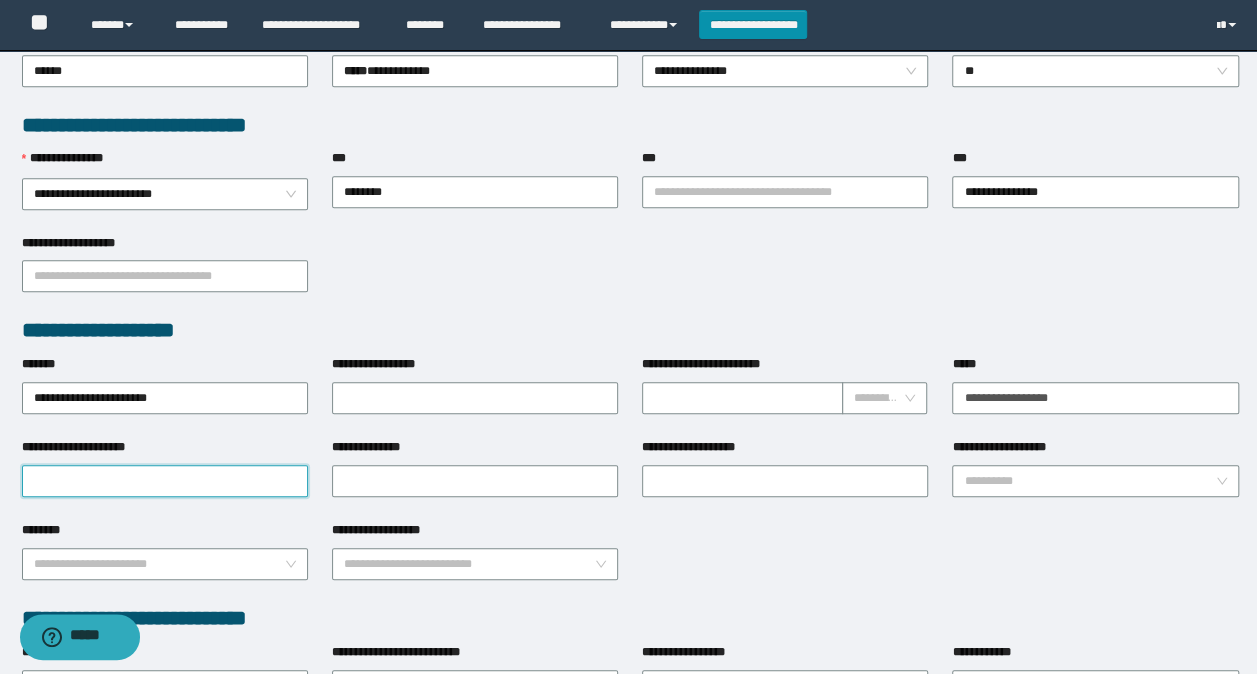 click on "**********" at bounding box center (165, 481) 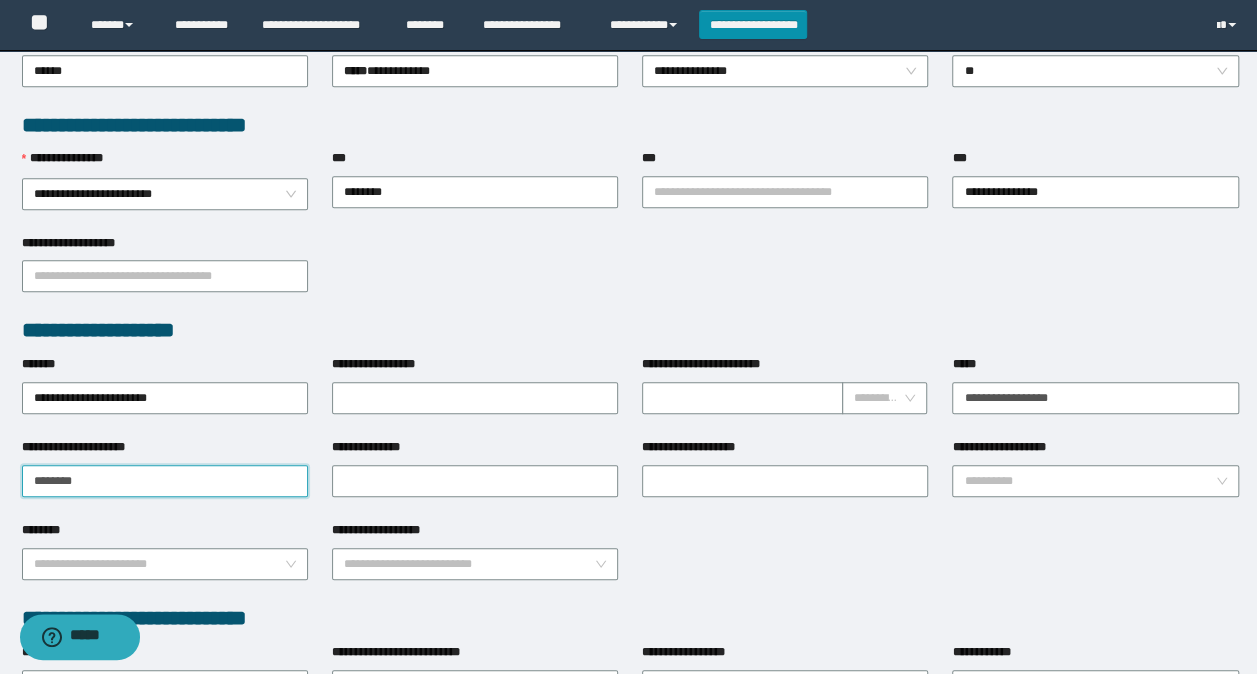 type on "**********" 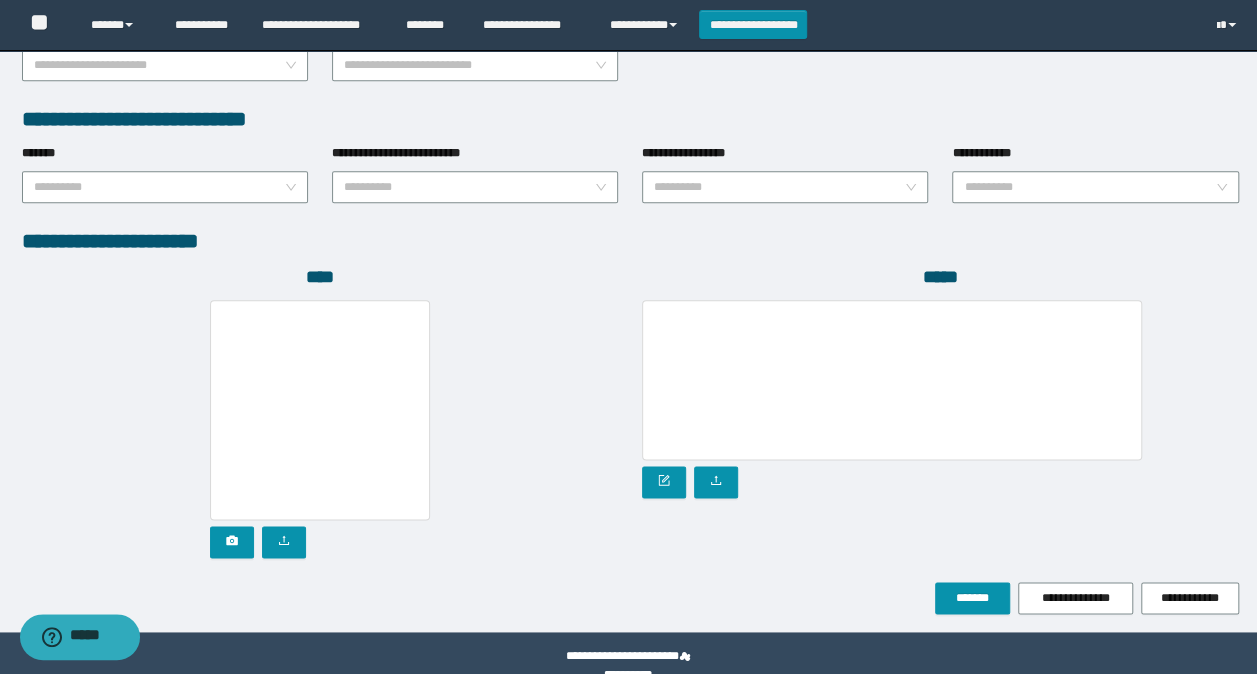 scroll, scrollTop: 1000, scrollLeft: 0, axis: vertical 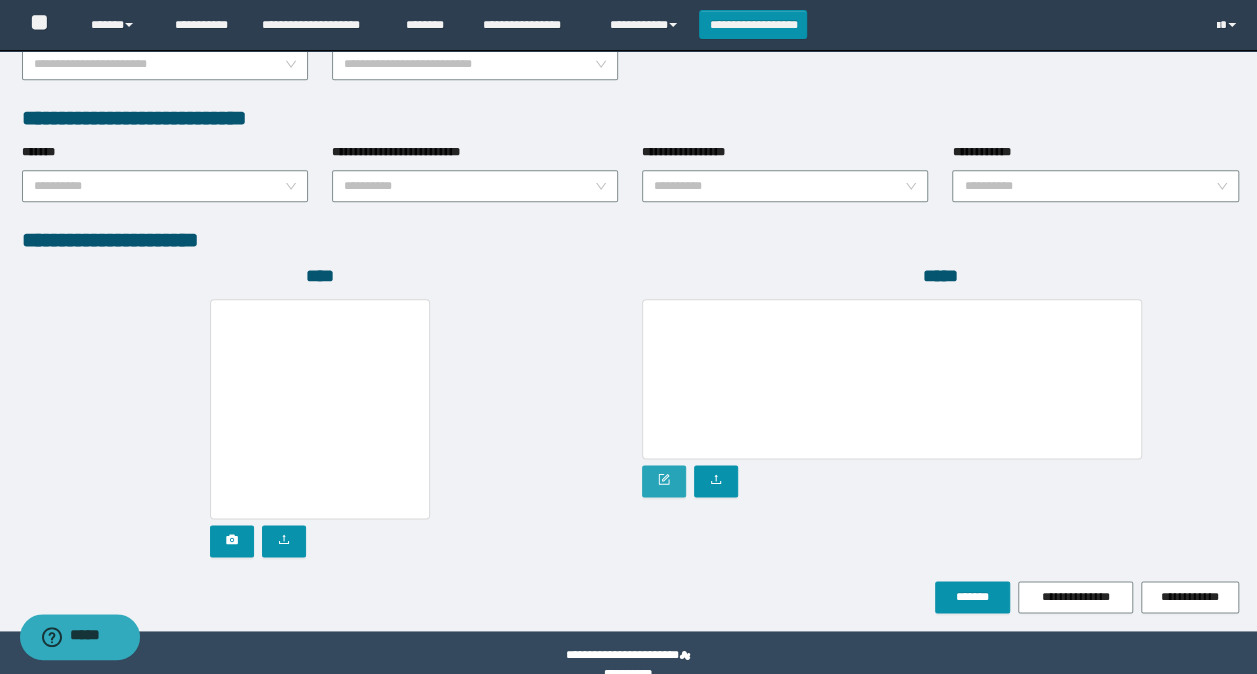 click at bounding box center [664, 481] 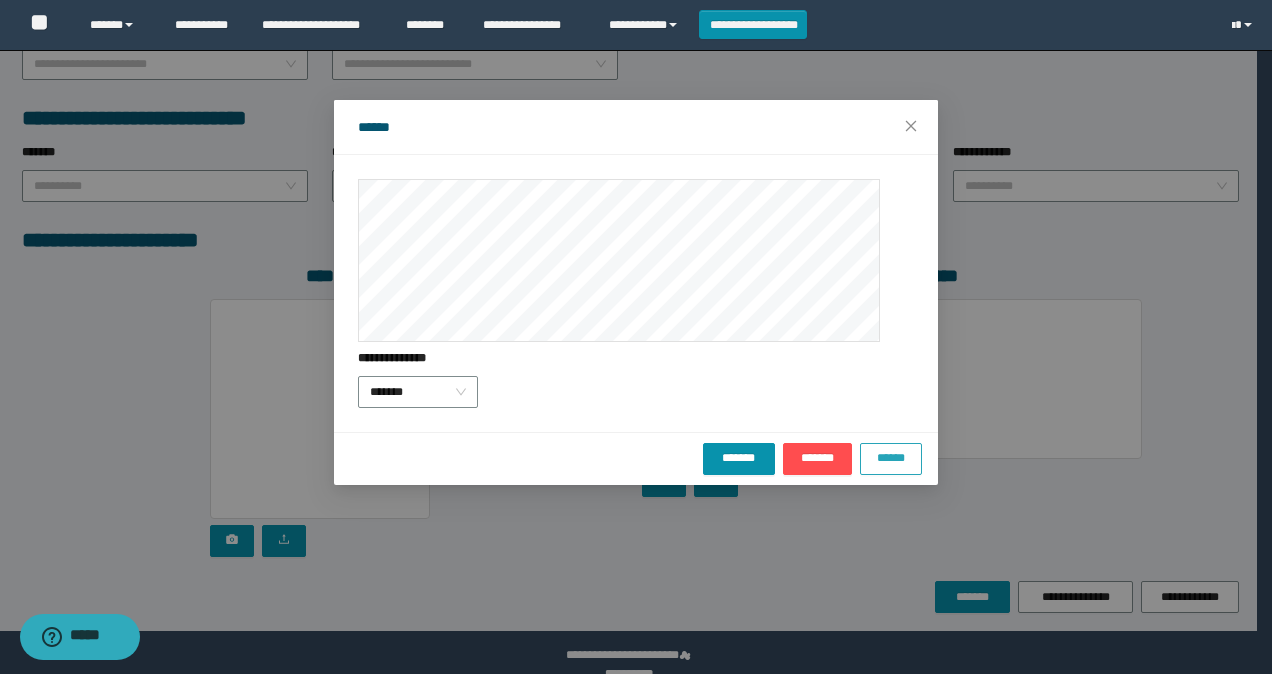 click on "******" at bounding box center (891, 459) 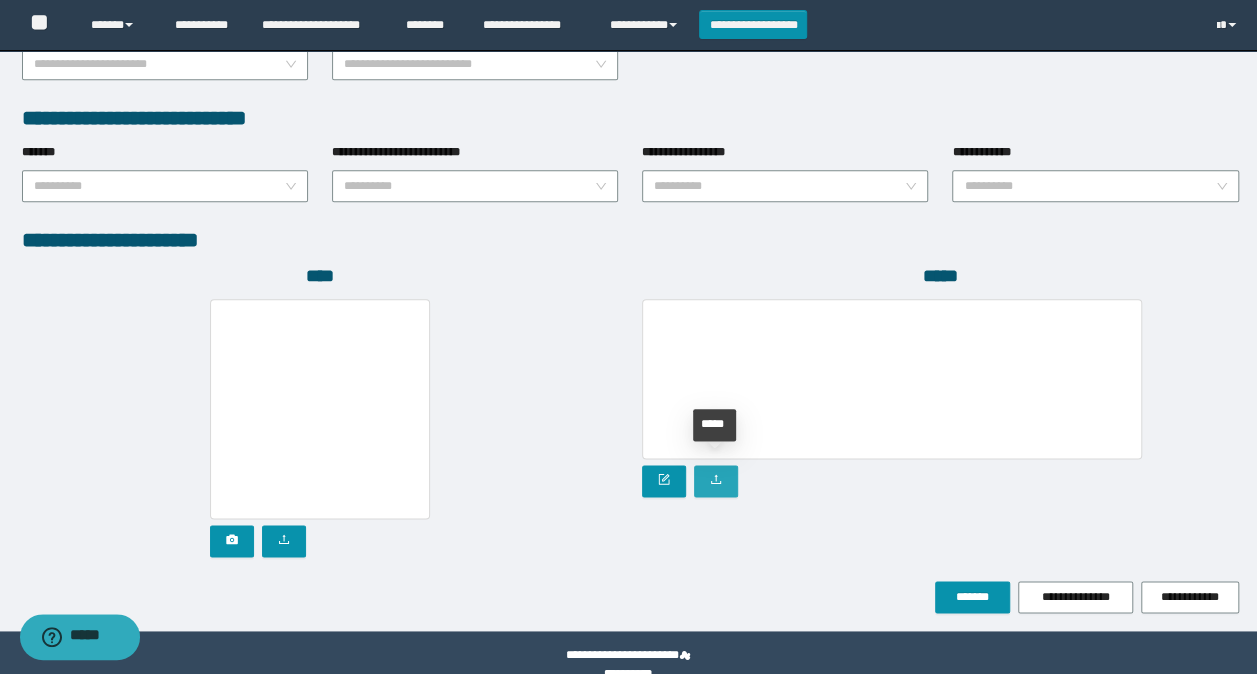 click 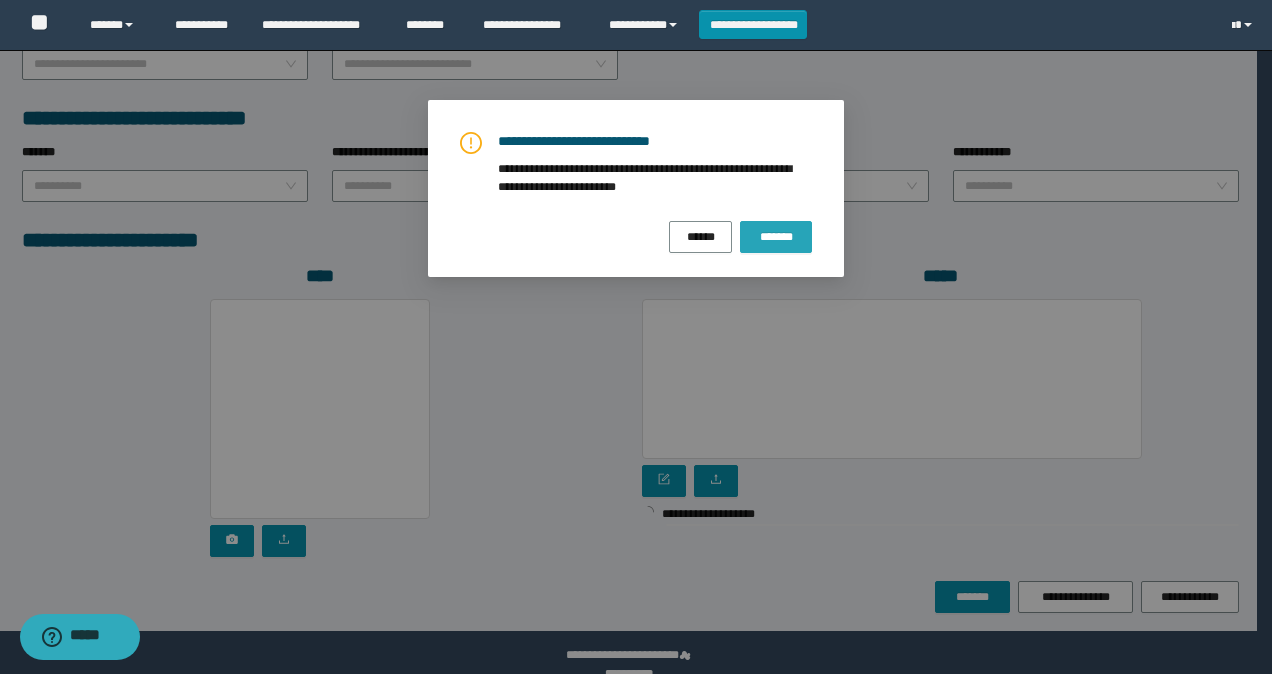 click on "*******" at bounding box center [776, 237] 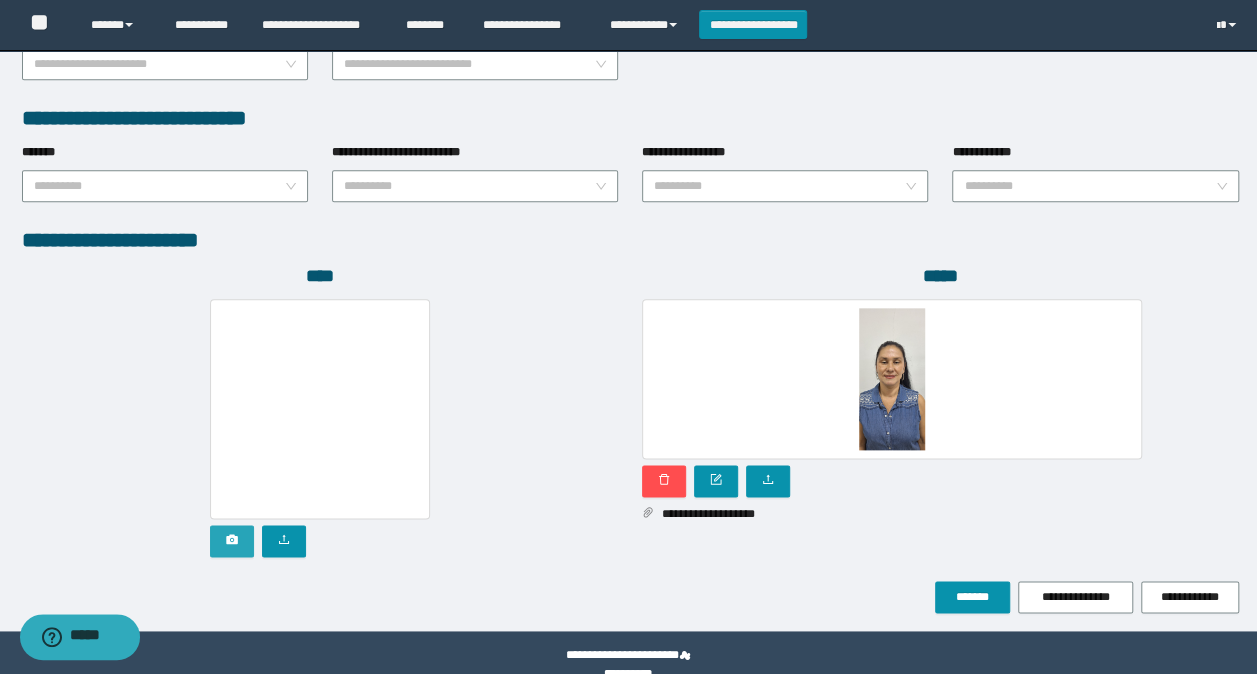 click at bounding box center (232, 541) 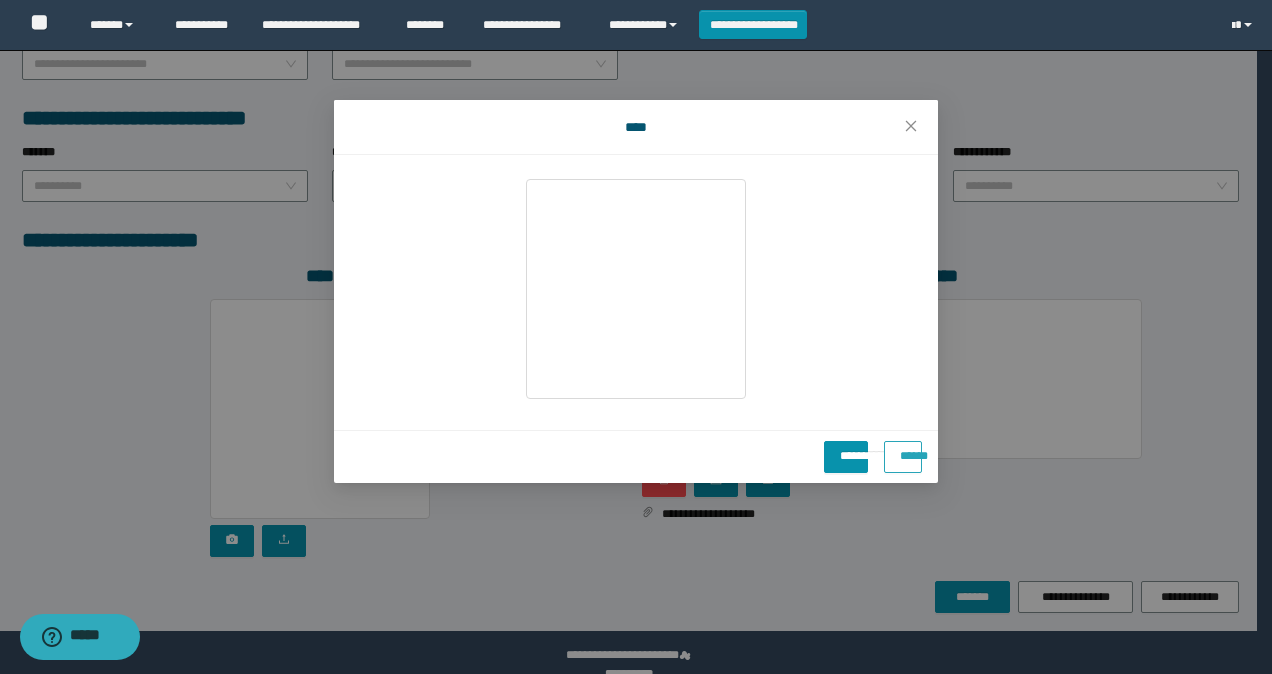 click on "******" at bounding box center (903, 449) 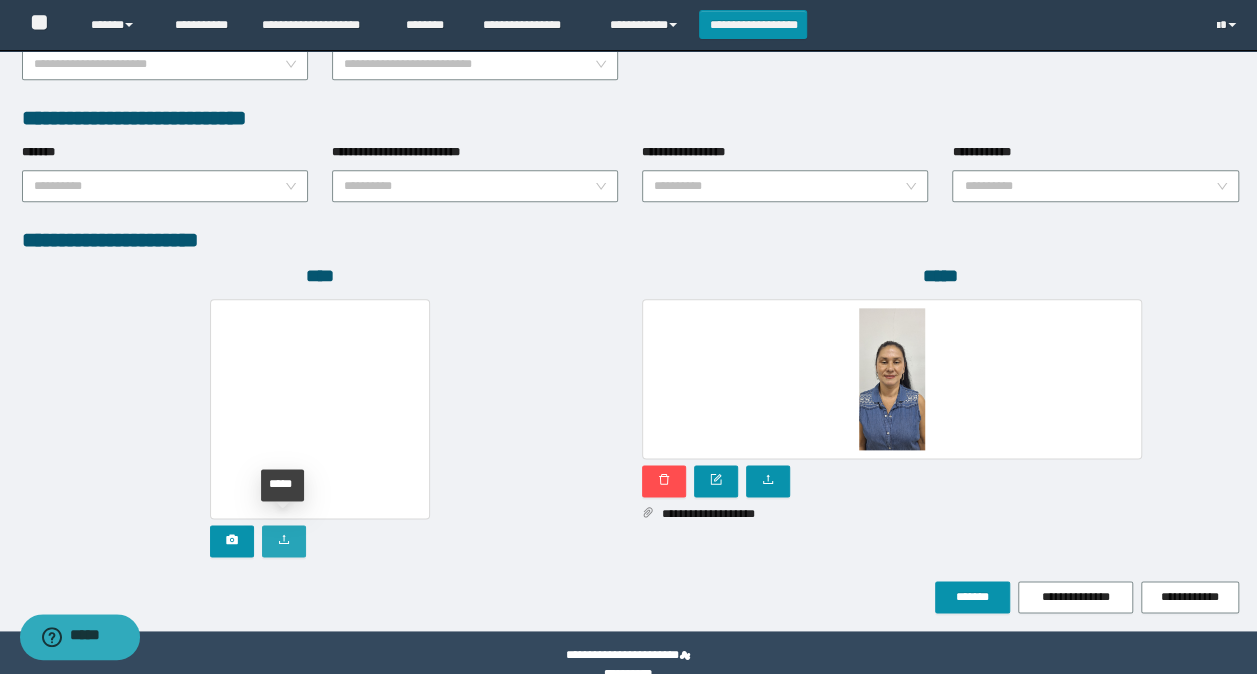 click at bounding box center [284, 541] 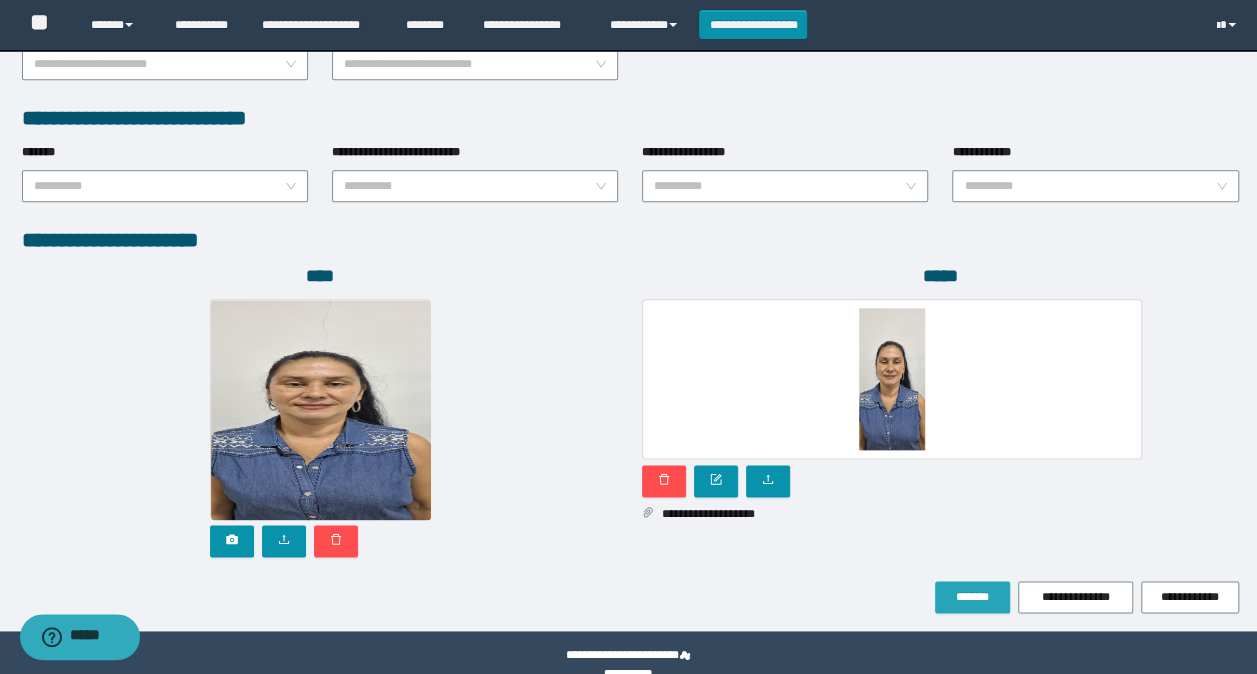click on "*******" at bounding box center (972, 597) 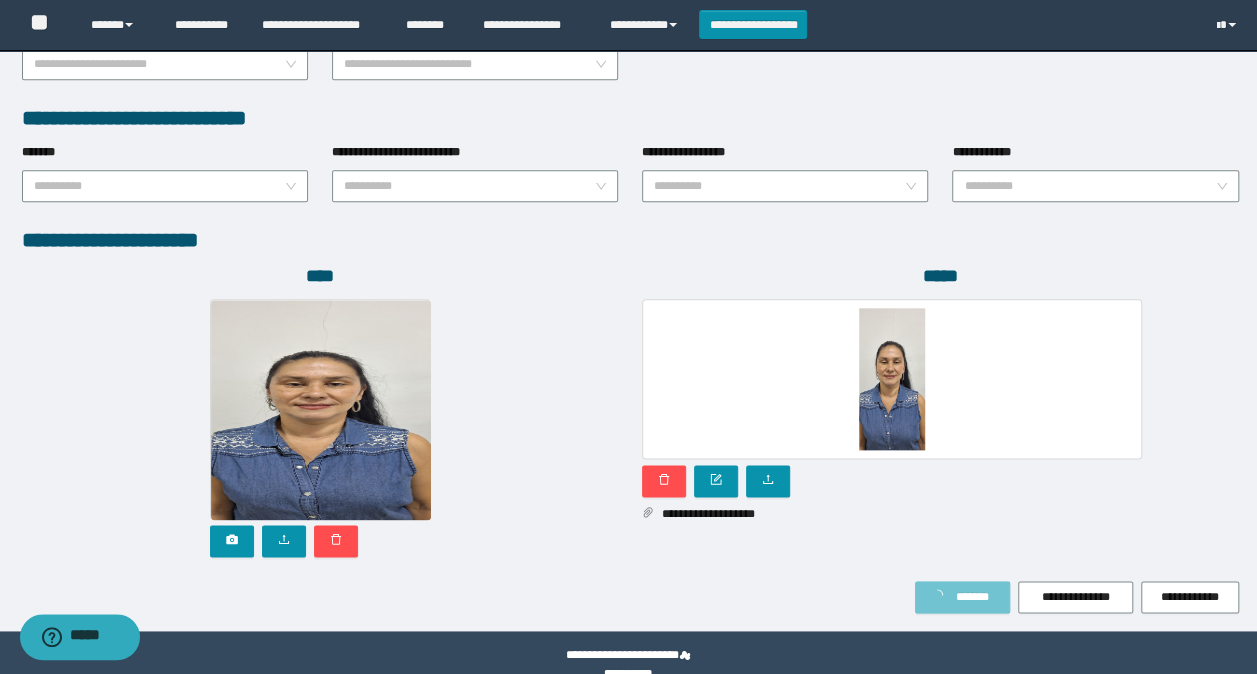 type 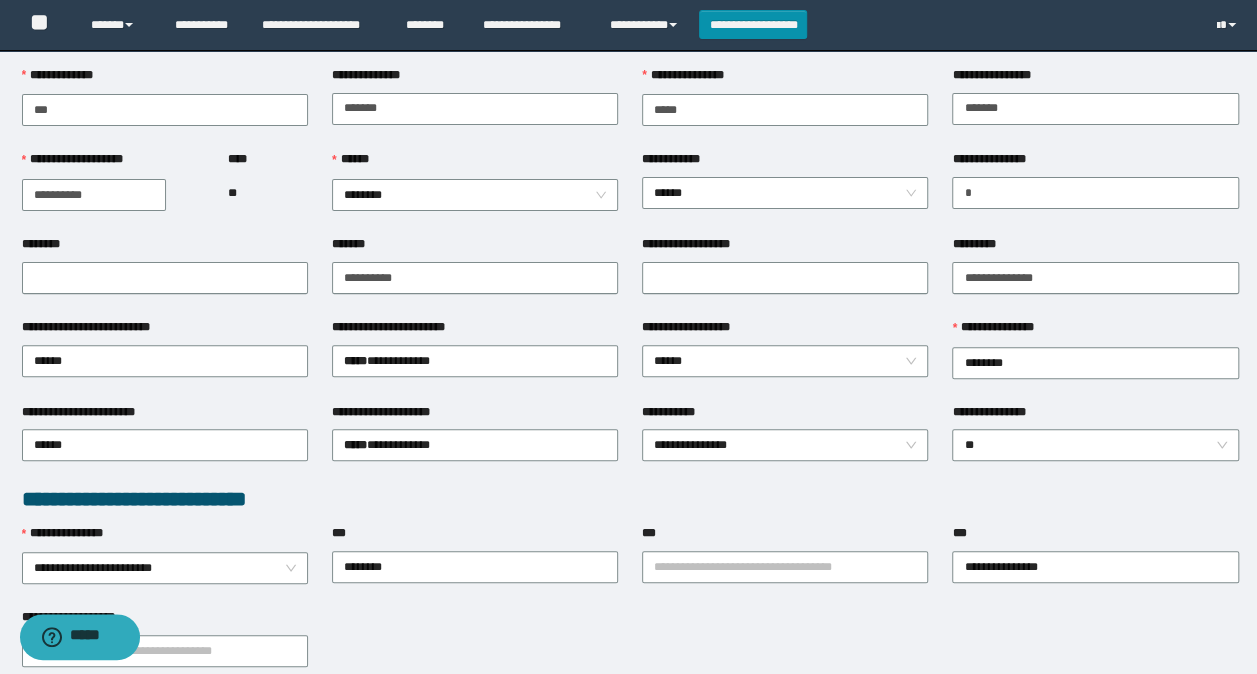 scroll, scrollTop: 52, scrollLeft: 0, axis: vertical 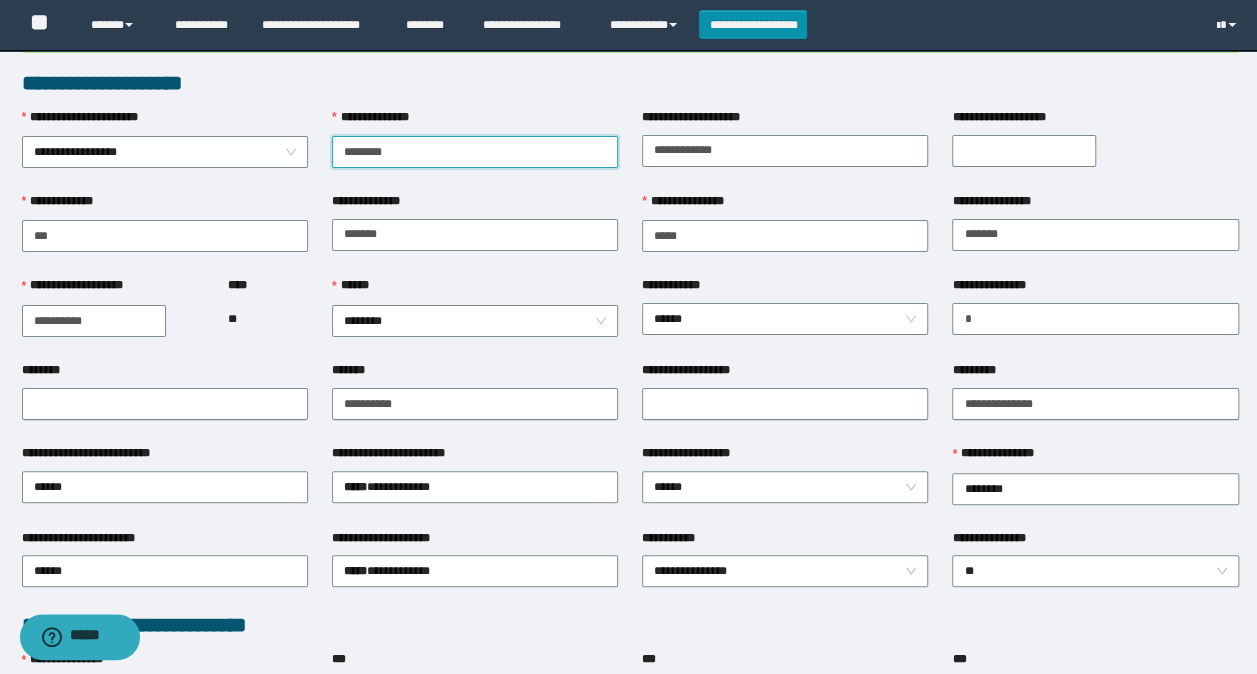 drag, startPoint x: 404, startPoint y: 152, endPoint x: 325, endPoint y: 152, distance: 79 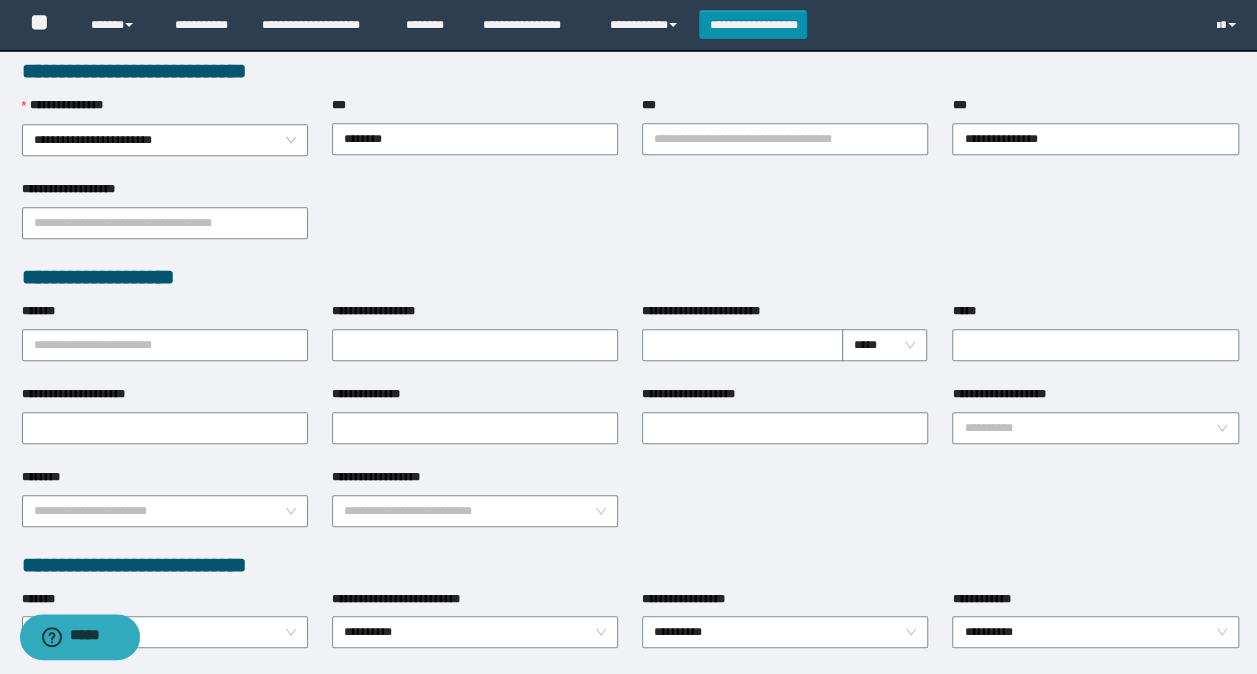 scroll, scrollTop: 534, scrollLeft: 0, axis: vertical 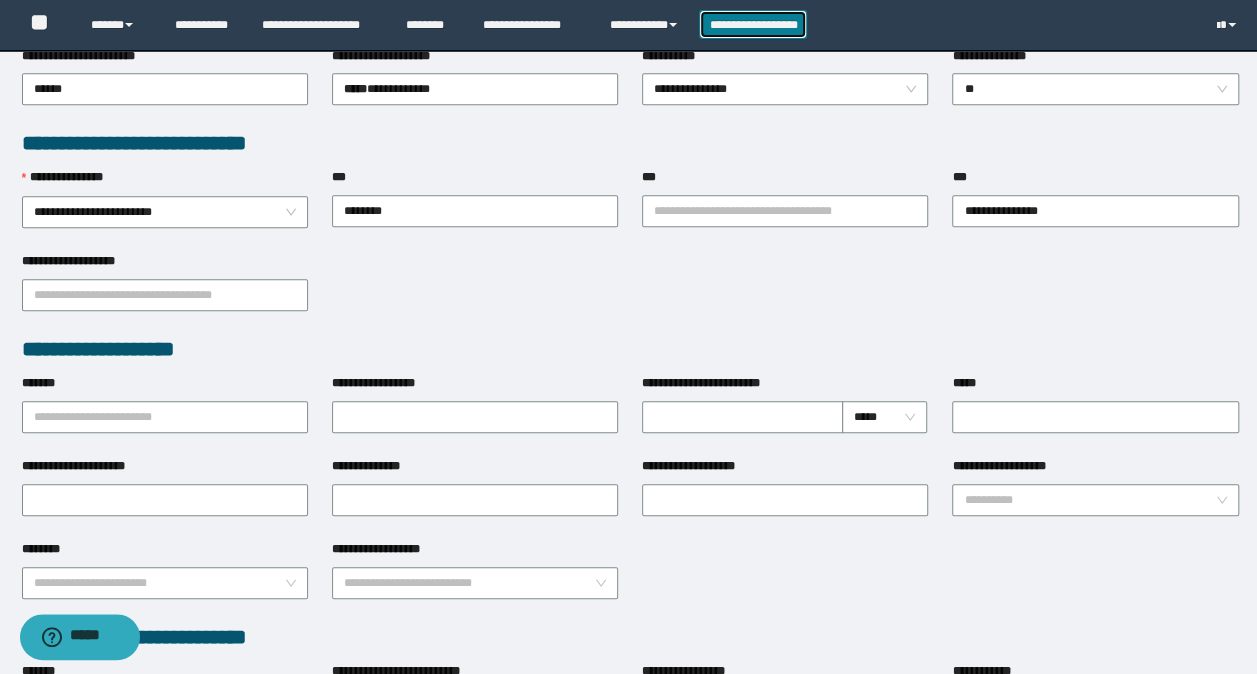 click on "**********" at bounding box center (753, 24) 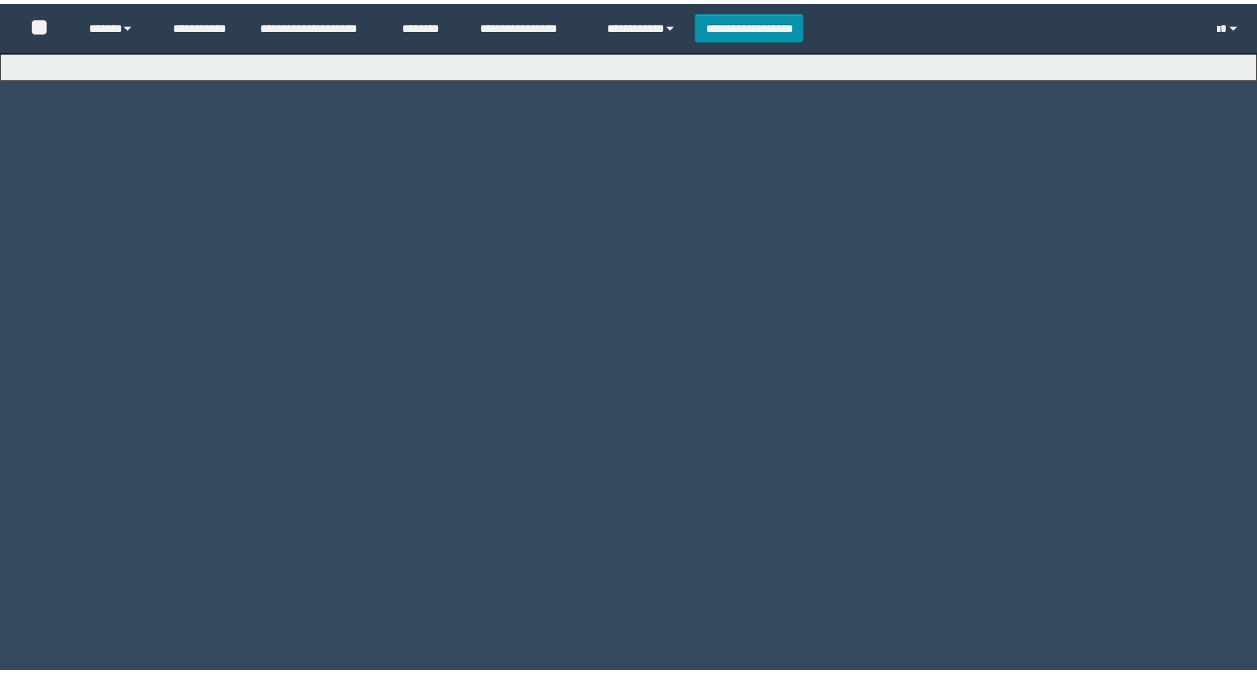scroll, scrollTop: 0, scrollLeft: 0, axis: both 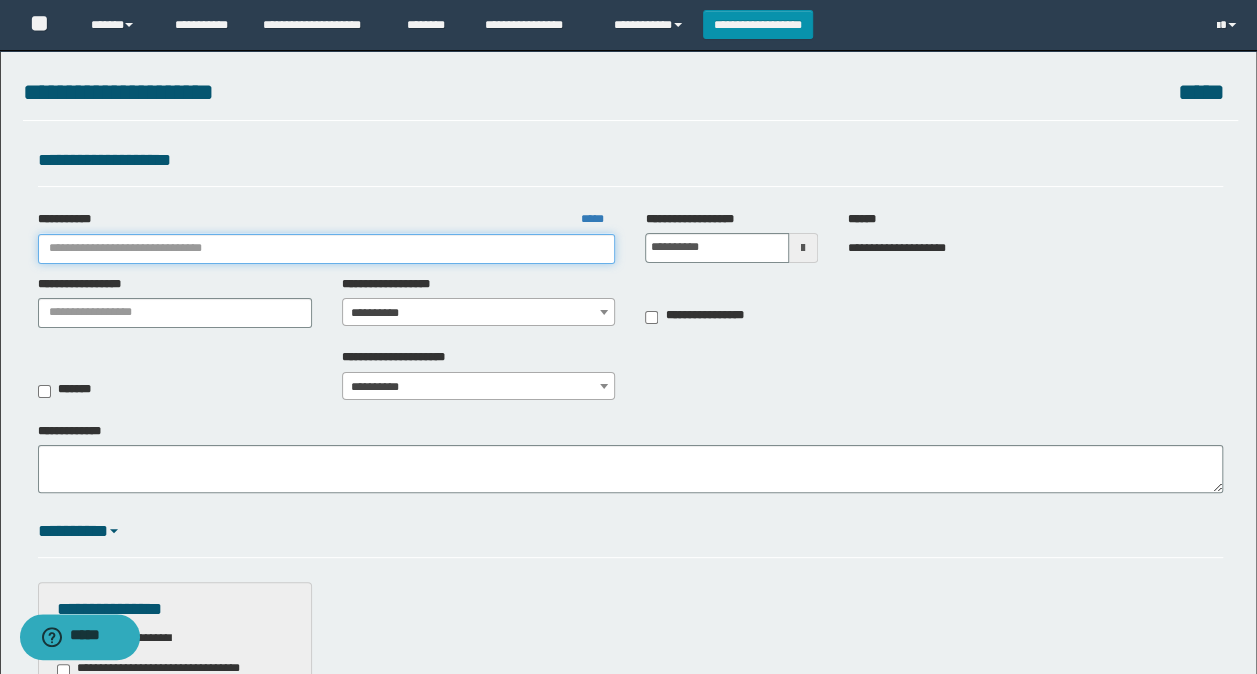 click on "**********" at bounding box center [327, 249] 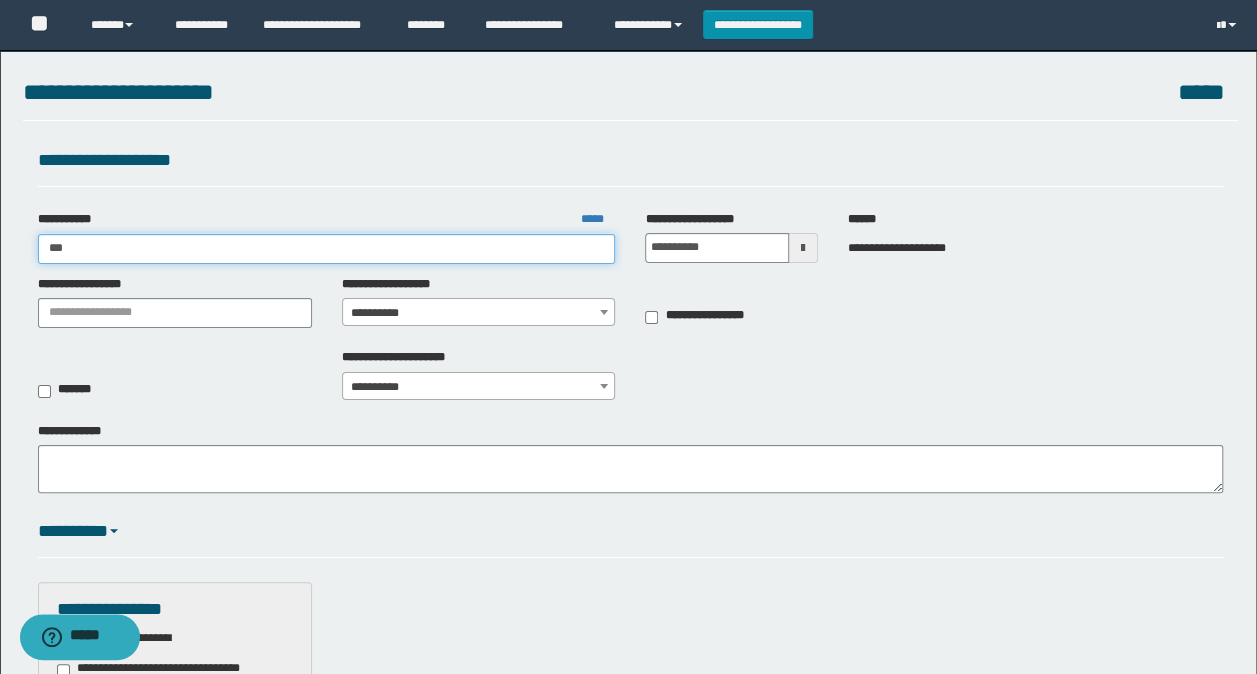 type on "****" 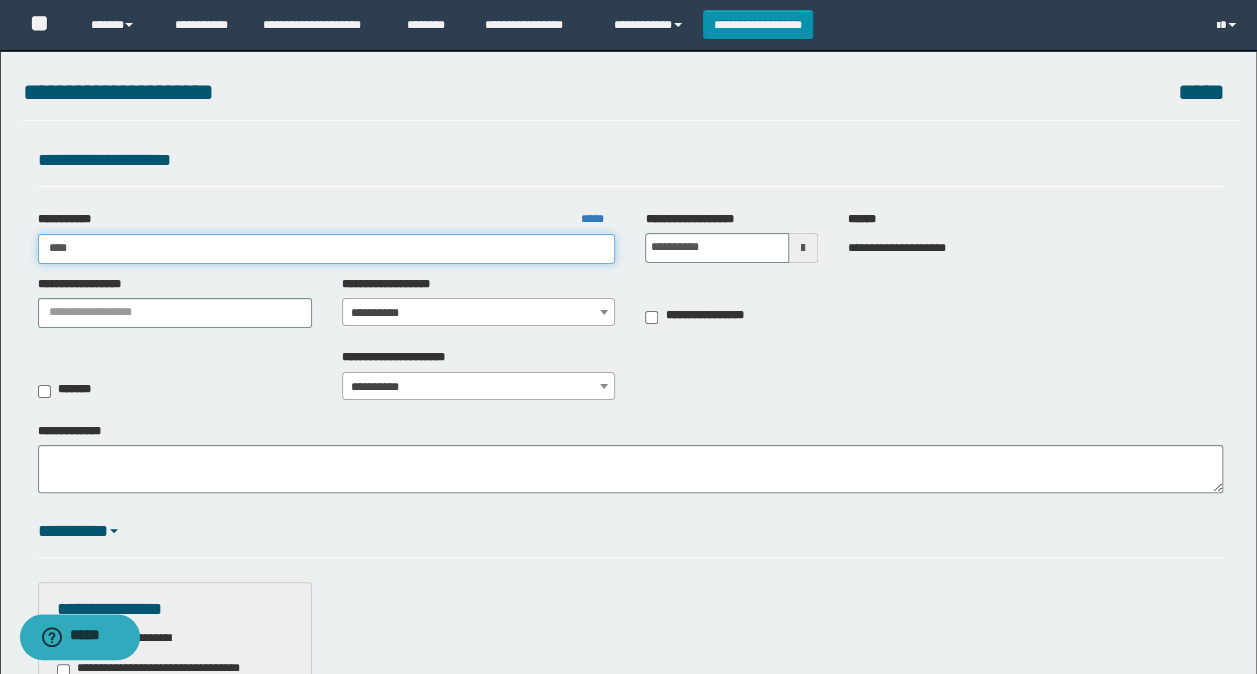 type on "****" 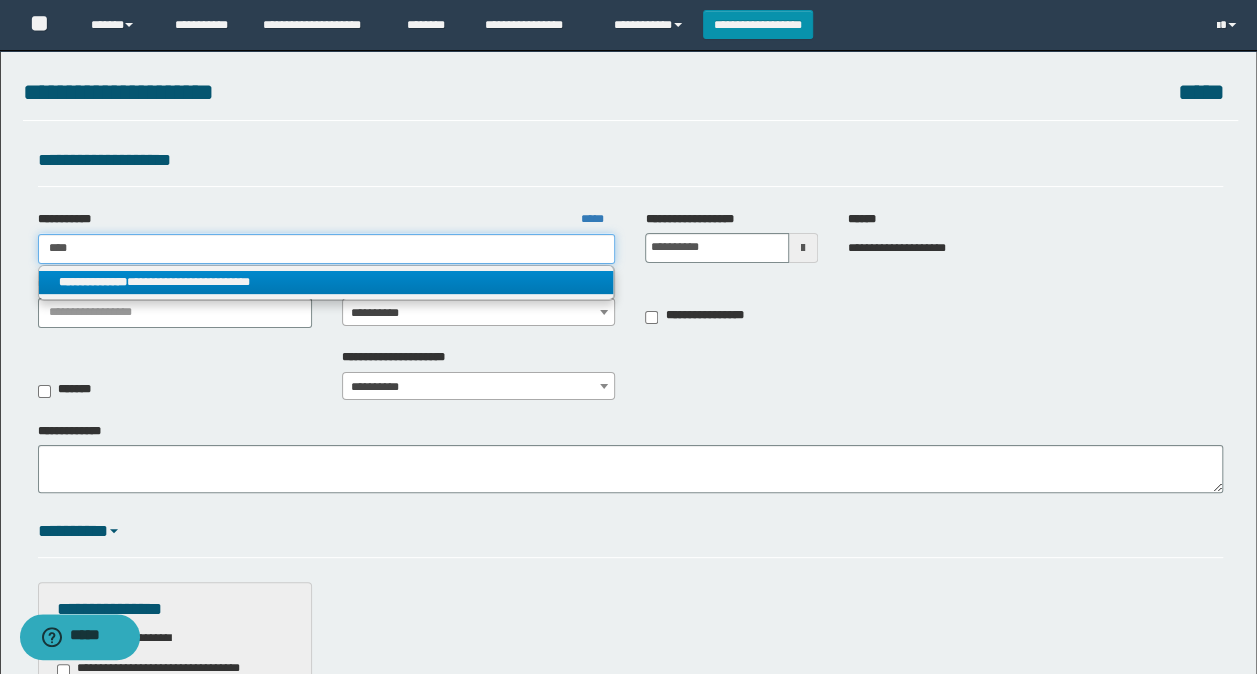 type on "****" 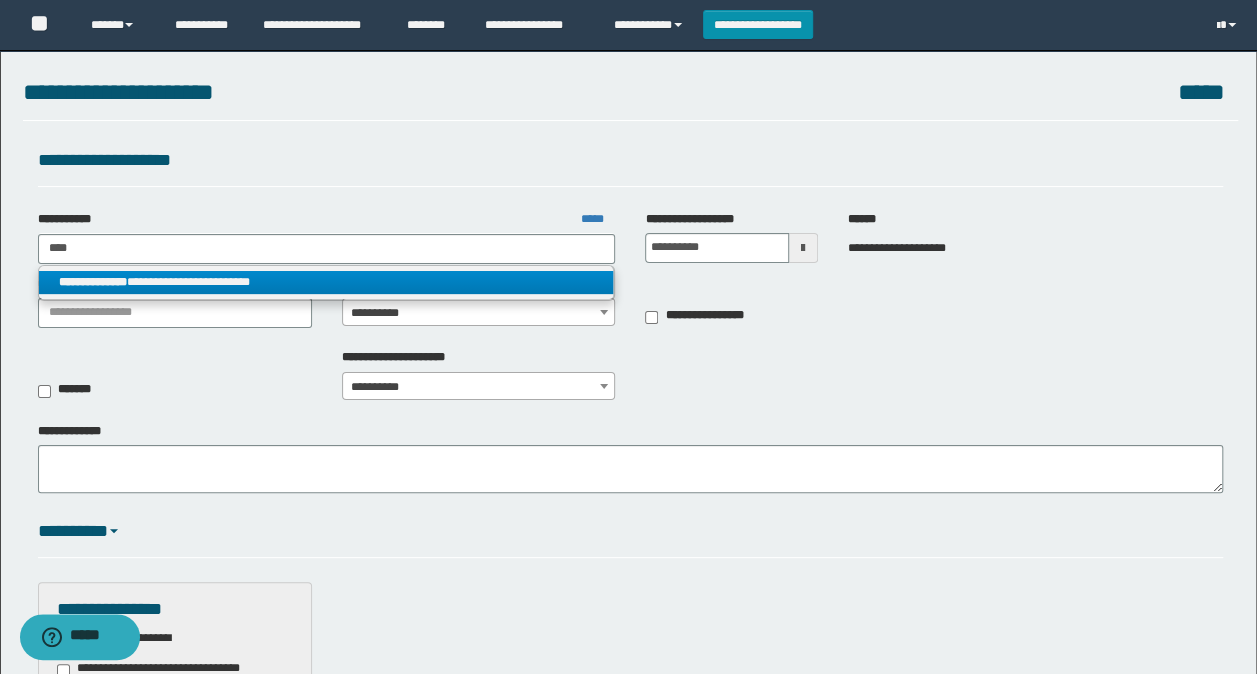 click on "**********" at bounding box center [326, 282] 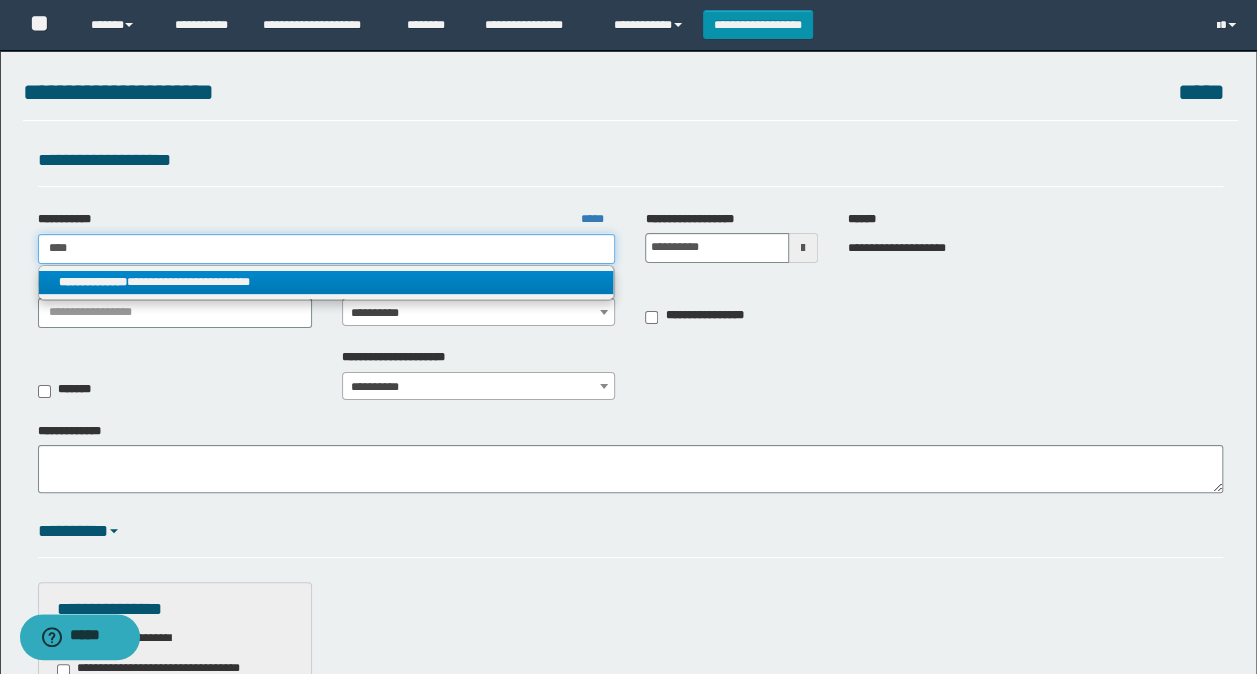 type 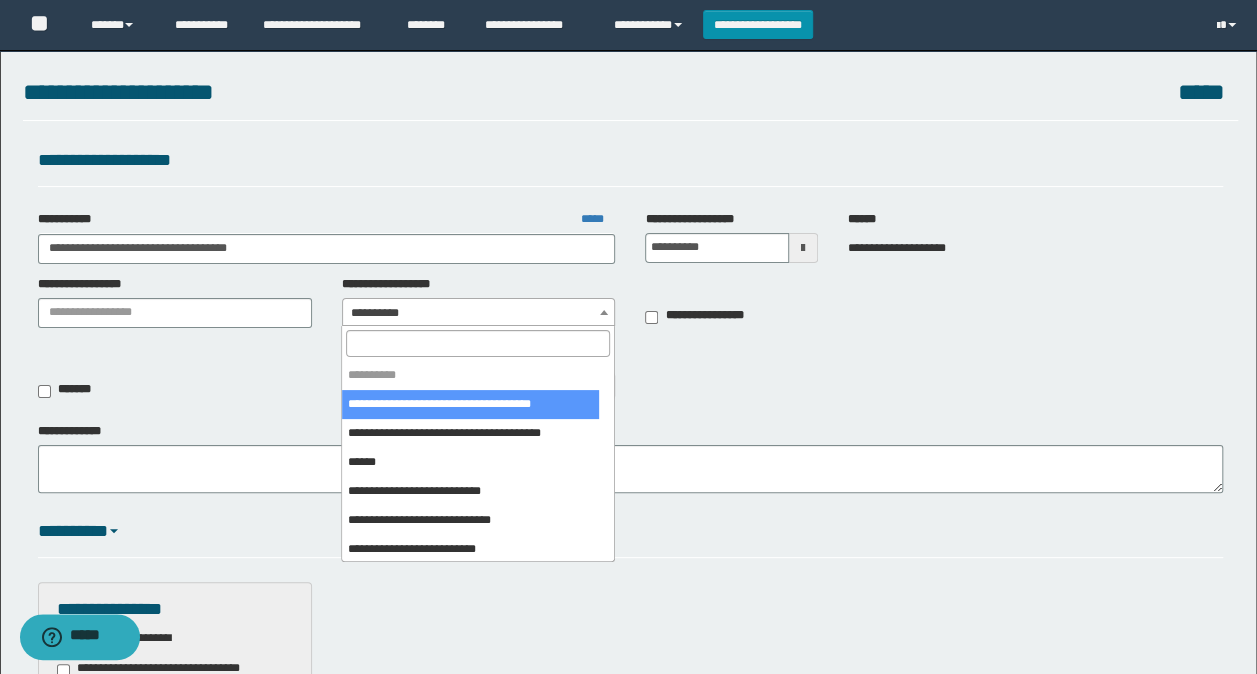 click on "**********" at bounding box center [479, 313] 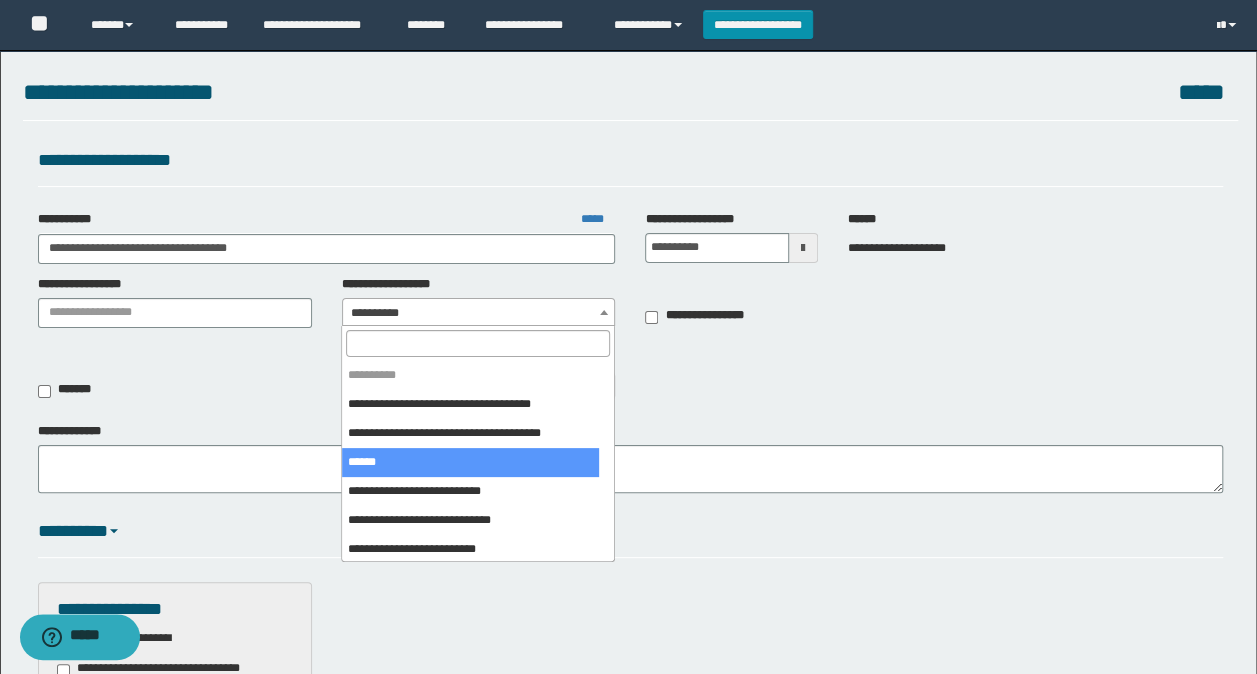 scroll, scrollTop: 100, scrollLeft: 0, axis: vertical 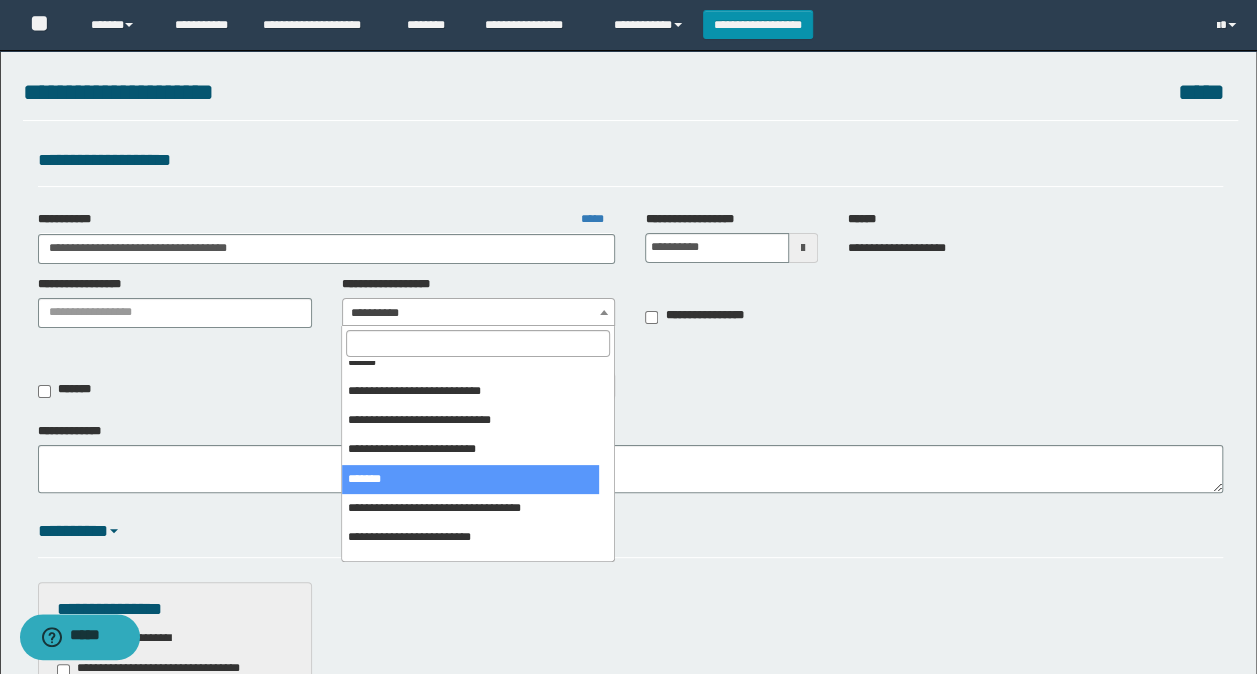 select on "***" 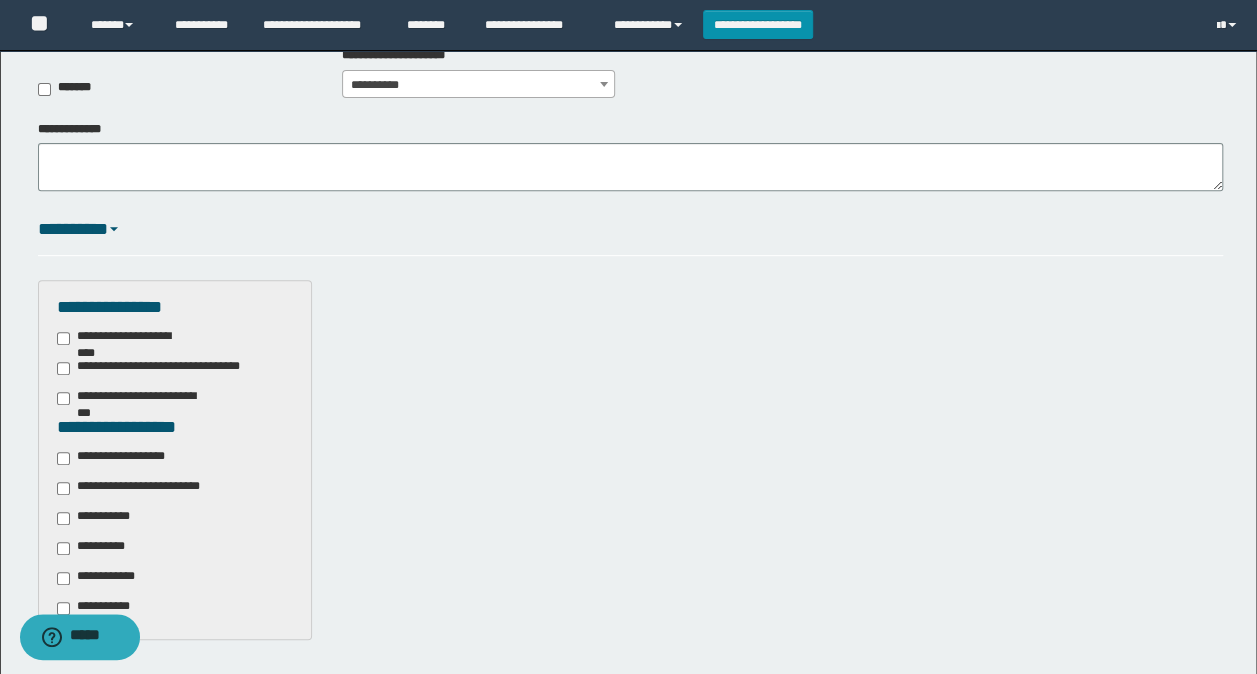 scroll, scrollTop: 400, scrollLeft: 0, axis: vertical 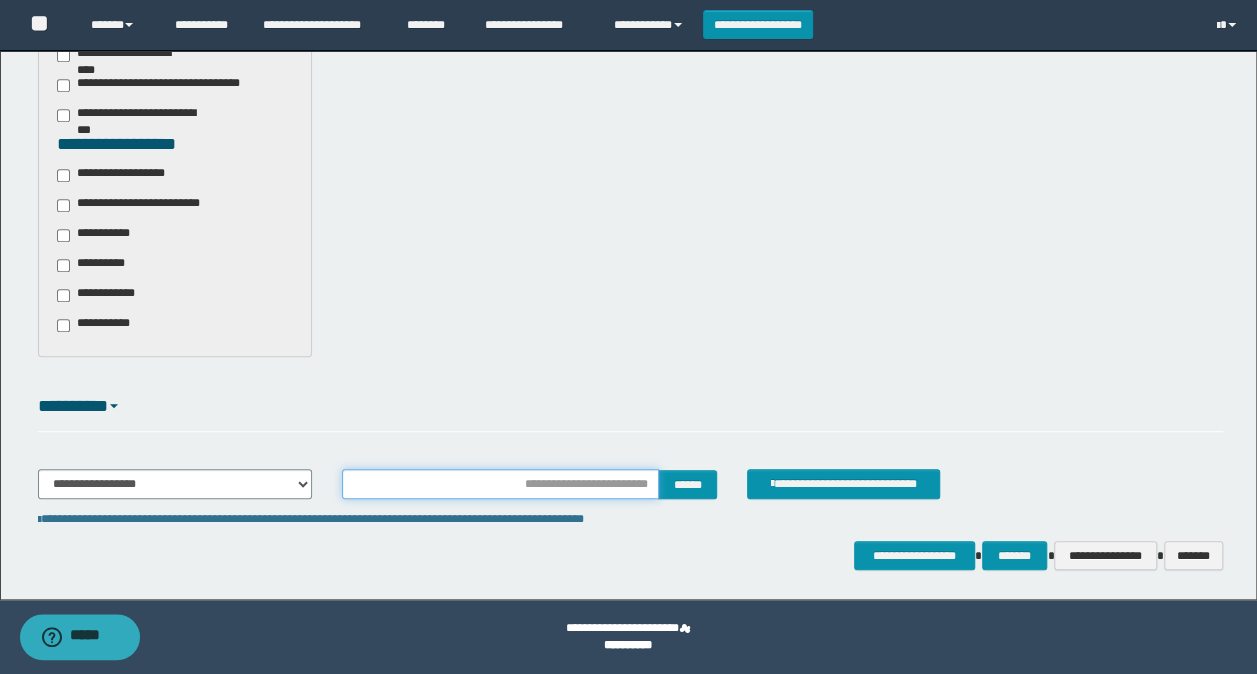 click at bounding box center (501, 484) 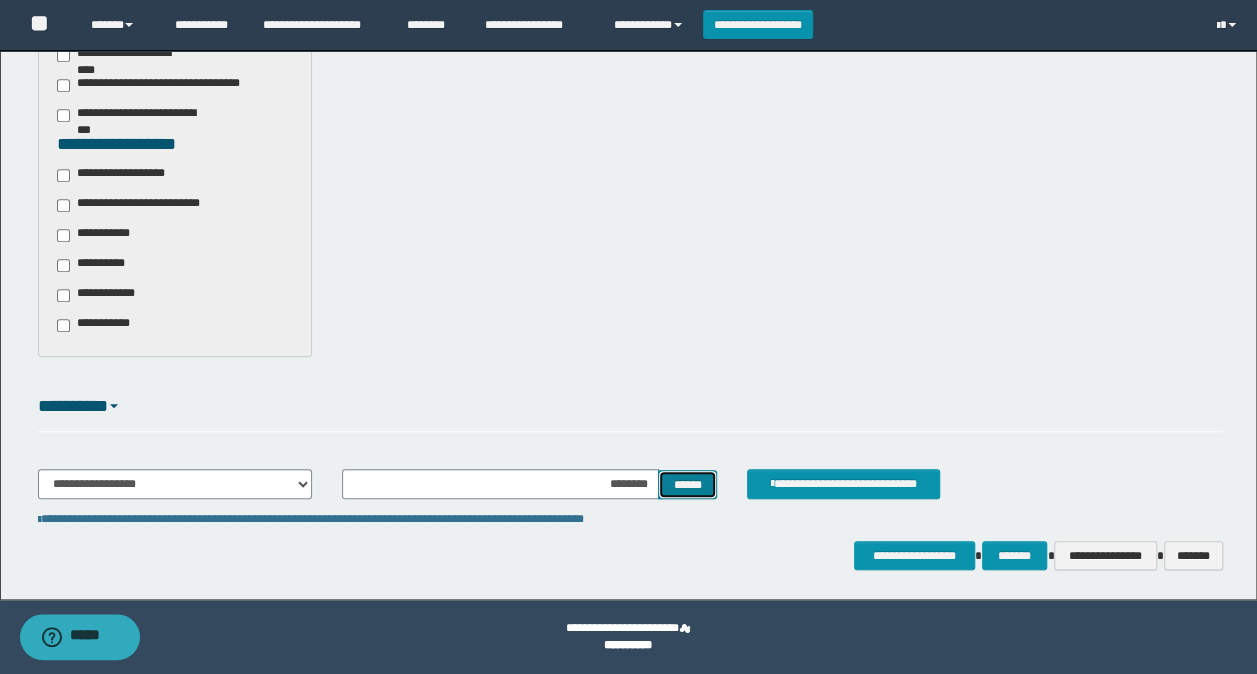 click on "******" at bounding box center [687, 484] 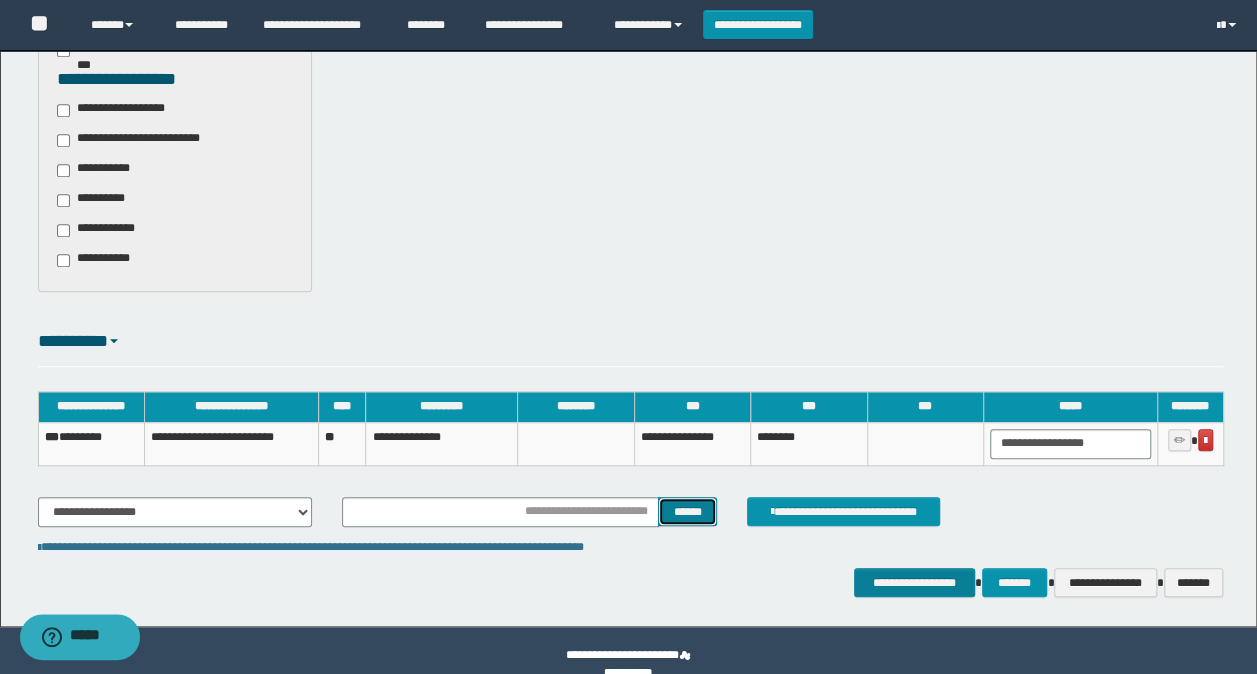 scroll, scrollTop: 678, scrollLeft: 0, axis: vertical 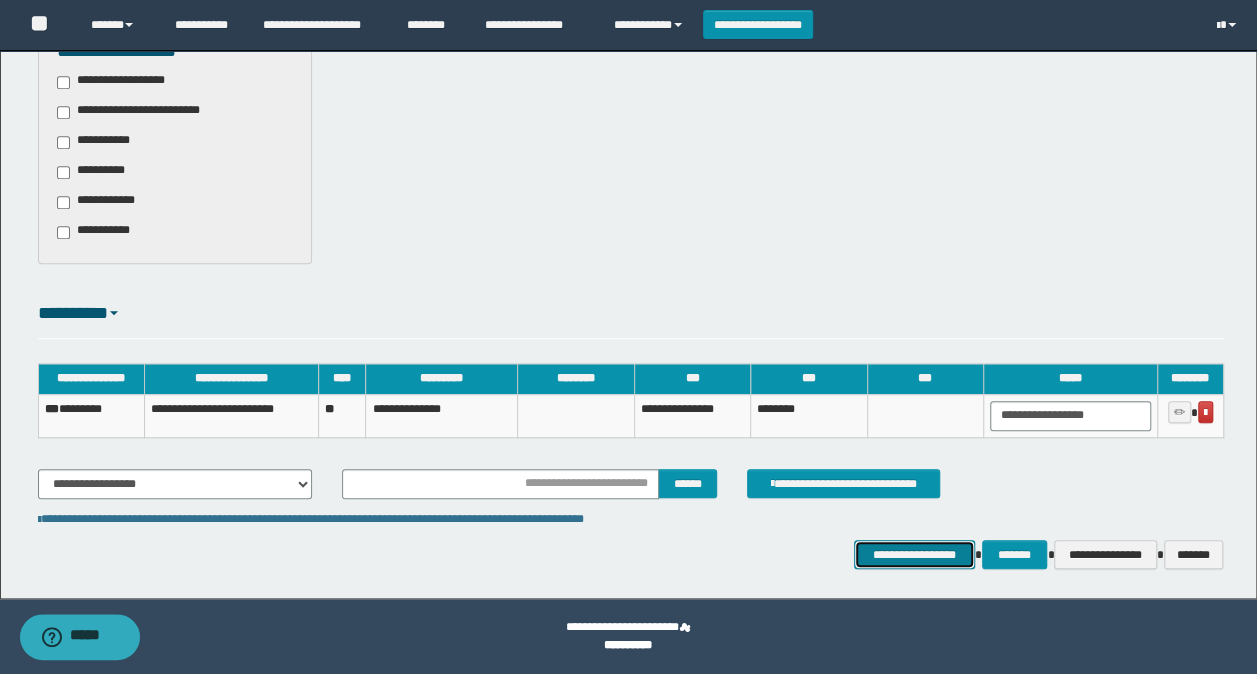 click on "**********" at bounding box center [914, 554] 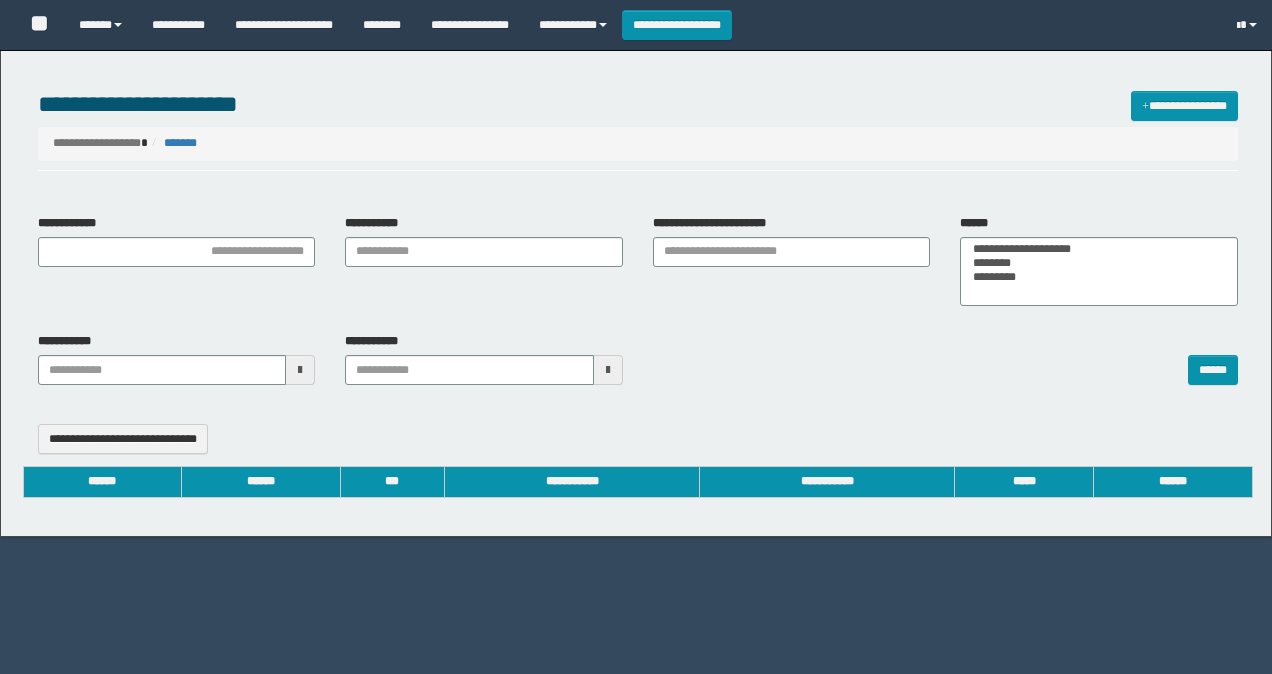 select 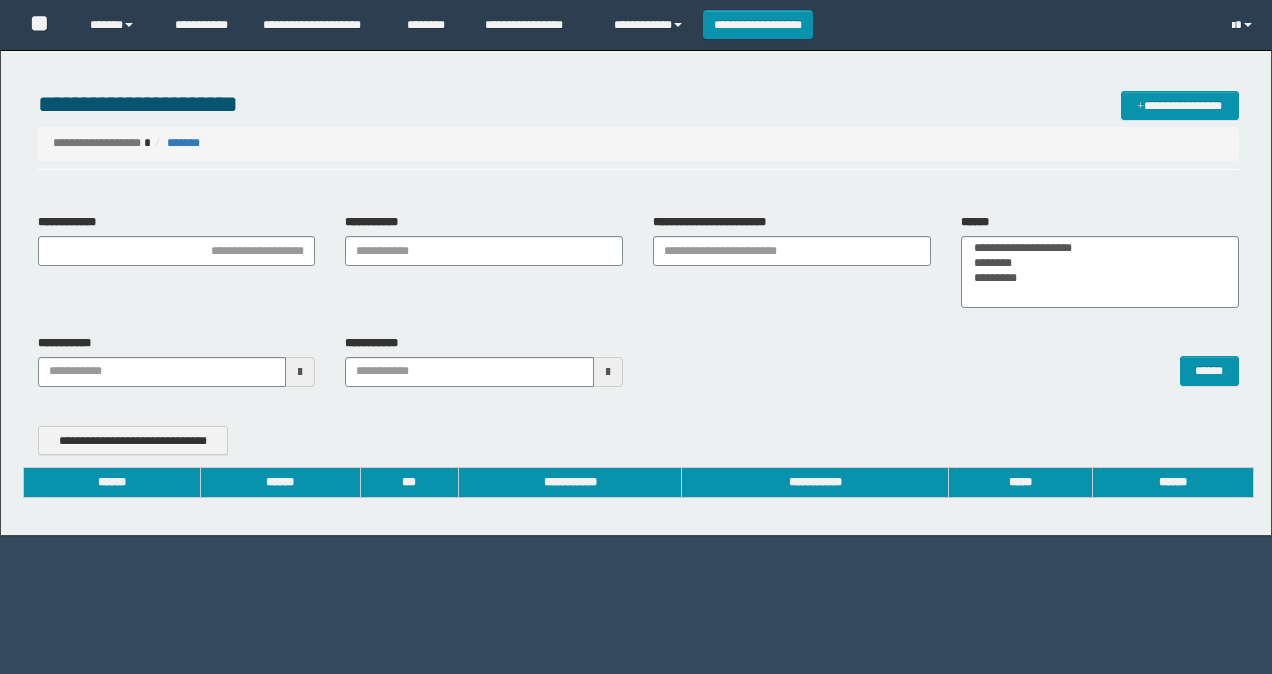 scroll, scrollTop: 0, scrollLeft: 0, axis: both 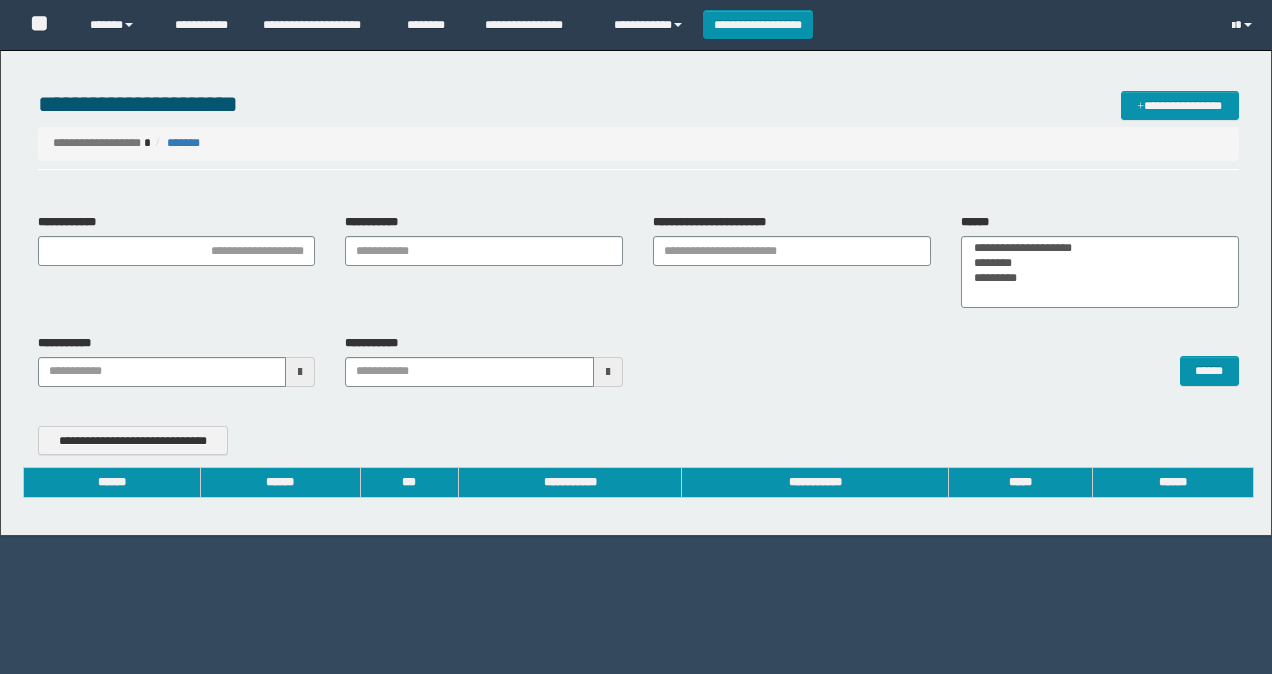 type on "**********" 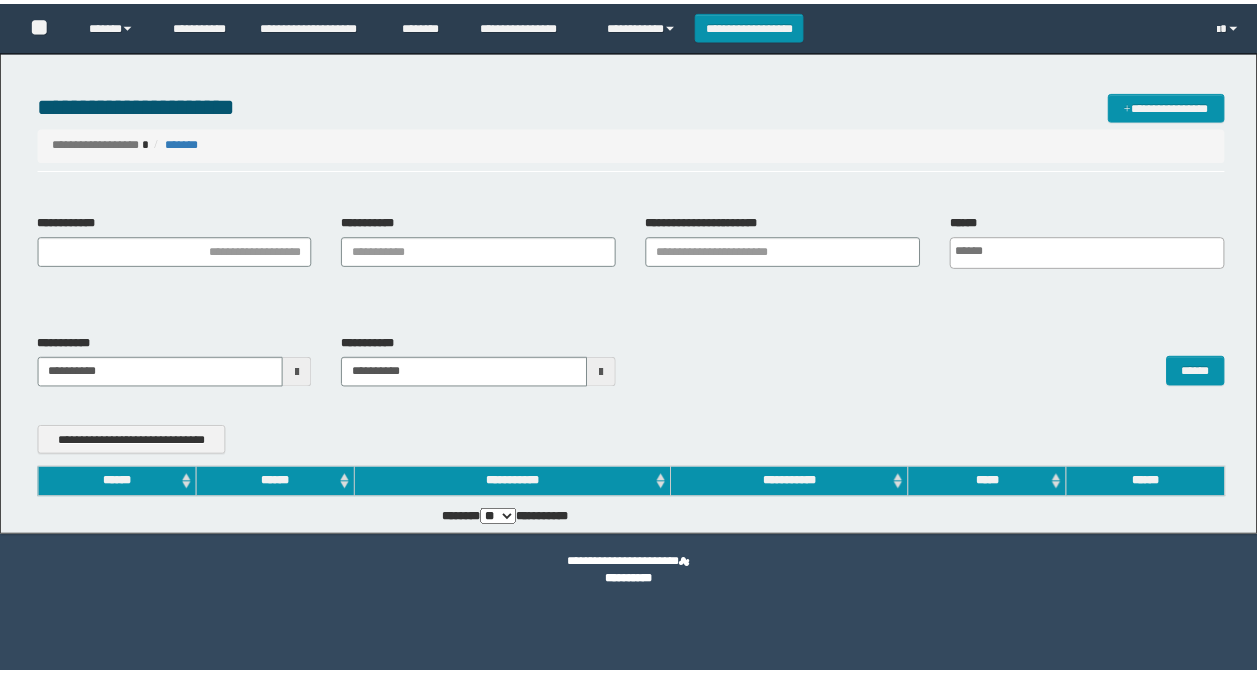 scroll, scrollTop: 0, scrollLeft: 0, axis: both 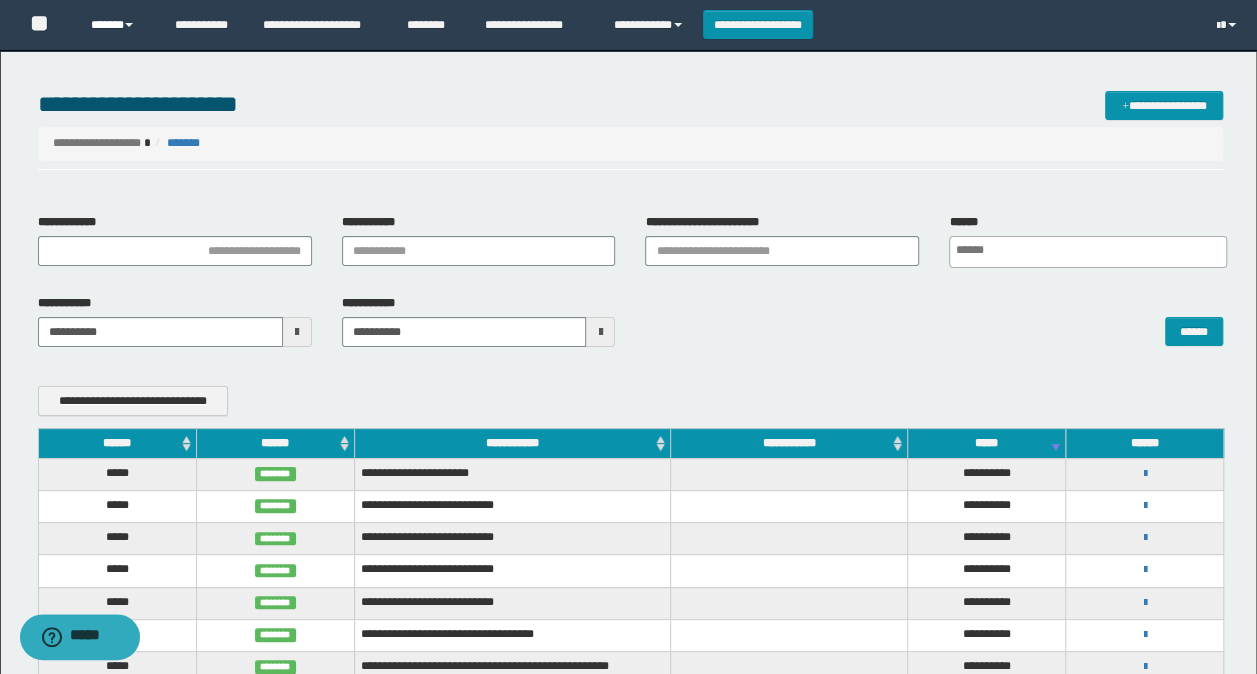 click on "******" at bounding box center [117, 25] 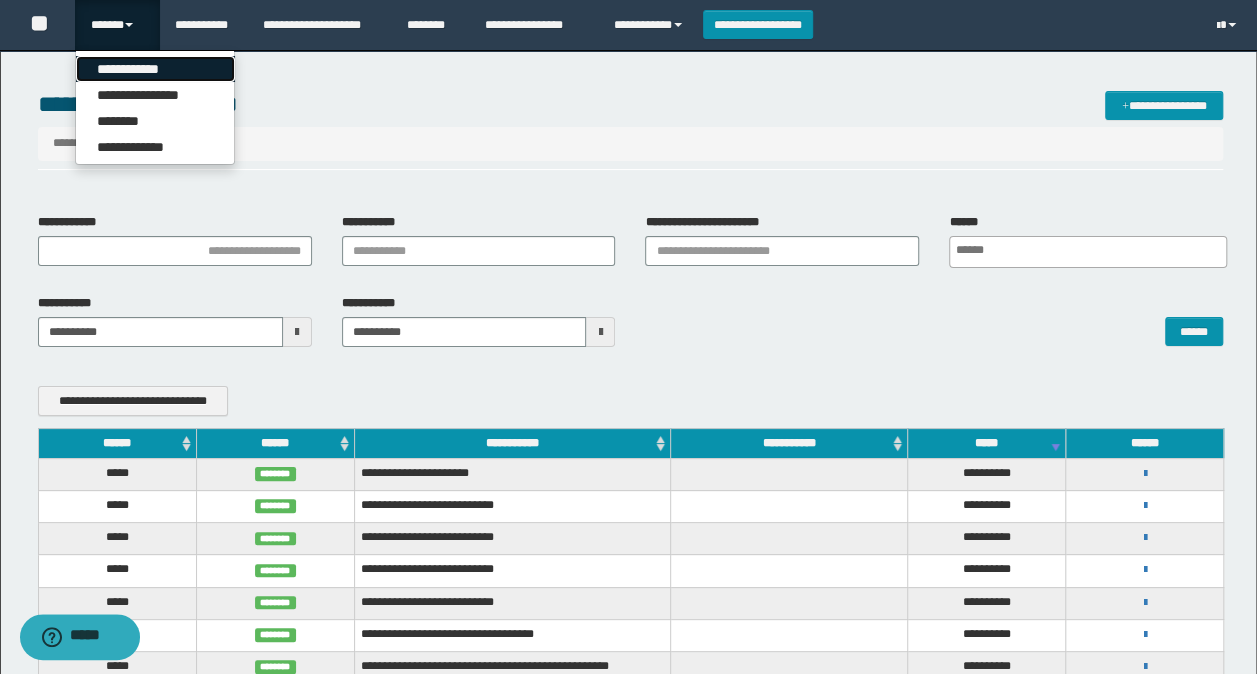click on "**********" at bounding box center (155, 69) 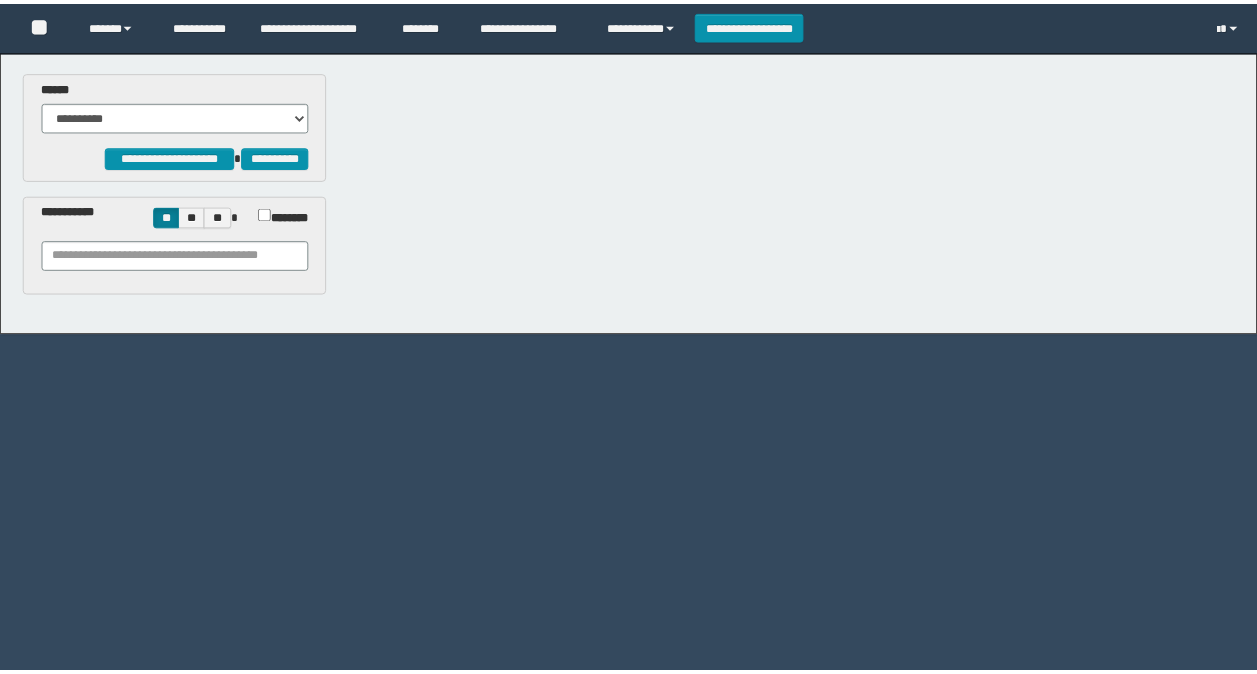 scroll, scrollTop: 0, scrollLeft: 0, axis: both 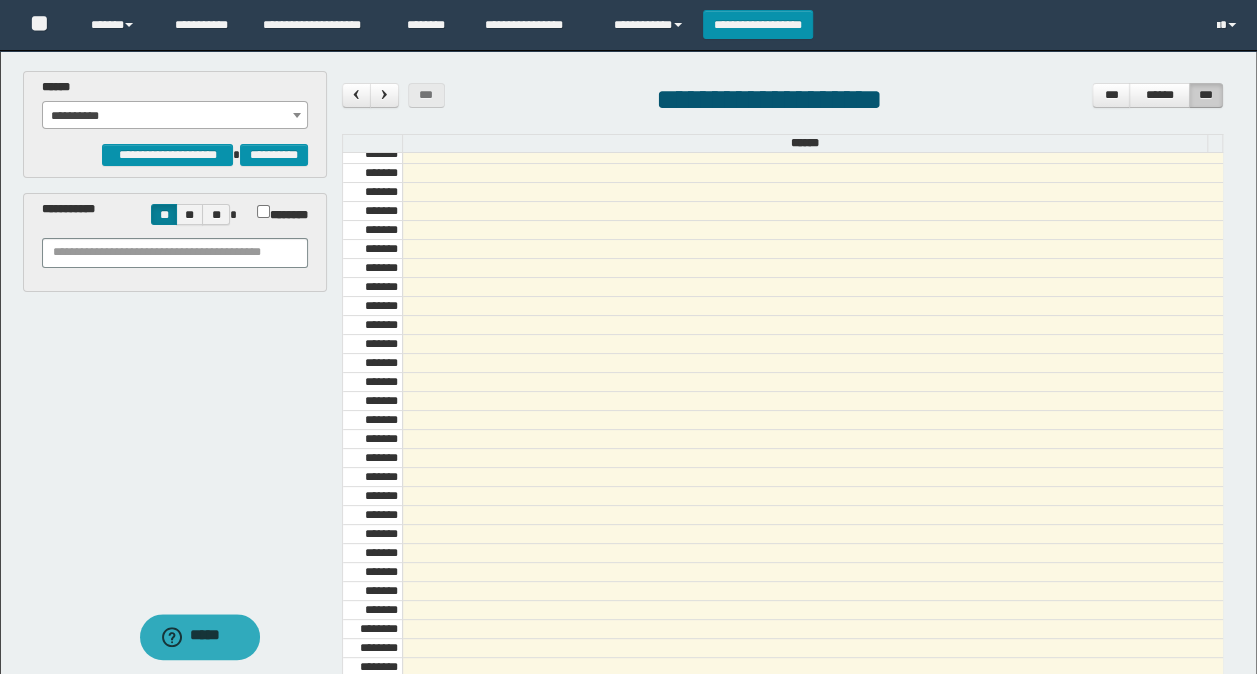 click on "**********" at bounding box center [175, 116] 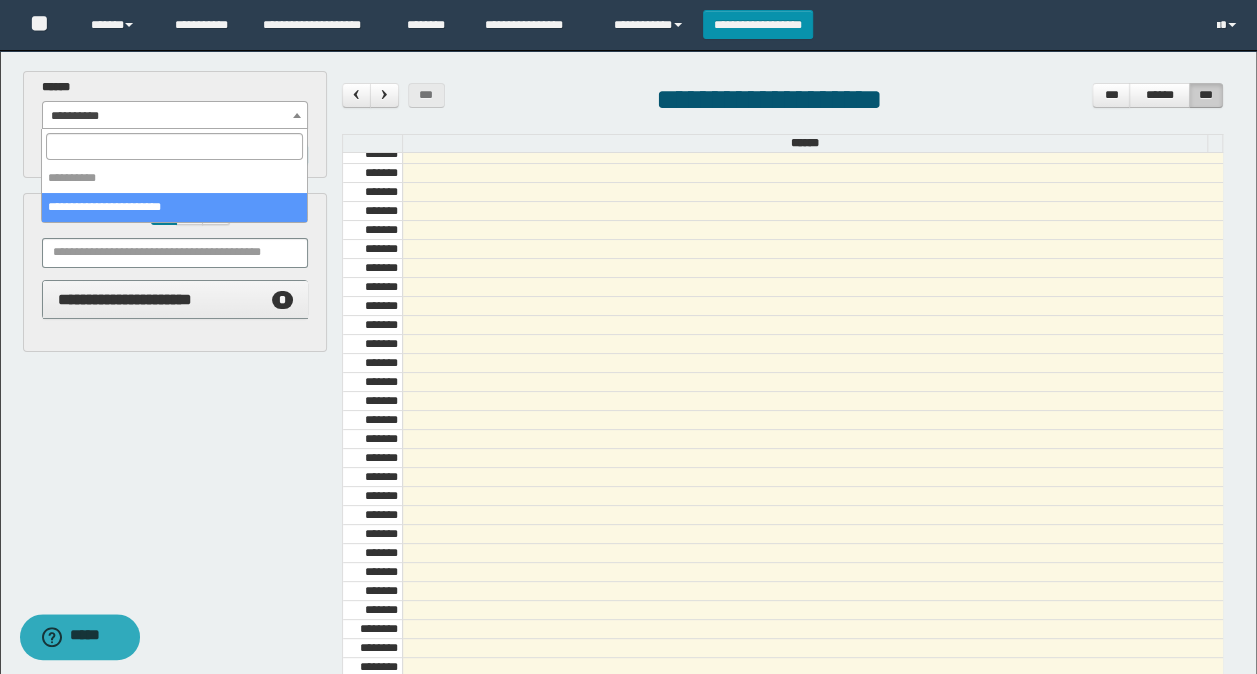 select on "******" 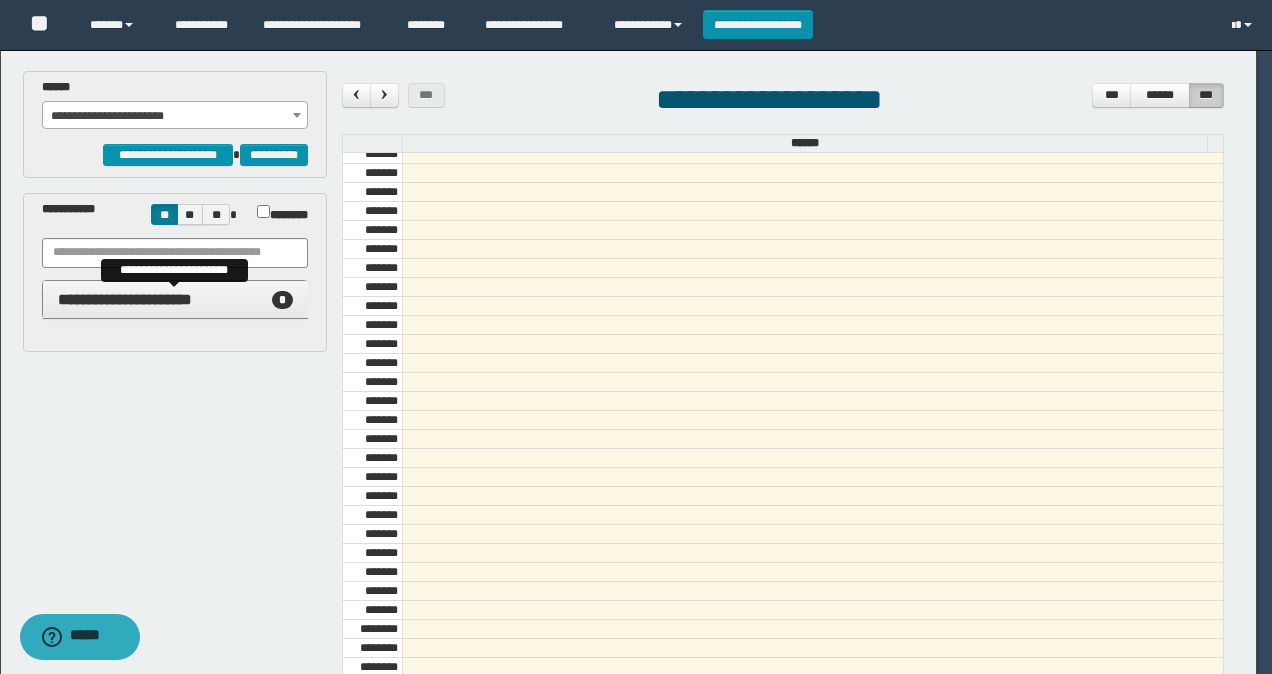 click on "**********" at bounding box center [125, 299] 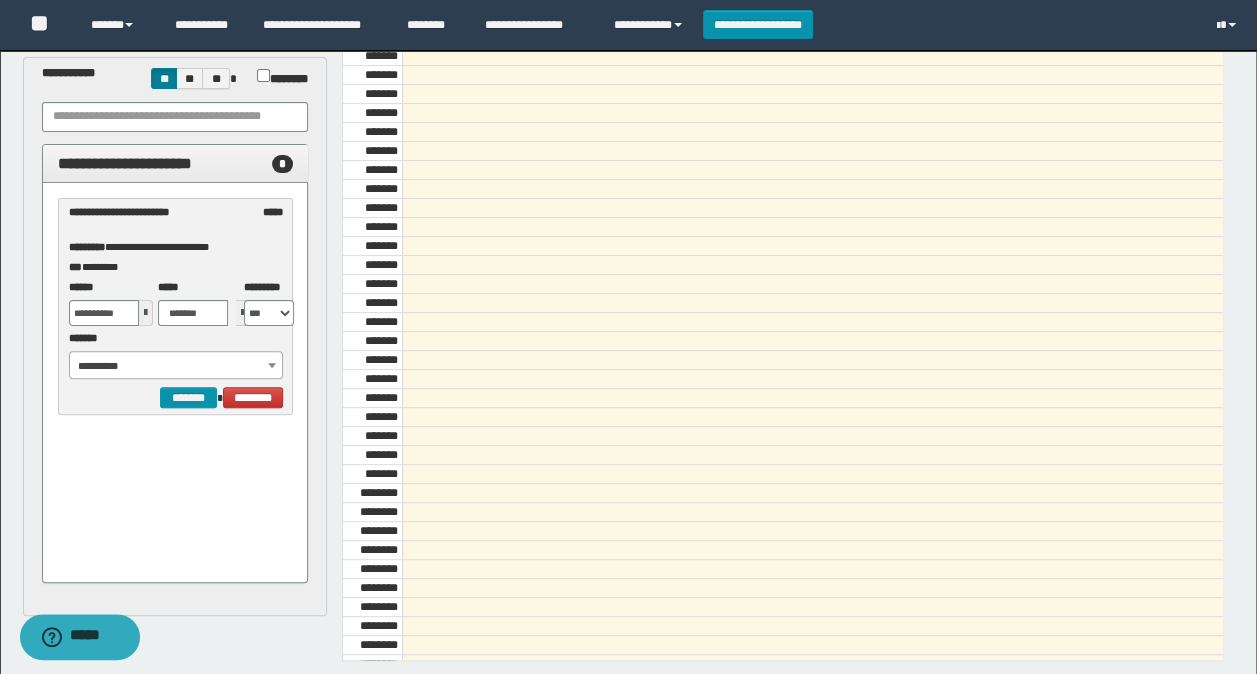 scroll, scrollTop: 200, scrollLeft: 0, axis: vertical 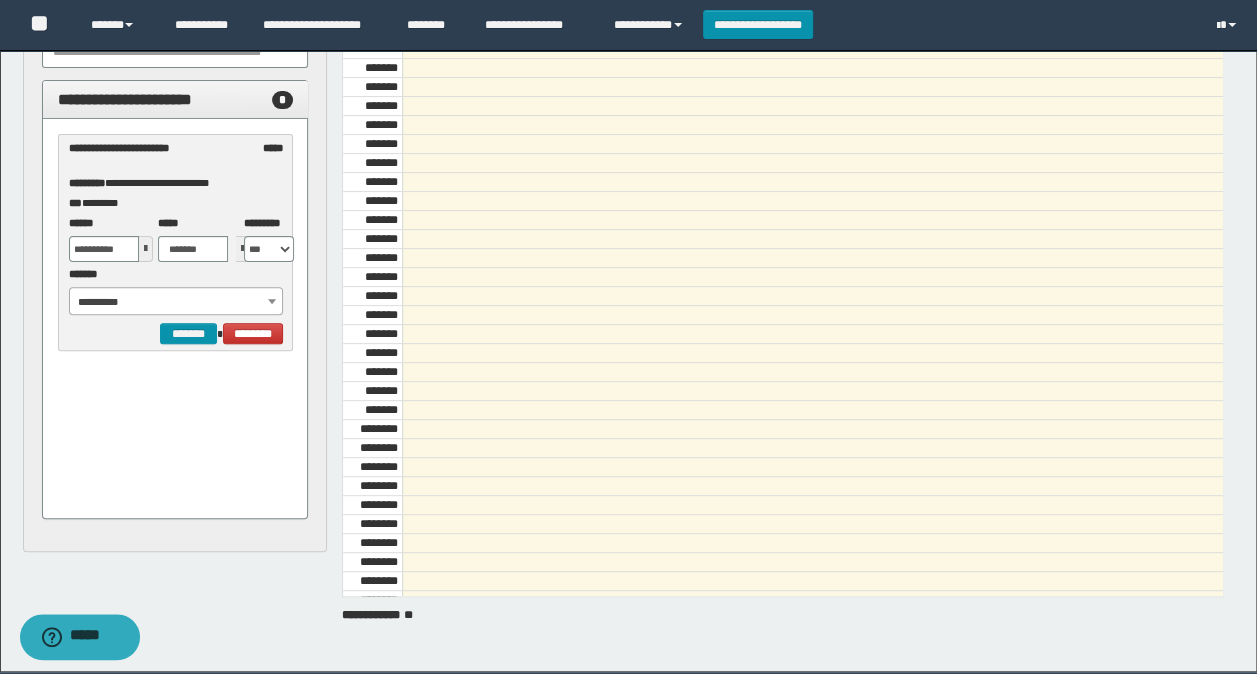 click on "**********" at bounding box center (628, 137) 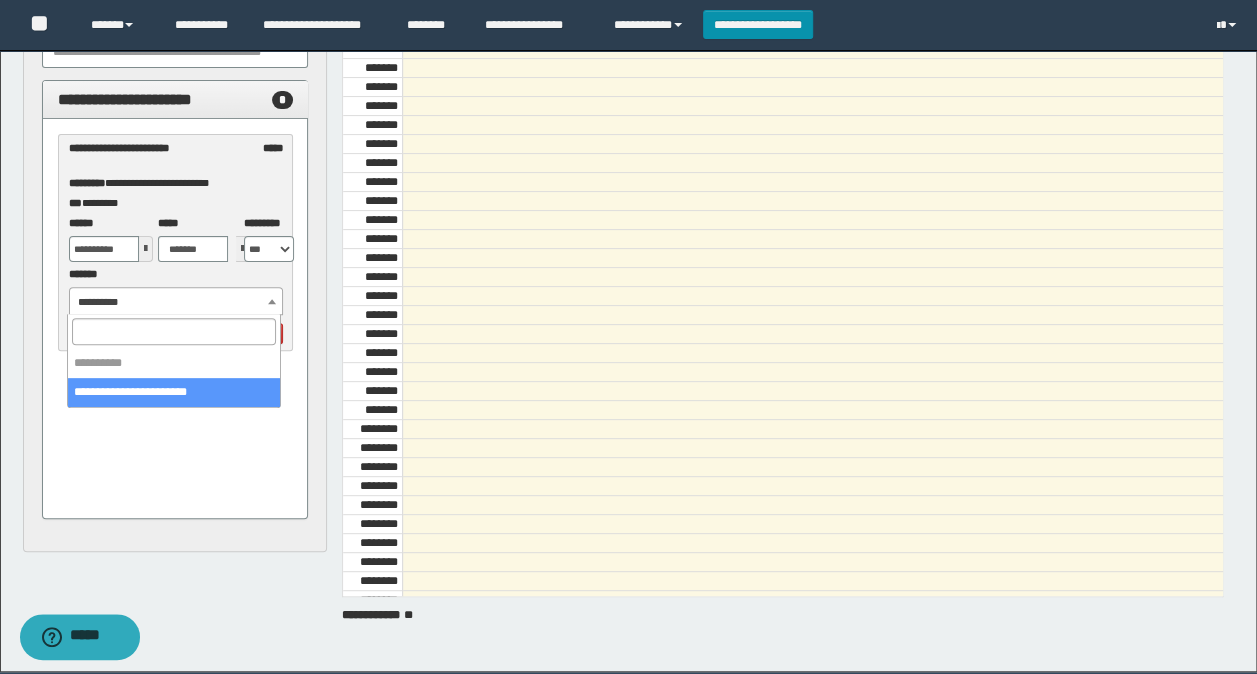 select on "******" 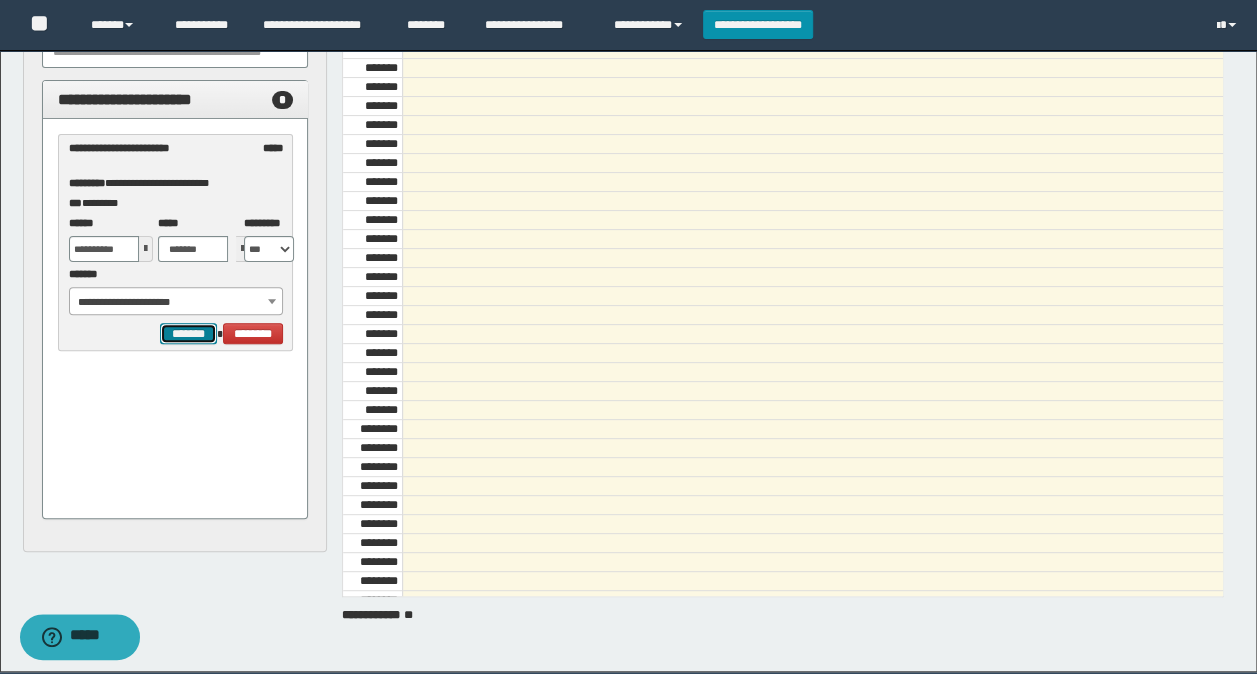 click on "*******" at bounding box center [188, 333] 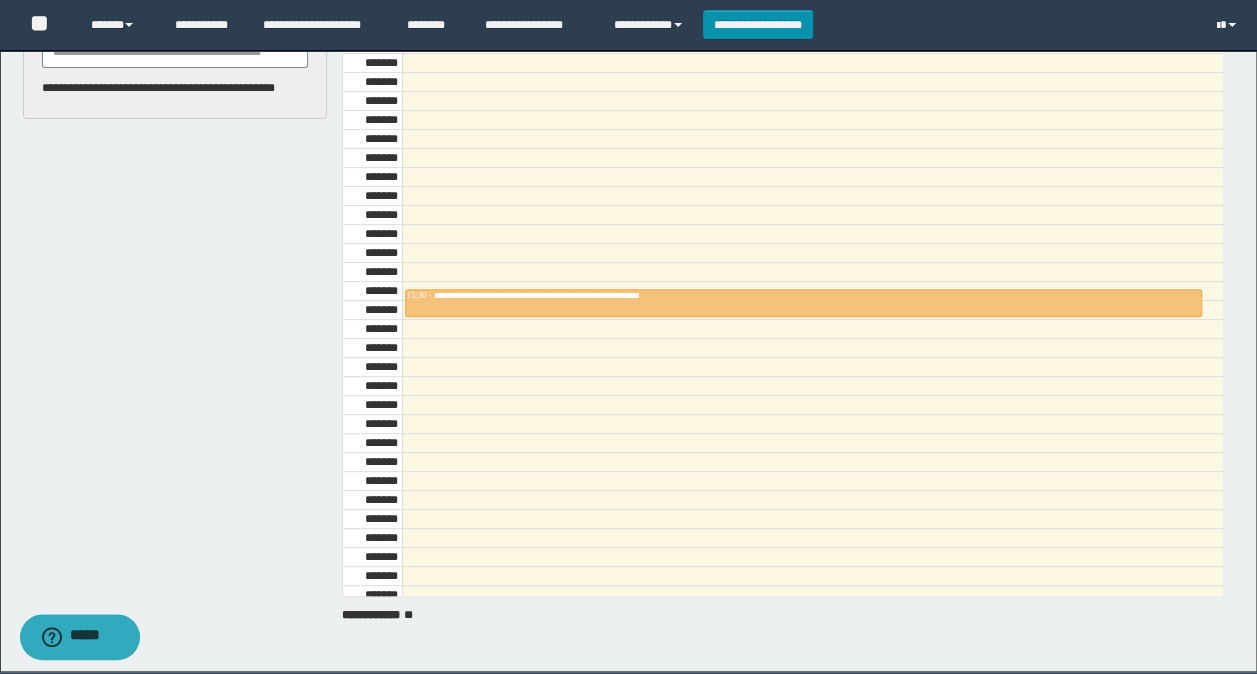 scroll, scrollTop: 1473, scrollLeft: 0, axis: vertical 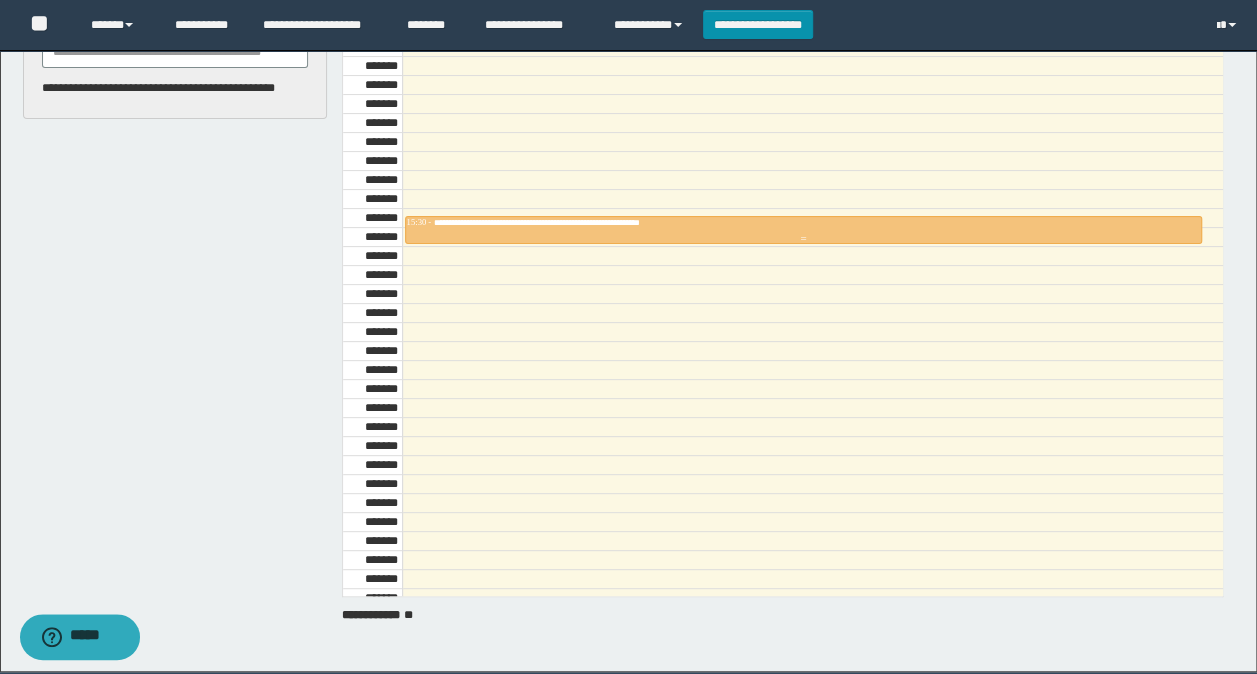 click on "**********" at bounding box center [577, 222] 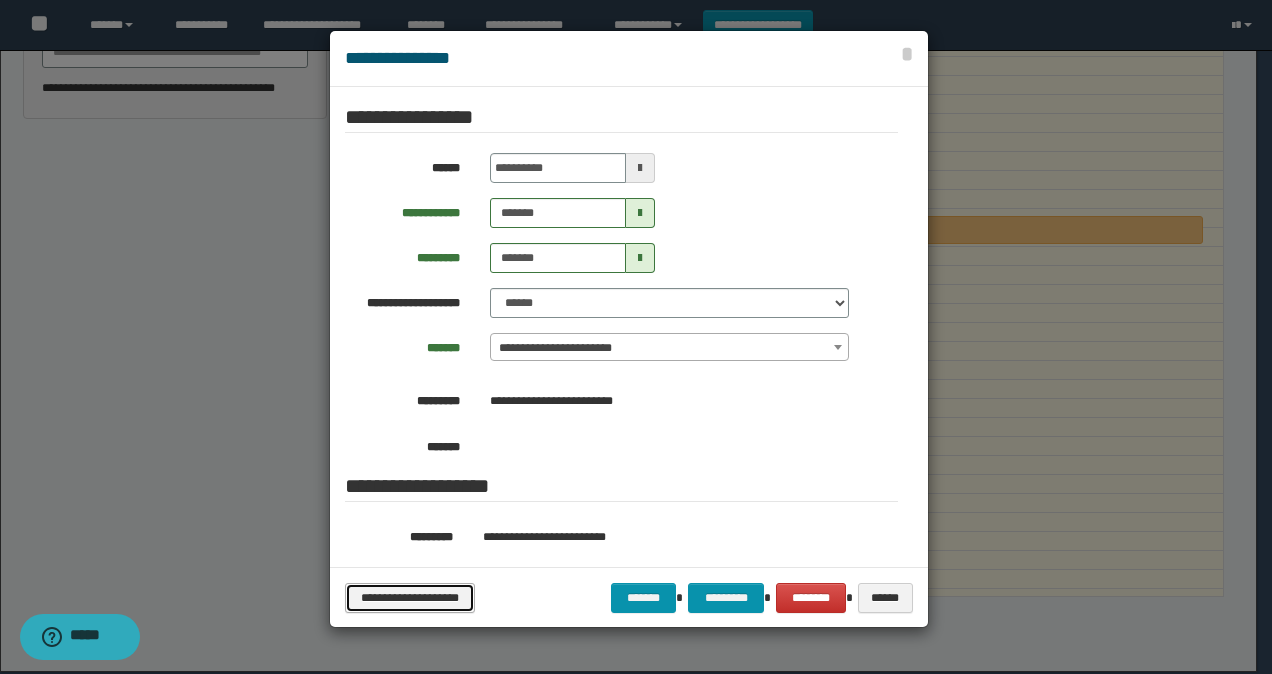 click on "**********" at bounding box center [410, 597] 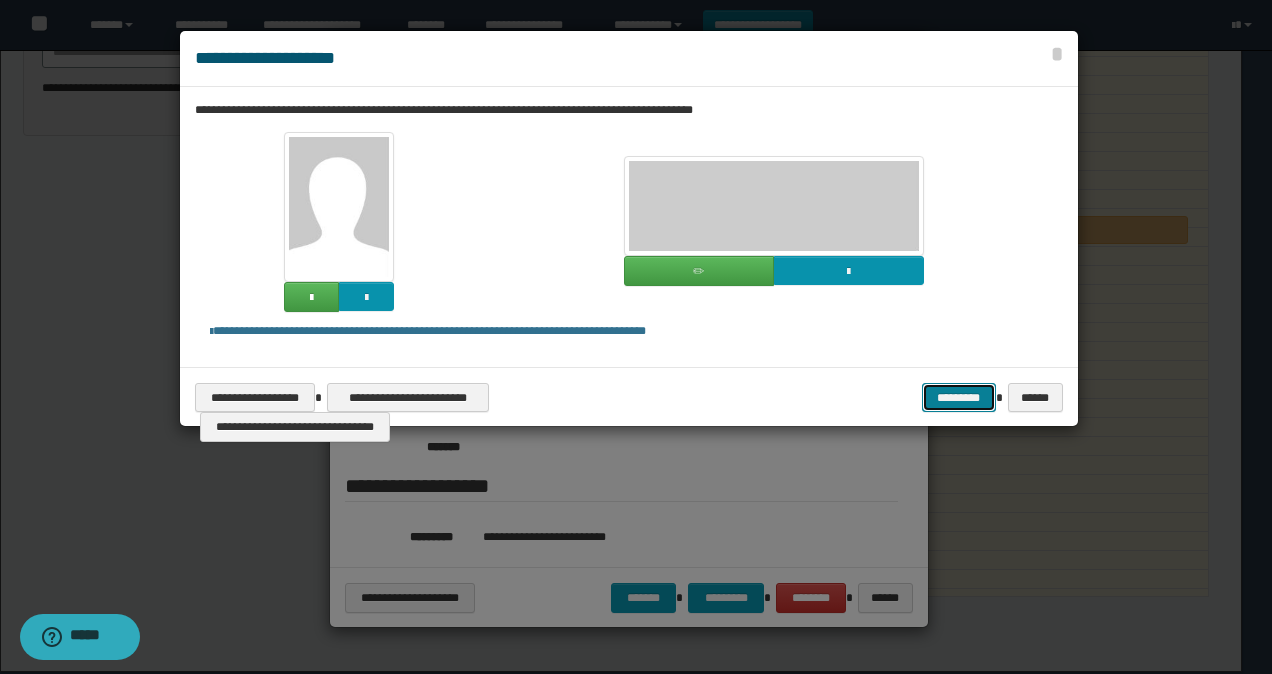 click on "*********" at bounding box center [959, 397] 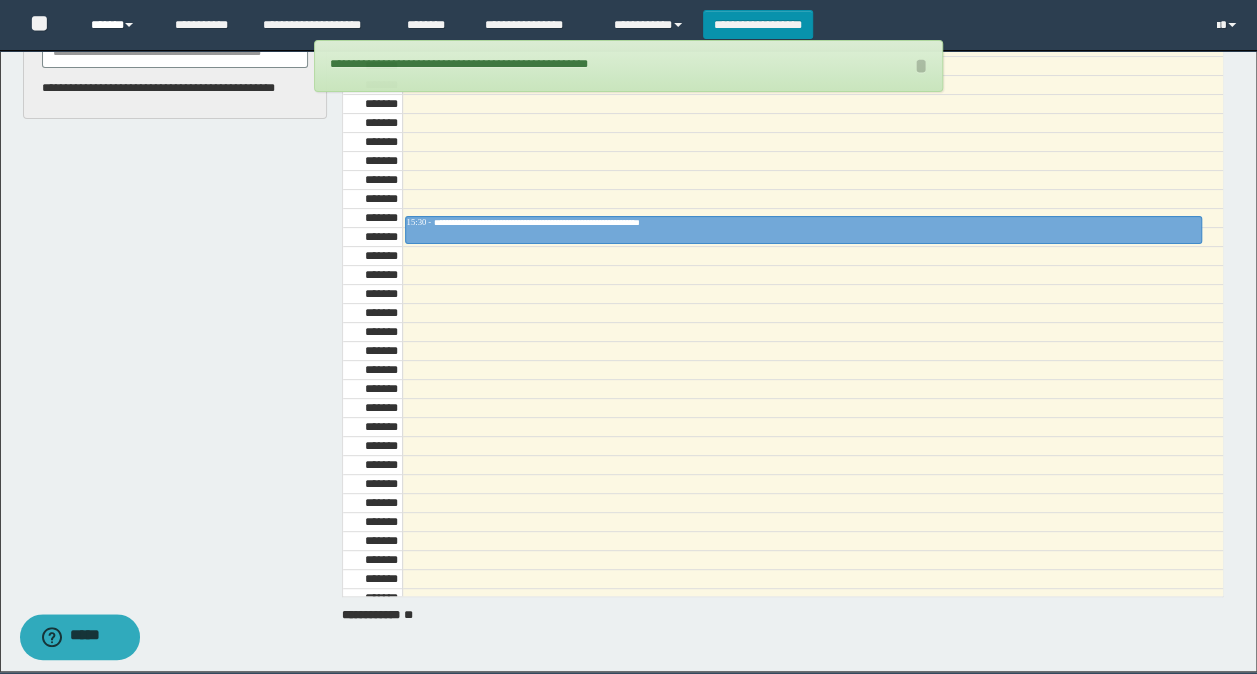 click on "******" at bounding box center [117, 25] 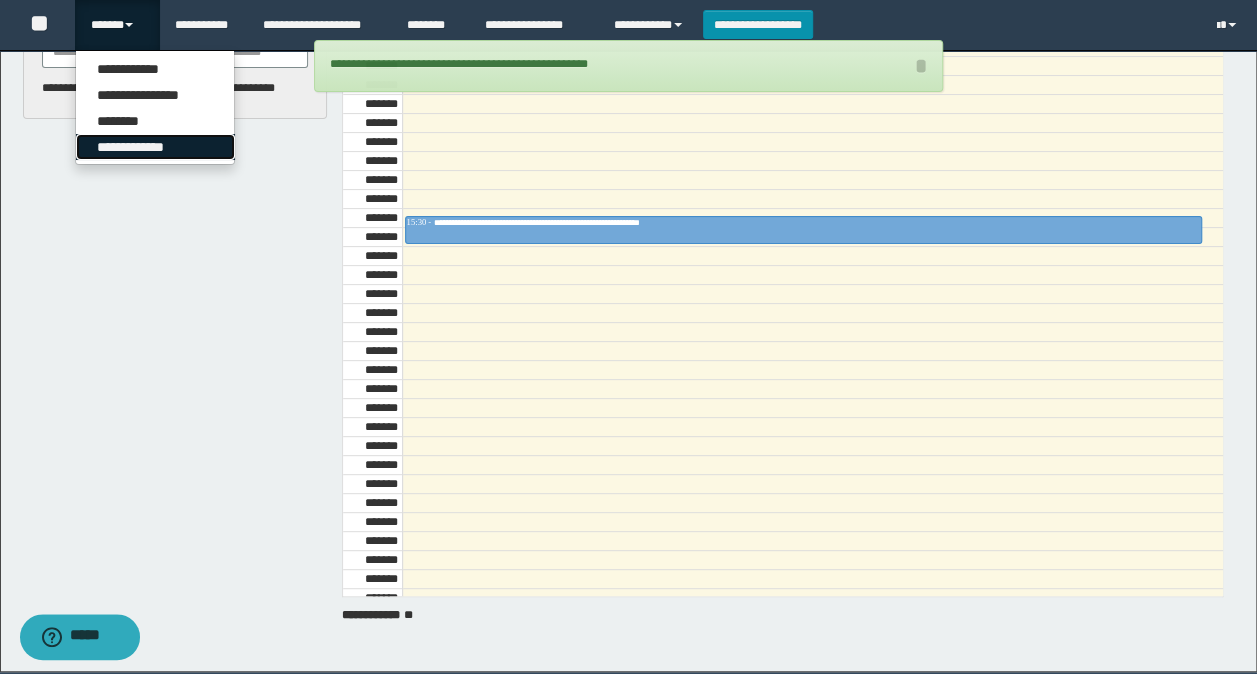 click on "**********" at bounding box center [155, 147] 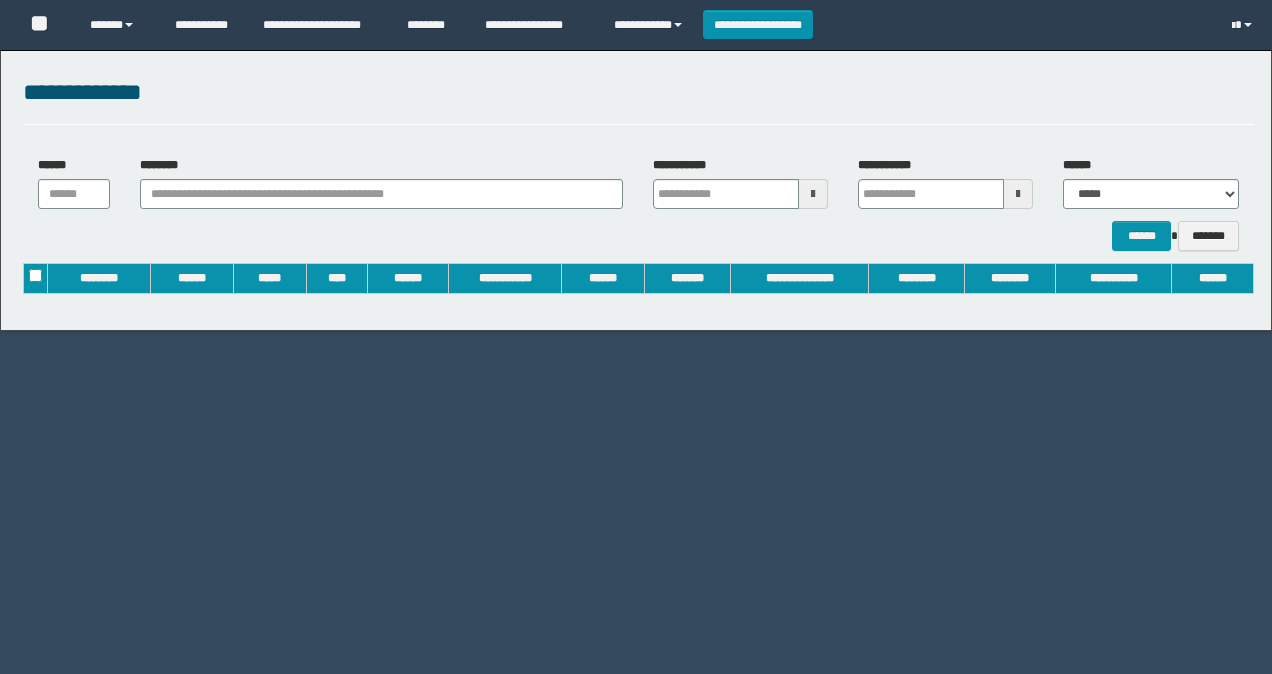 scroll, scrollTop: 0, scrollLeft: 0, axis: both 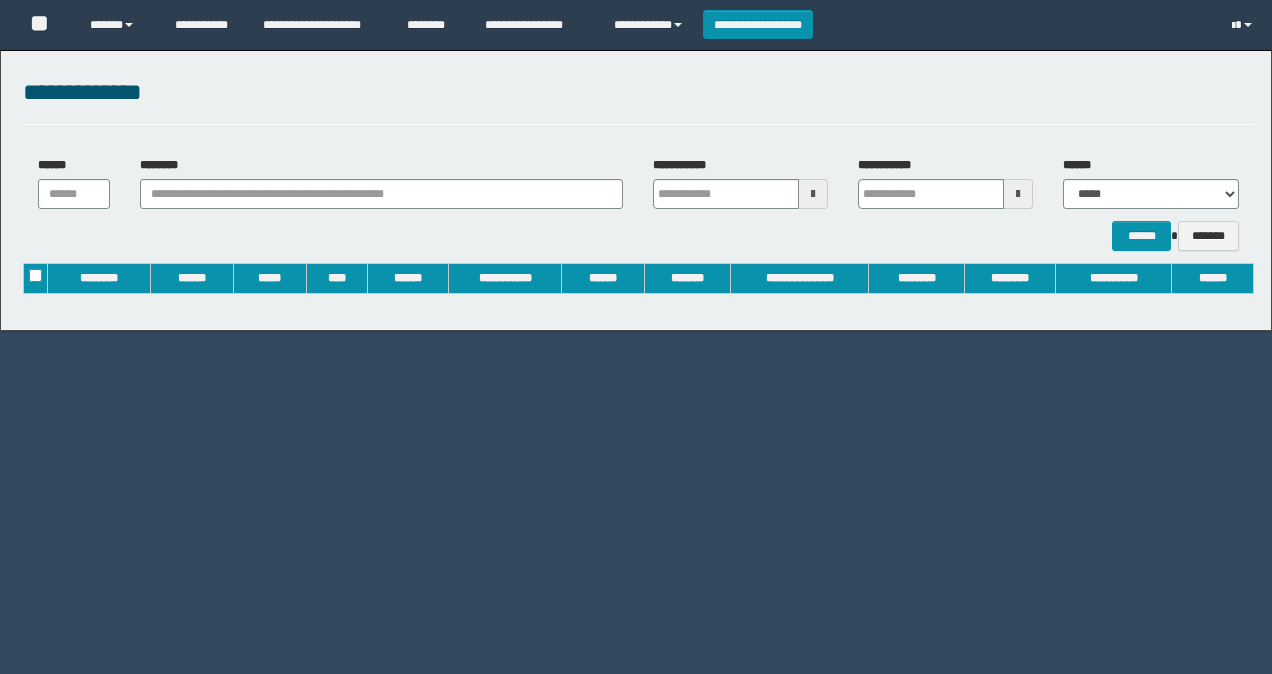 type on "**********" 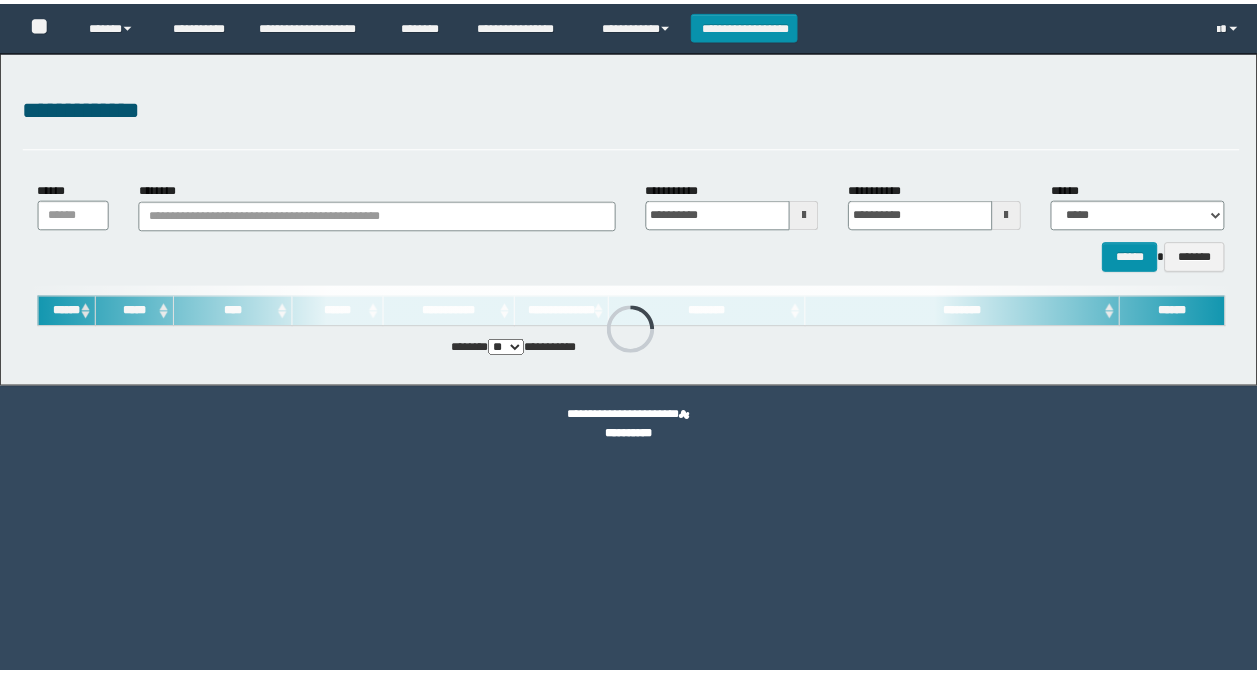 scroll, scrollTop: 0, scrollLeft: 0, axis: both 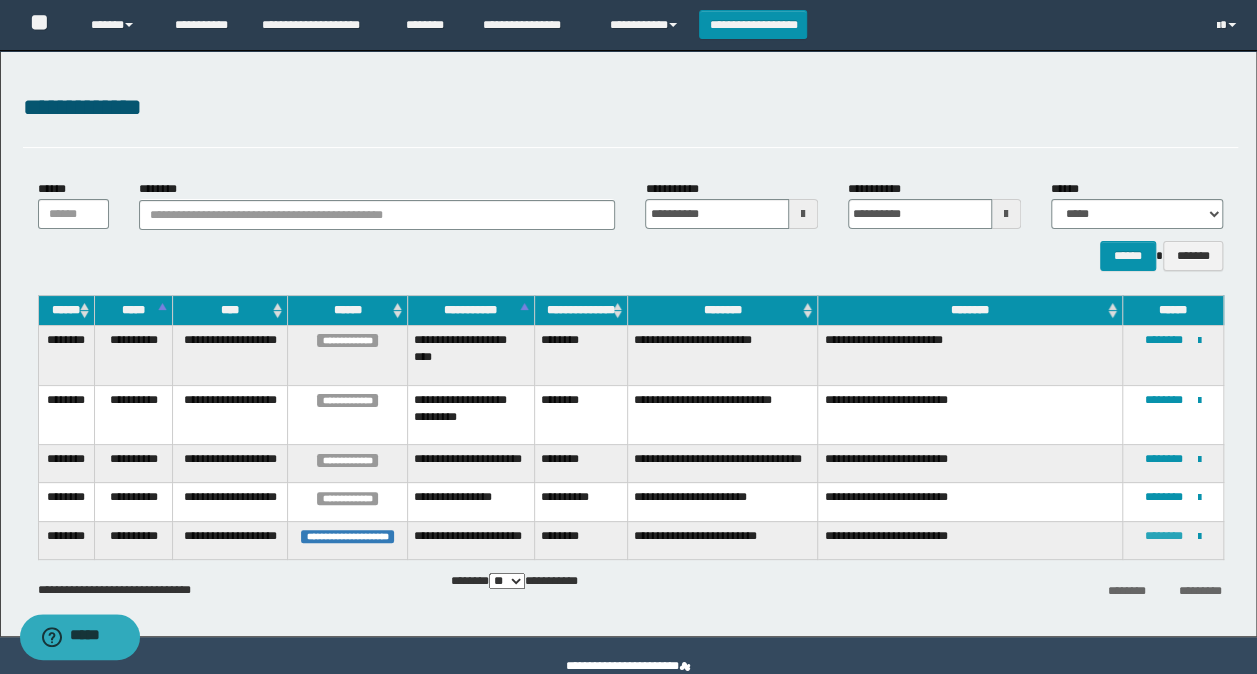 click on "********" at bounding box center [1164, 536] 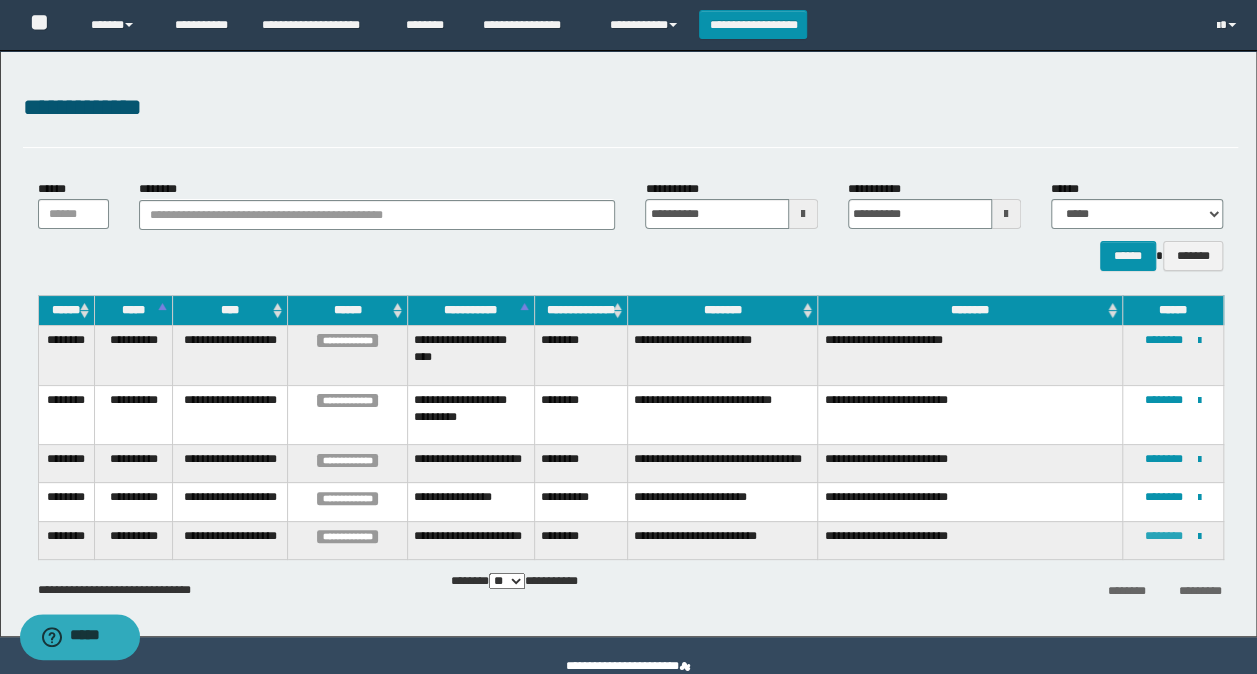 click on "********" at bounding box center (1164, 536) 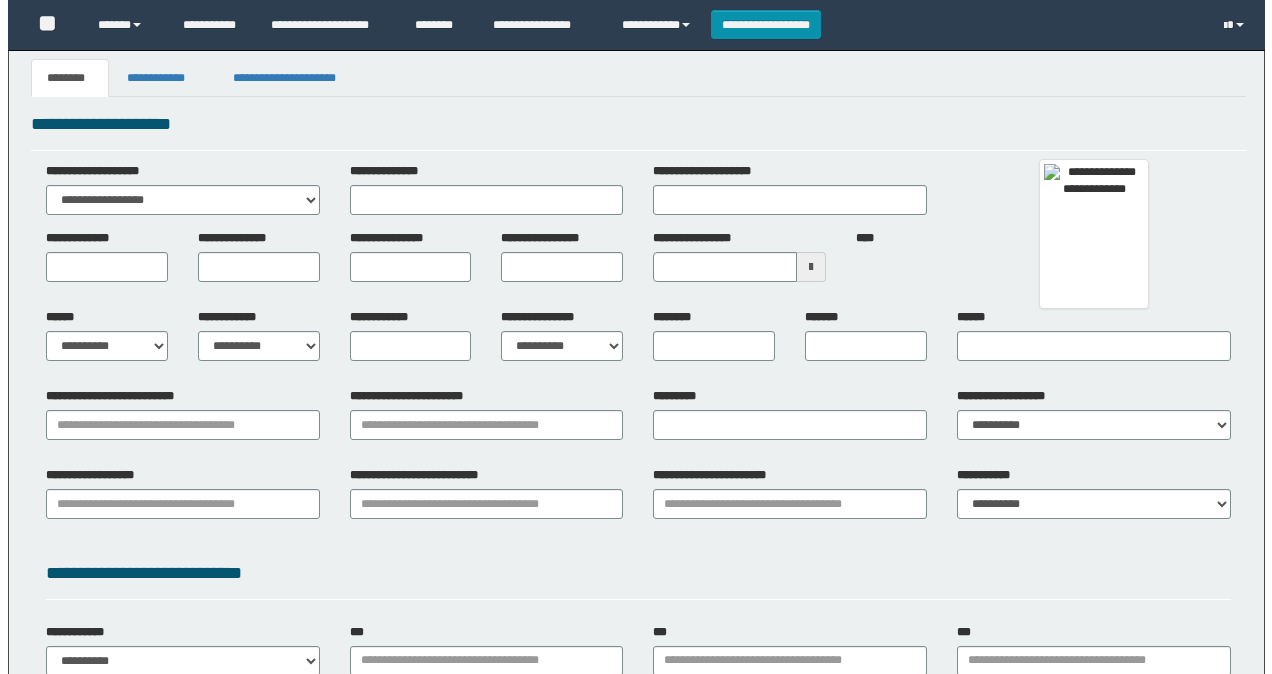 scroll, scrollTop: 0, scrollLeft: 0, axis: both 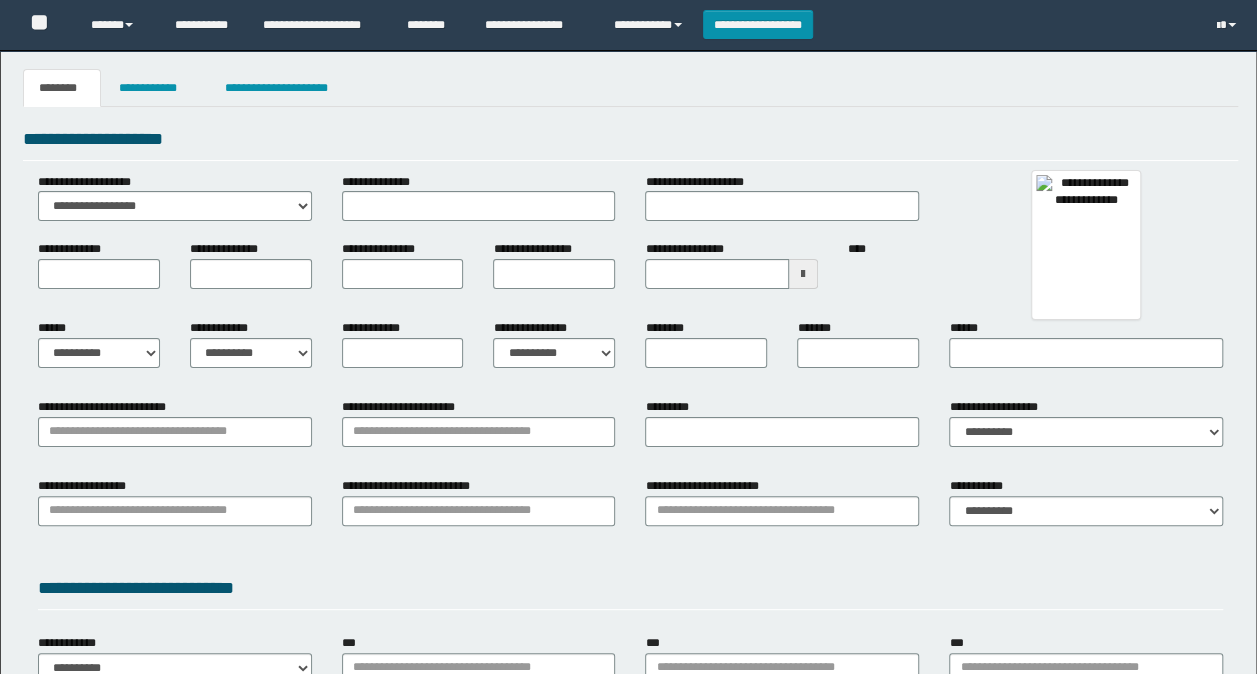 type 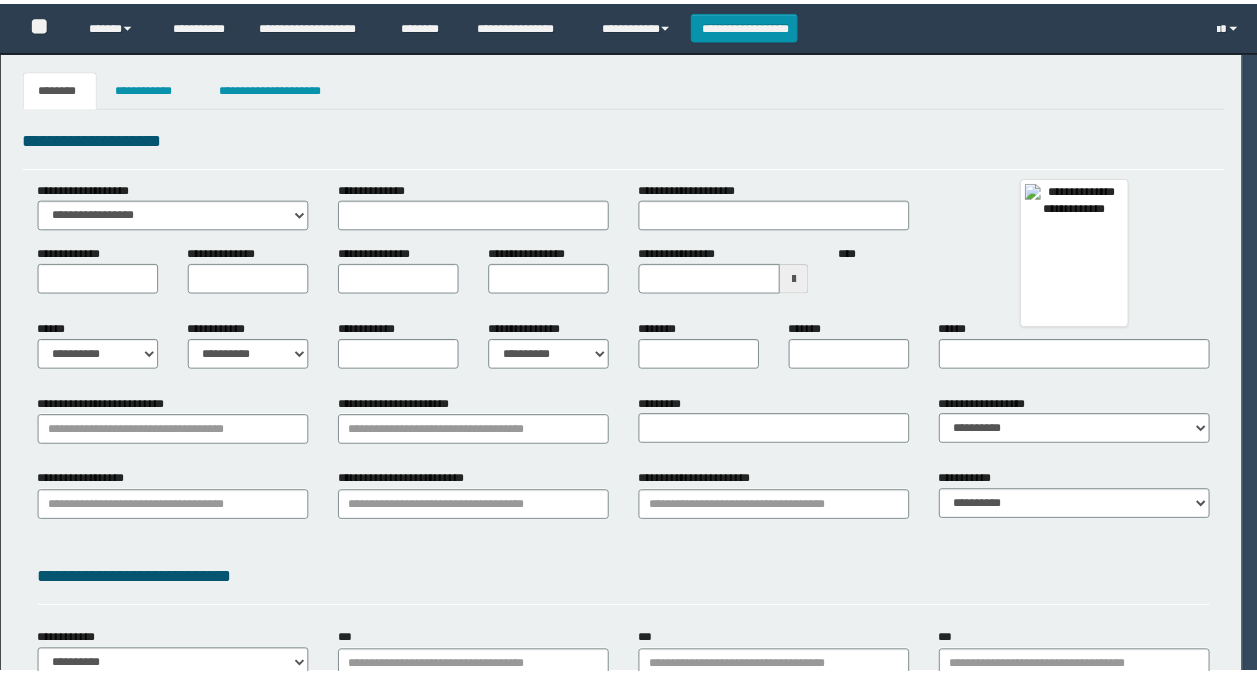 scroll, scrollTop: 0, scrollLeft: 0, axis: both 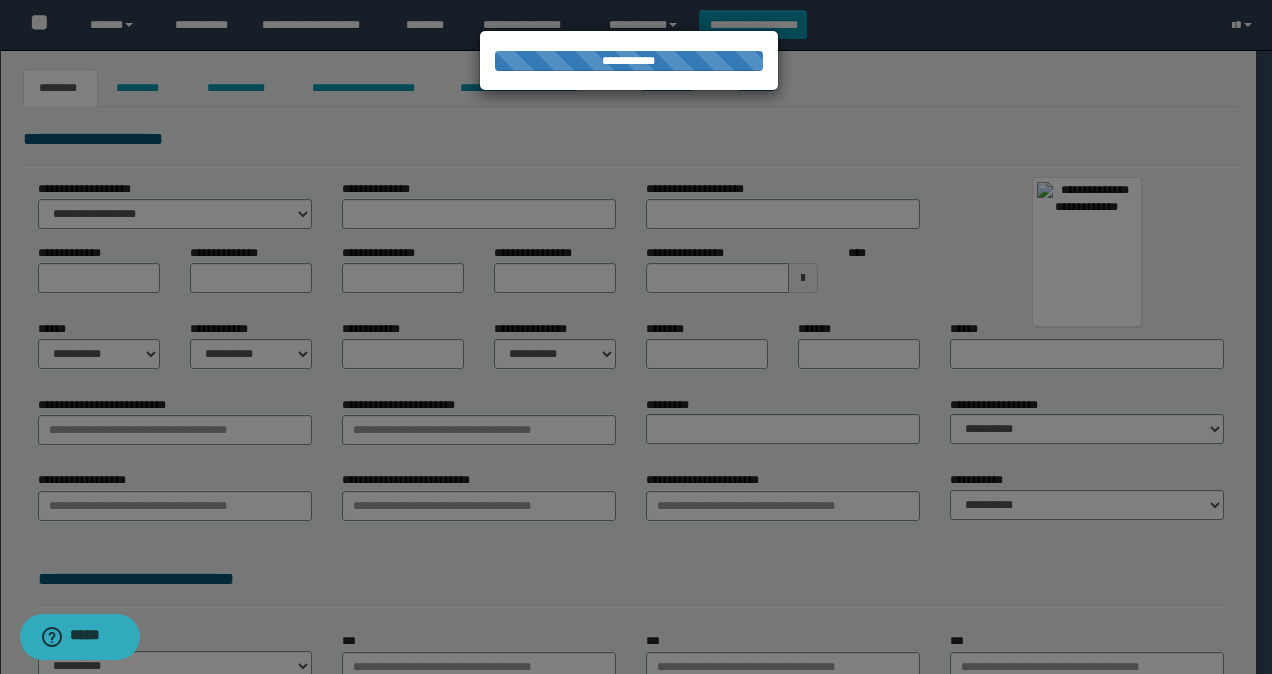 type on "********" 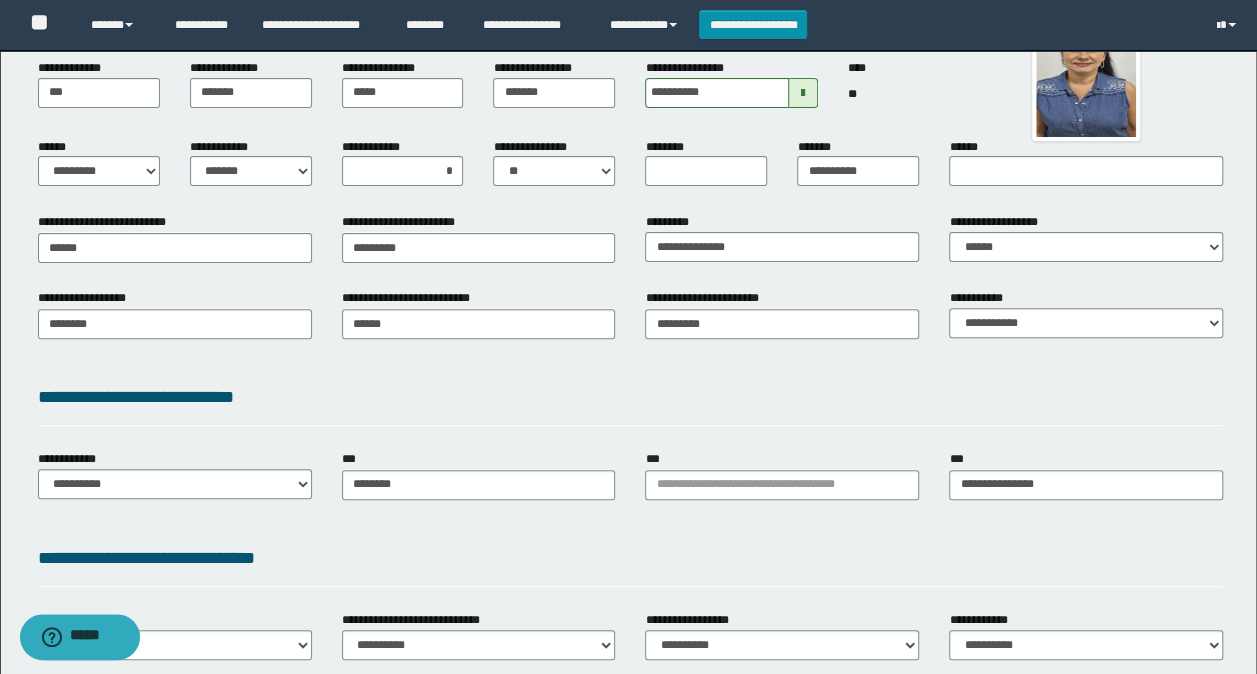 scroll, scrollTop: 339, scrollLeft: 0, axis: vertical 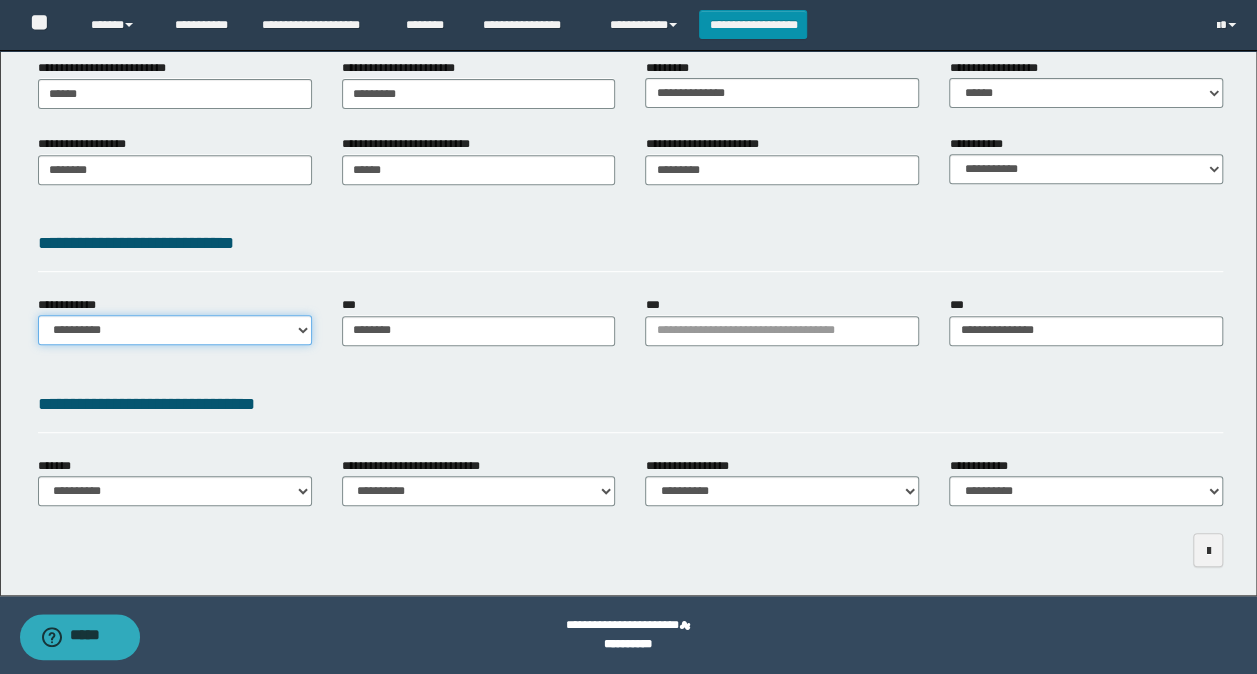 click on "**********" at bounding box center [175, 330] 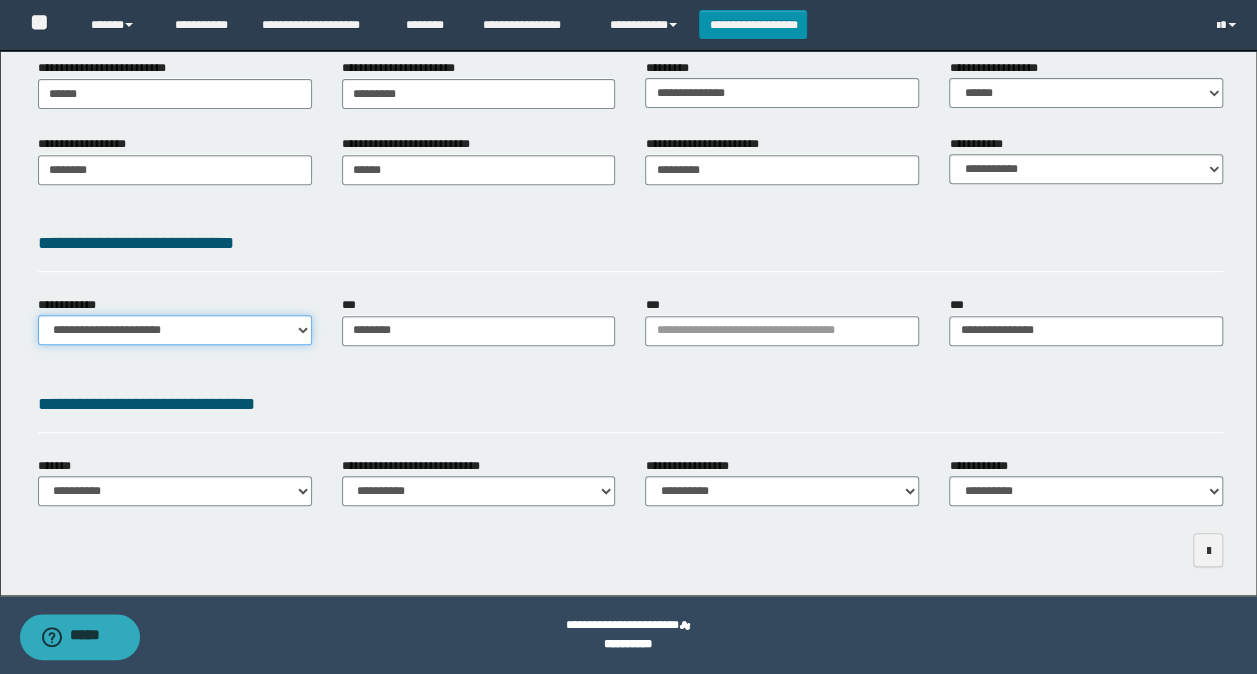 click on "**********" at bounding box center (175, 330) 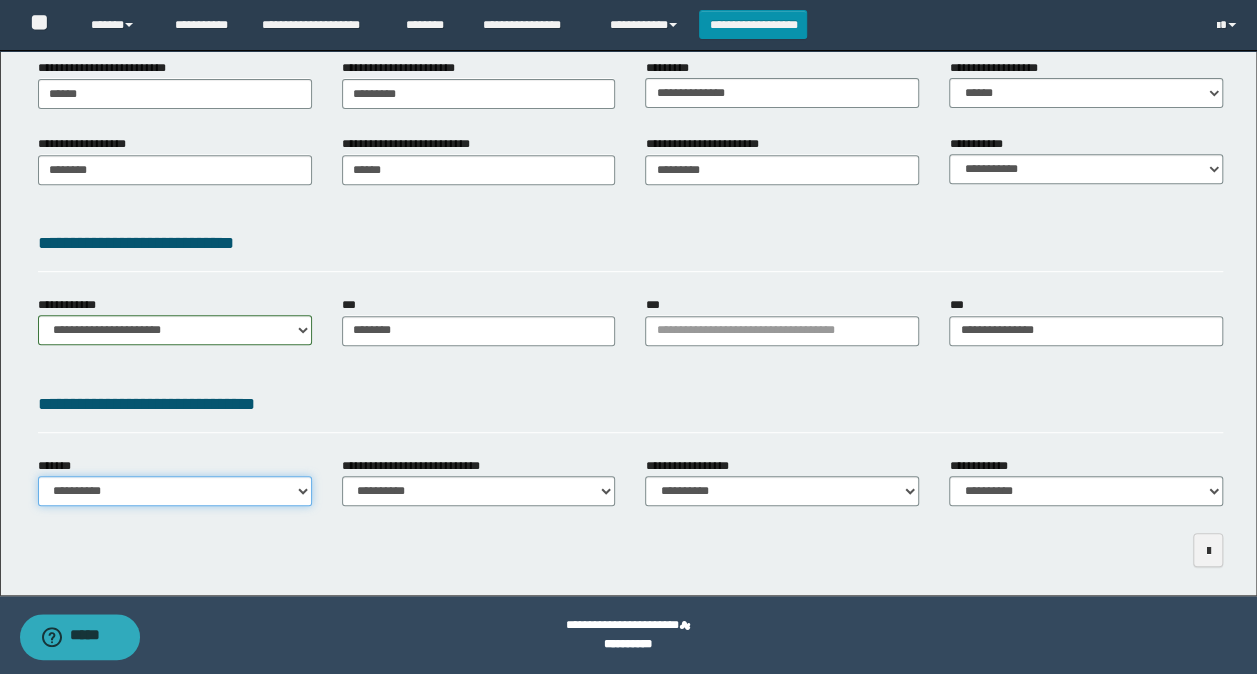 click on "**********" at bounding box center (175, 491) 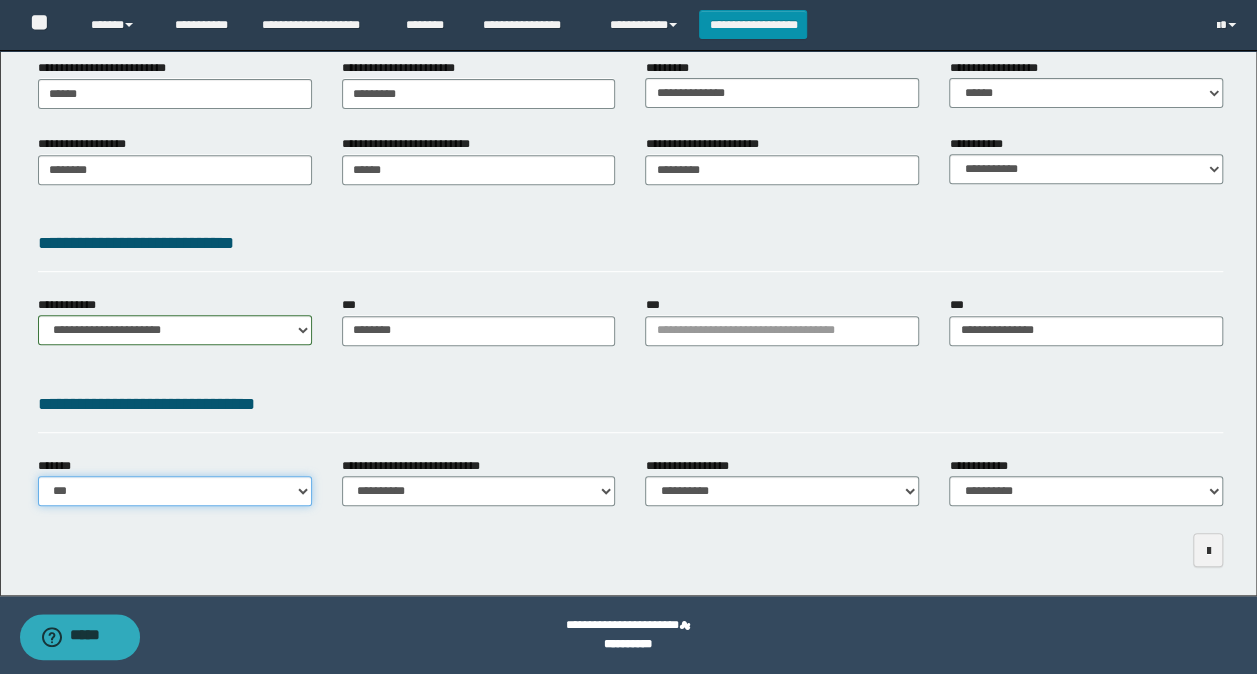 click on "**********" at bounding box center (175, 491) 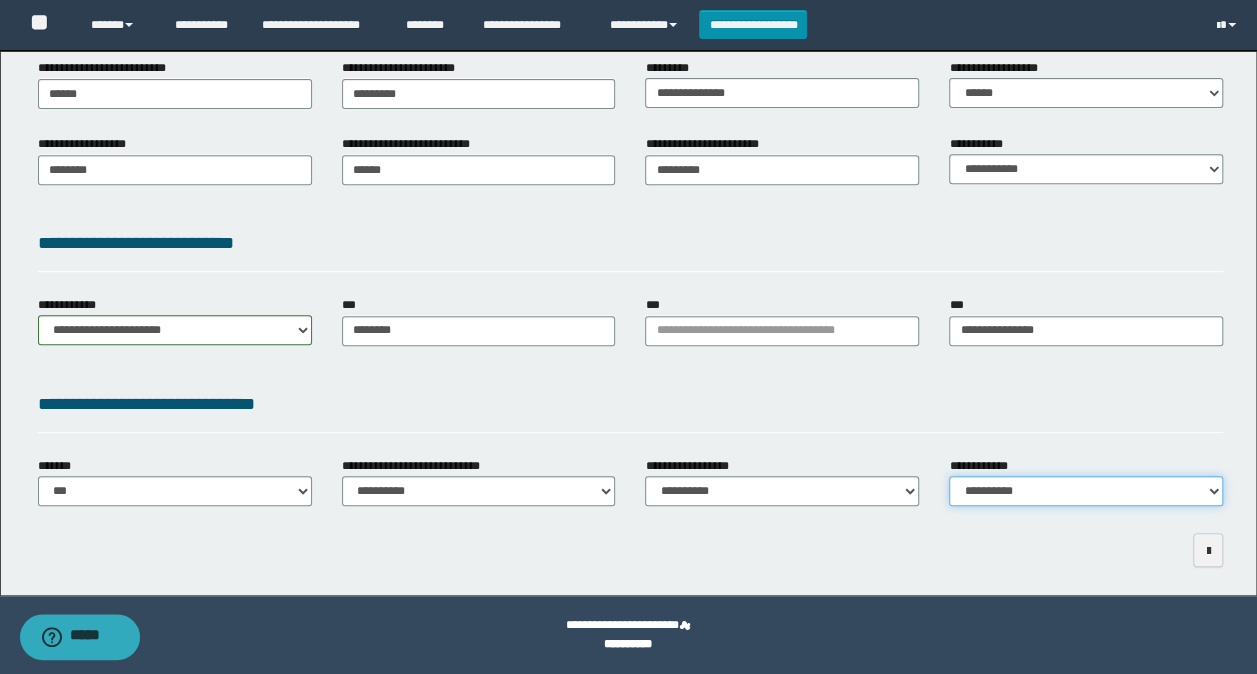 drag, startPoint x: 1026, startPoint y: 480, endPoint x: 1018, endPoint y: 496, distance: 17.888544 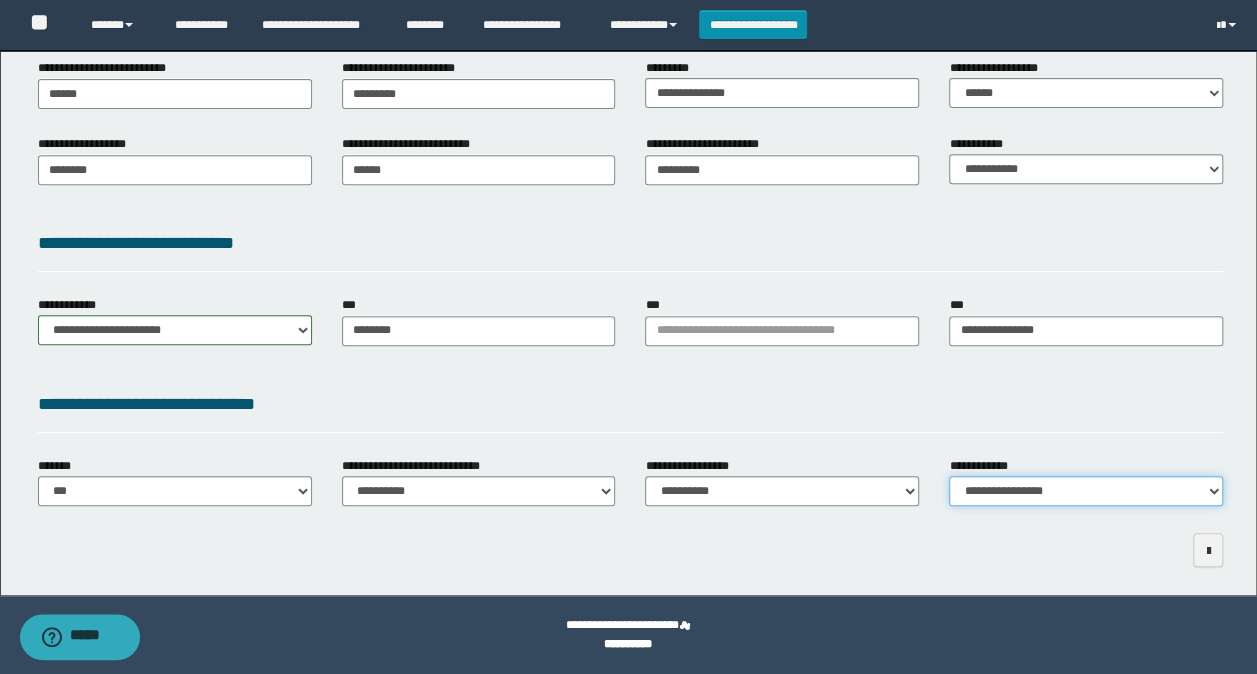 click on "**********" at bounding box center [1086, 491] 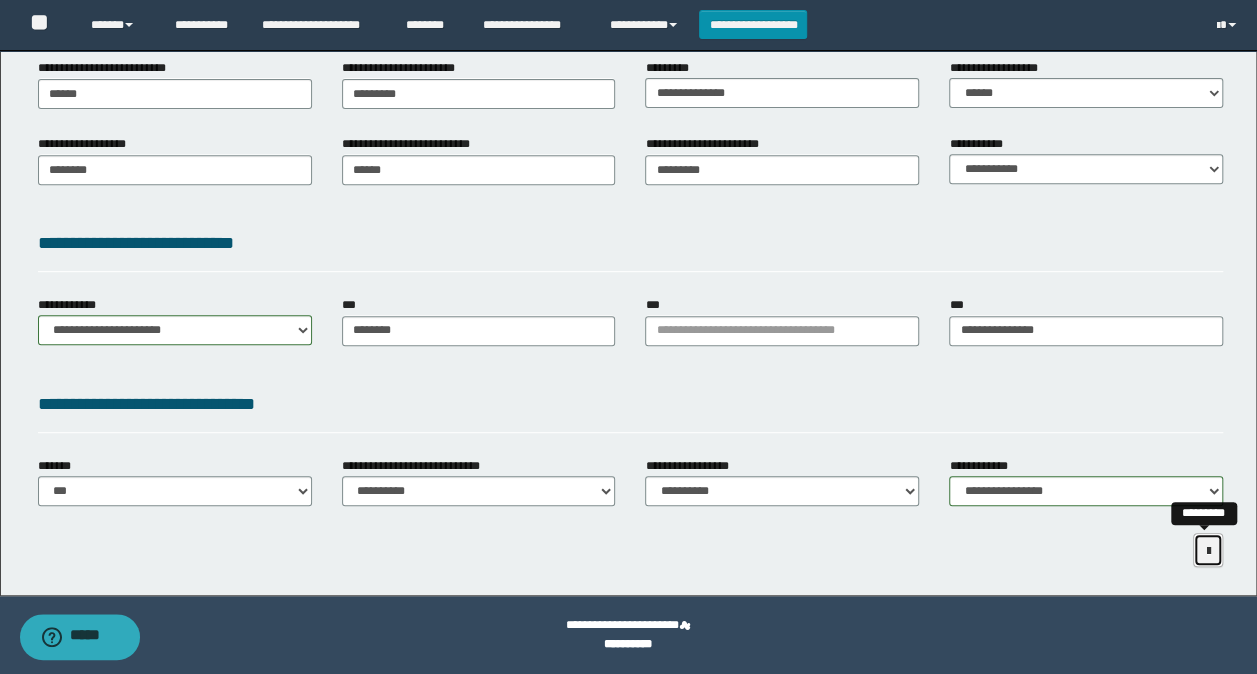 click at bounding box center (1208, 551) 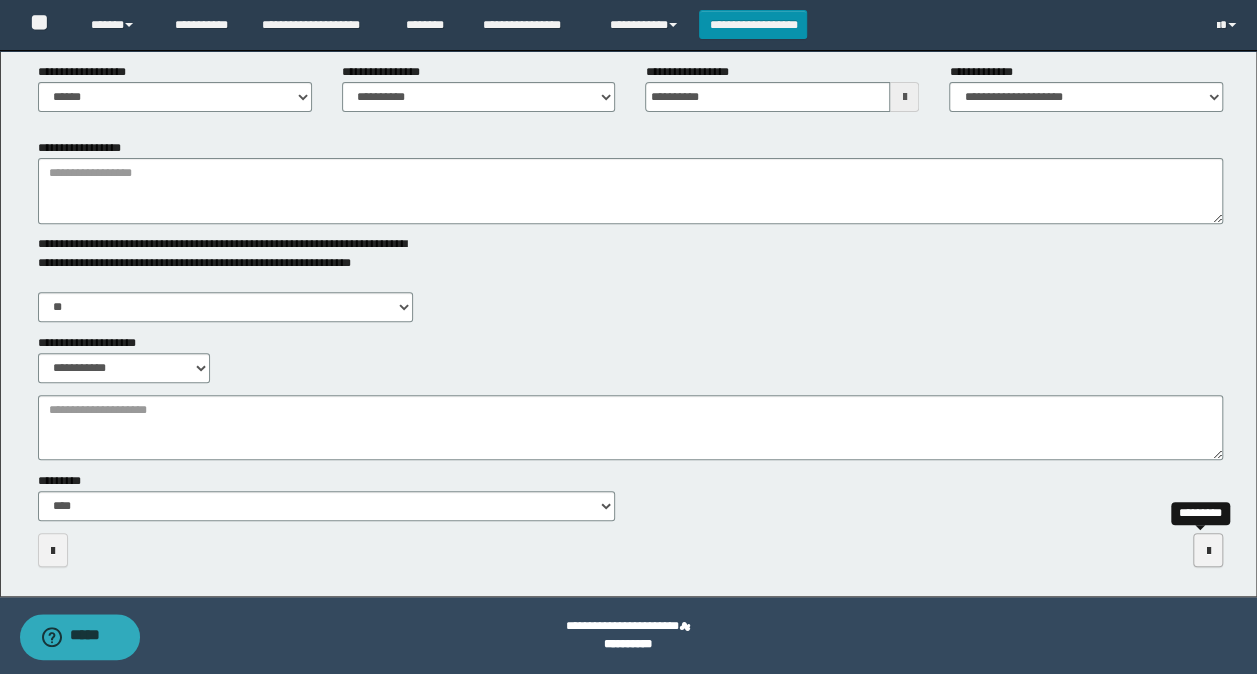 scroll, scrollTop: 269, scrollLeft: 0, axis: vertical 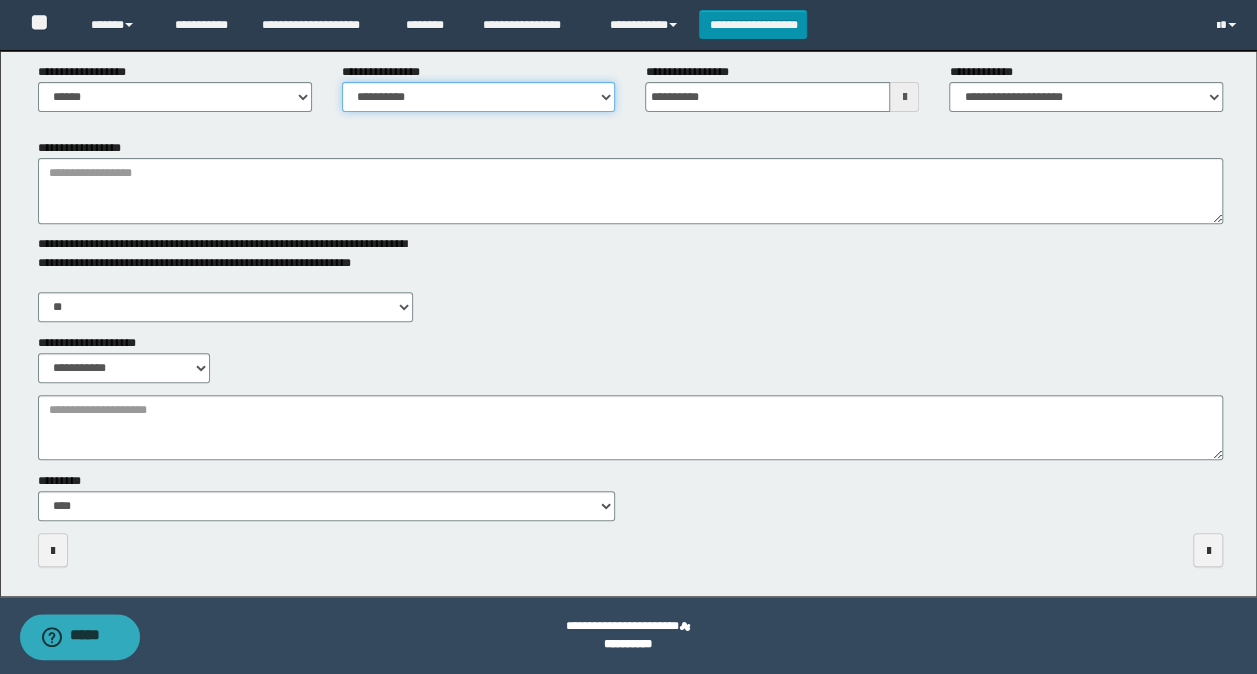 click on "**********" at bounding box center (479, 97) 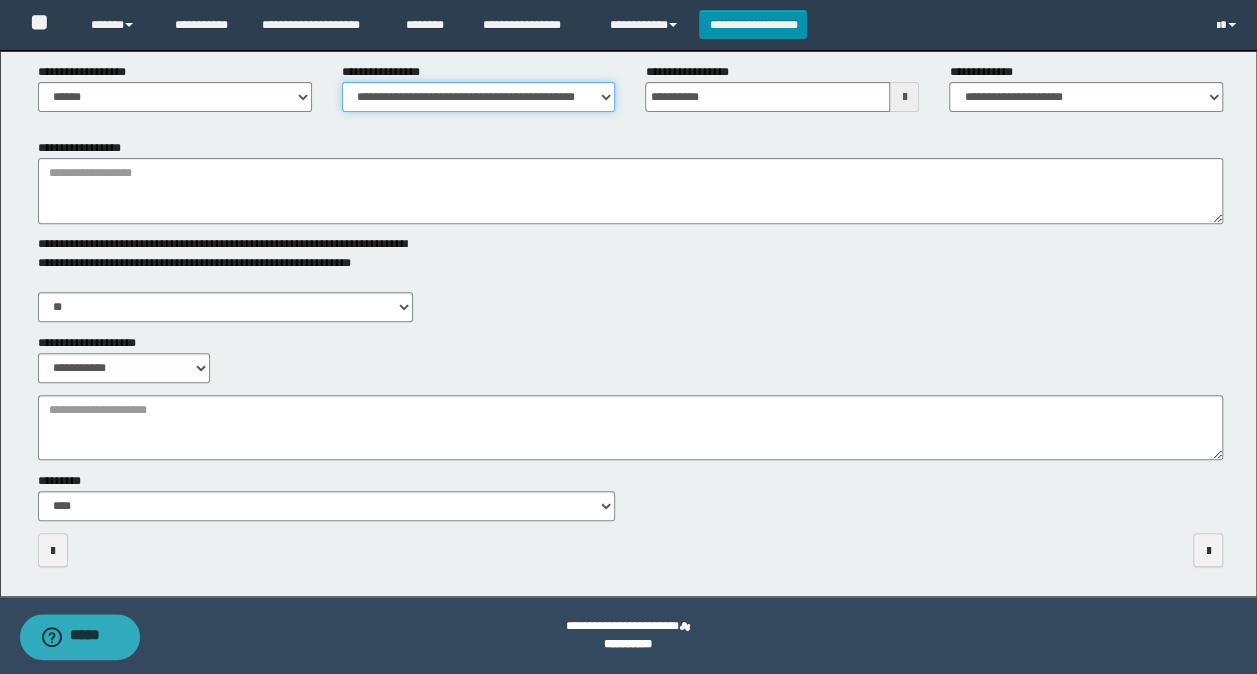 click on "**********" at bounding box center (479, 97) 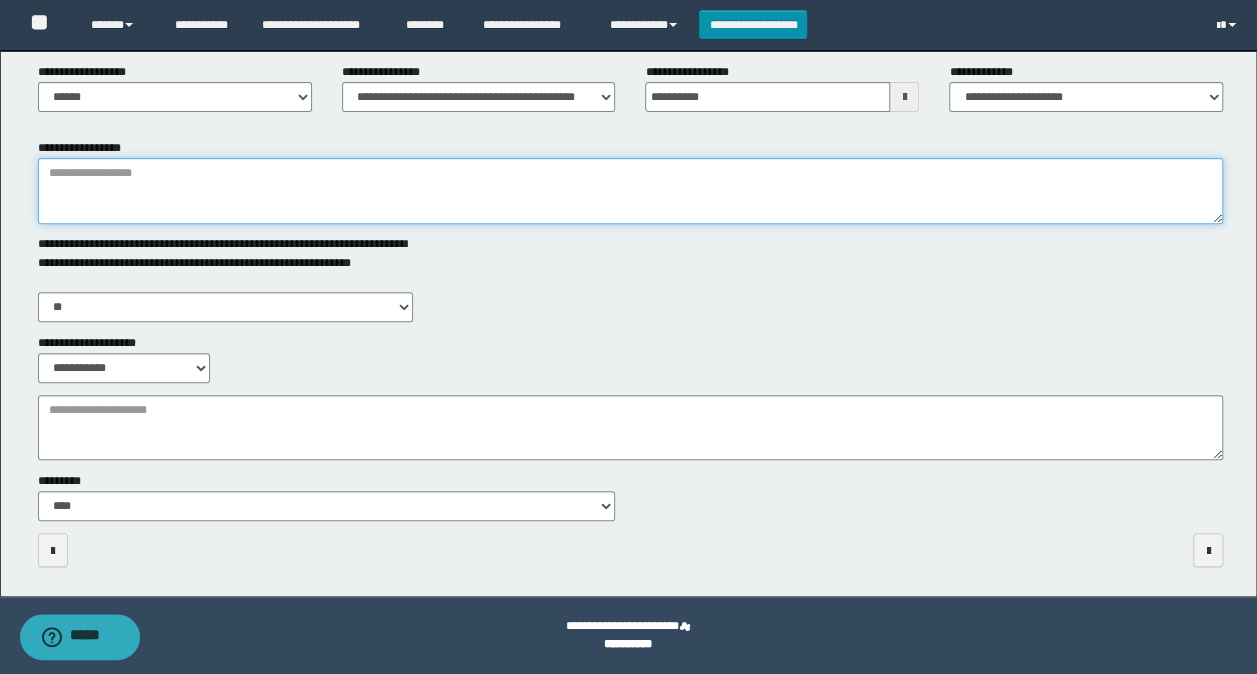 click on "**********" at bounding box center (631, 191) 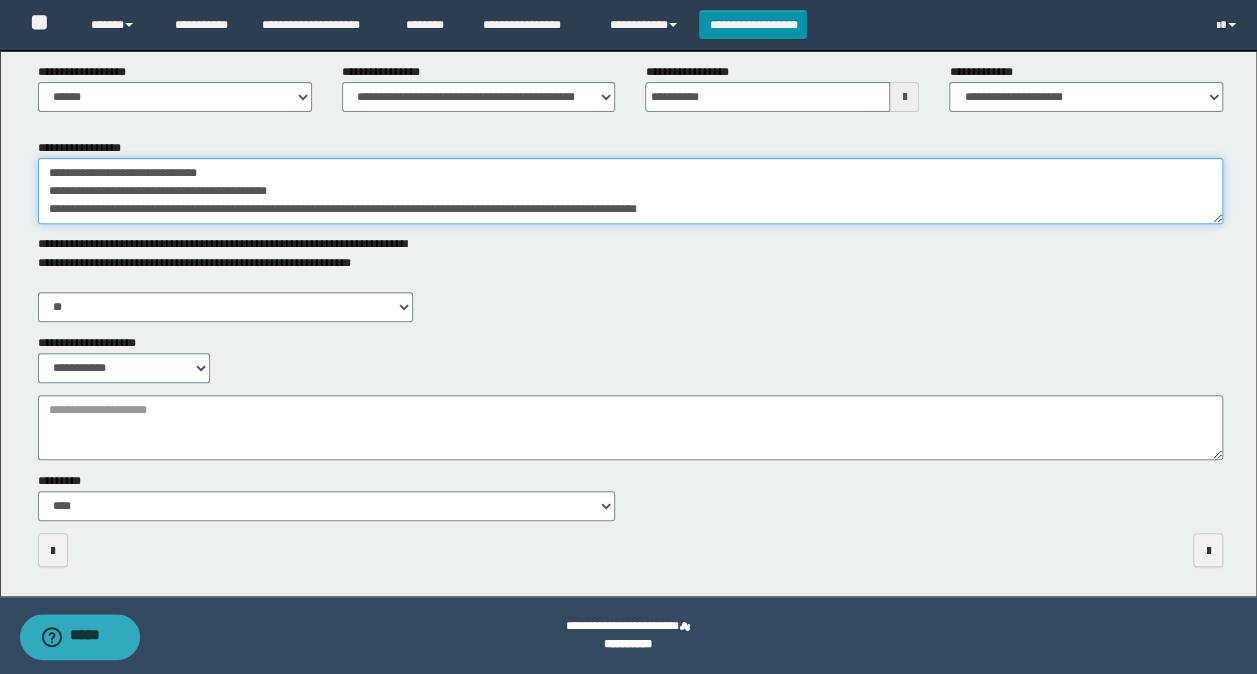 scroll, scrollTop: 12, scrollLeft: 0, axis: vertical 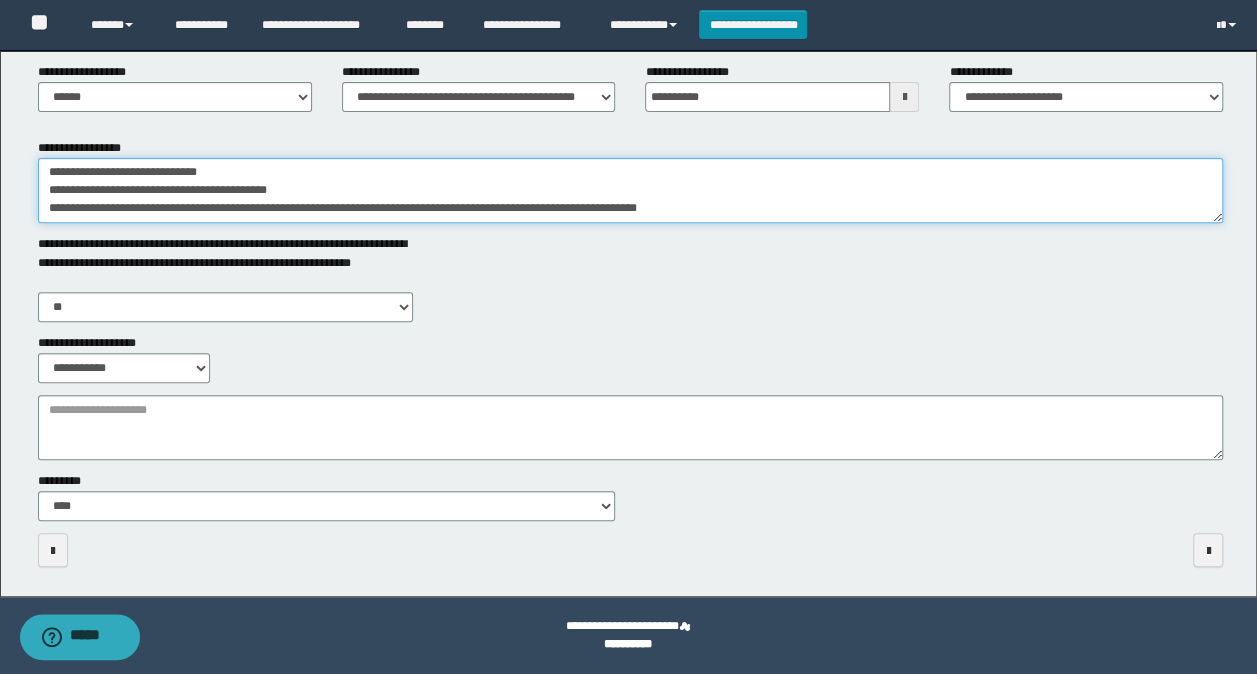 drag, startPoint x: 806, startPoint y: 201, endPoint x: 17, endPoint y: 194, distance: 789.03107 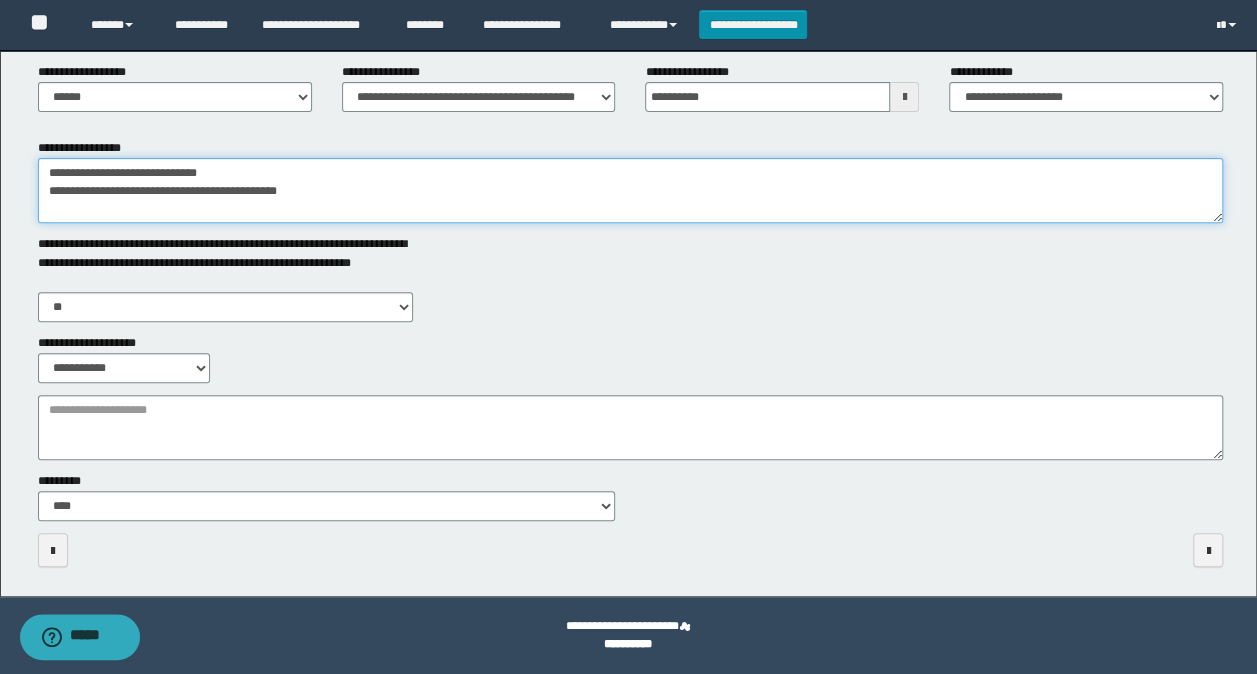 type on "**********" 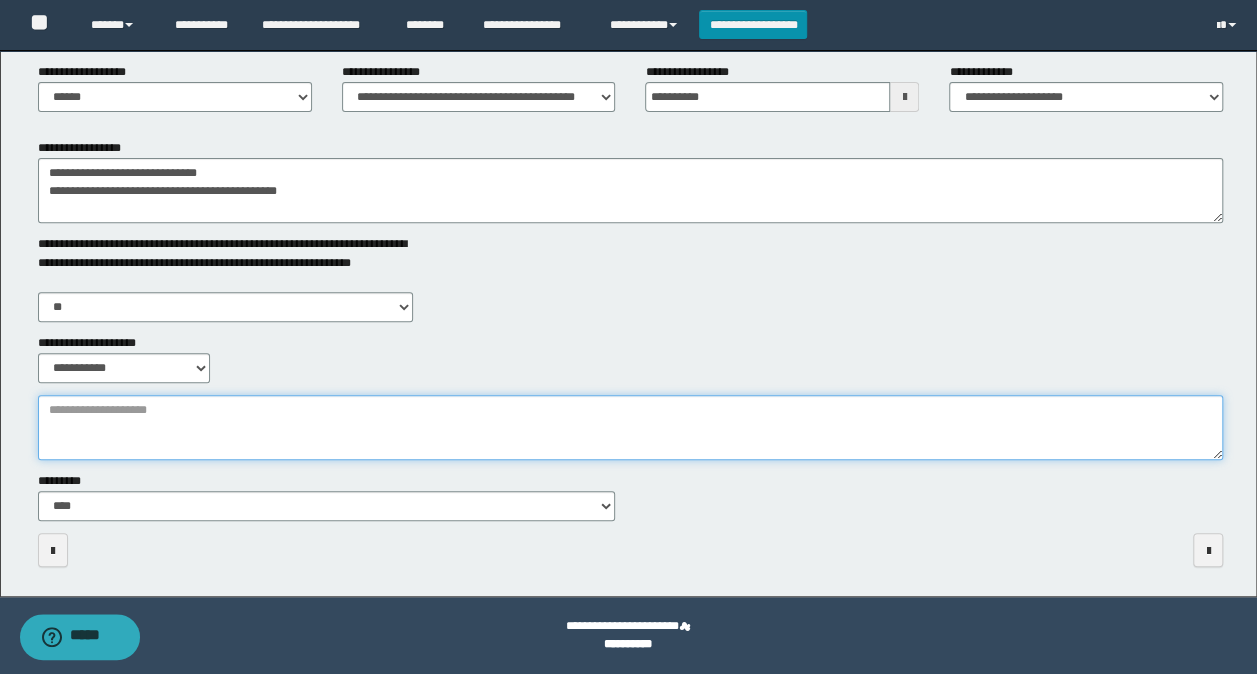 click on "**********" at bounding box center [631, 427] 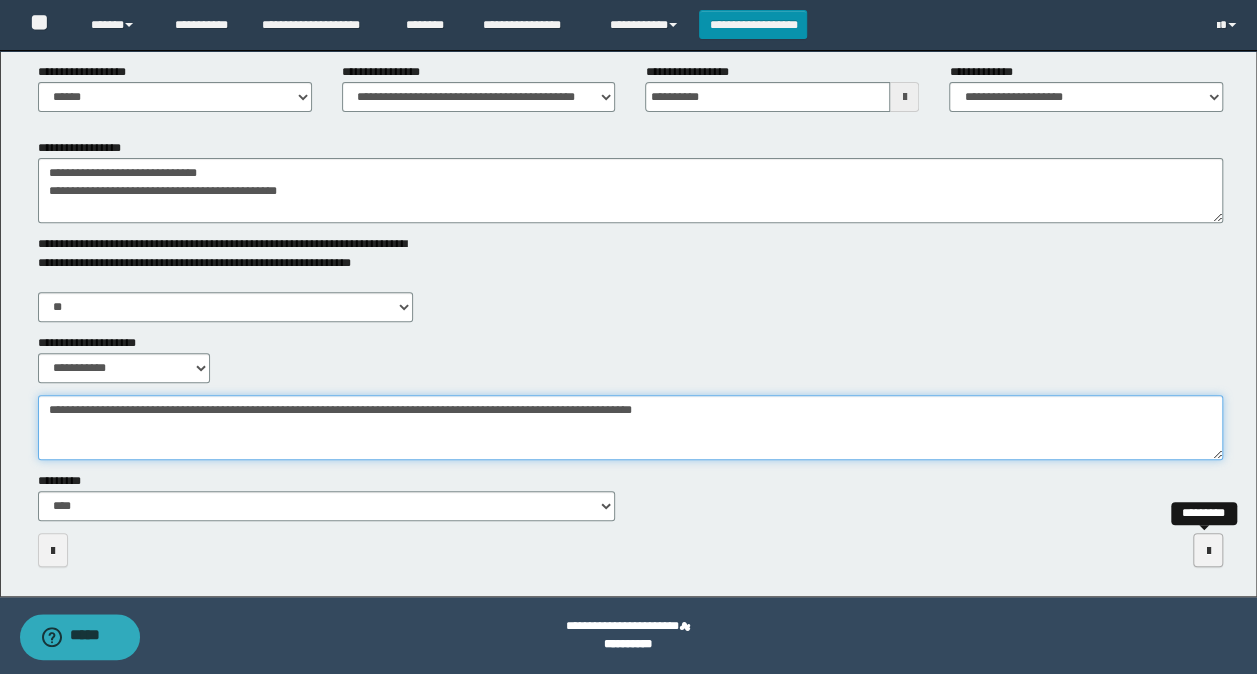 type on "**********" 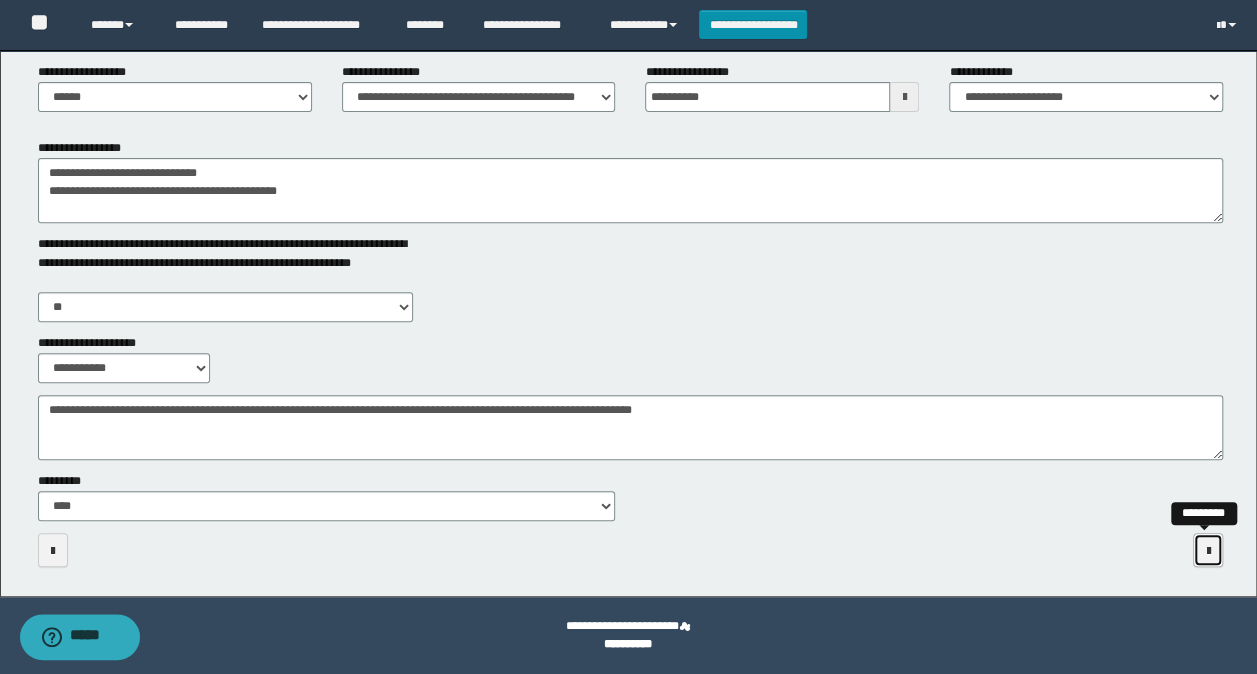 click at bounding box center [1208, 551] 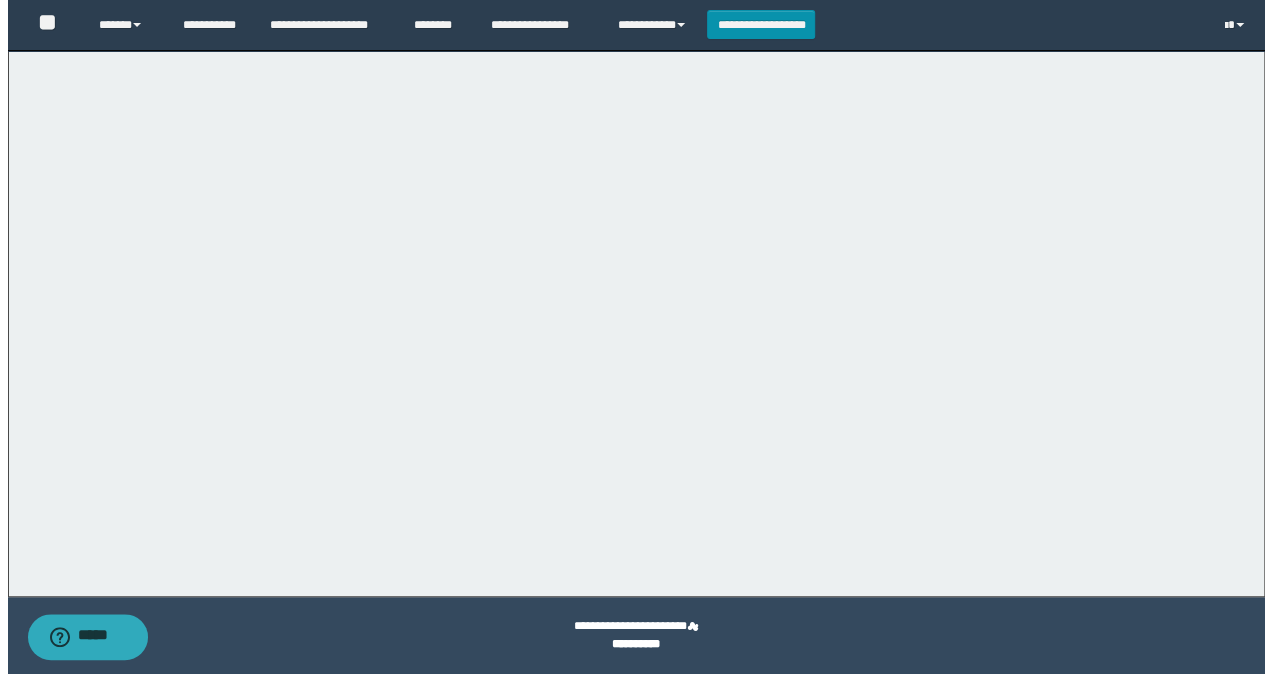 scroll, scrollTop: 0, scrollLeft: 0, axis: both 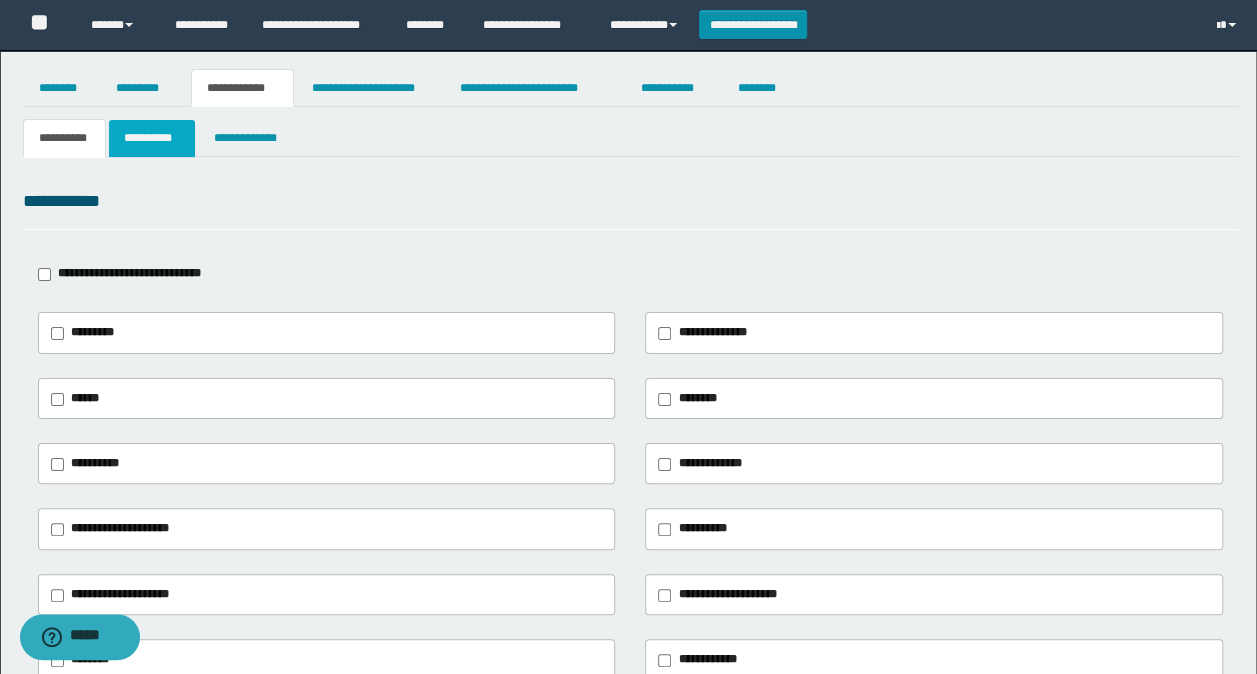 click on "**********" at bounding box center [151, 138] 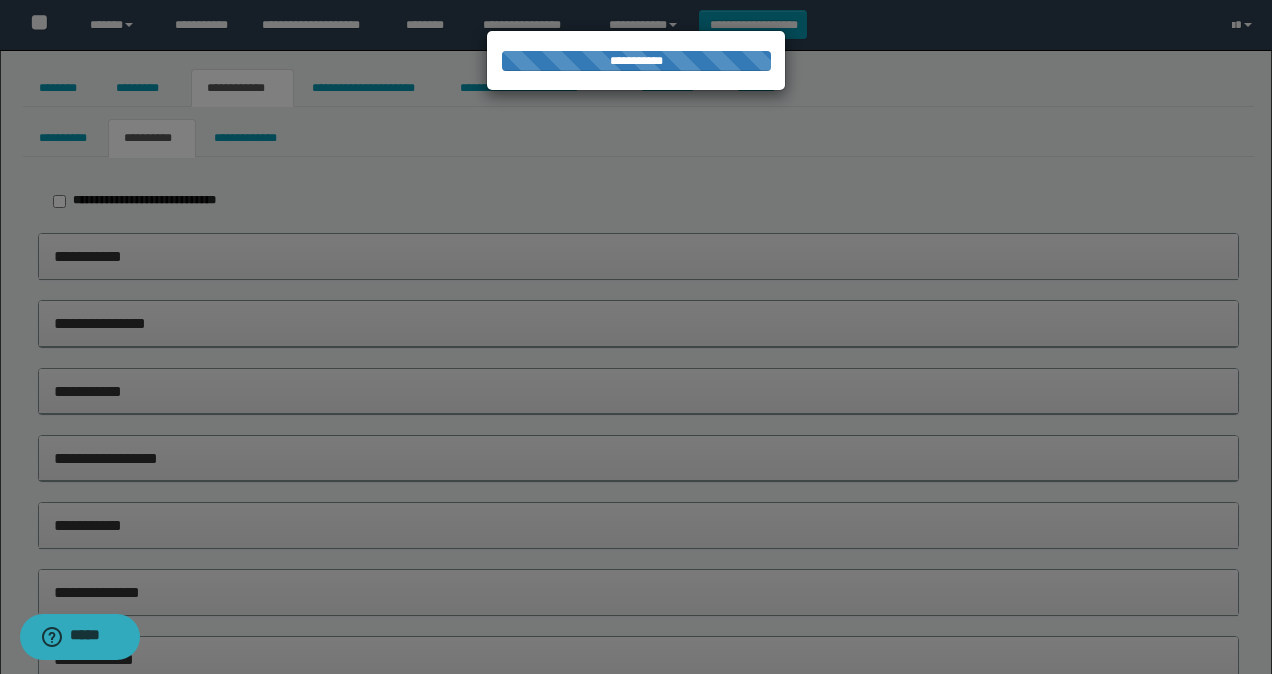 click at bounding box center [636, 337] 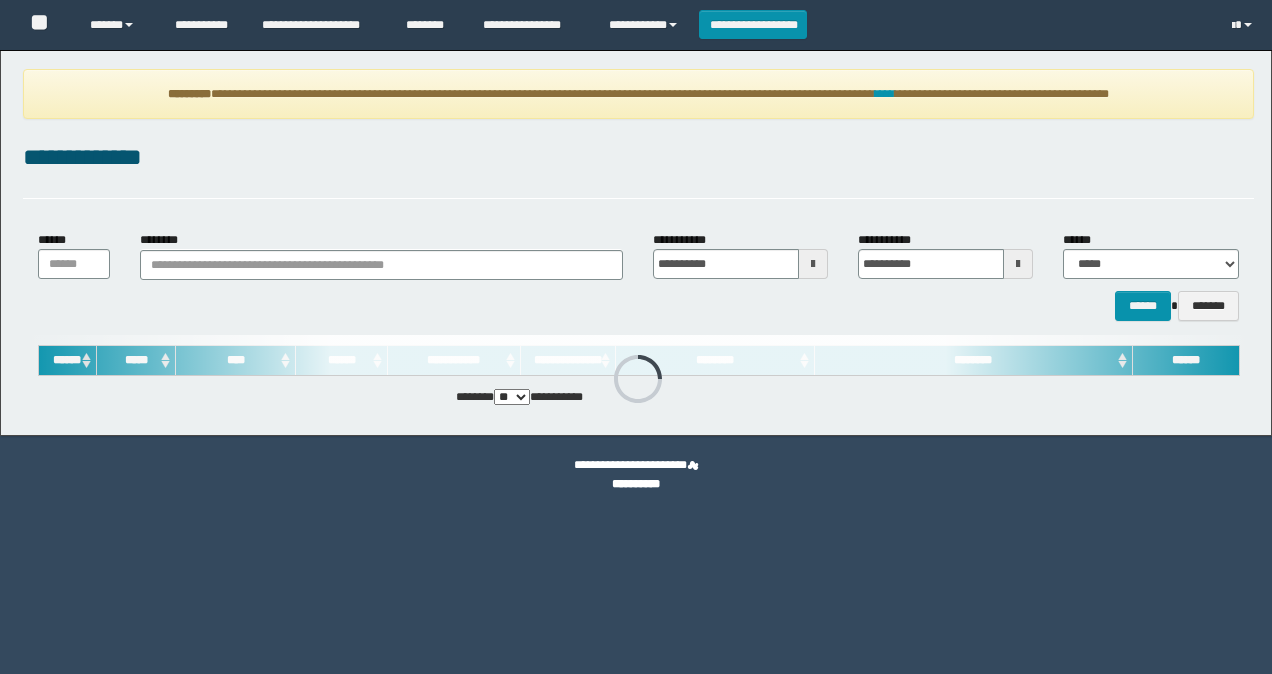 scroll, scrollTop: 0, scrollLeft: 0, axis: both 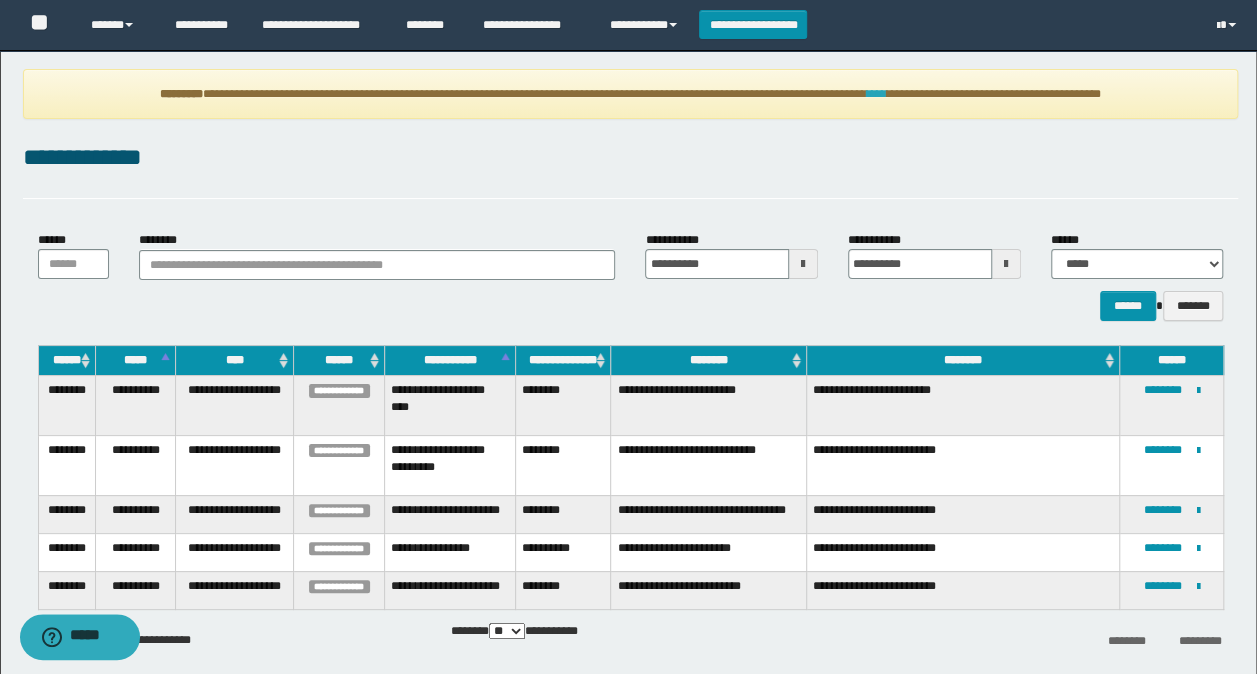 click on "****" at bounding box center (877, 94) 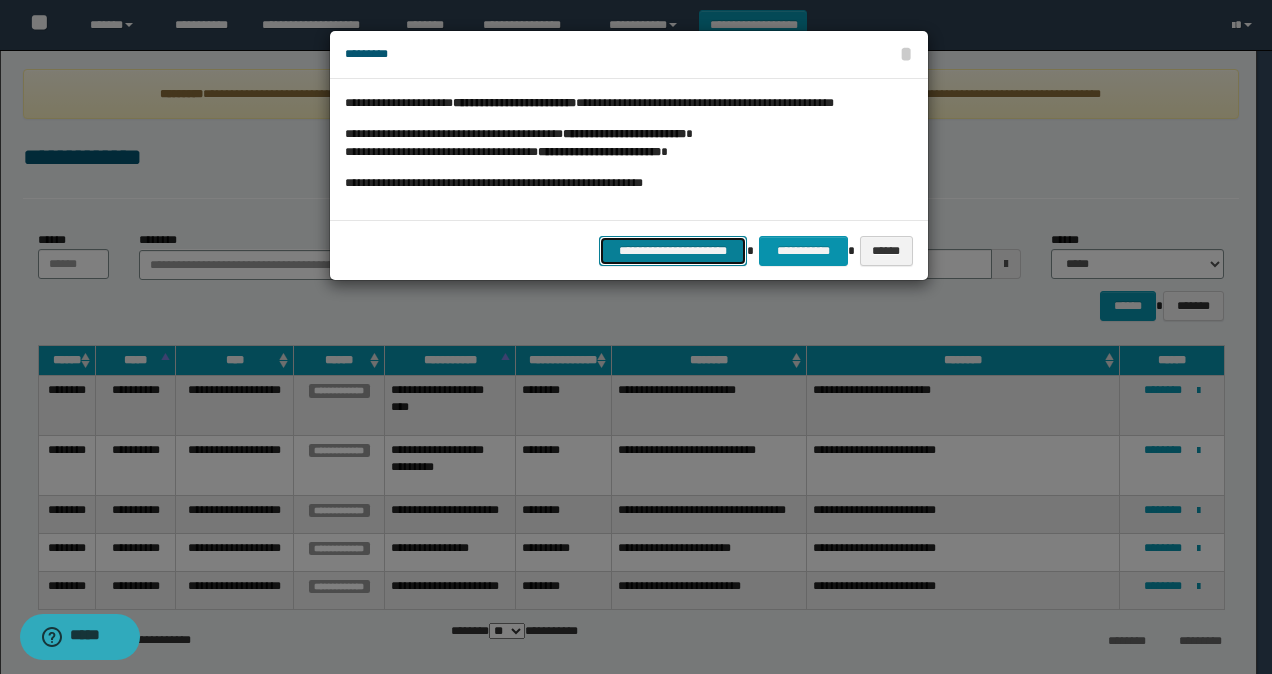 click on "**********" at bounding box center (673, 250) 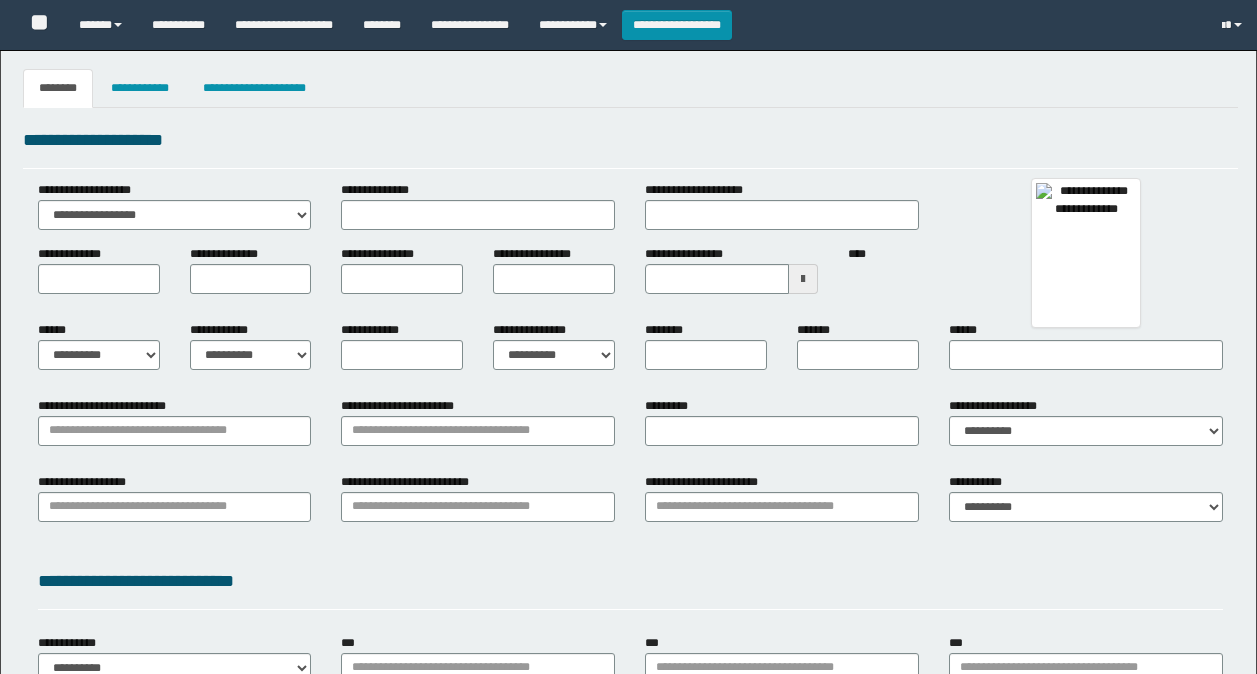 type 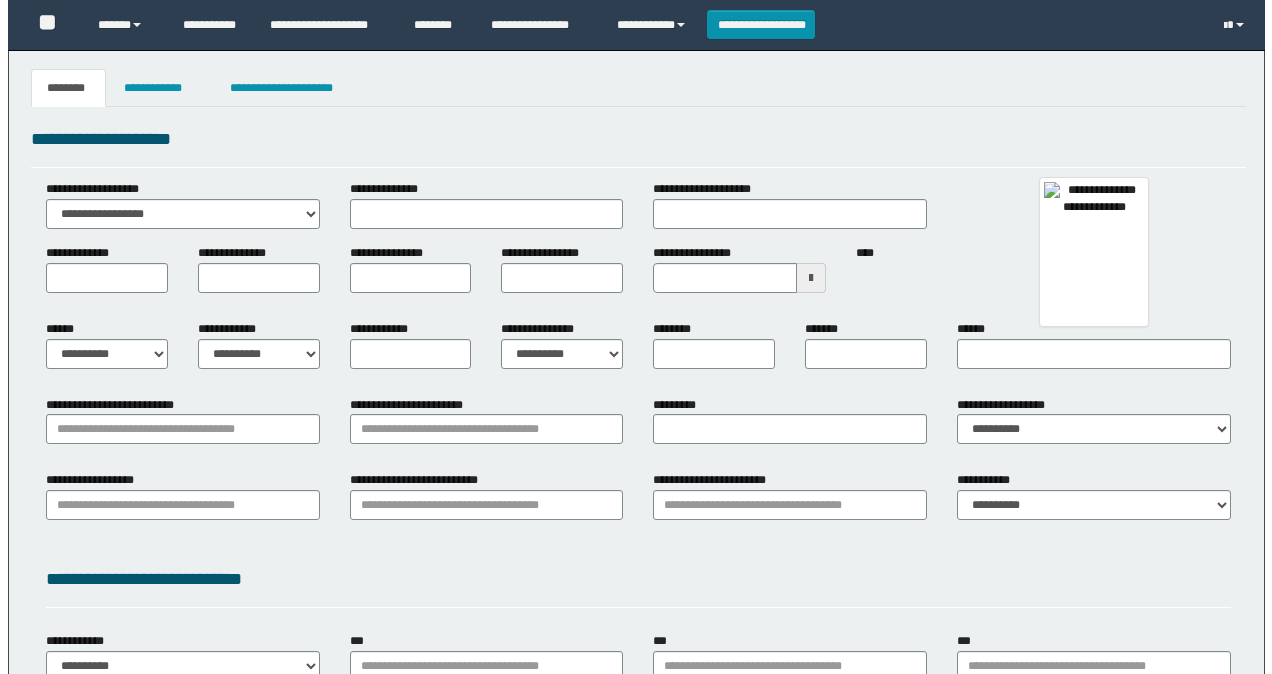 scroll, scrollTop: 0, scrollLeft: 0, axis: both 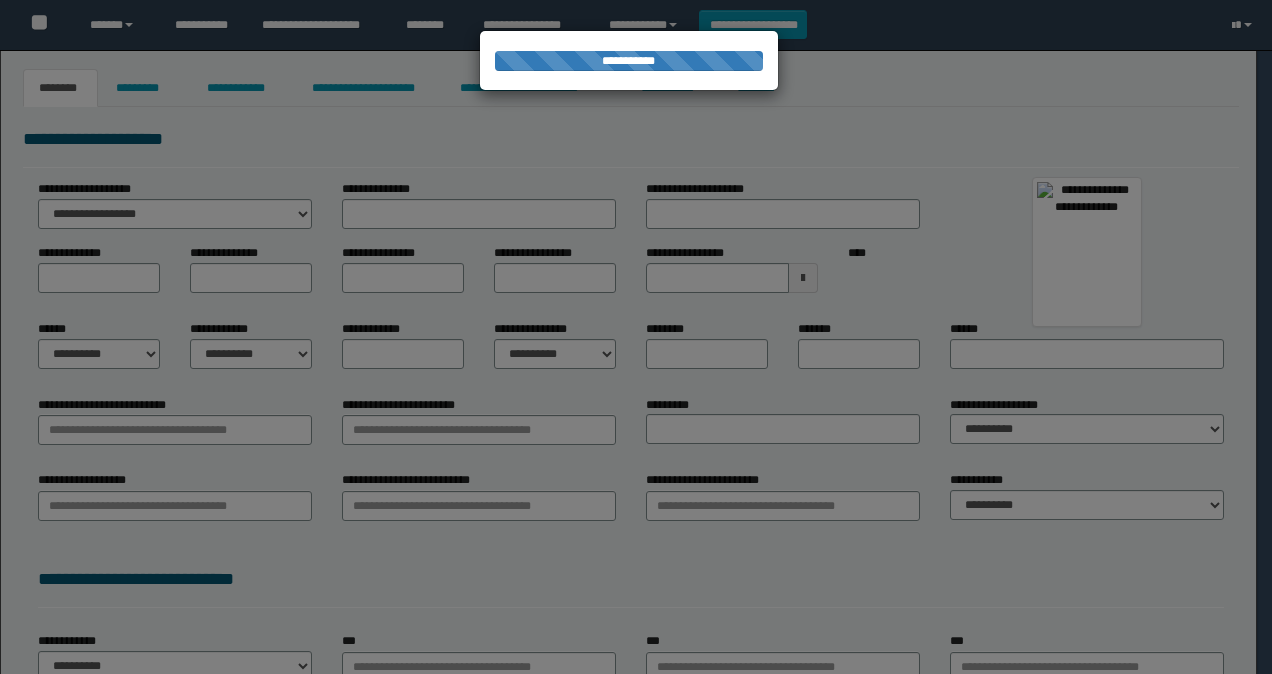 type on "********" 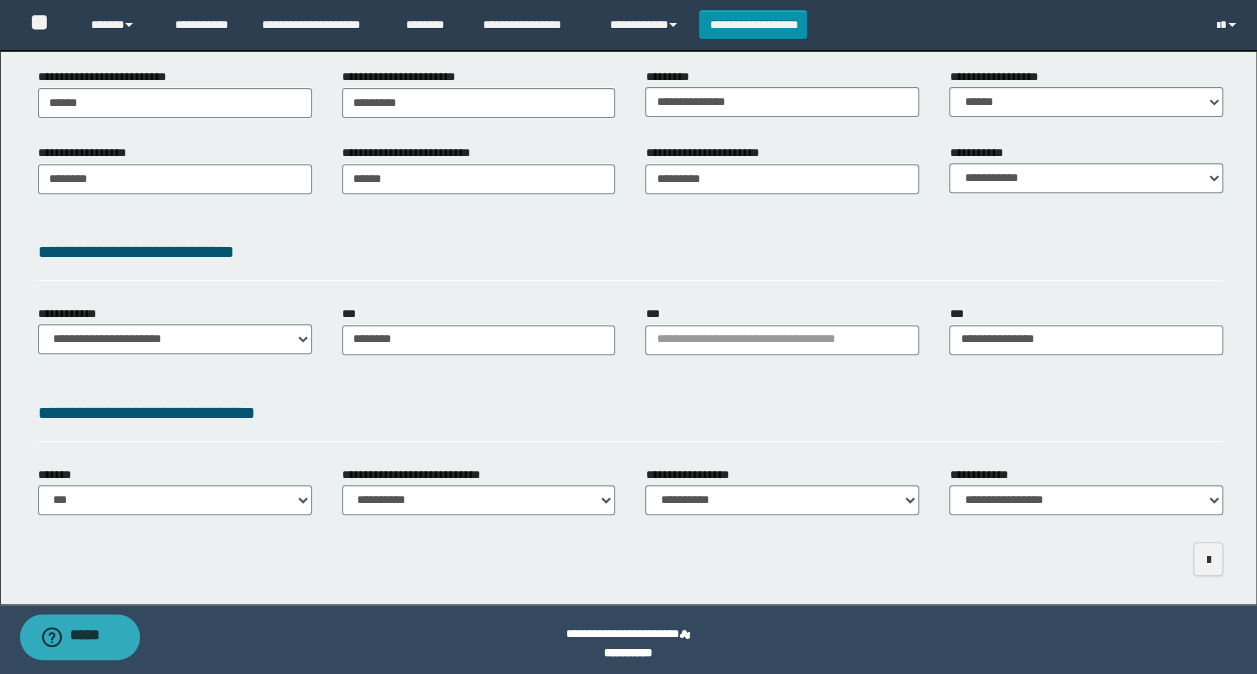 scroll, scrollTop: 339, scrollLeft: 0, axis: vertical 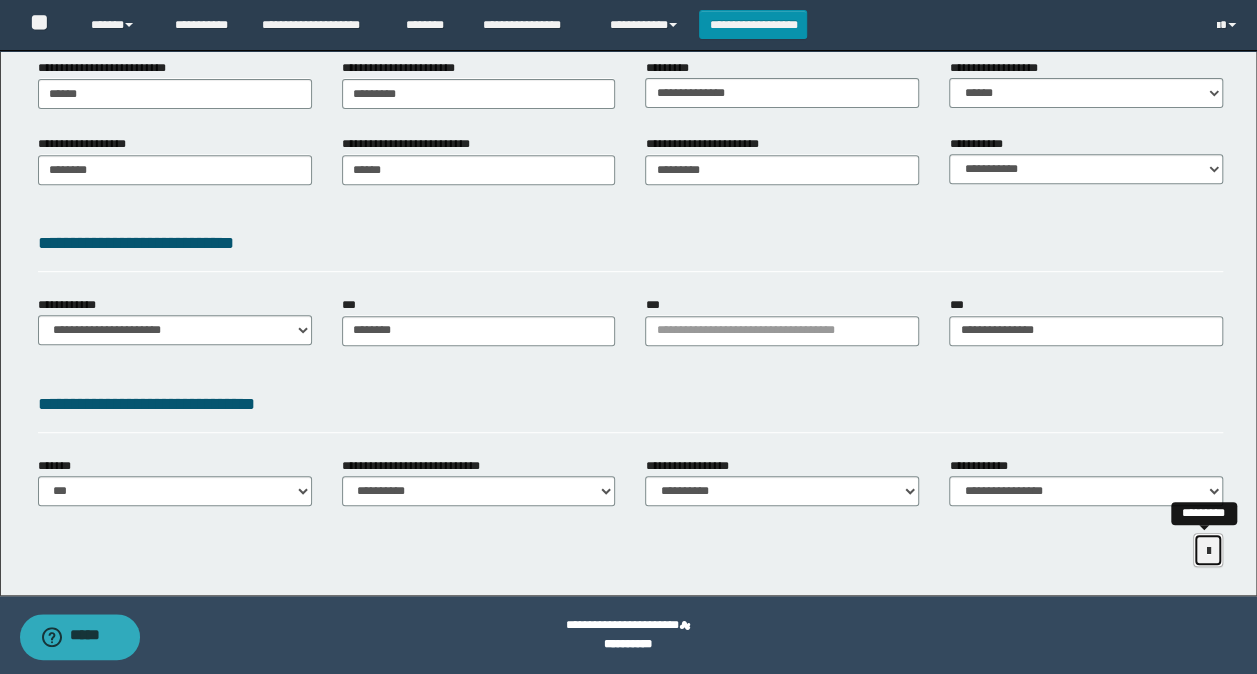click at bounding box center (1208, 551) 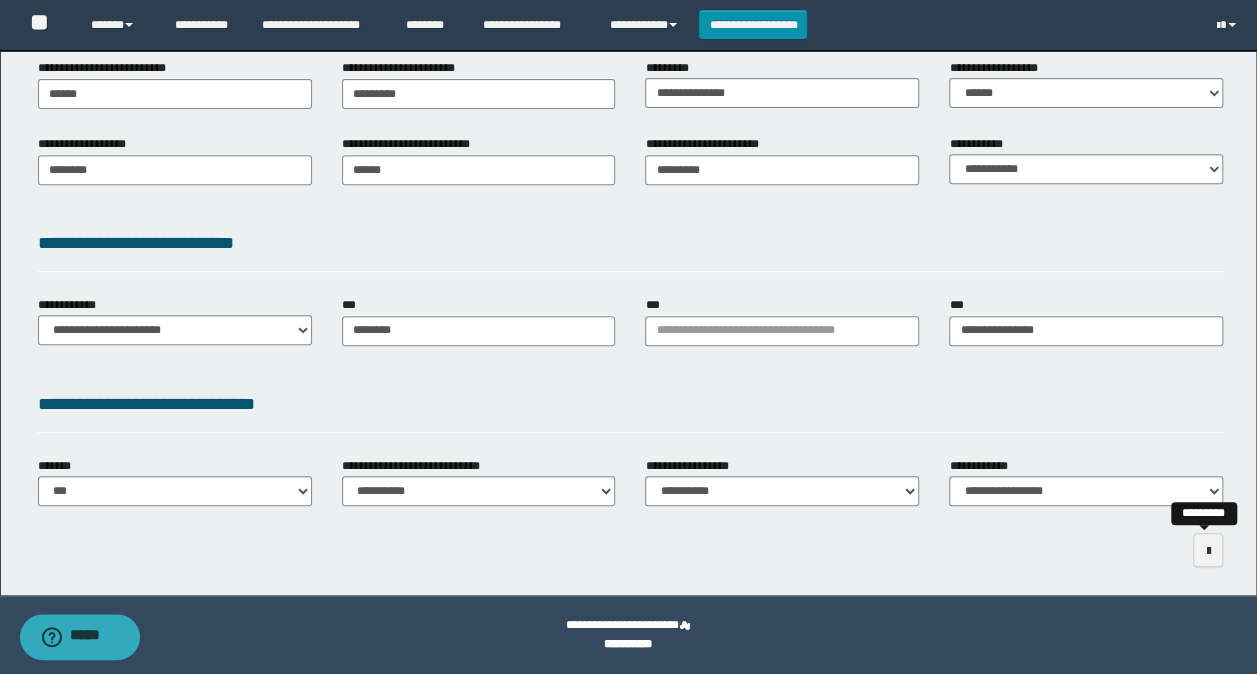 scroll, scrollTop: 269, scrollLeft: 0, axis: vertical 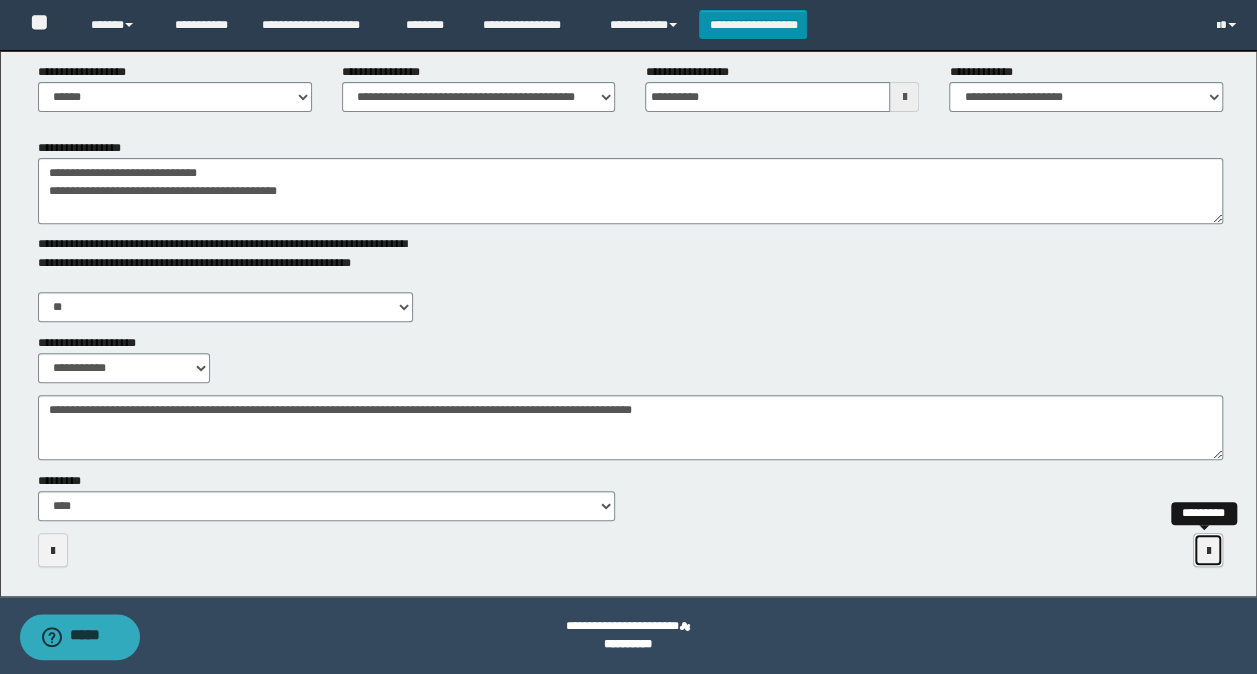click at bounding box center (1208, 550) 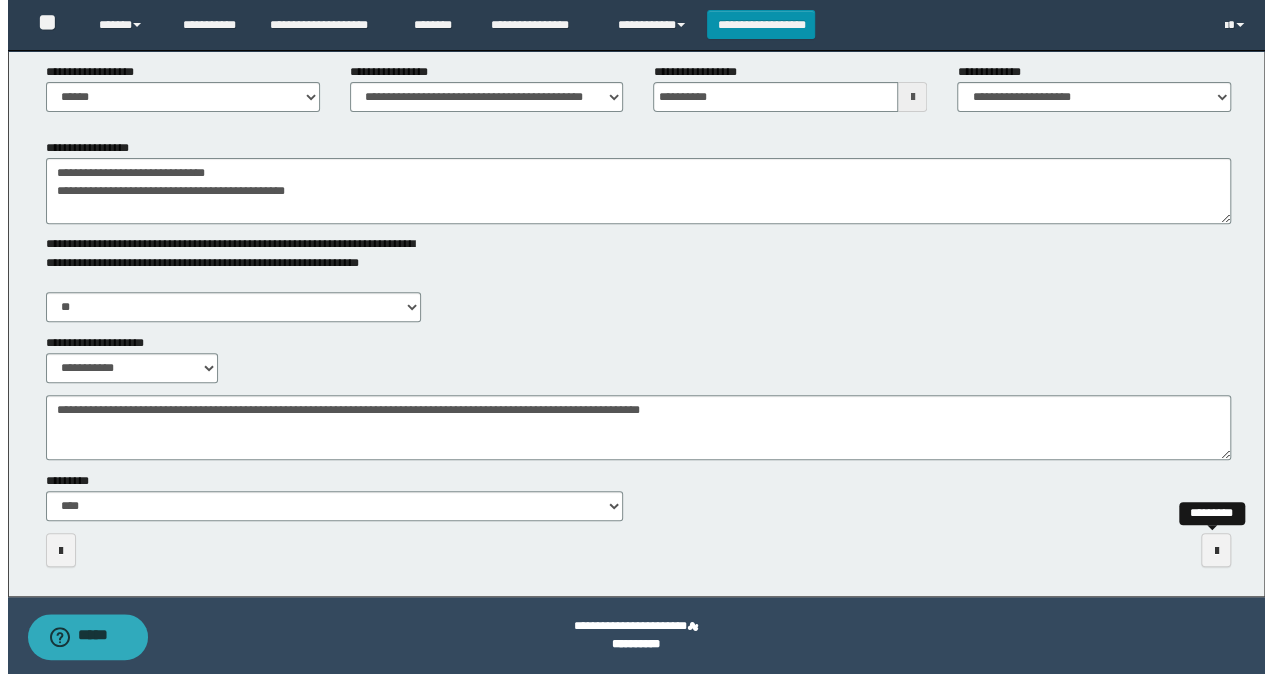 scroll, scrollTop: 0, scrollLeft: 0, axis: both 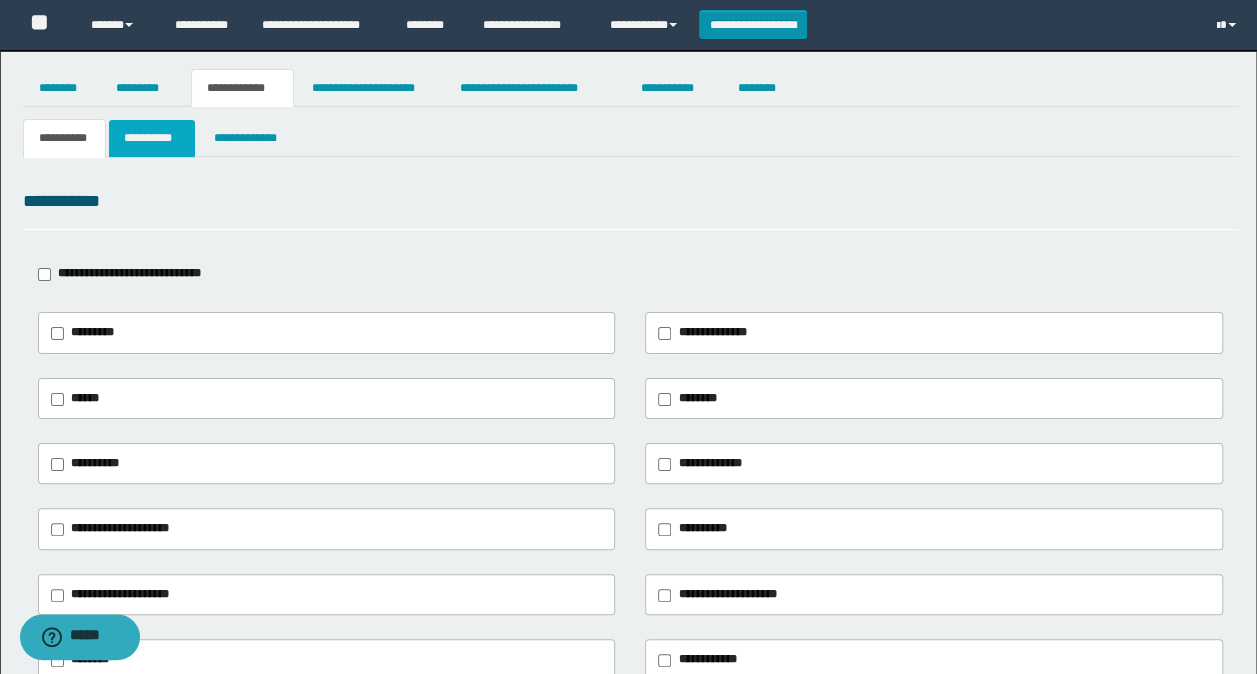click on "**********" at bounding box center [151, 138] 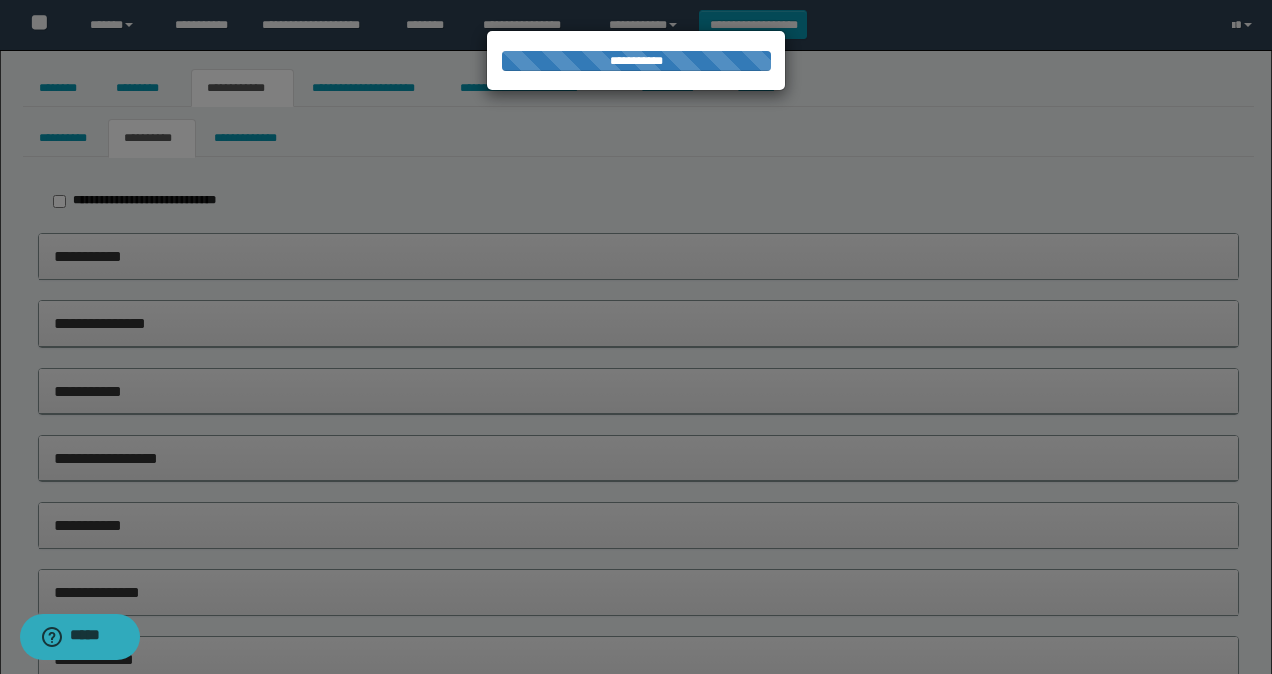 click at bounding box center (636, 337) 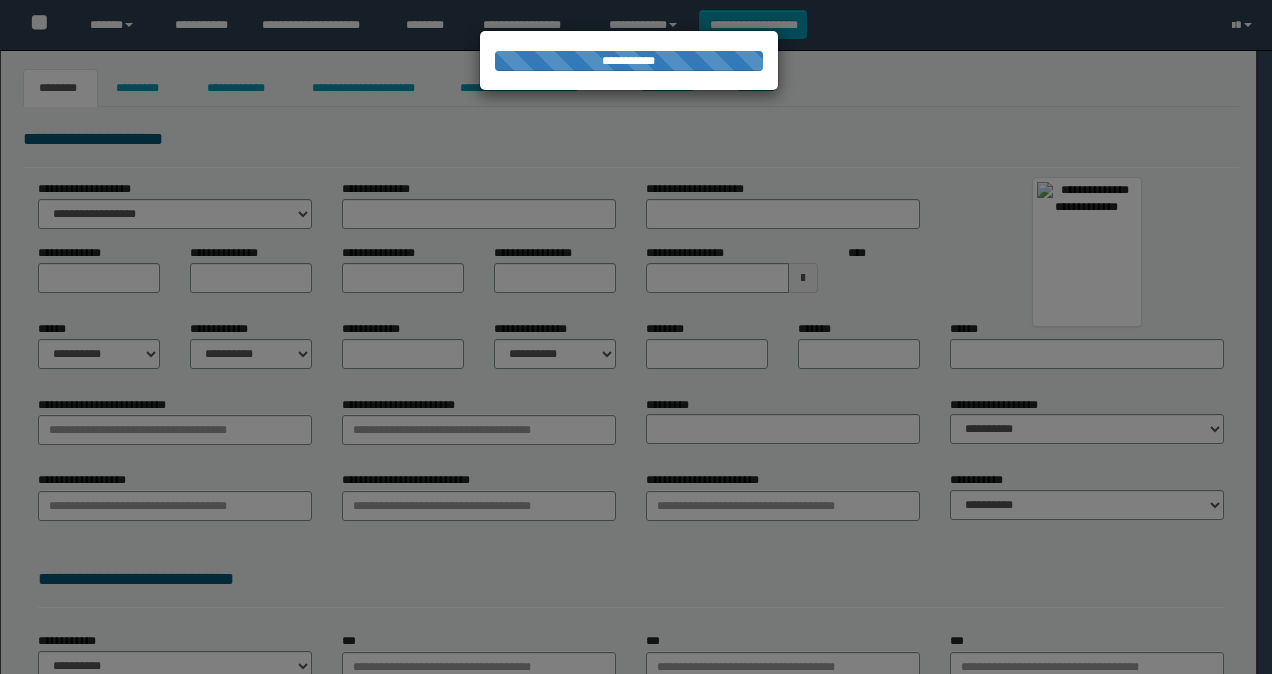 scroll, scrollTop: 0, scrollLeft: 0, axis: both 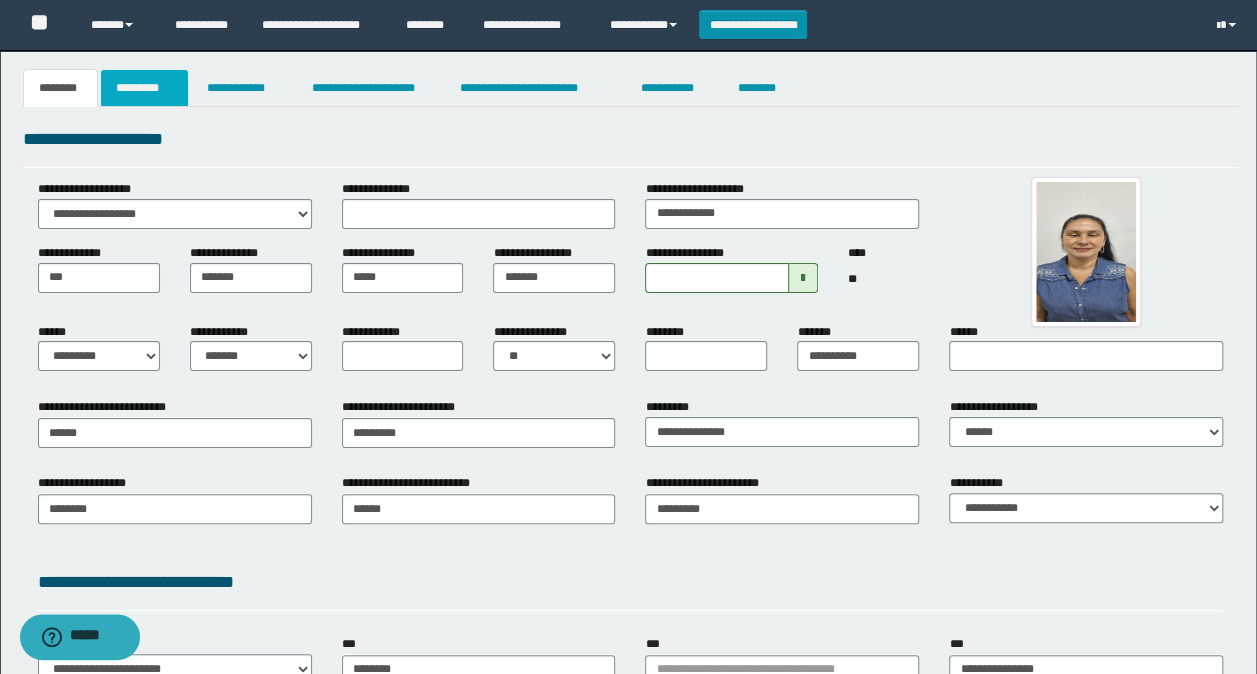 click on "*********" at bounding box center [144, 88] 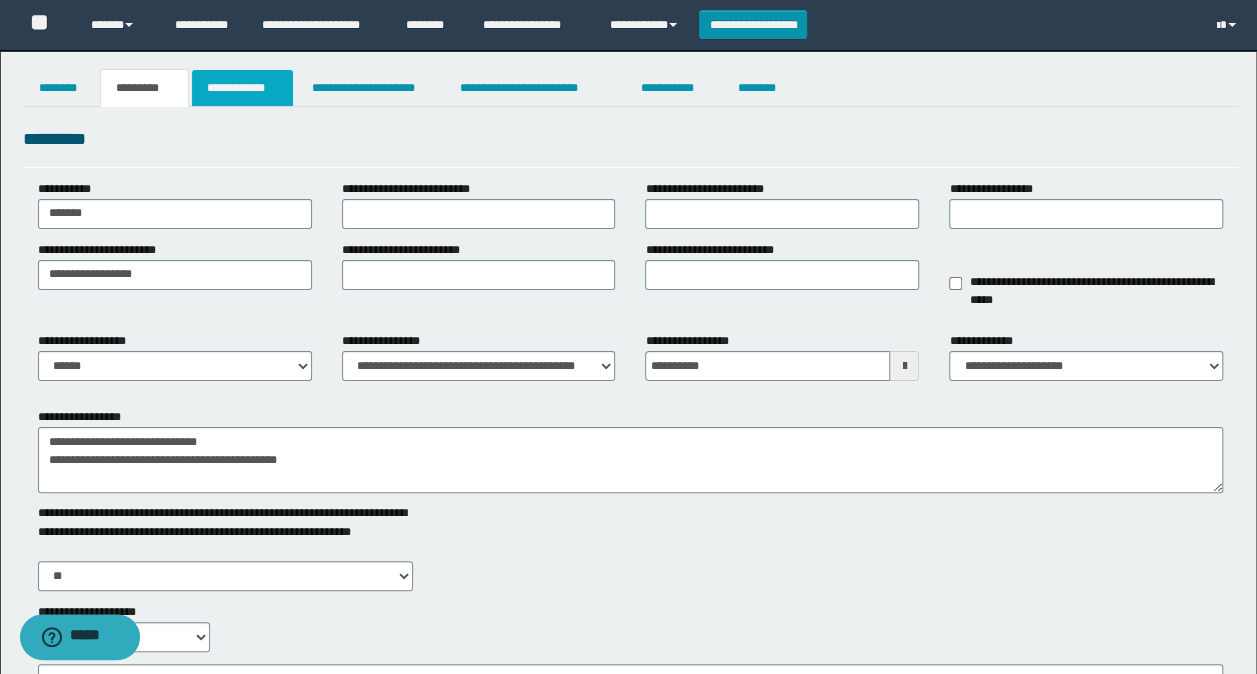 click on "**********" at bounding box center [243, 88] 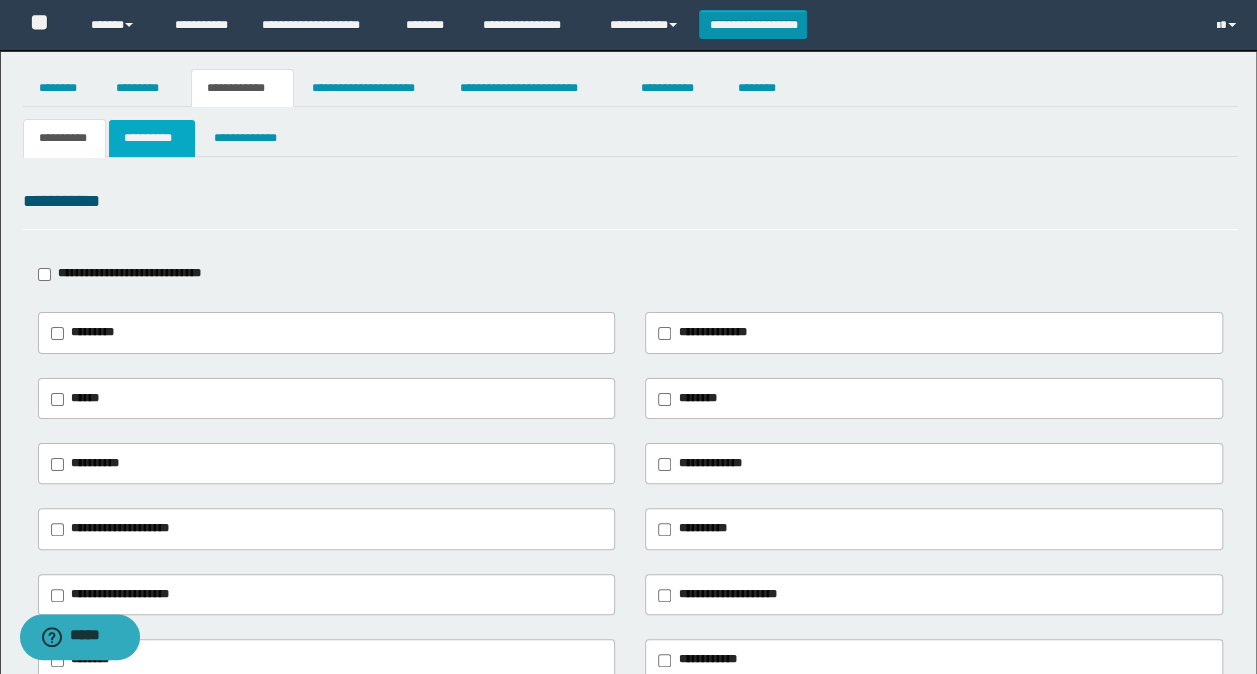 click on "**********" at bounding box center [151, 138] 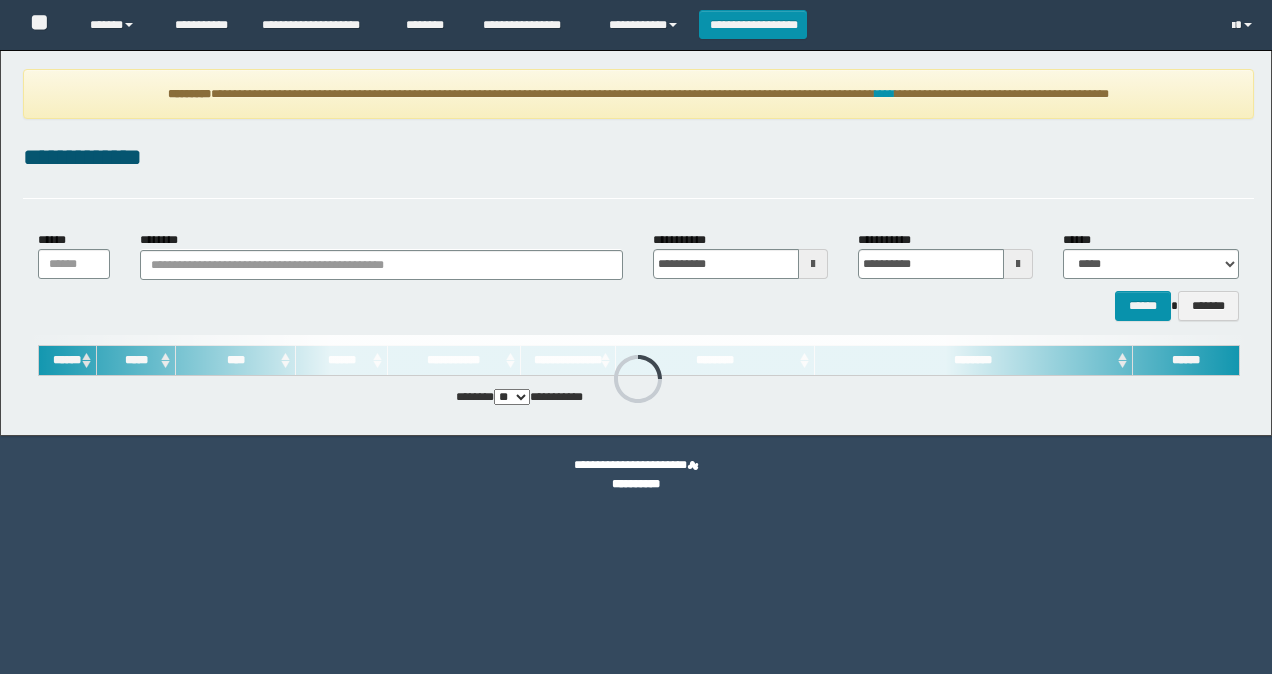 scroll, scrollTop: 0, scrollLeft: 0, axis: both 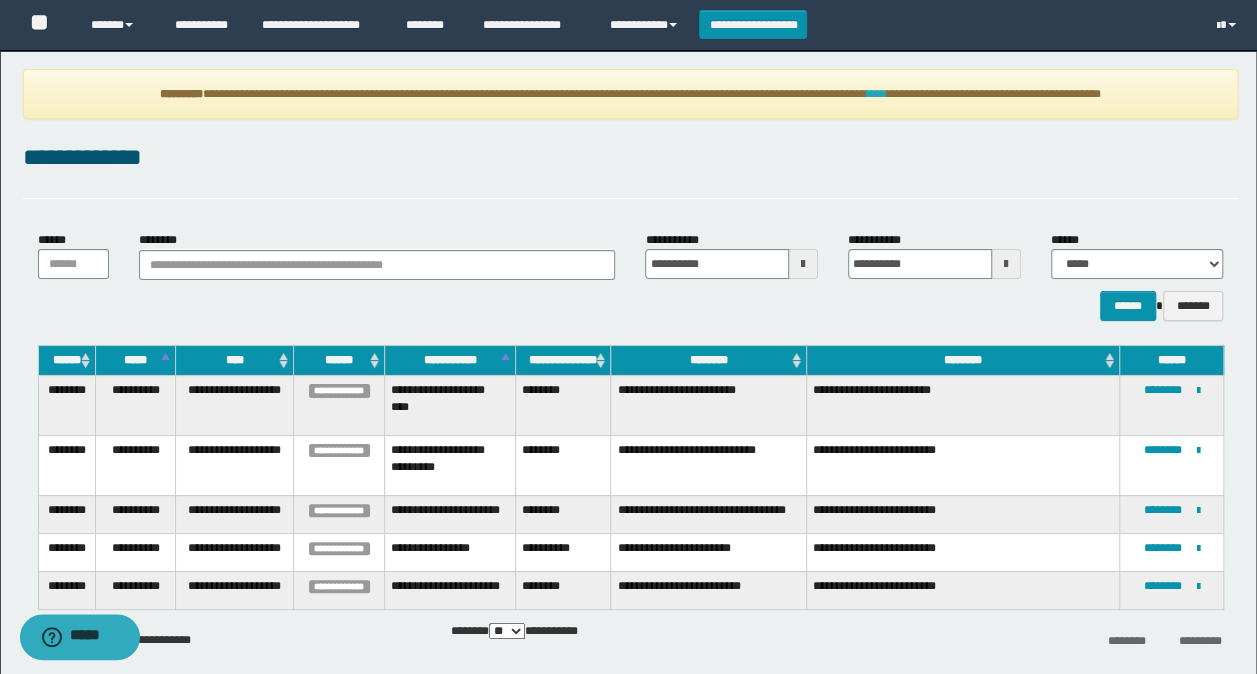click on "****" at bounding box center (877, 94) 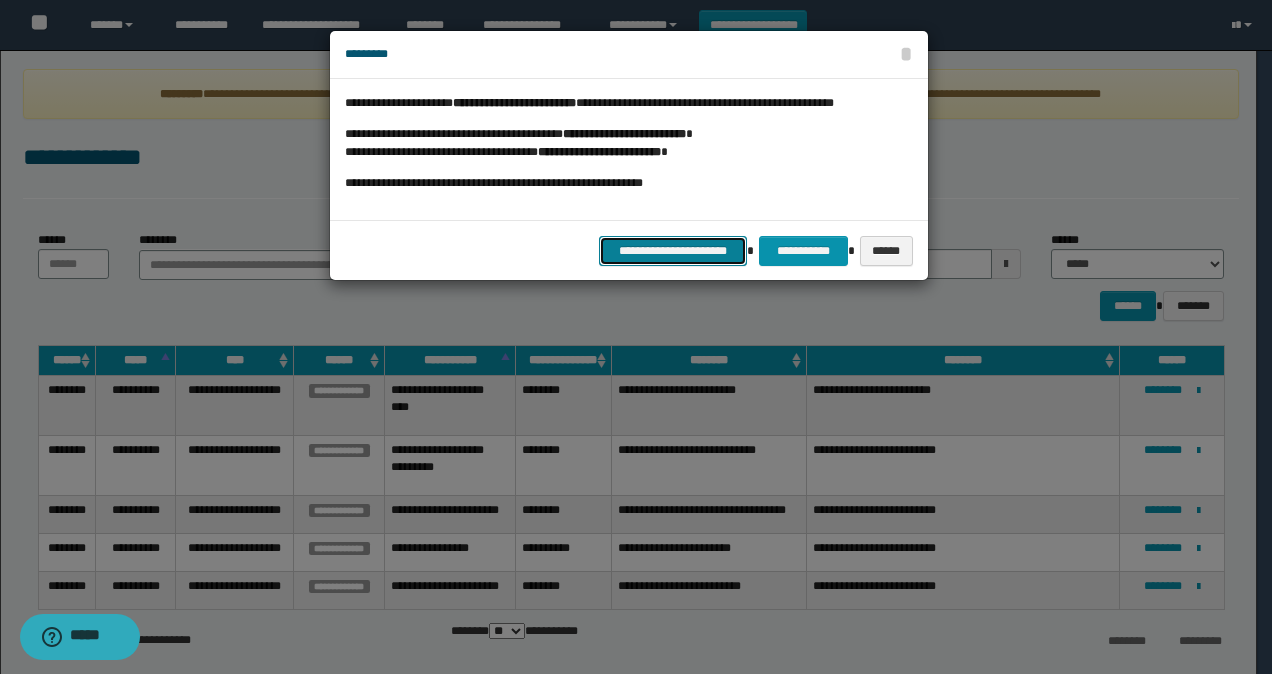 click on "**********" at bounding box center (673, 250) 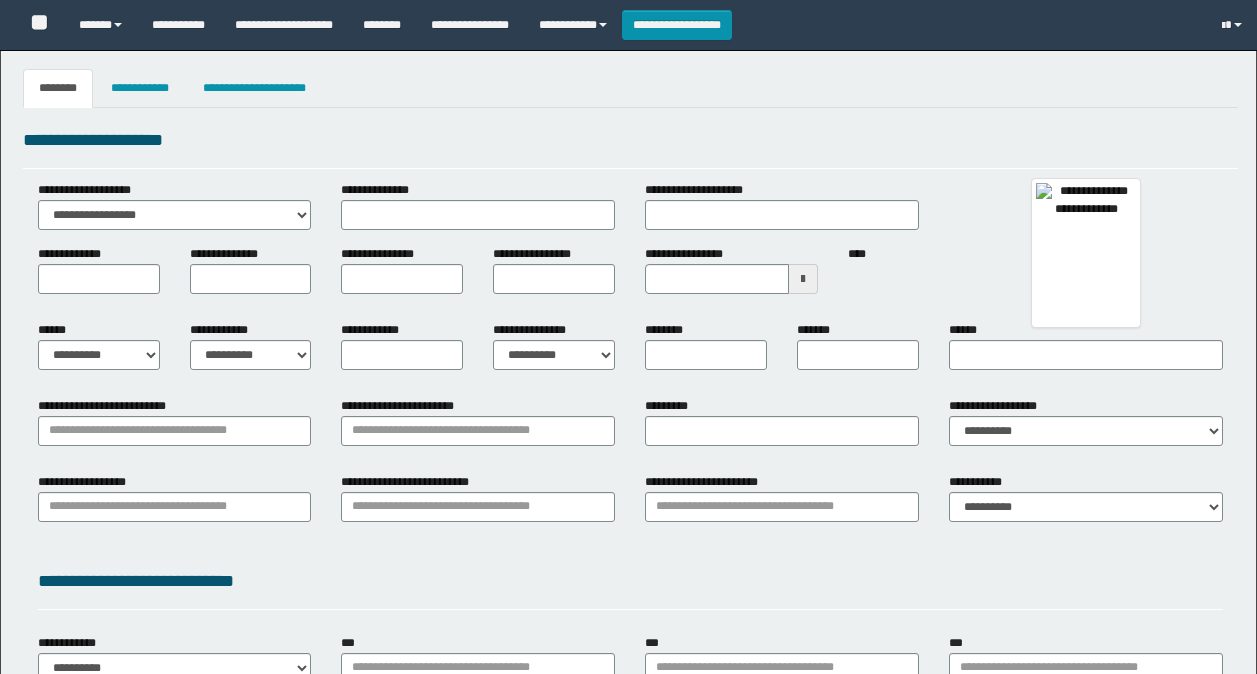 type 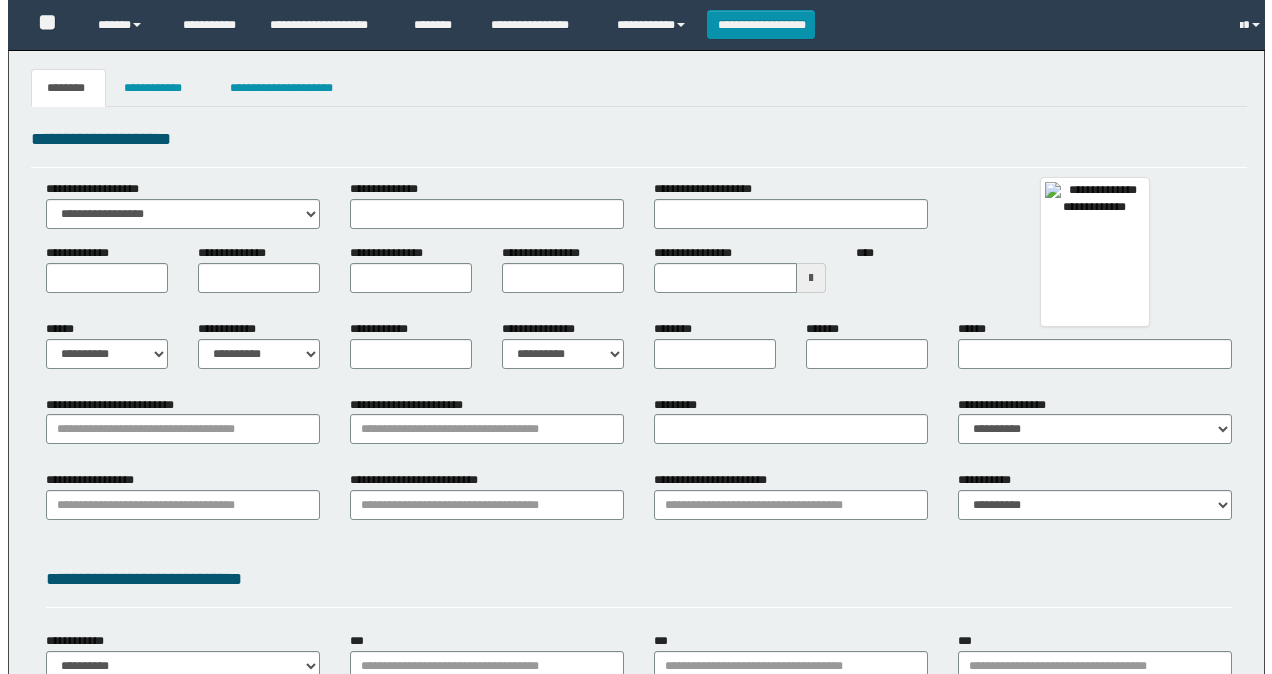 scroll, scrollTop: 0, scrollLeft: 0, axis: both 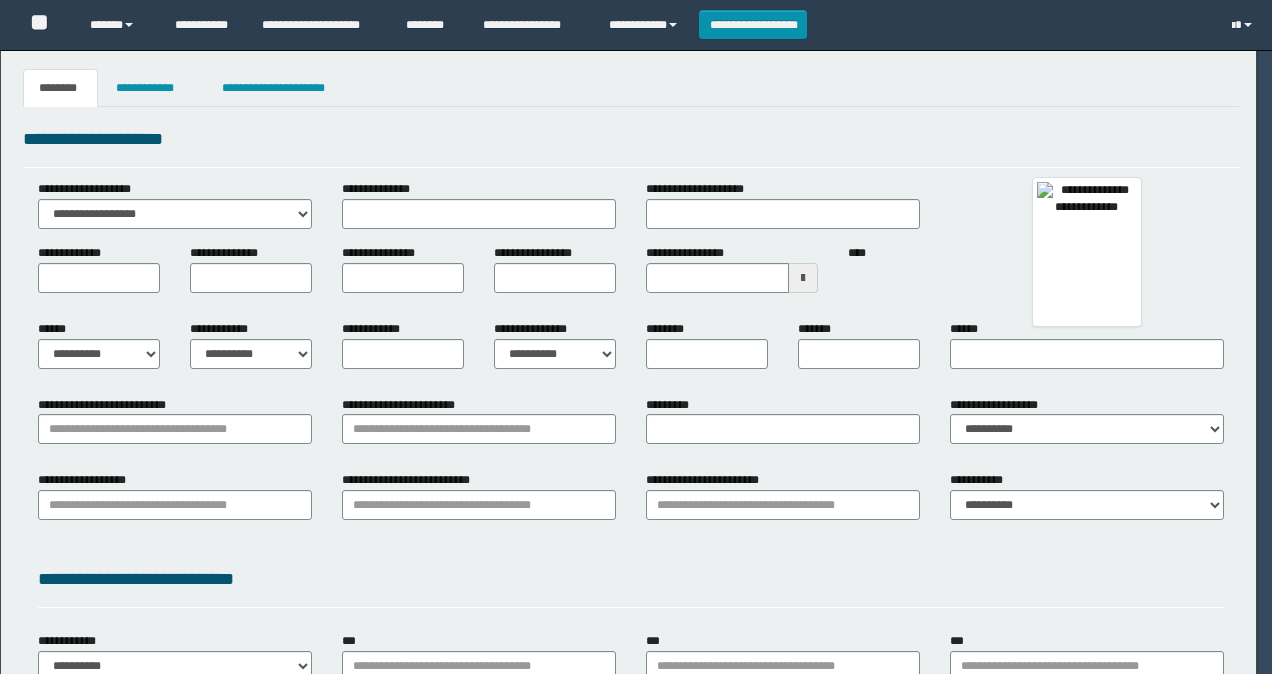 select on "***" 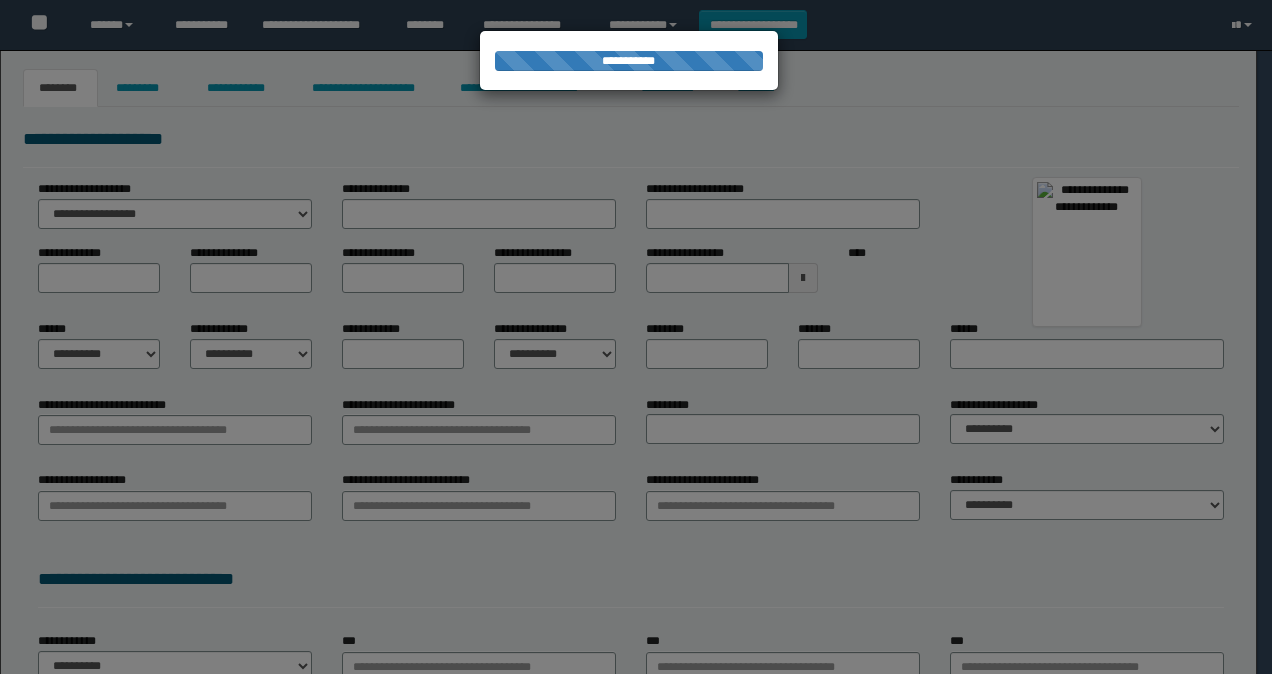 type on "********" 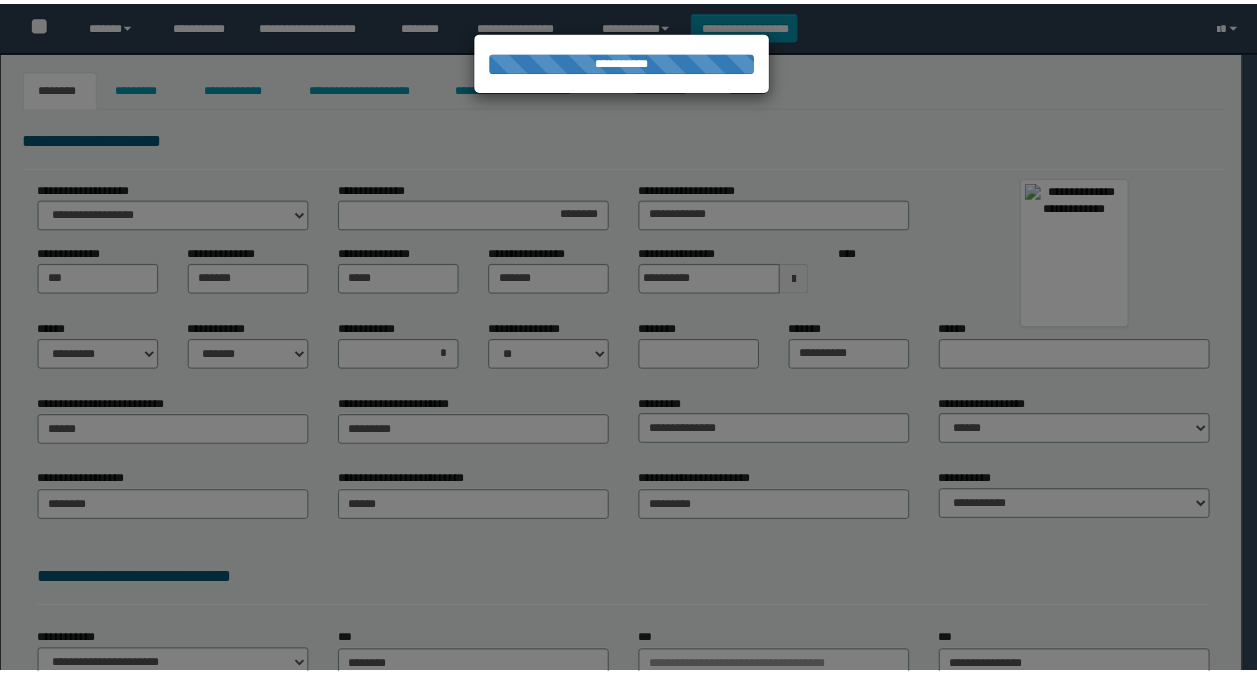 scroll, scrollTop: 0, scrollLeft: 0, axis: both 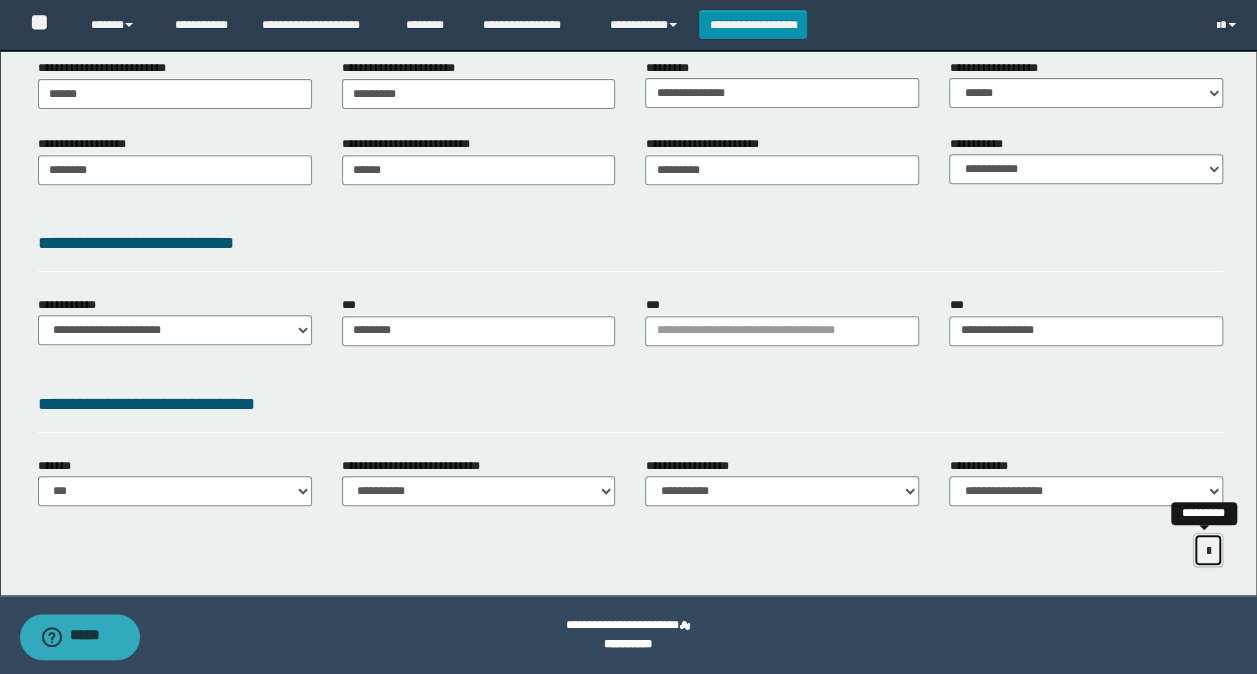 click at bounding box center [1208, 550] 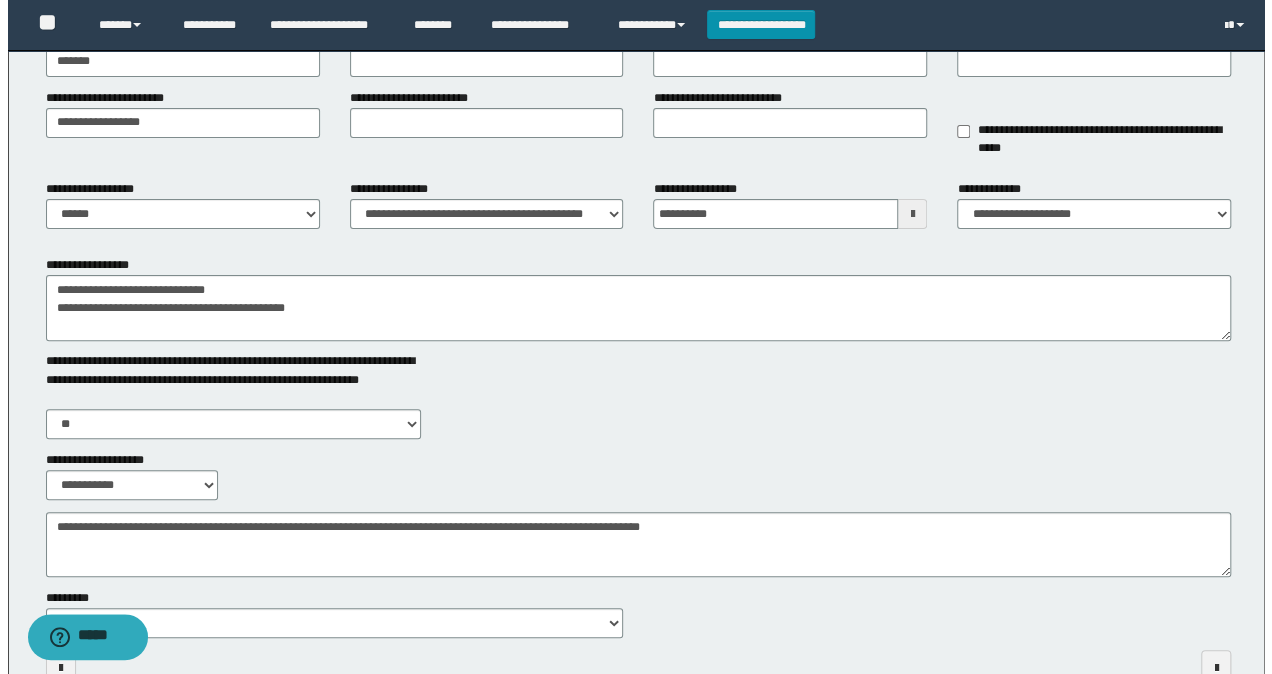 scroll, scrollTop: 0, scrollLeft: 0, axis: both 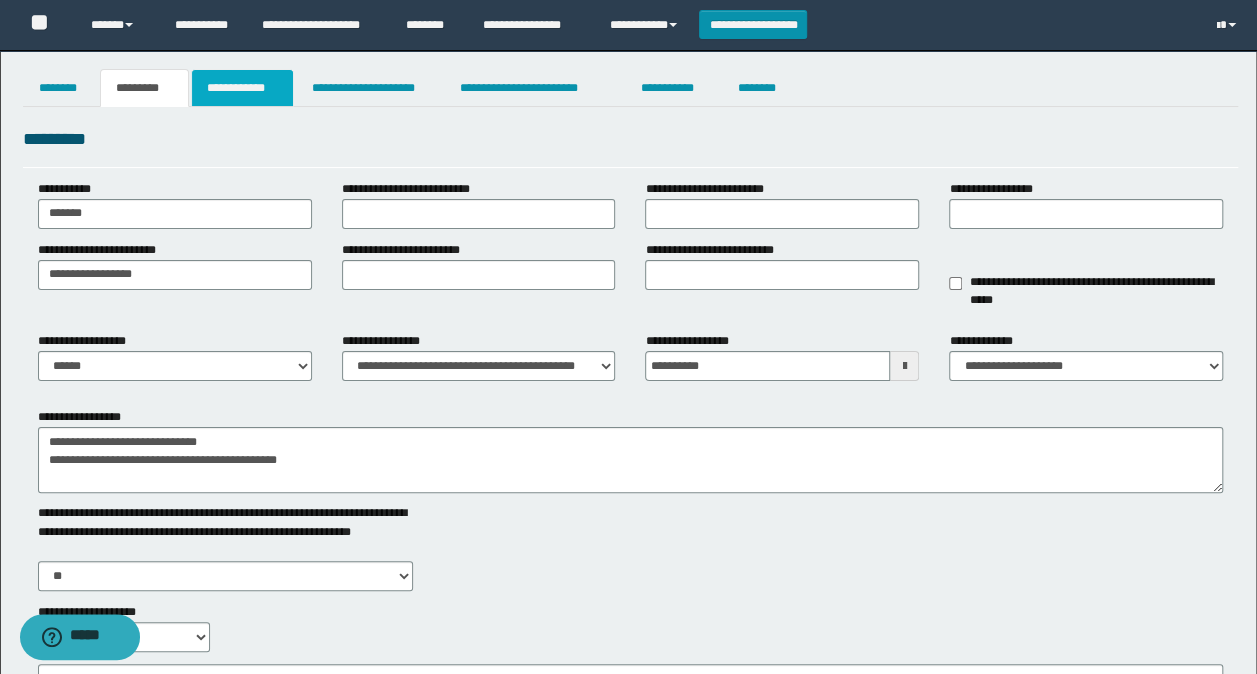 click on "**********" at bounding box center (243, 88) 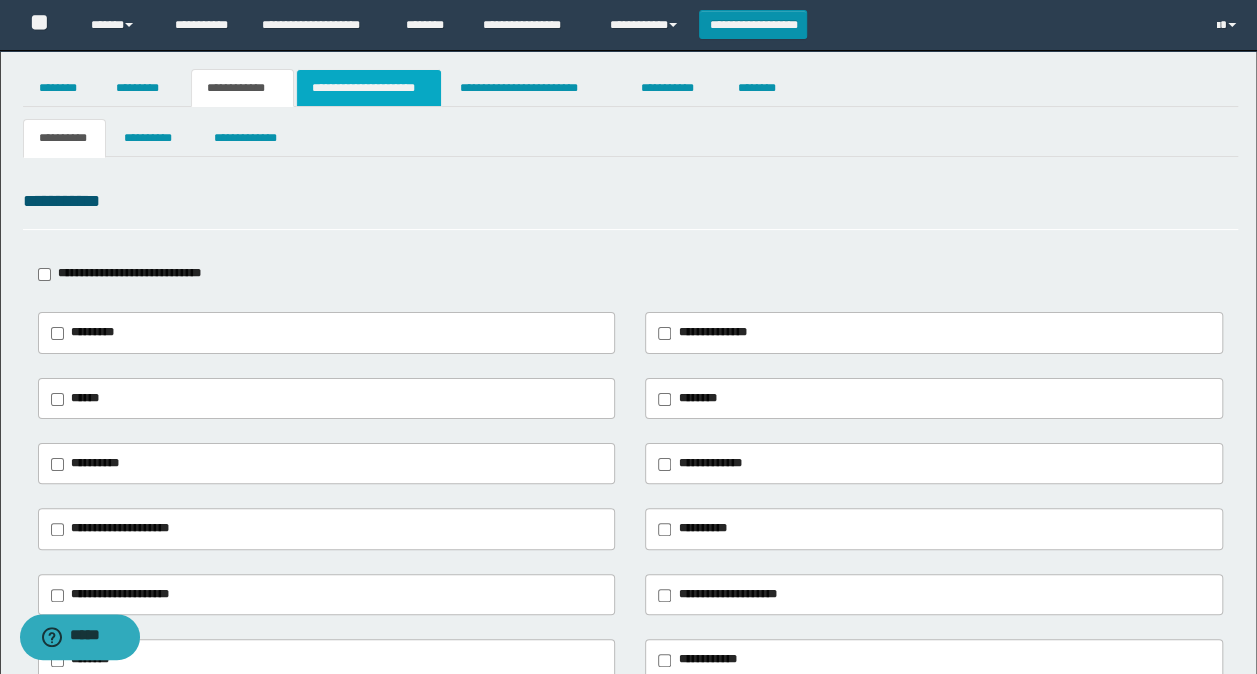click on "**********" at bounding box center (369, 88) 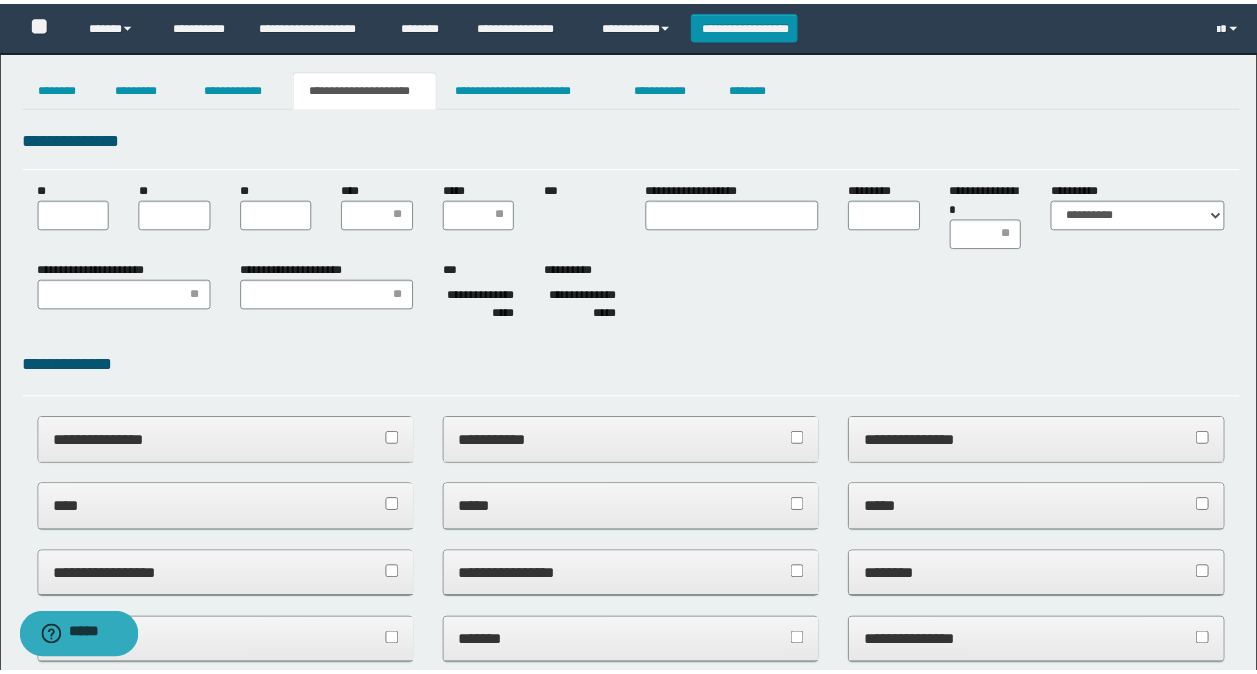 scroll, scrollTop: 0, scrollLeft: 0, axis: both 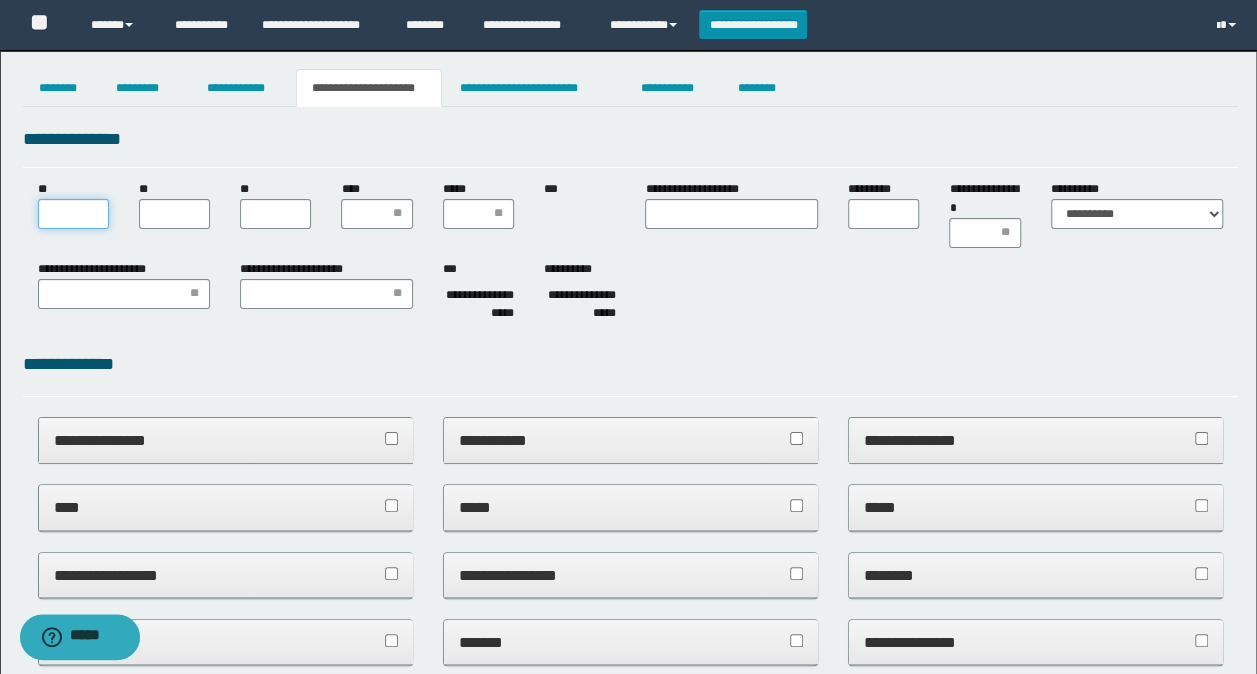 click on "**" at bounding box center [73, 214] 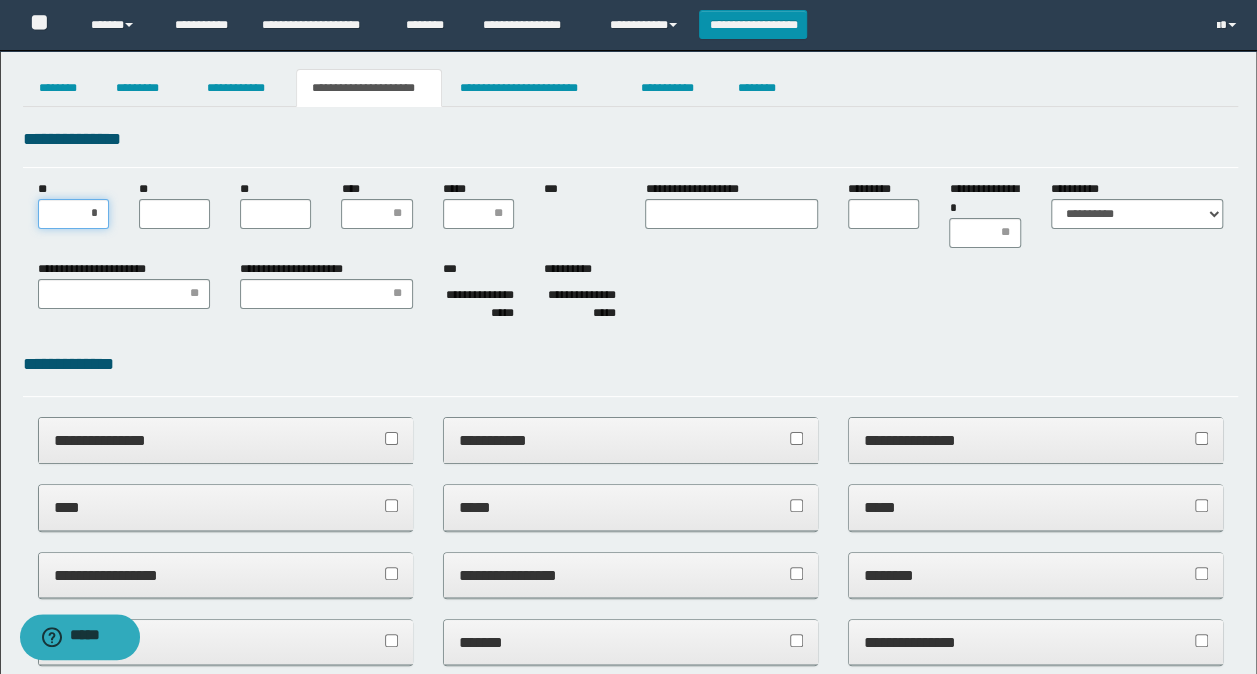 type on "**" 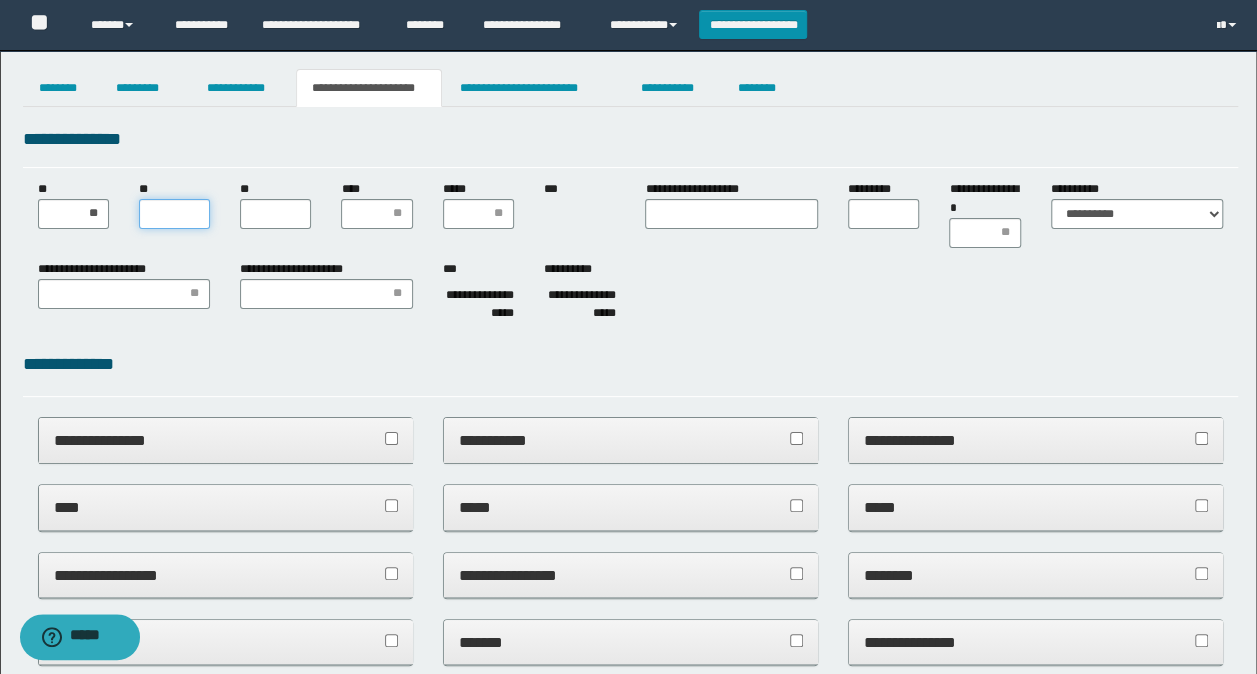 click on "**" at bounding box center (174, 214) 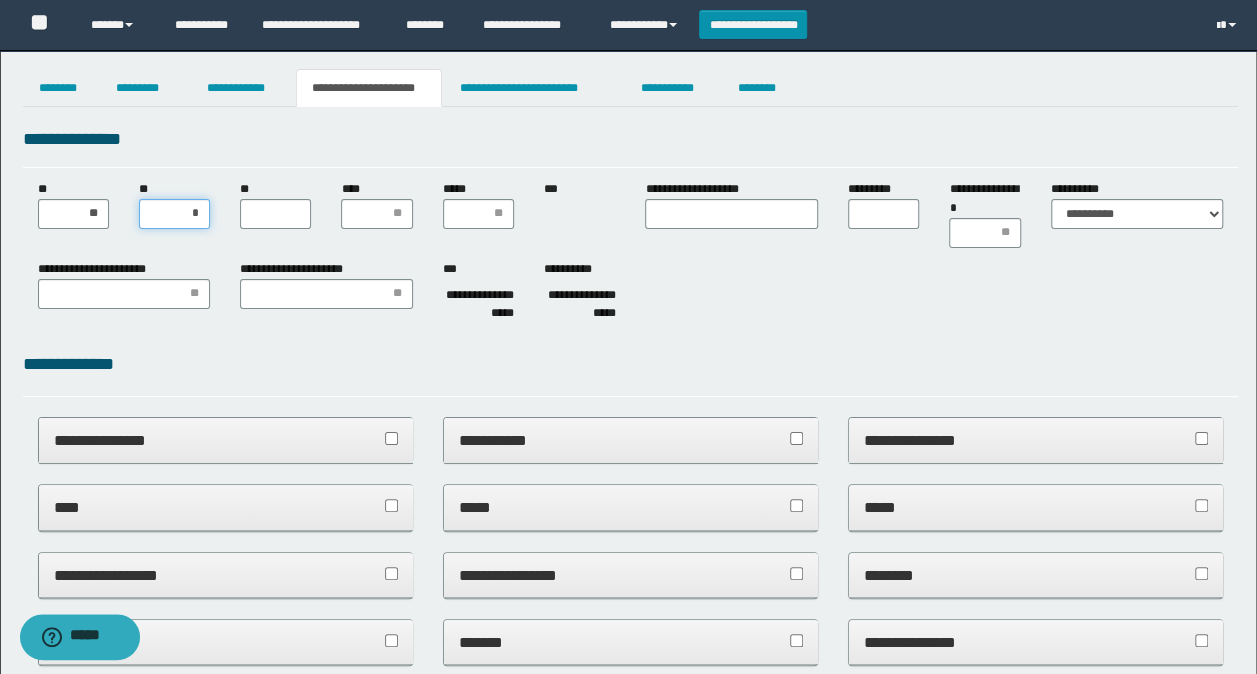 type on "**" 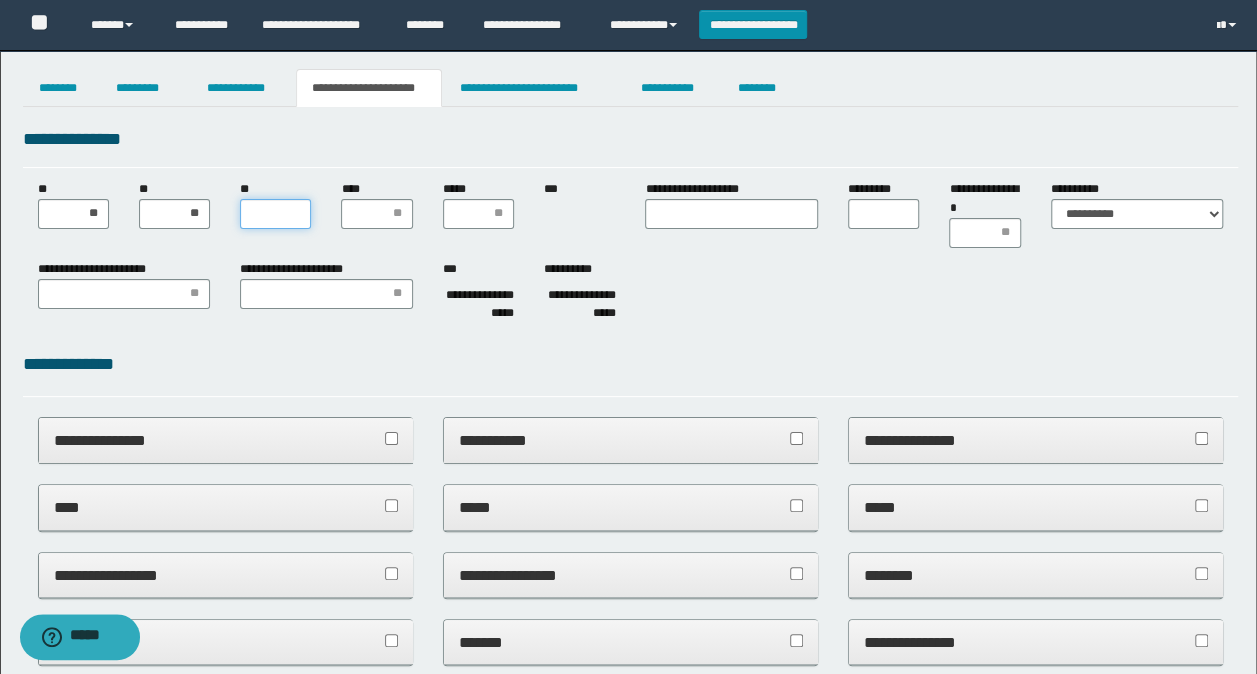 click on "**" at bounding box center [275, 214] 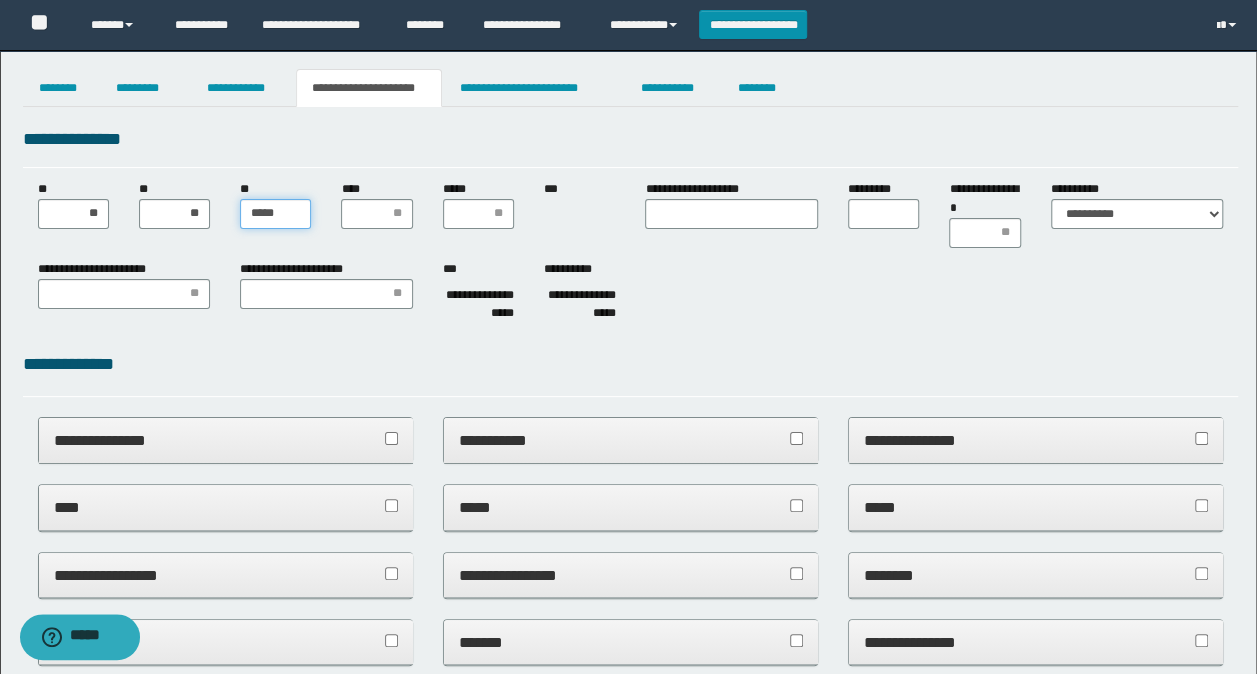 type on "******" 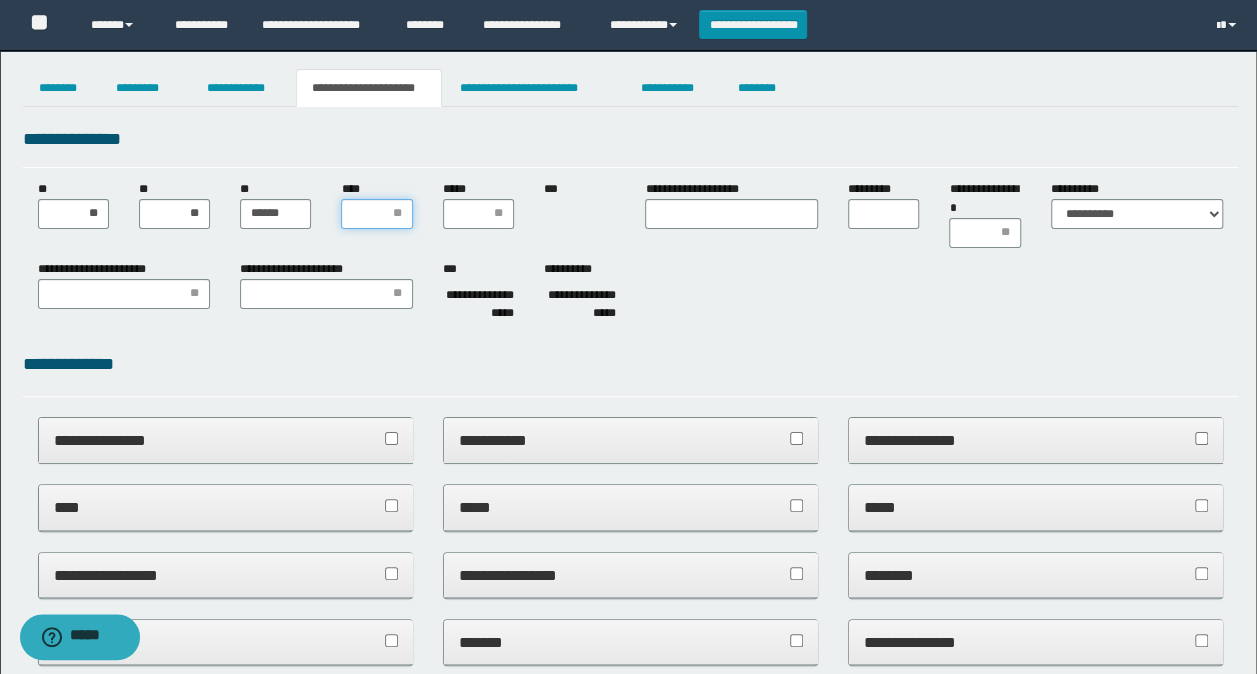 click on "****" at bounding box center [376, 214] 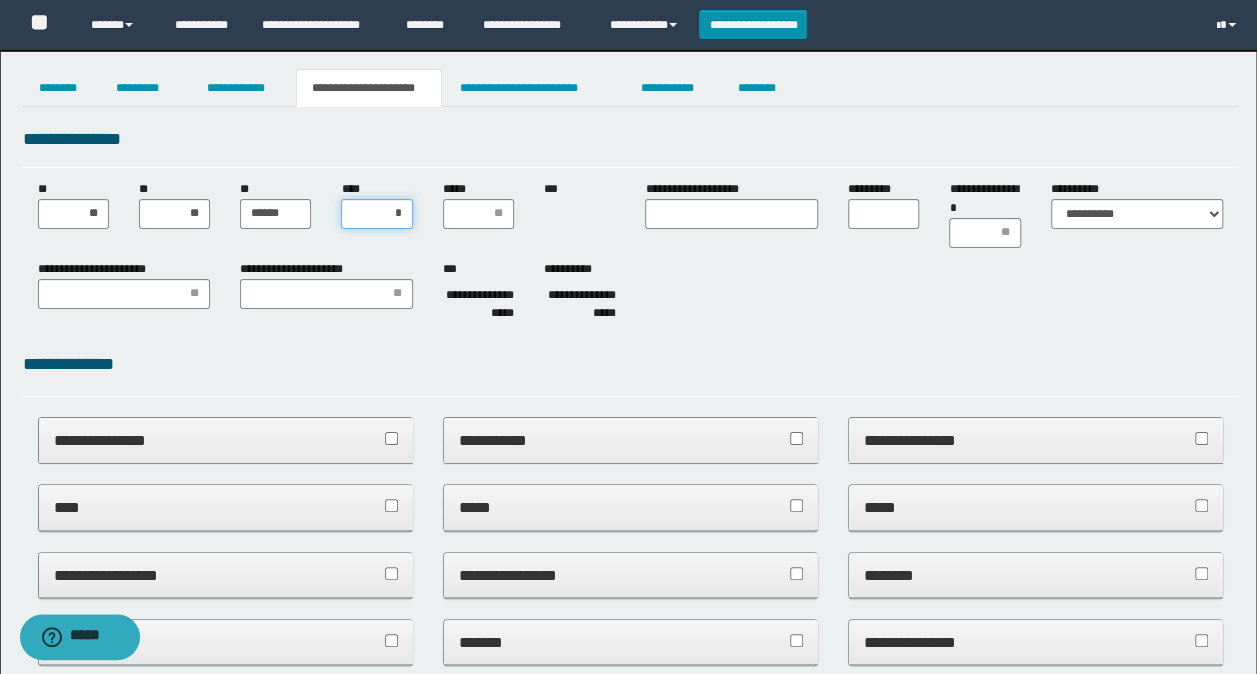 type on "**" 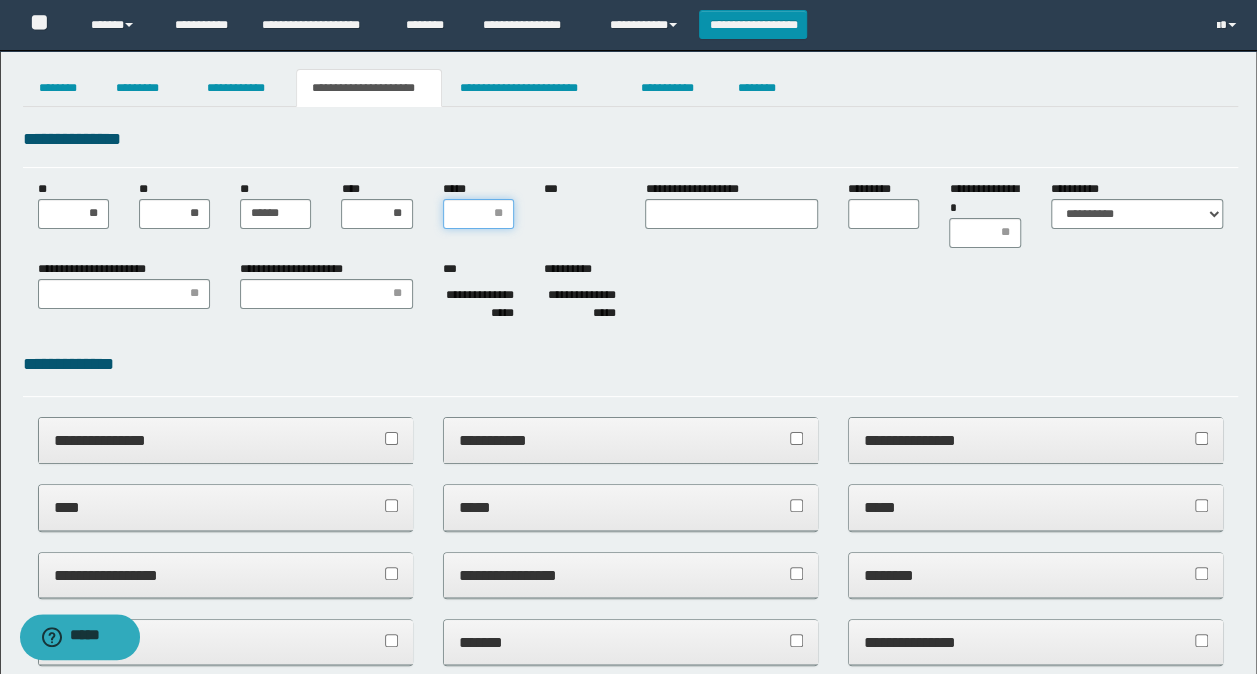 click on "*****" at bounding box center [478, 214] 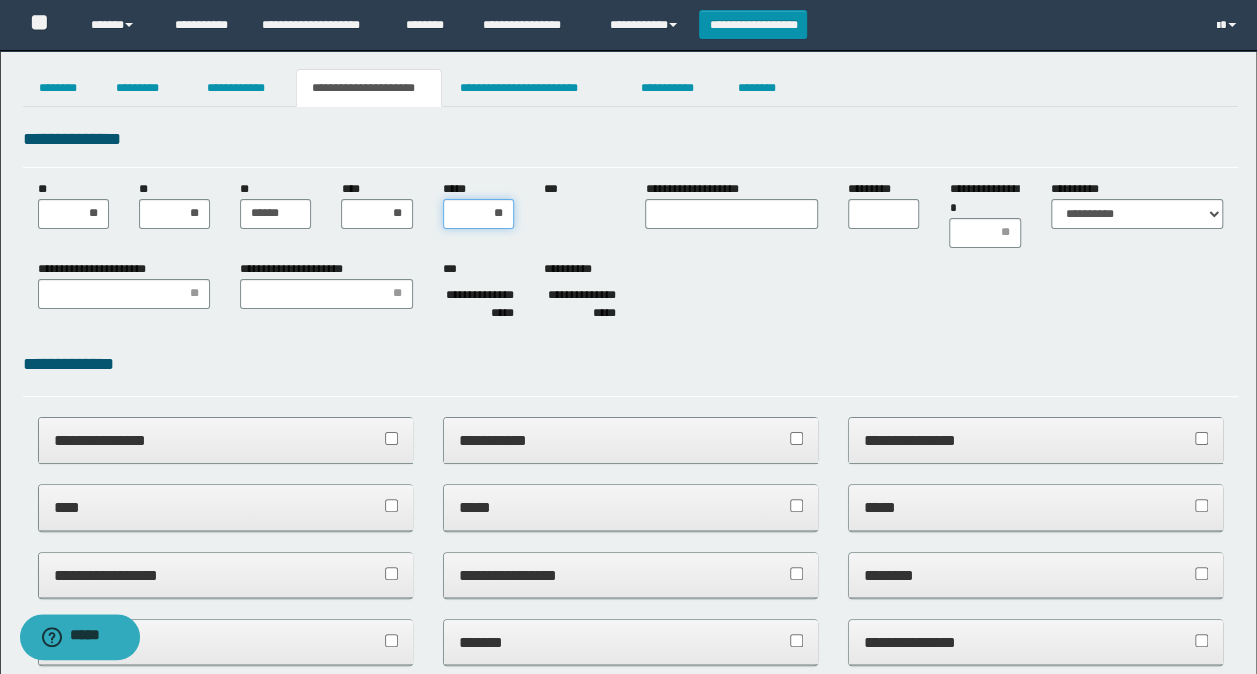 type on "***" 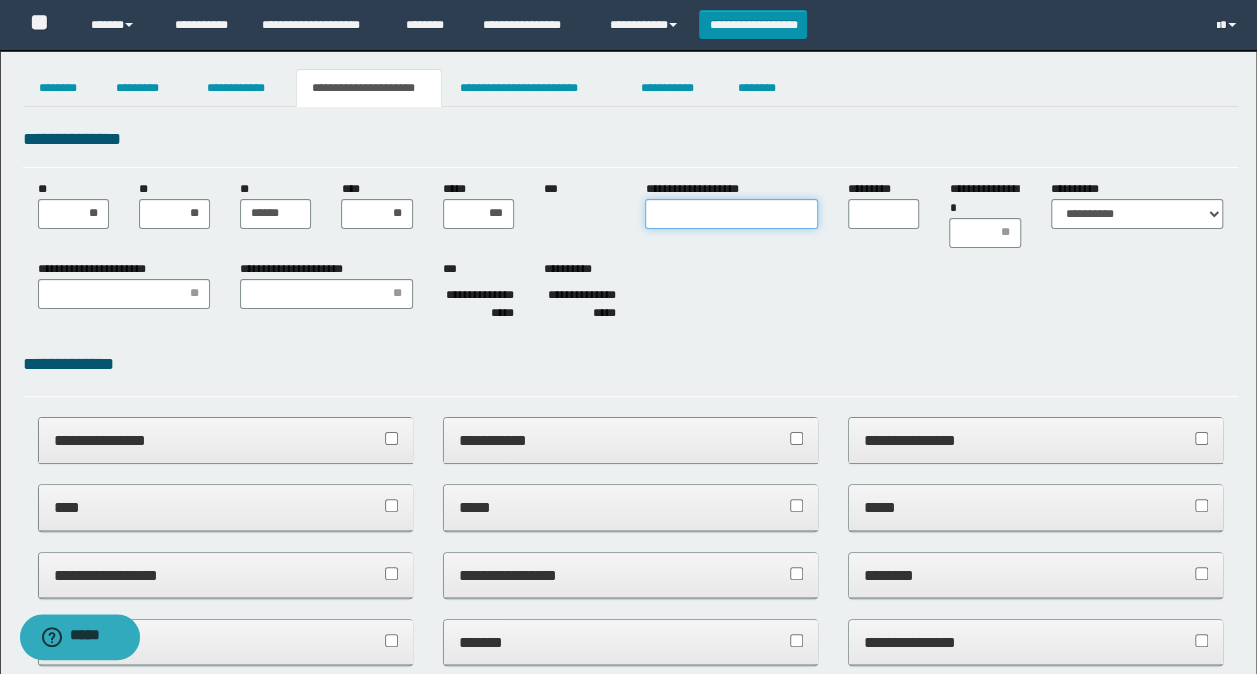 click on "**********" at bounding box center [731, 214] 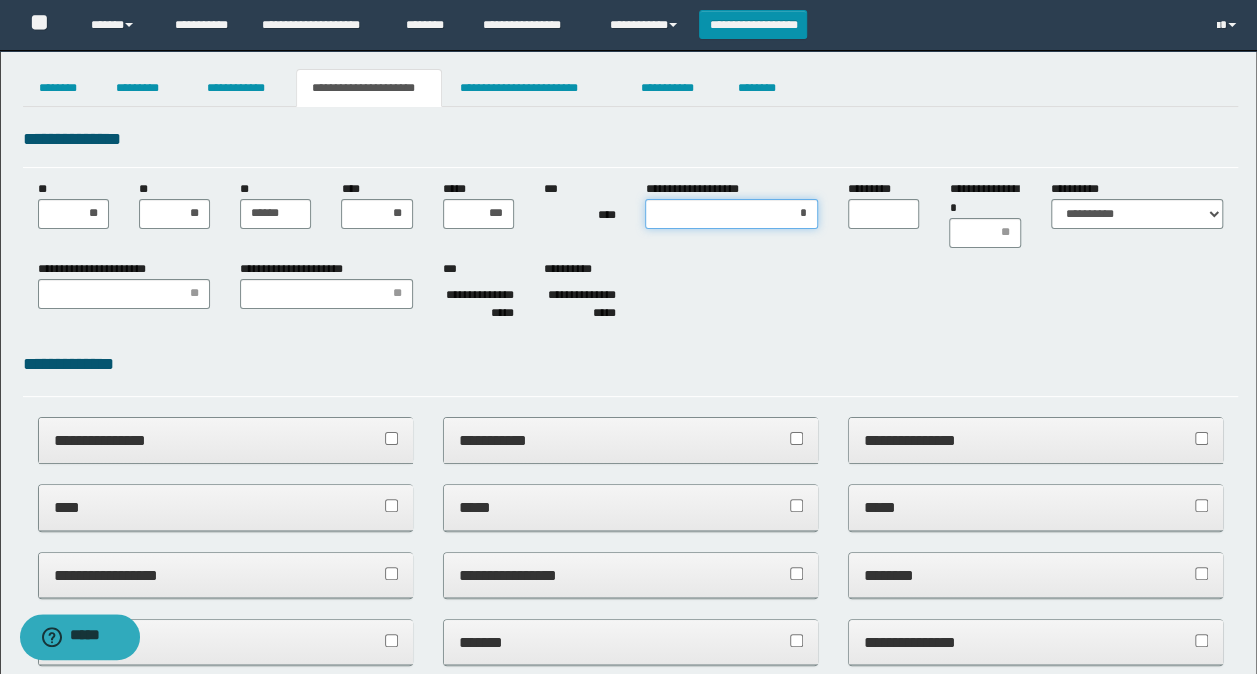 type on "**" 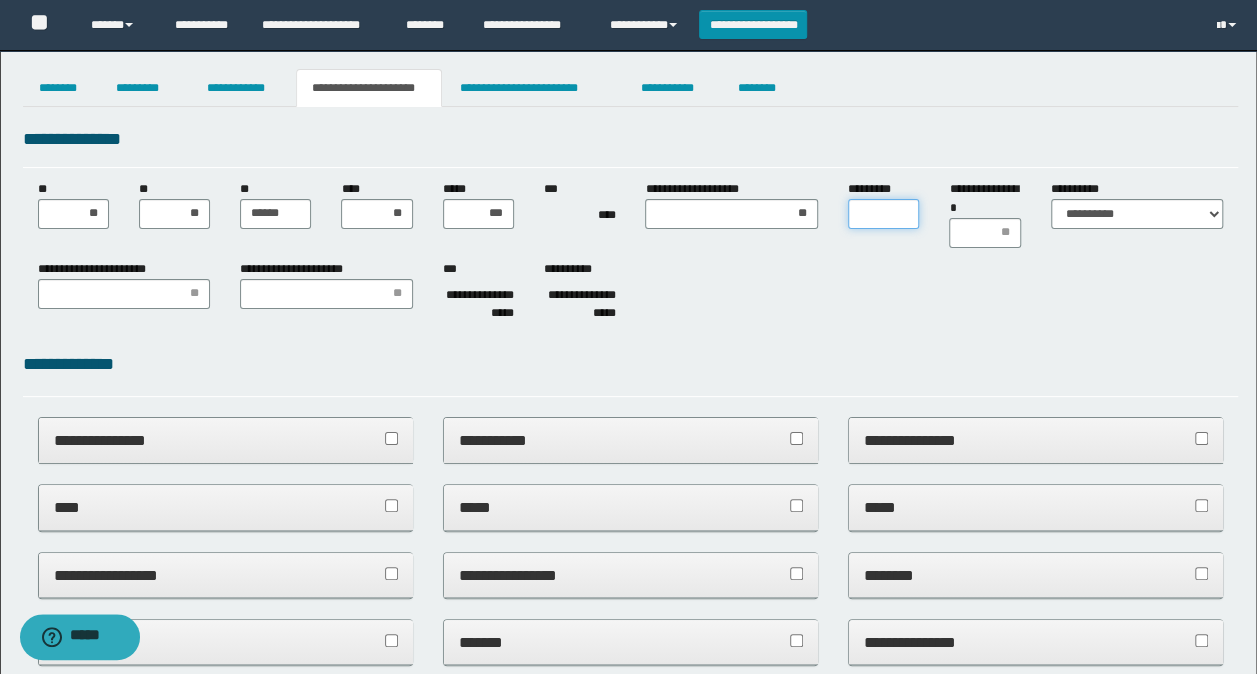 drag, startPoint x: 912, startPoint y: 209, endPoint x: 902, endPoint y: 210, distance: 10.049875 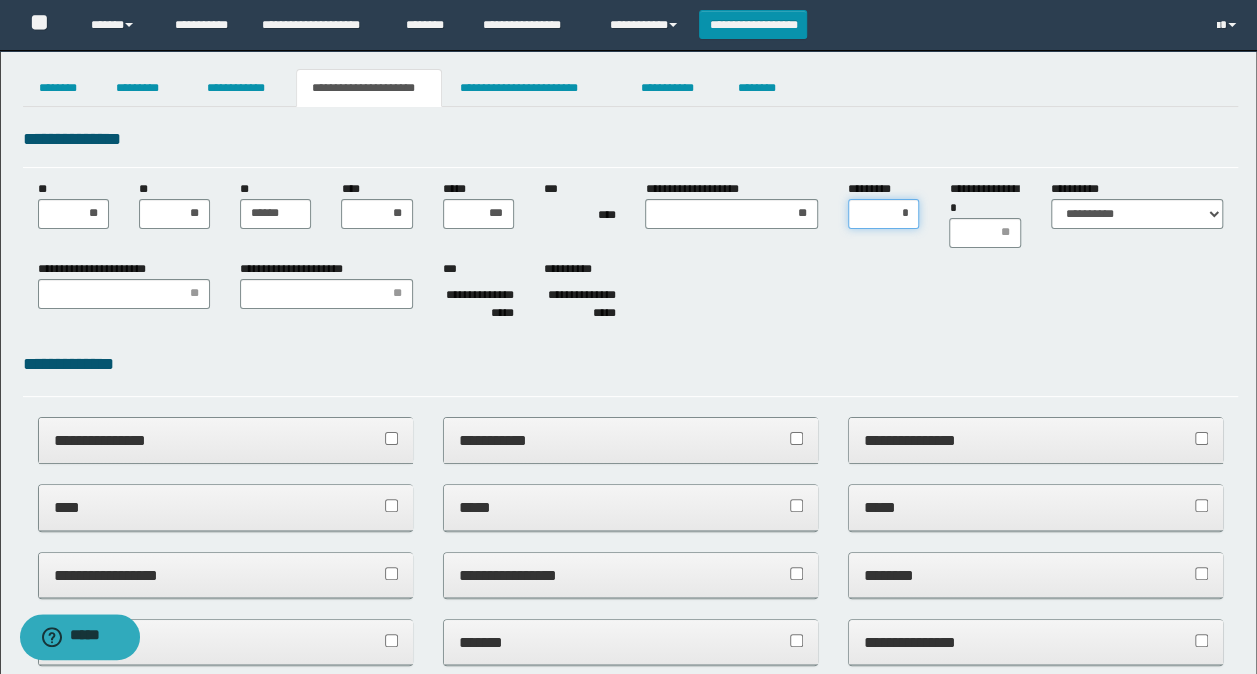 type on "**" 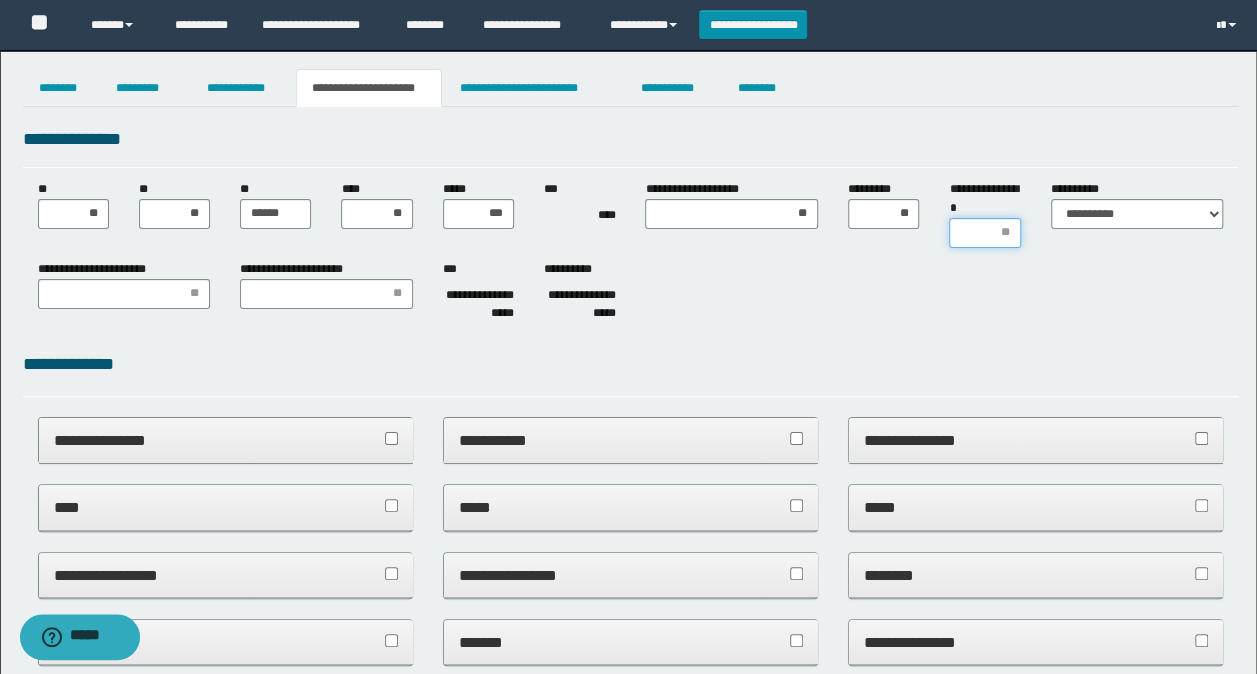 click on "**********" at bounding box center (984, 233) 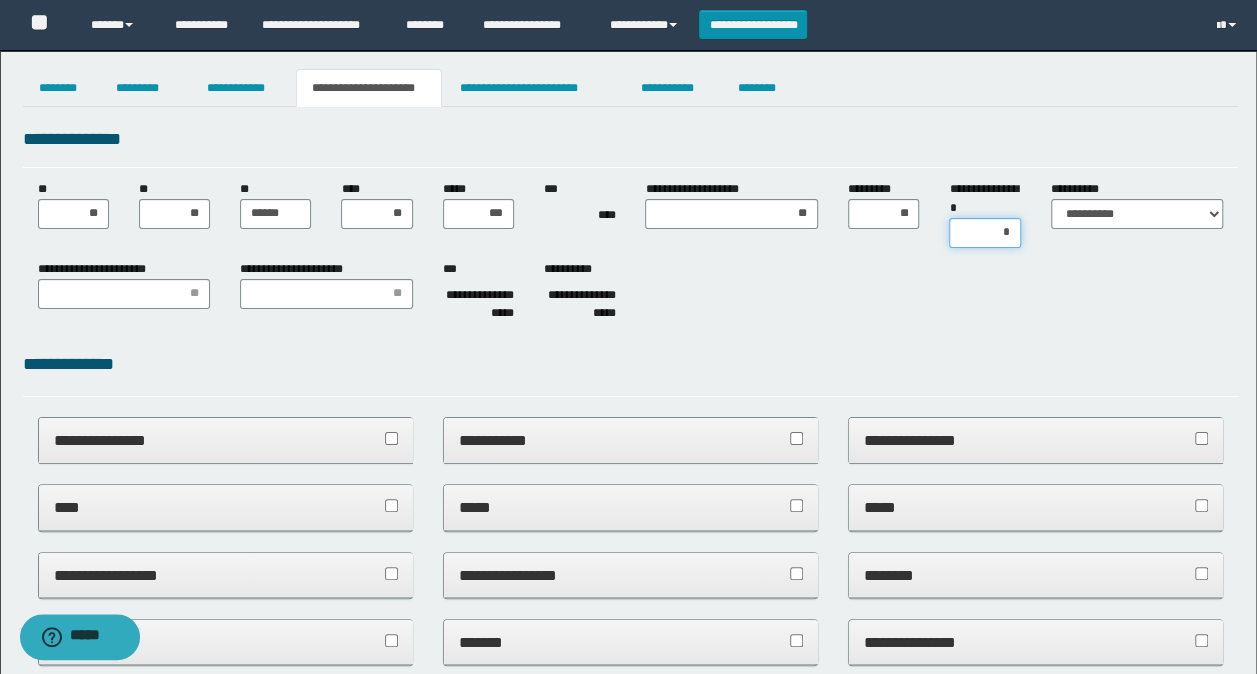 type on "**" 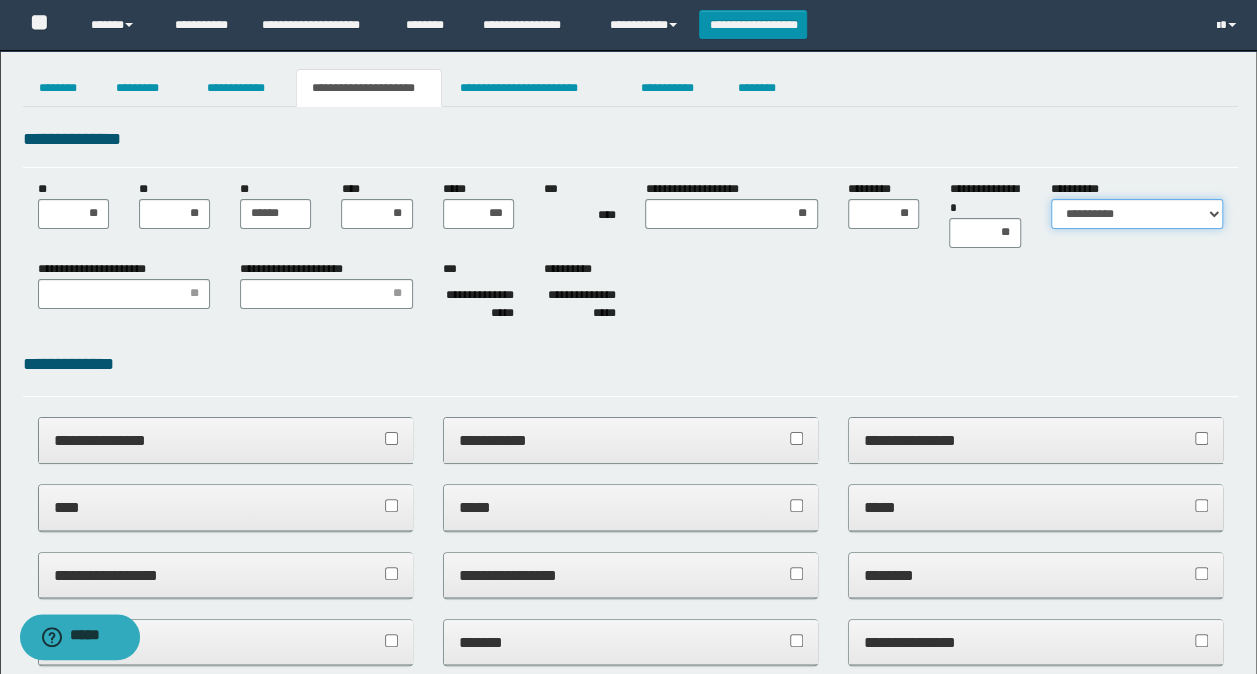 click on "**********" at bounding box center [1137, 214] 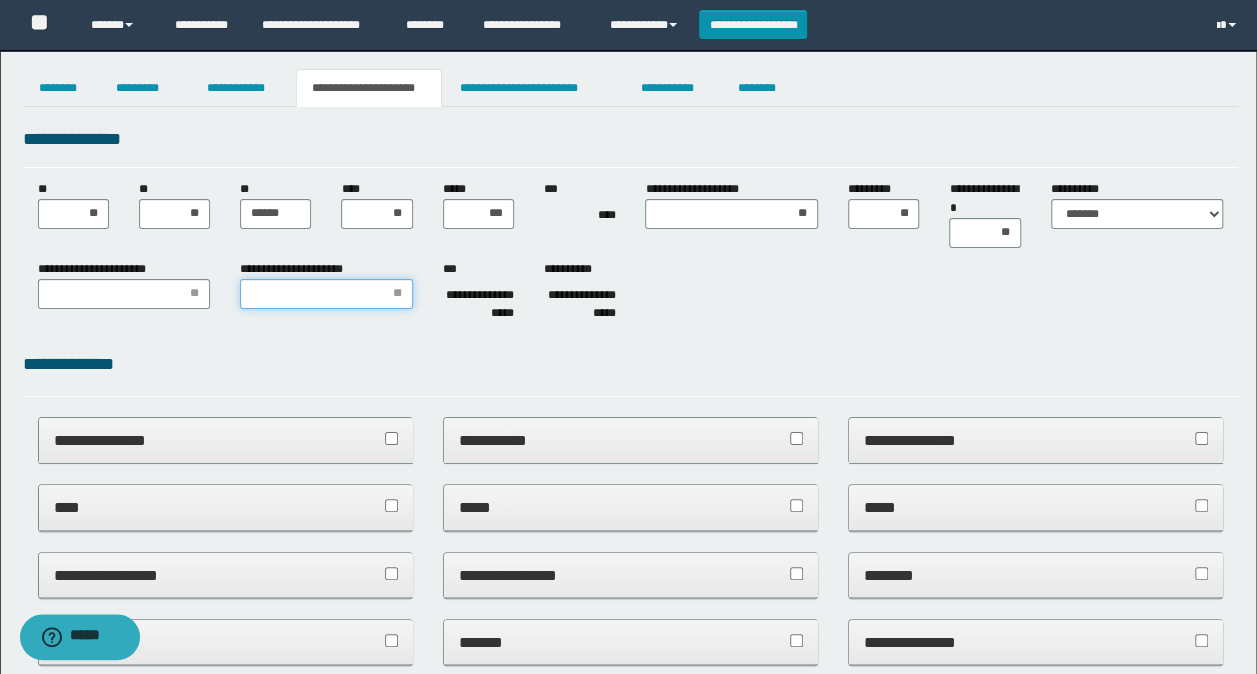 click on "**********" at bounding box center [326, 294] 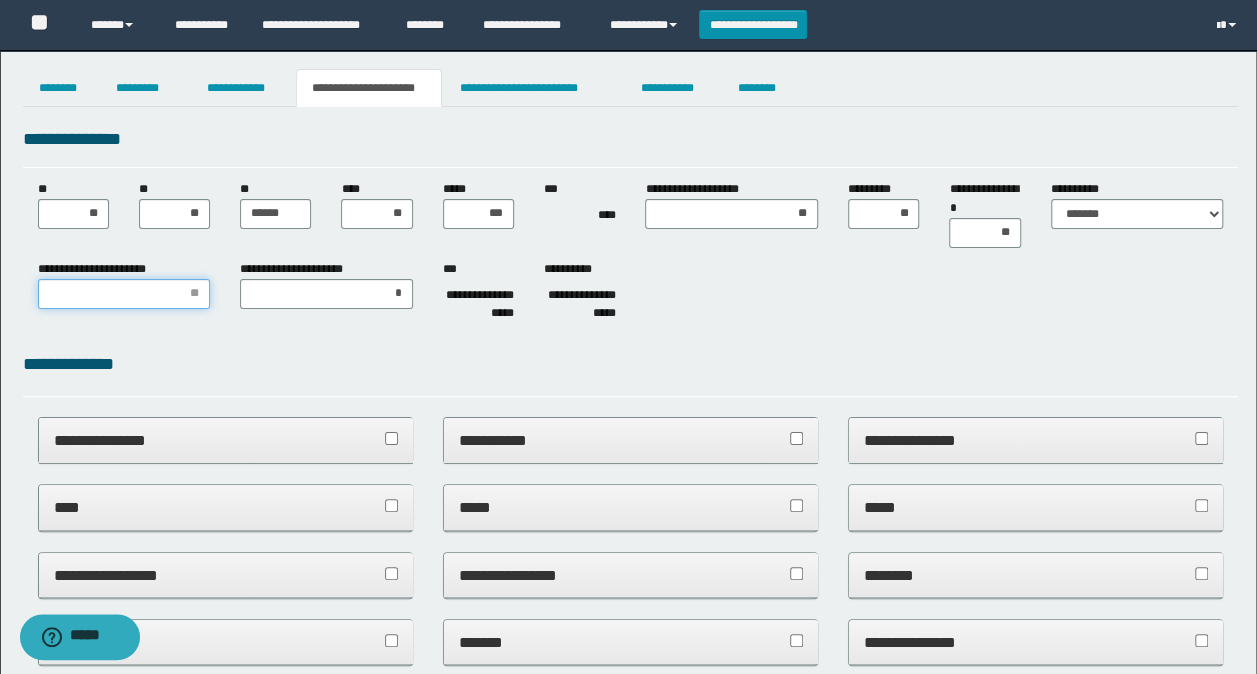 click on "**********" at bounding box center [124, 294] 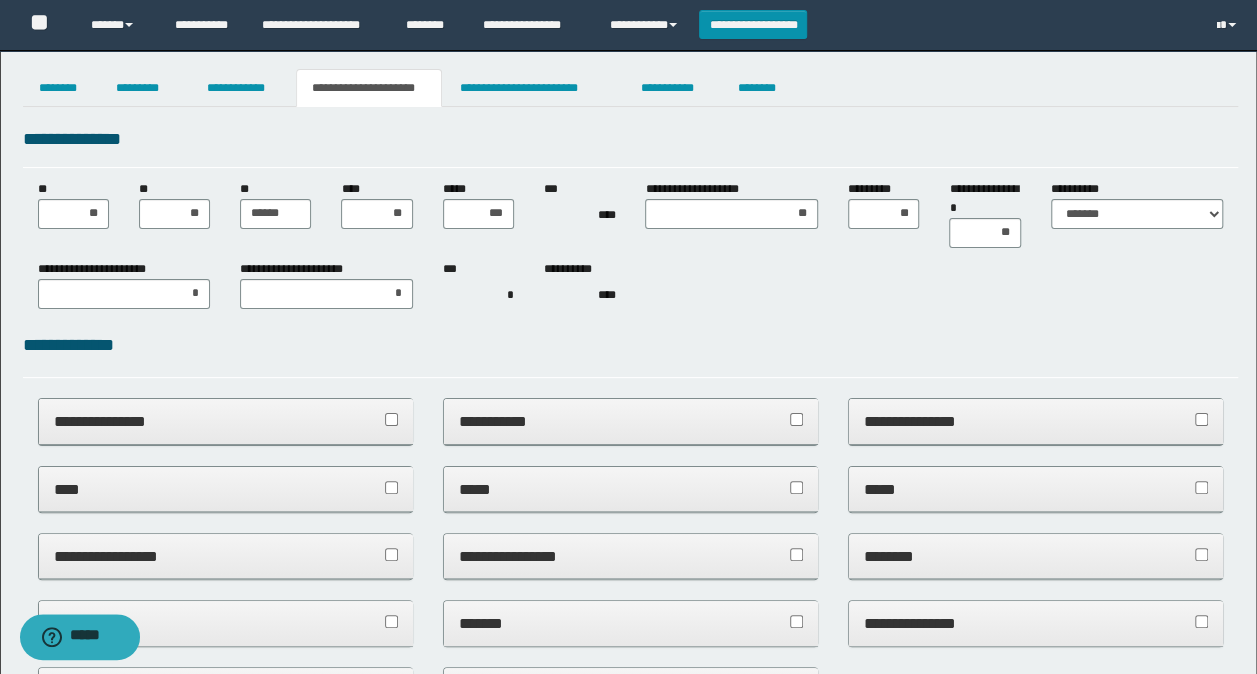 drag, startPoint x: 153, startPoint y: 446, endPoint x: 156, endPoint y: 462, distance: 16.27882 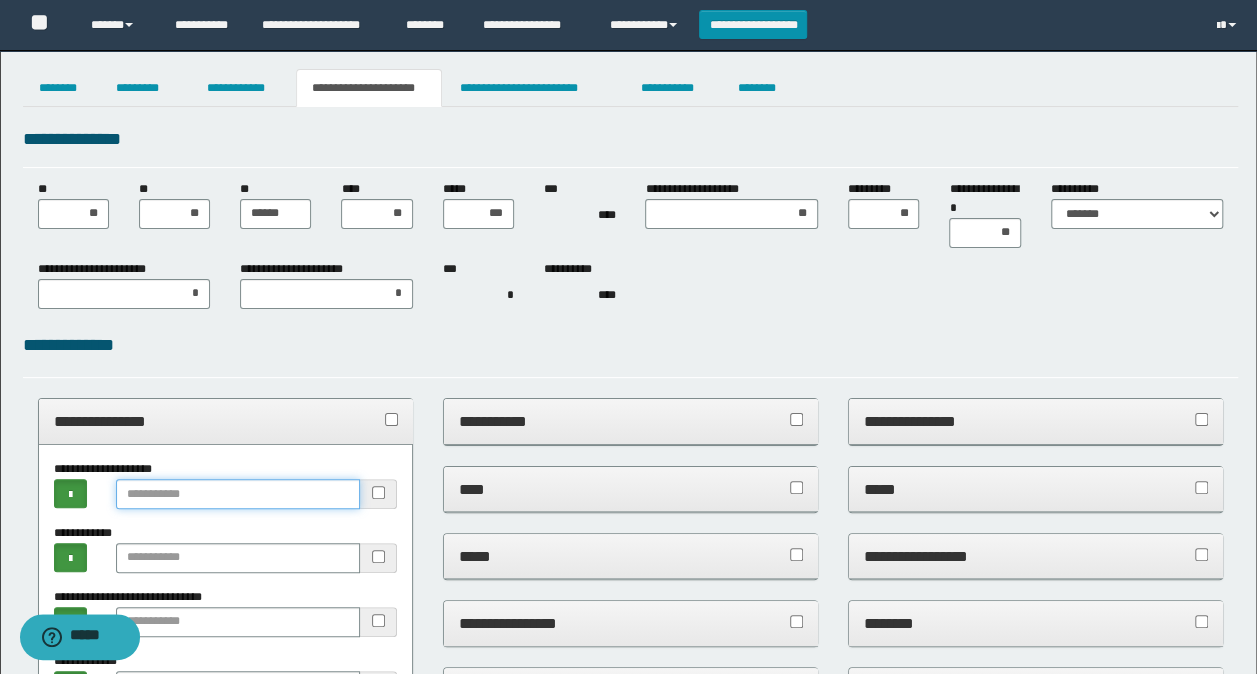 click at bounding box center (238, 494) 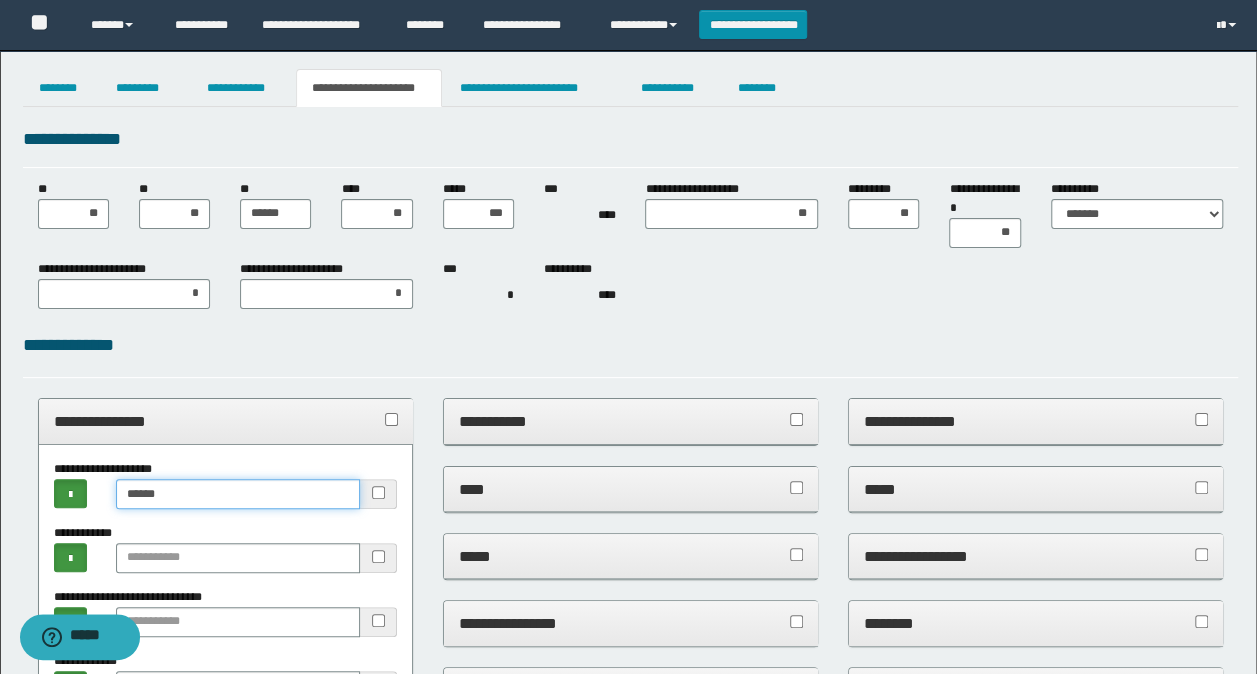 type on "******" 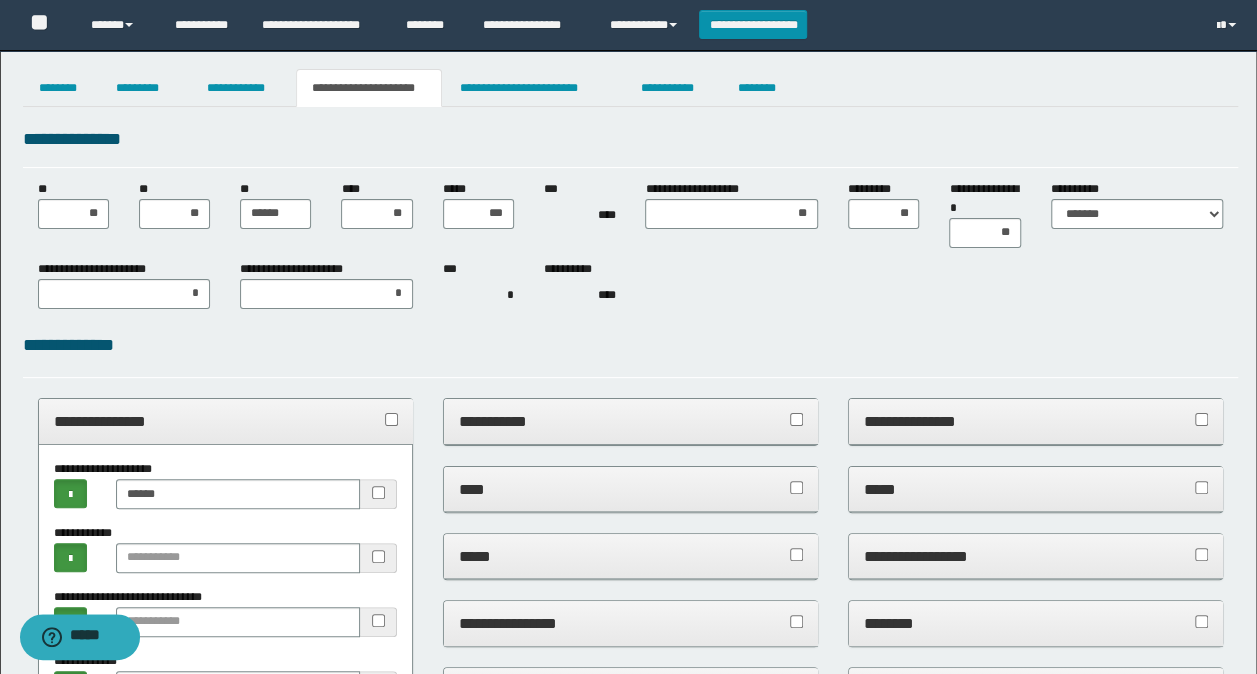 click on "**********" at bounding box center [226, 421] 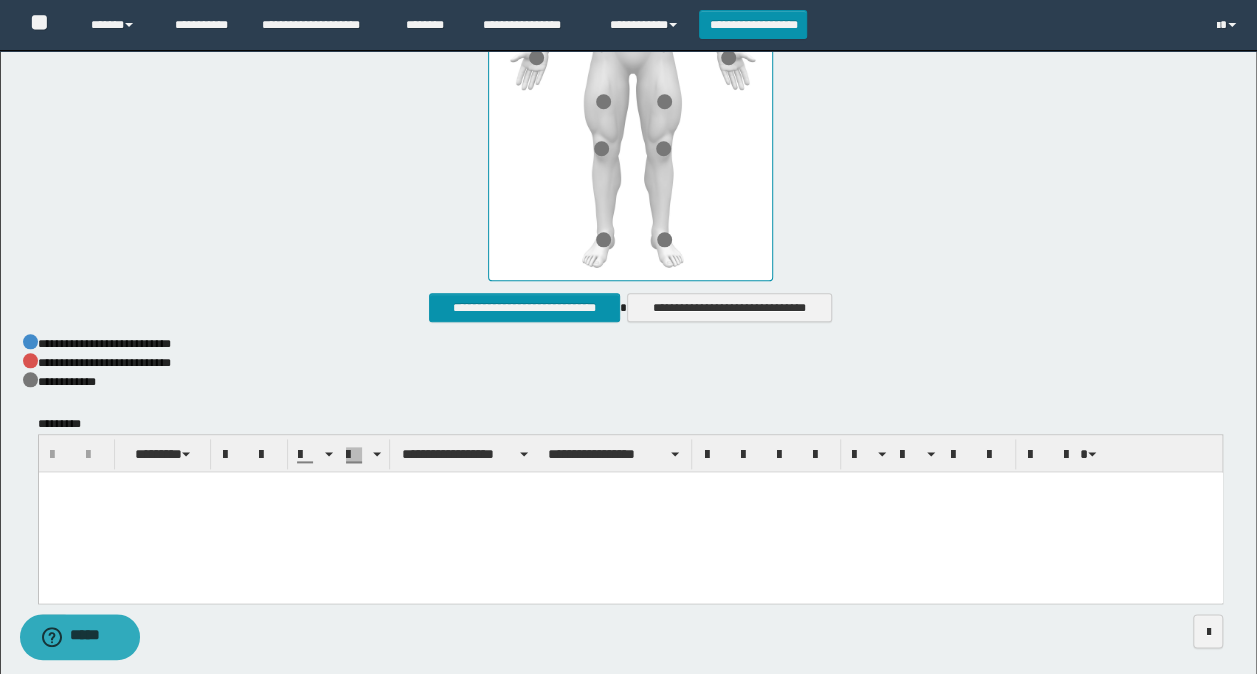 scroll, scrollTop: 1000, scrollLeft: 0, axis: vertical 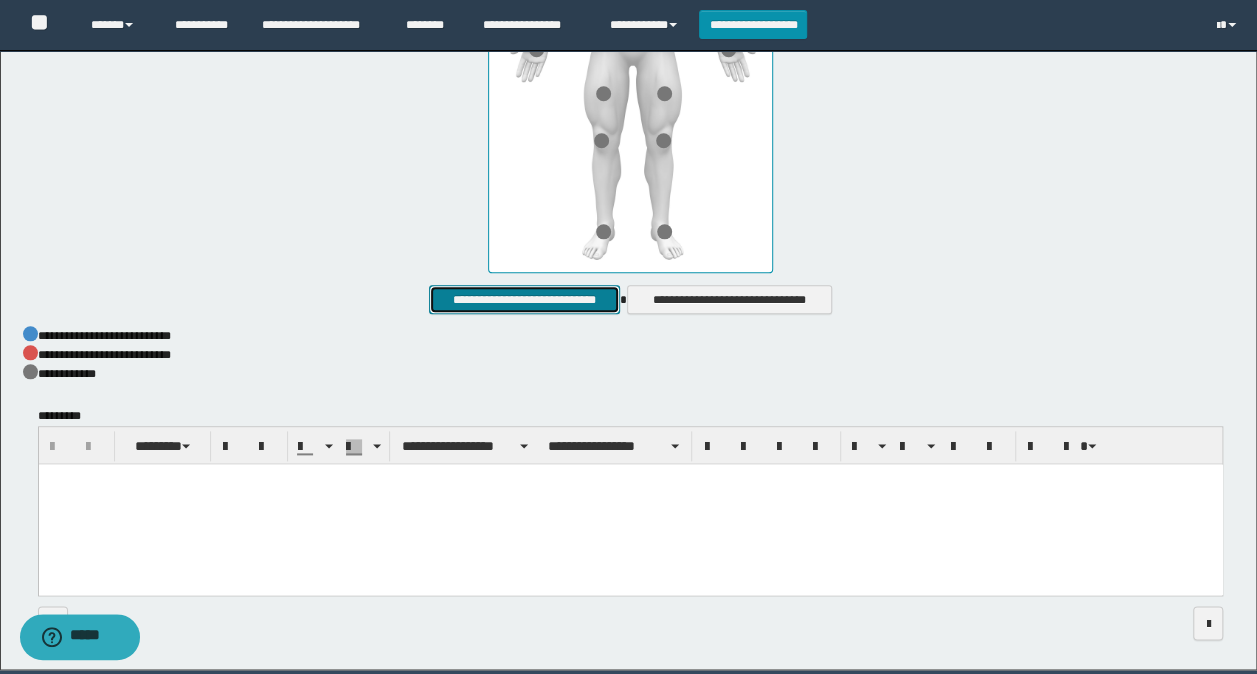 click on "**********" at bounding box center [524, 299] 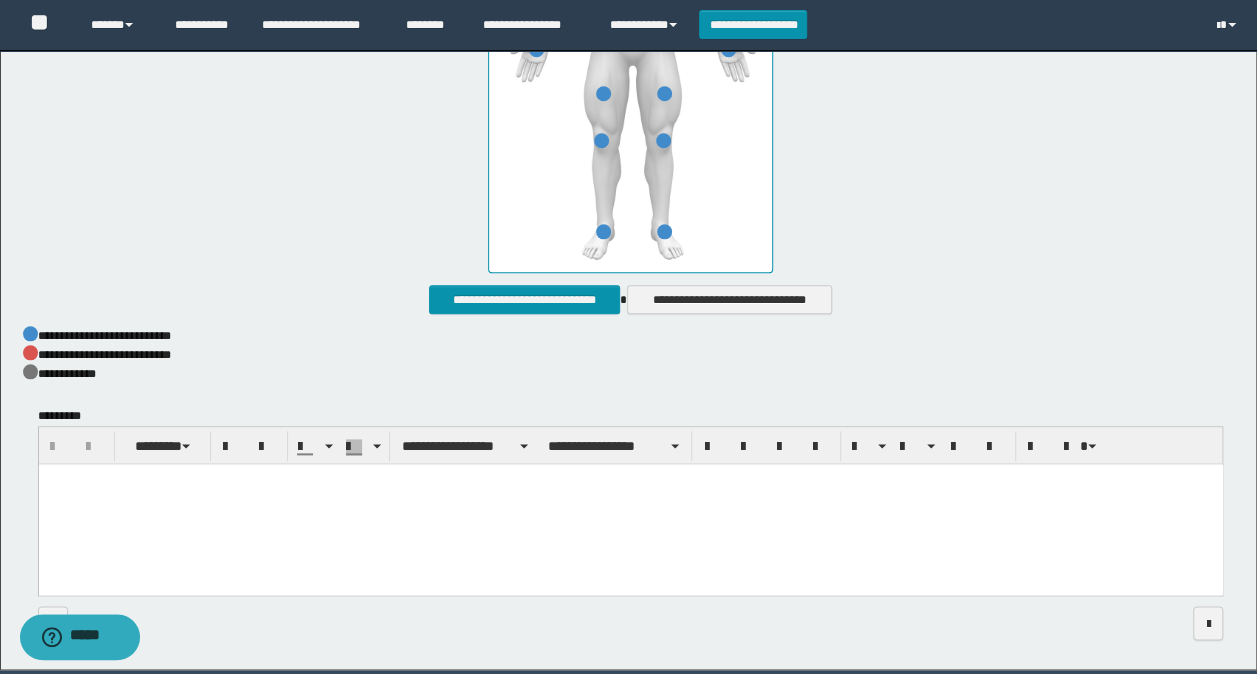 drag, startPoint x: 104, startPoint y: 494, endPoint x: 514, endPoint y: 588, distance: 420.6376 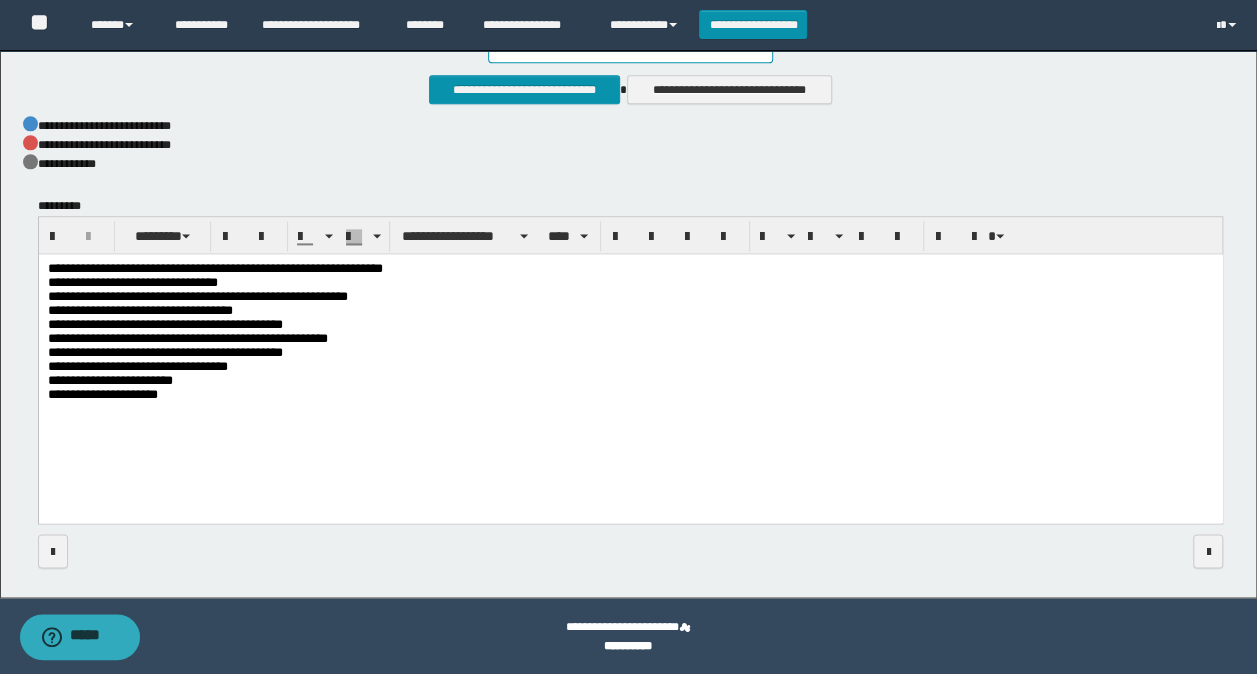 scroll, scrollTop: 1211, scrollLeft: 0, axis: vertical 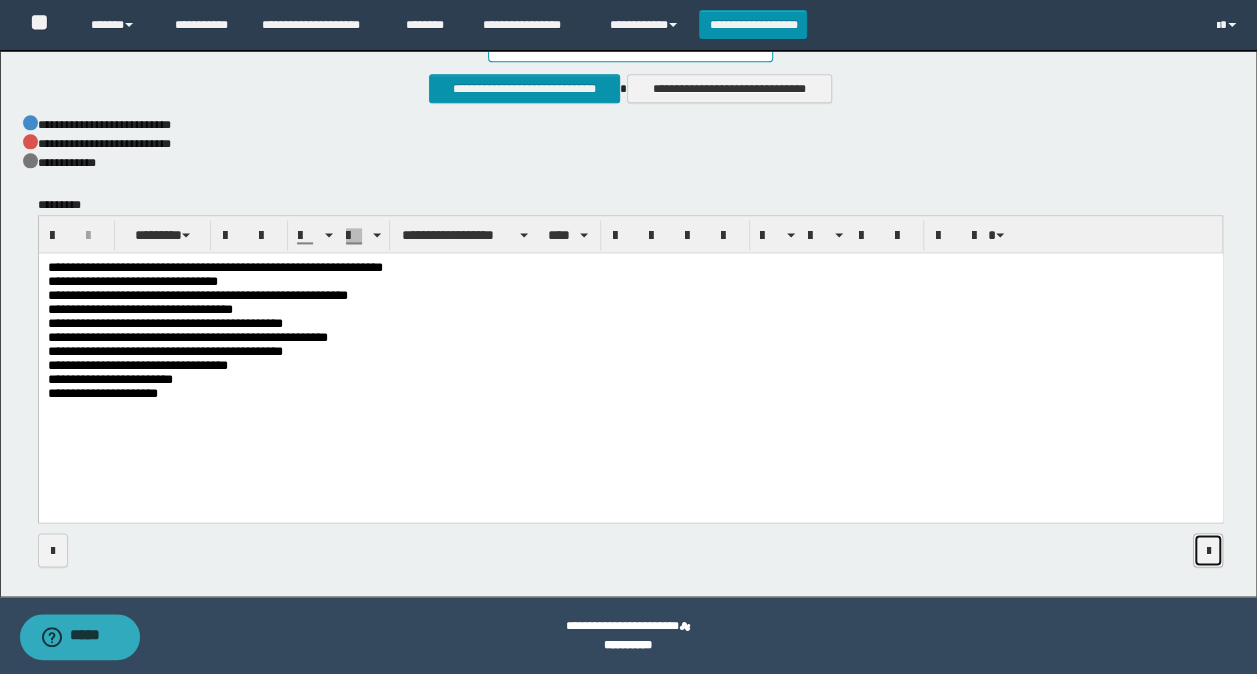 click at bounding box center (1208, 551) 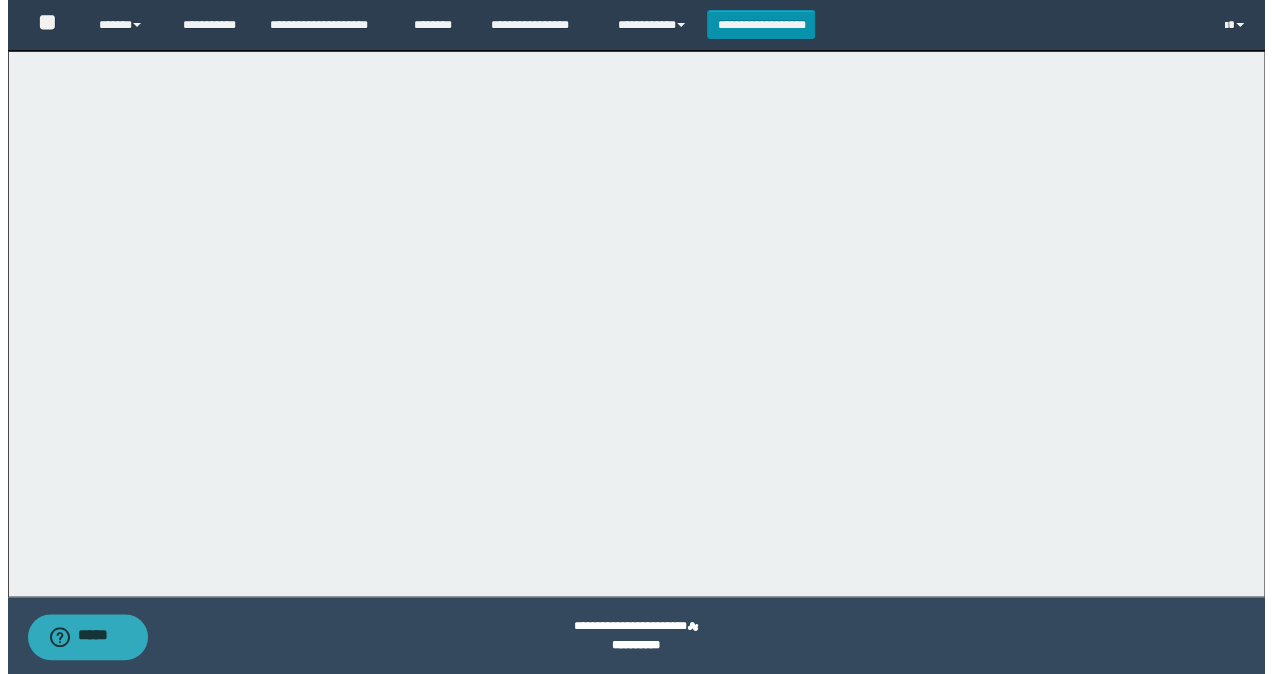 scroll, scrollTop: 0, scrollLeft: 0, axis: both 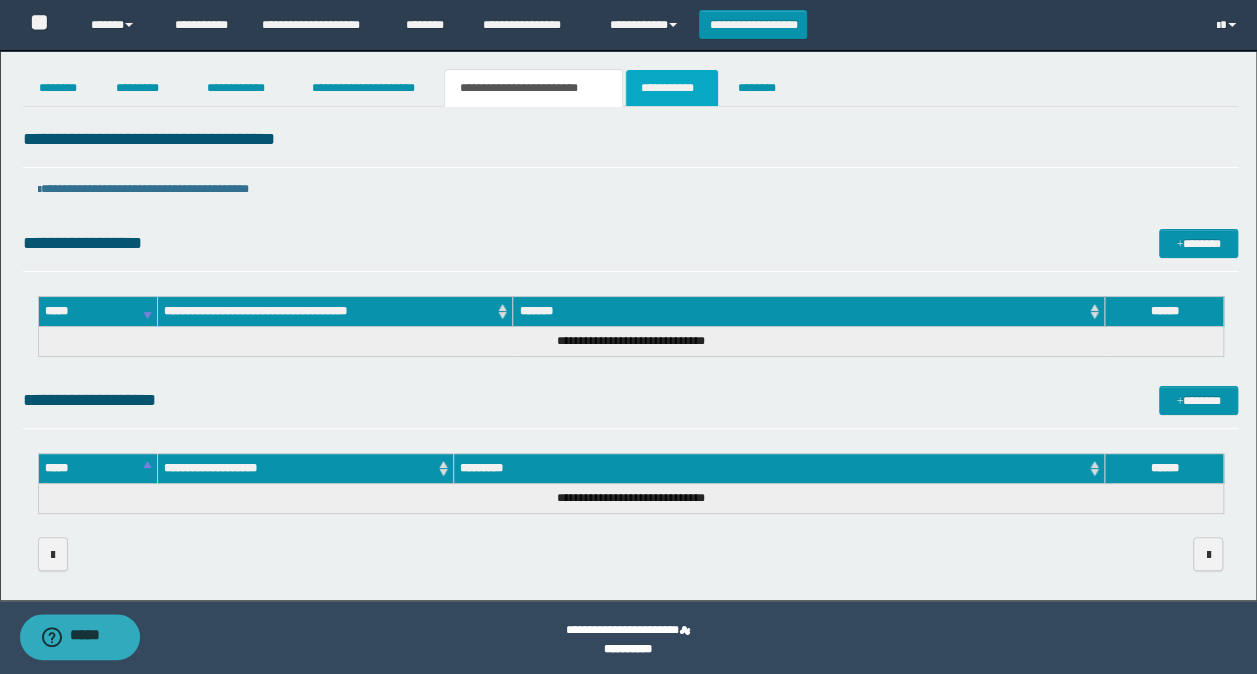 click on "**********" at bounding box center (672, 88) 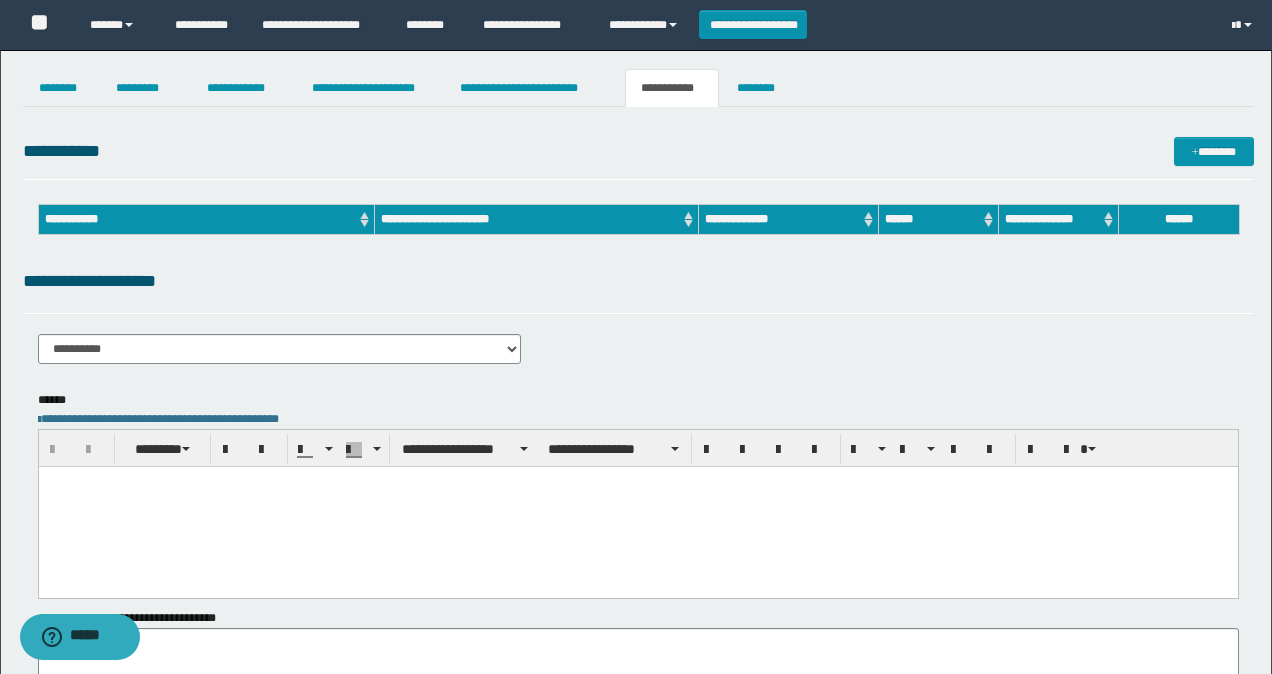 scroll, scrollTop: 0, scrollLeft: 0, axis: both 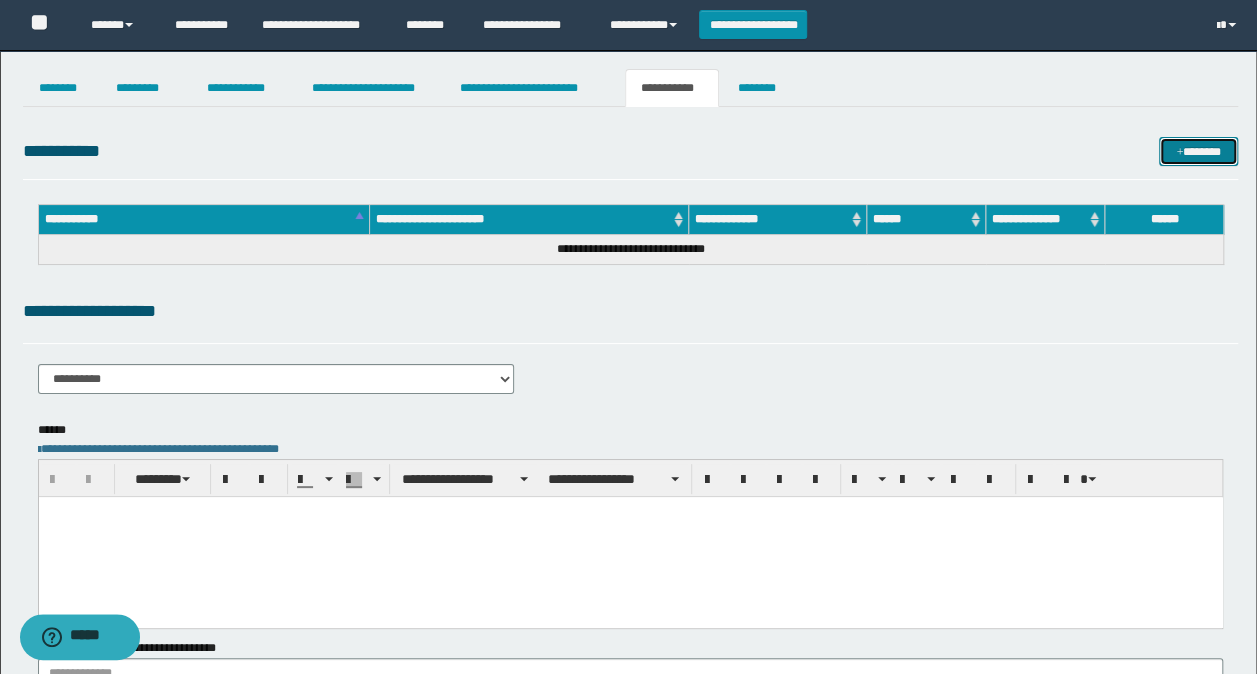 click at bounding box center (1179, 153) 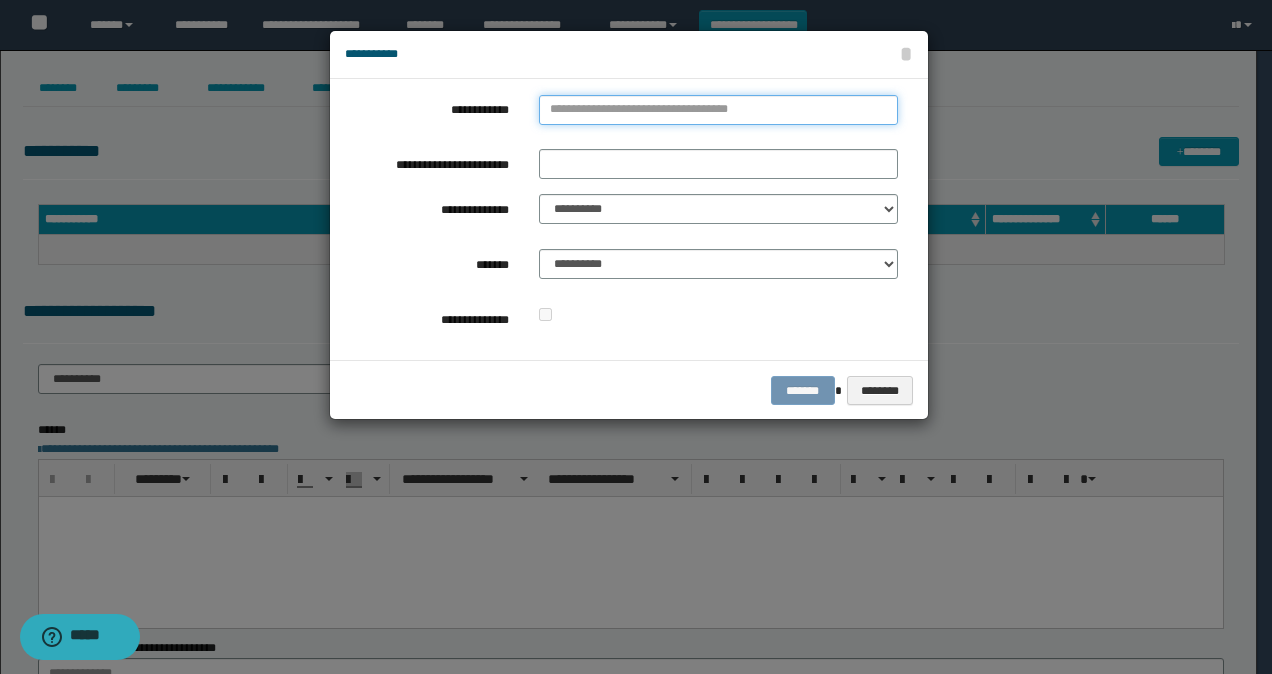 click on "**********" at bounding box center [718, 110] 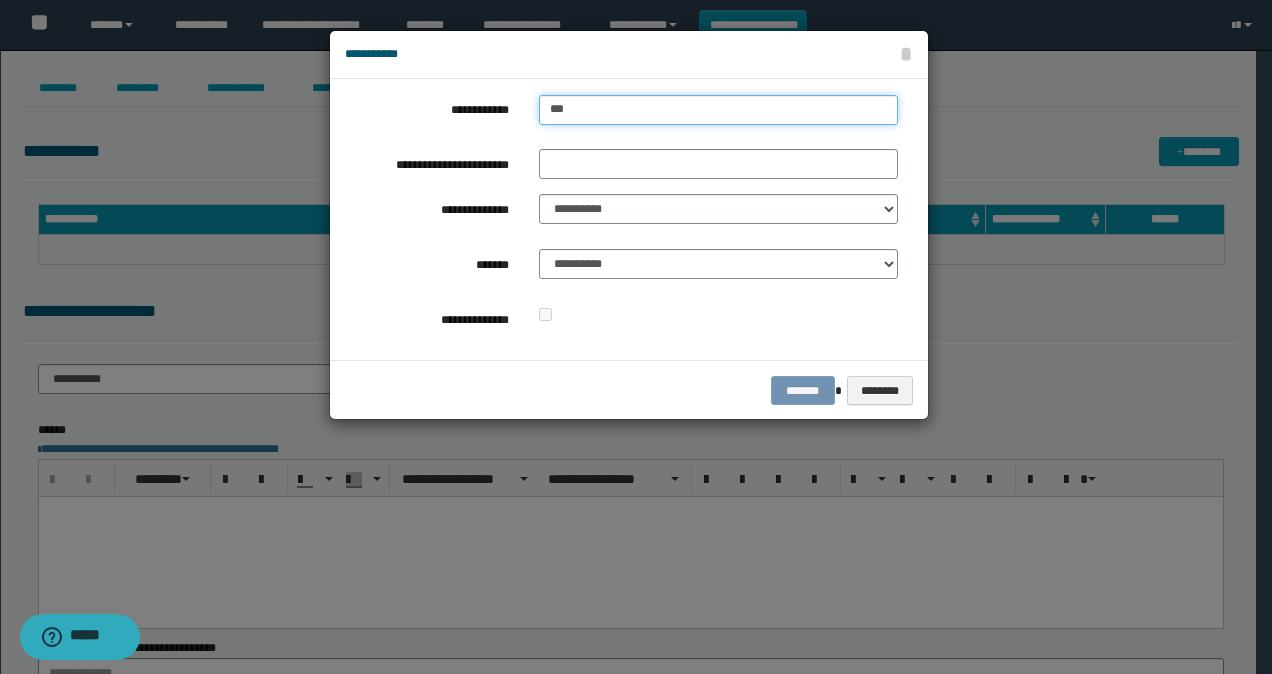 type on "****" 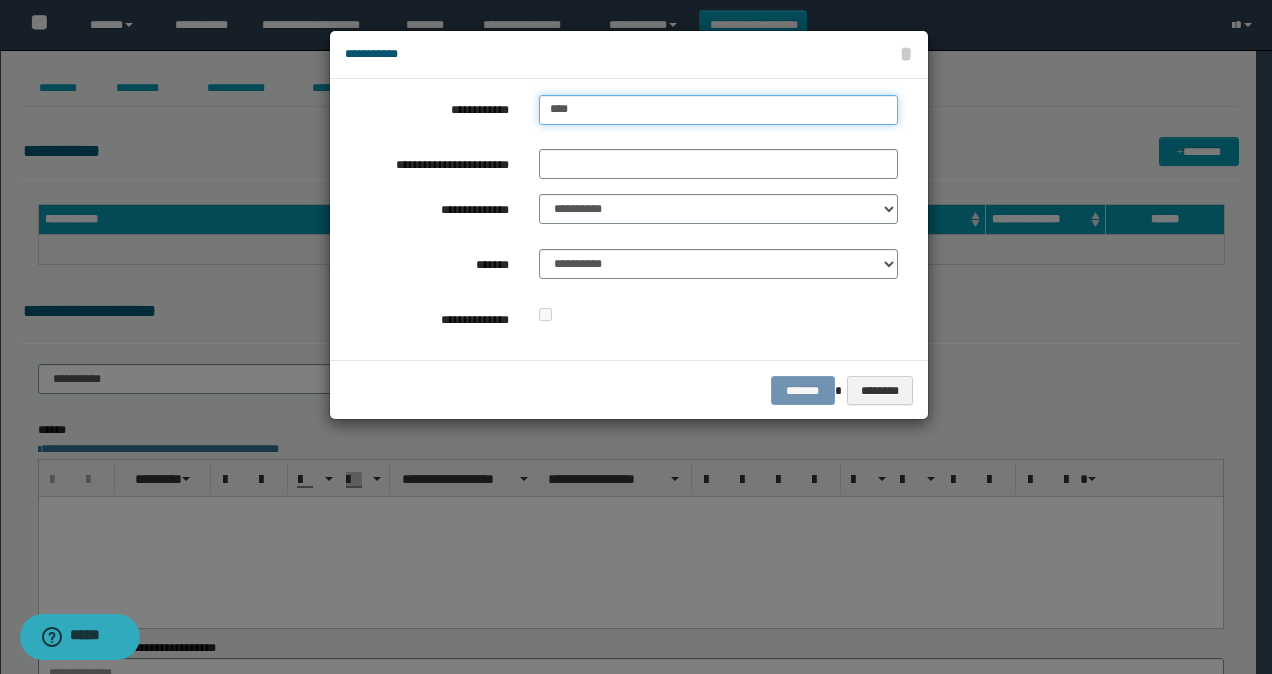 type on "****" 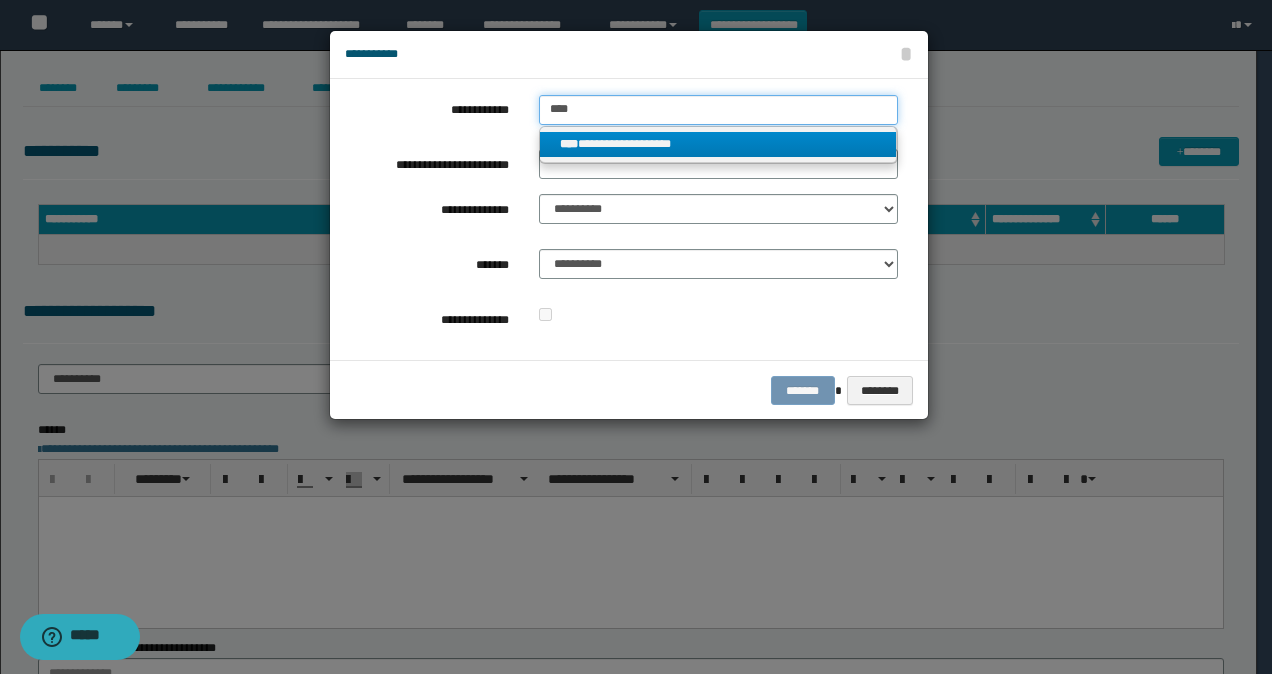 type on "****" 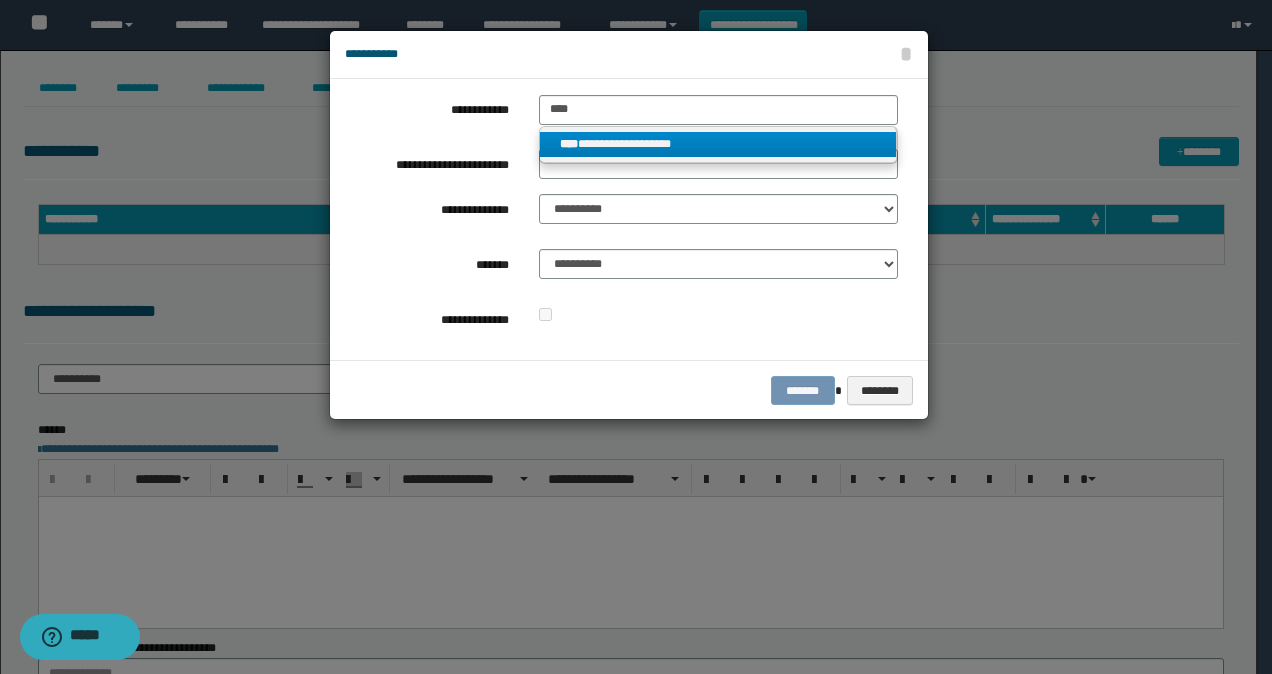 click on "**********" at bounding box center [718, 144] 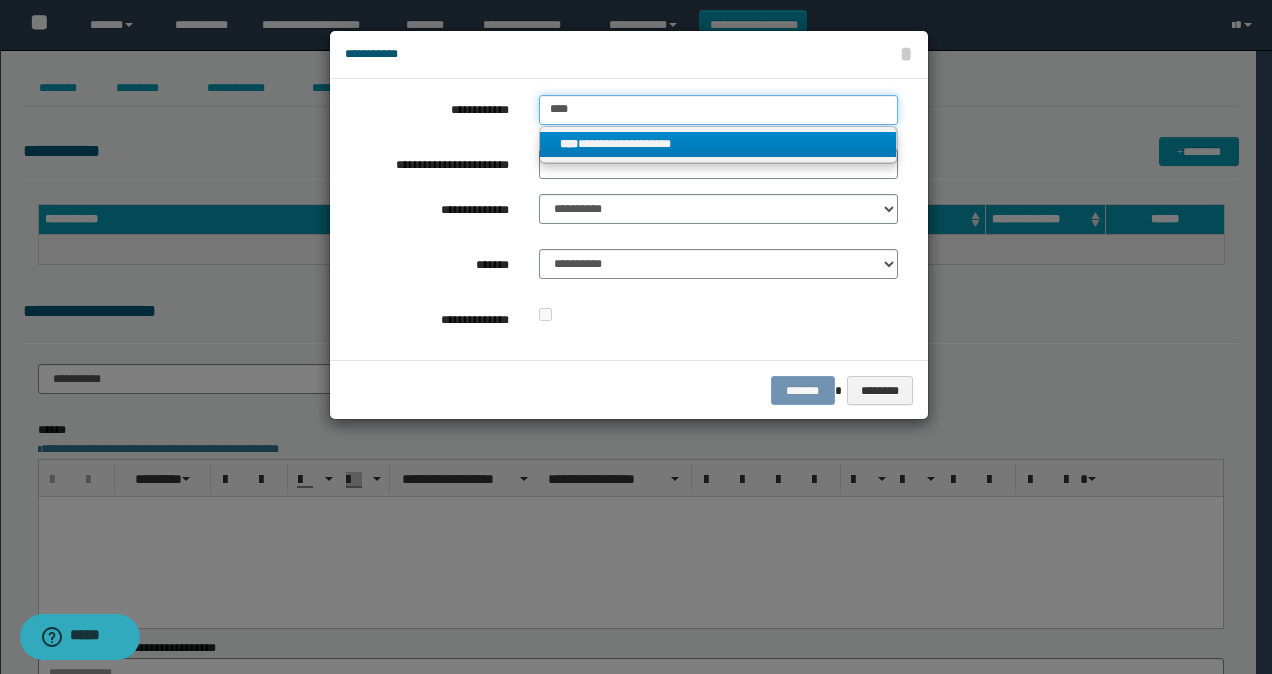 type 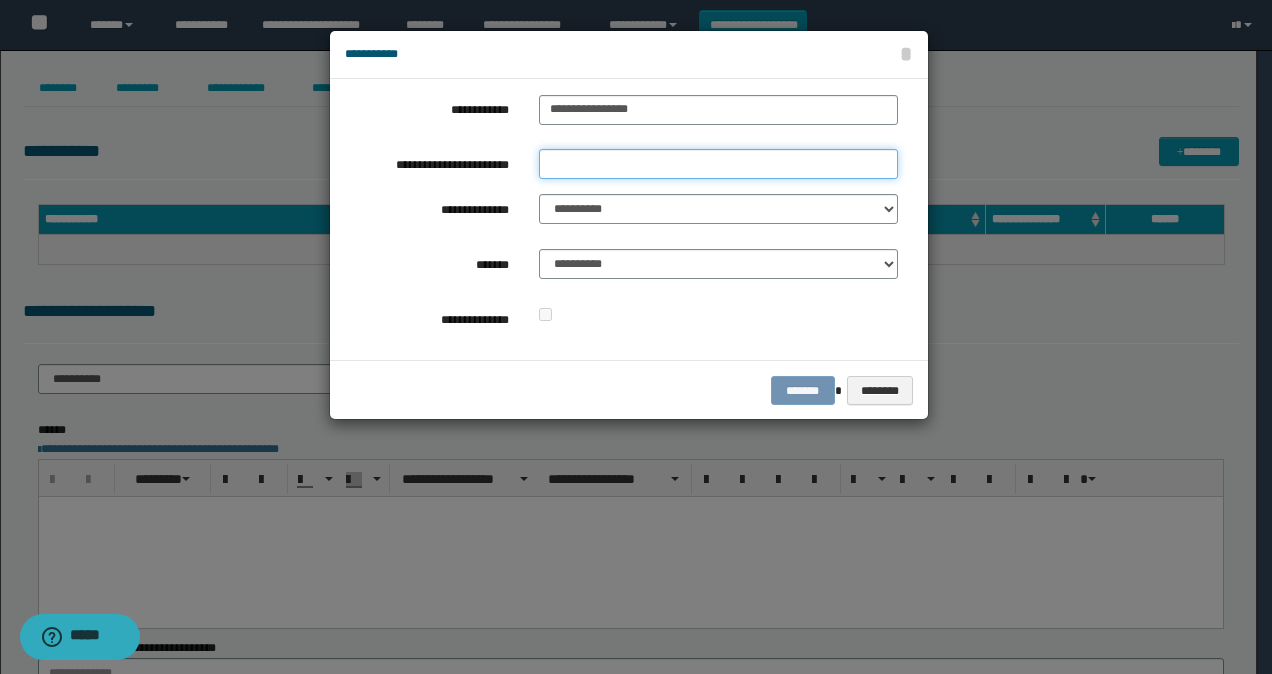 click on "**********" at bounding box center (718, 164) 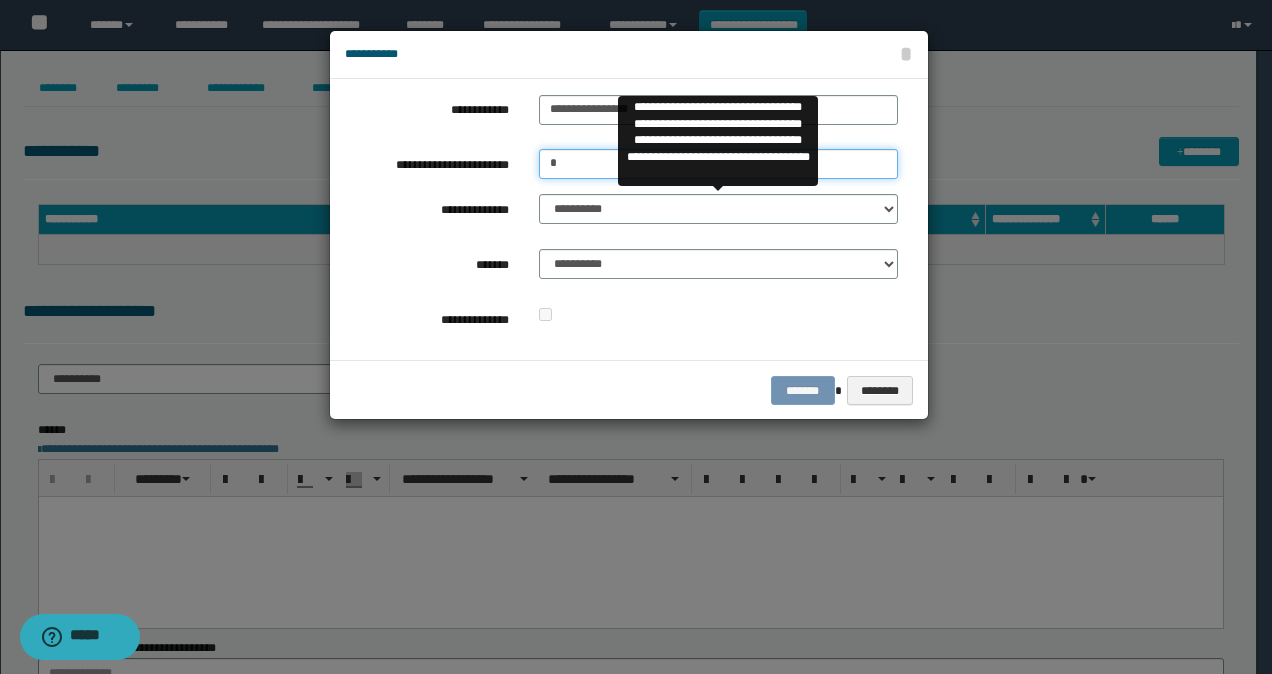 type on "*" 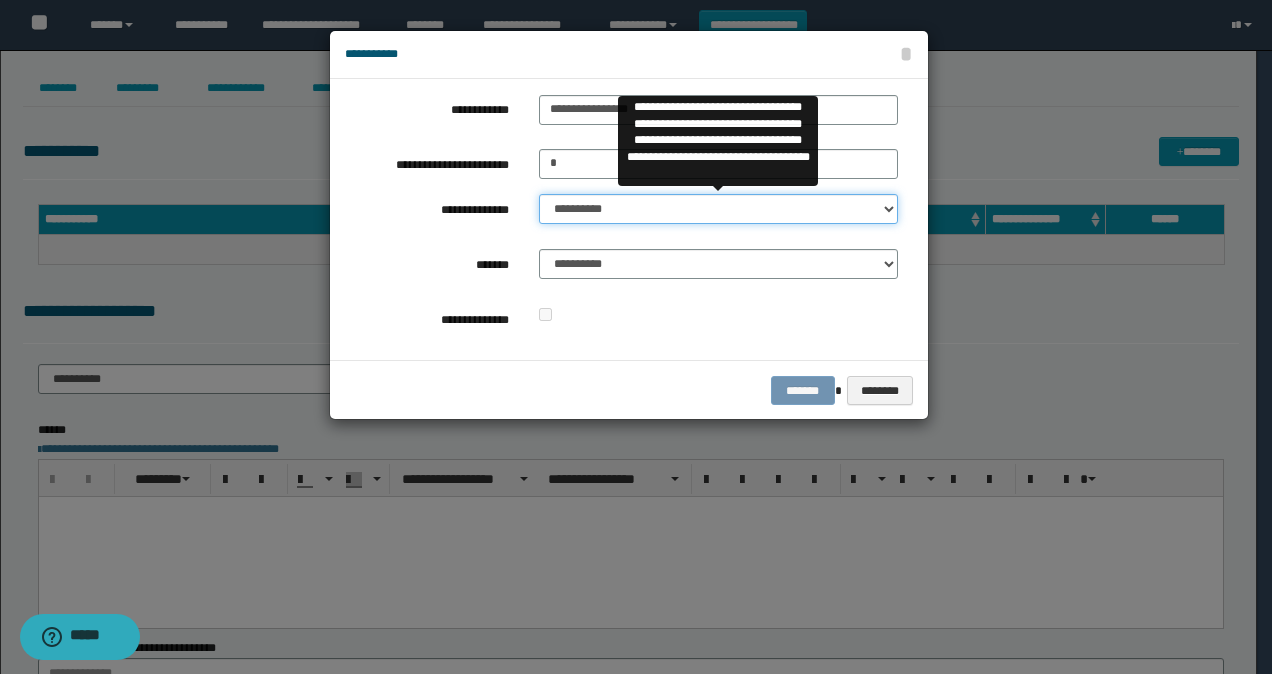 drag, startPoint x: 593, startPoint y: 199, endPoint x: 595, endPoint y: 222, distance: 23.086792 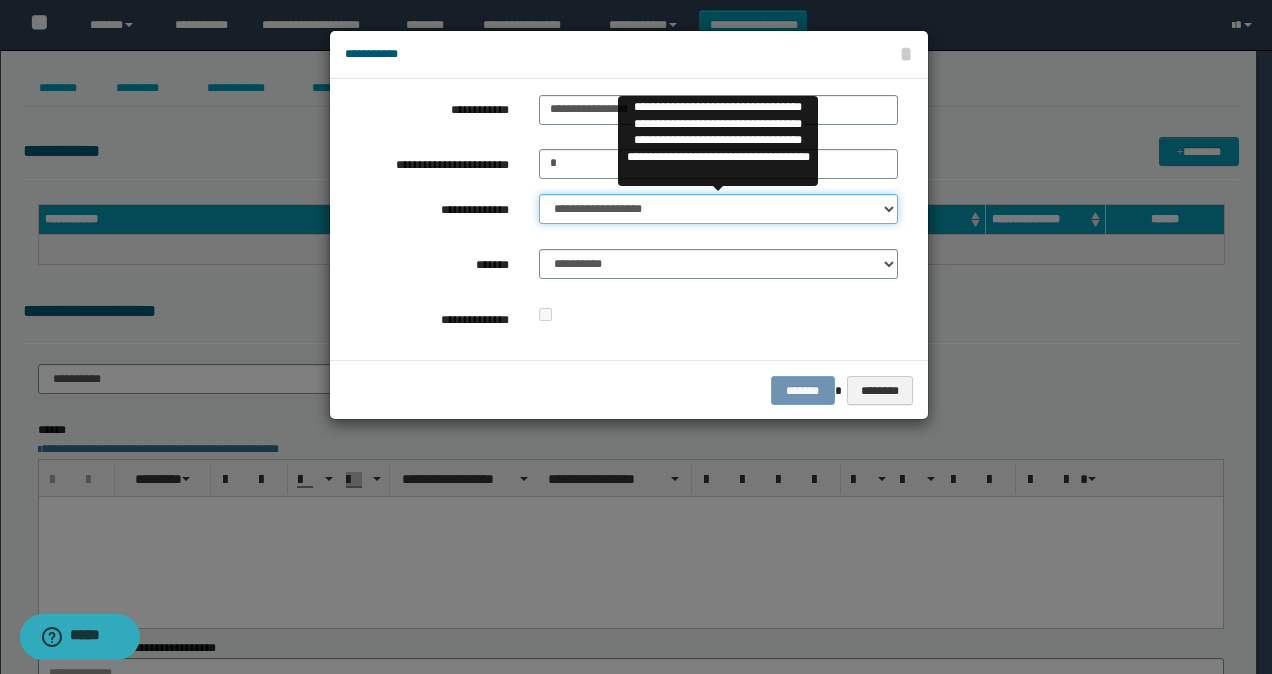 click on "**********" at bounding box center [718, 209] 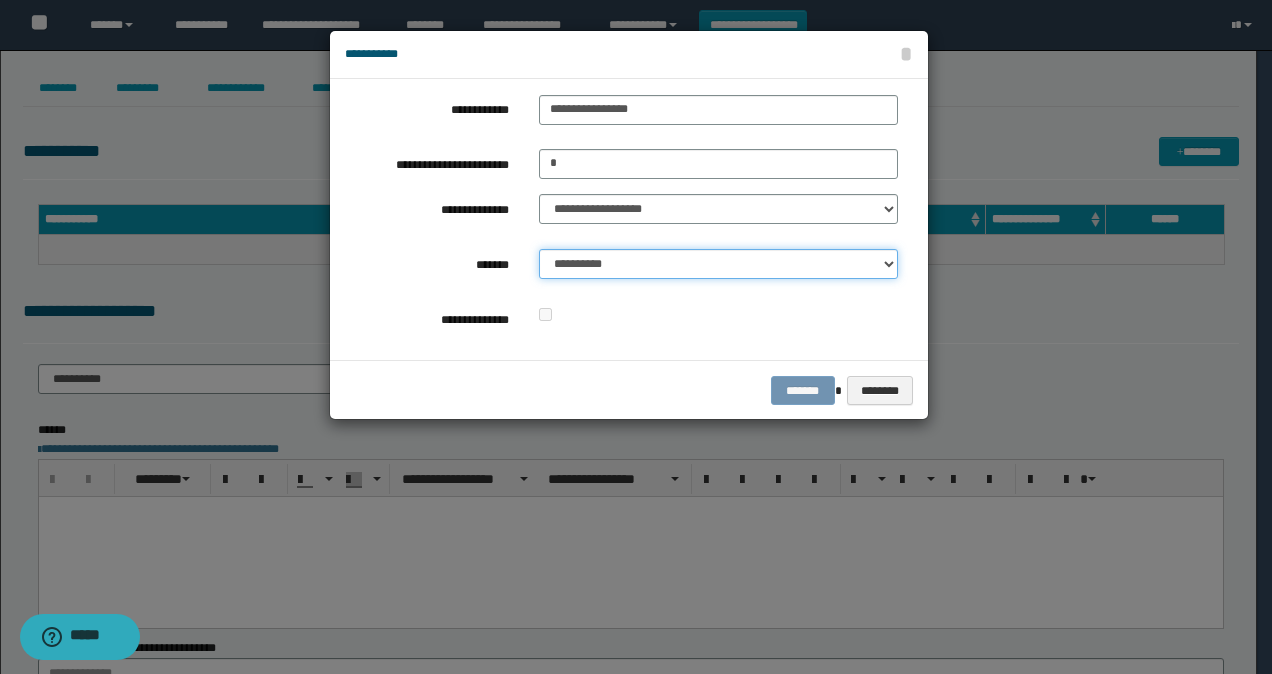 drag, startPoint x: 629, startPoint y: 258, endPoint x: 635, endPoint y: 276, distance: 18.973665 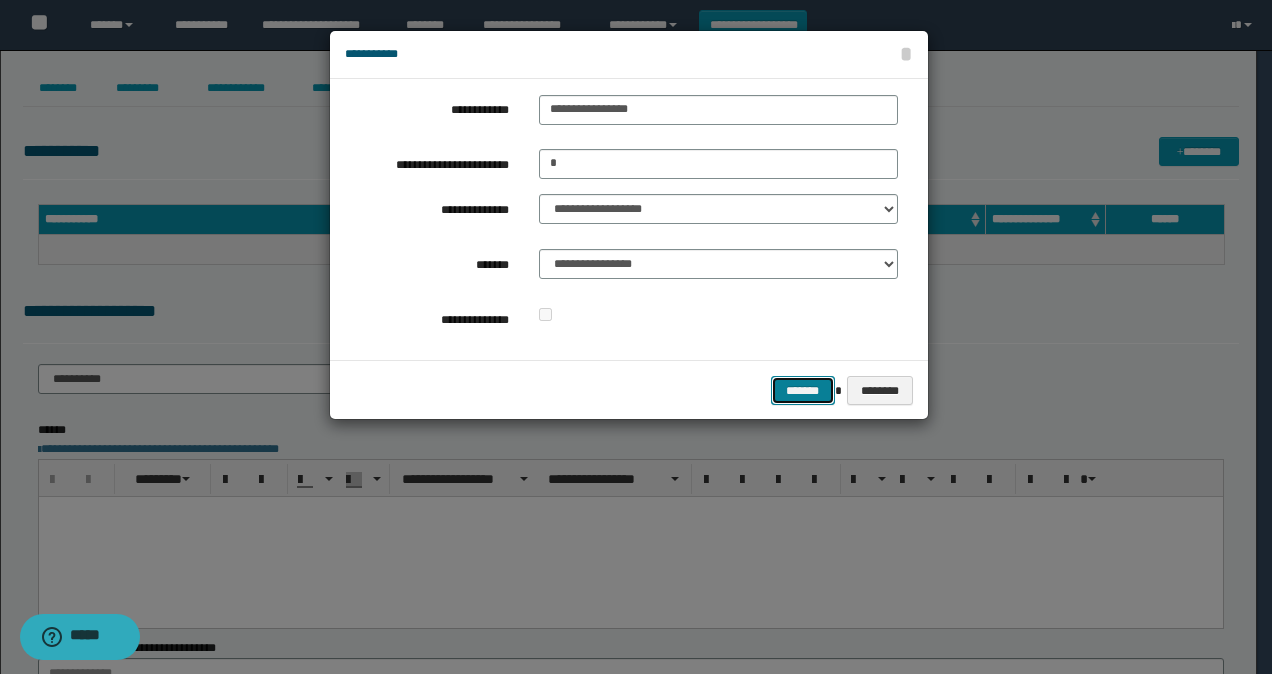 click on "*******" at bounding box center (803, 390) 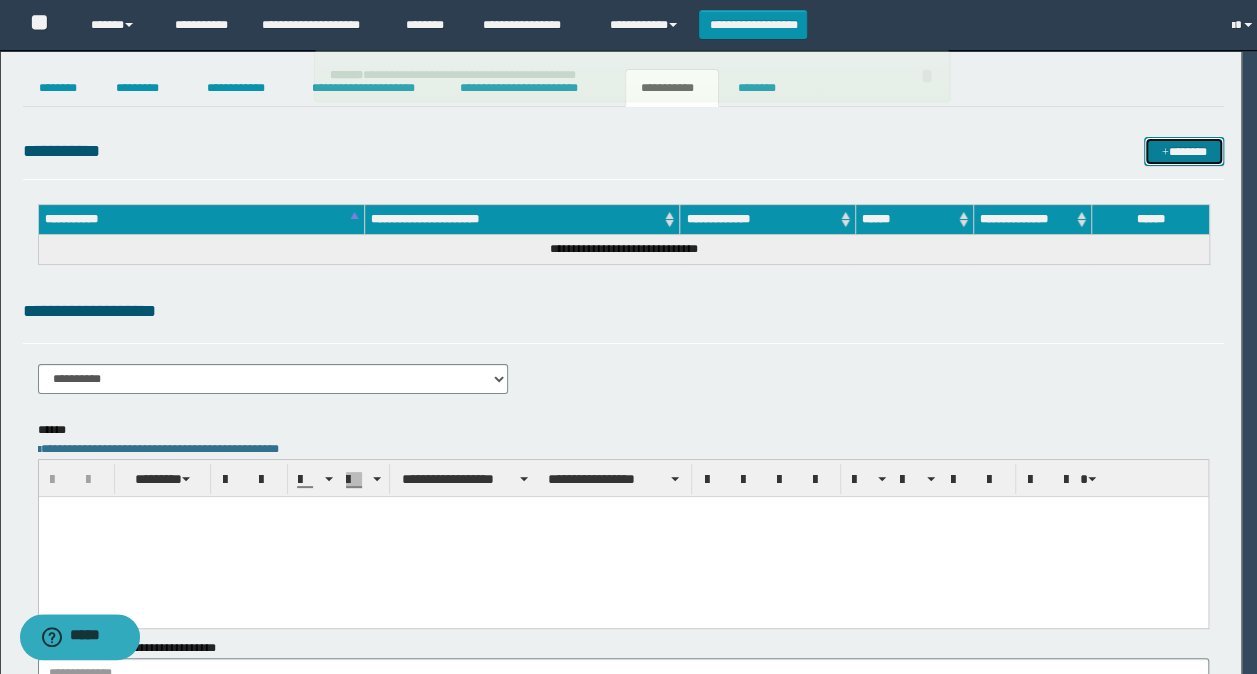 type 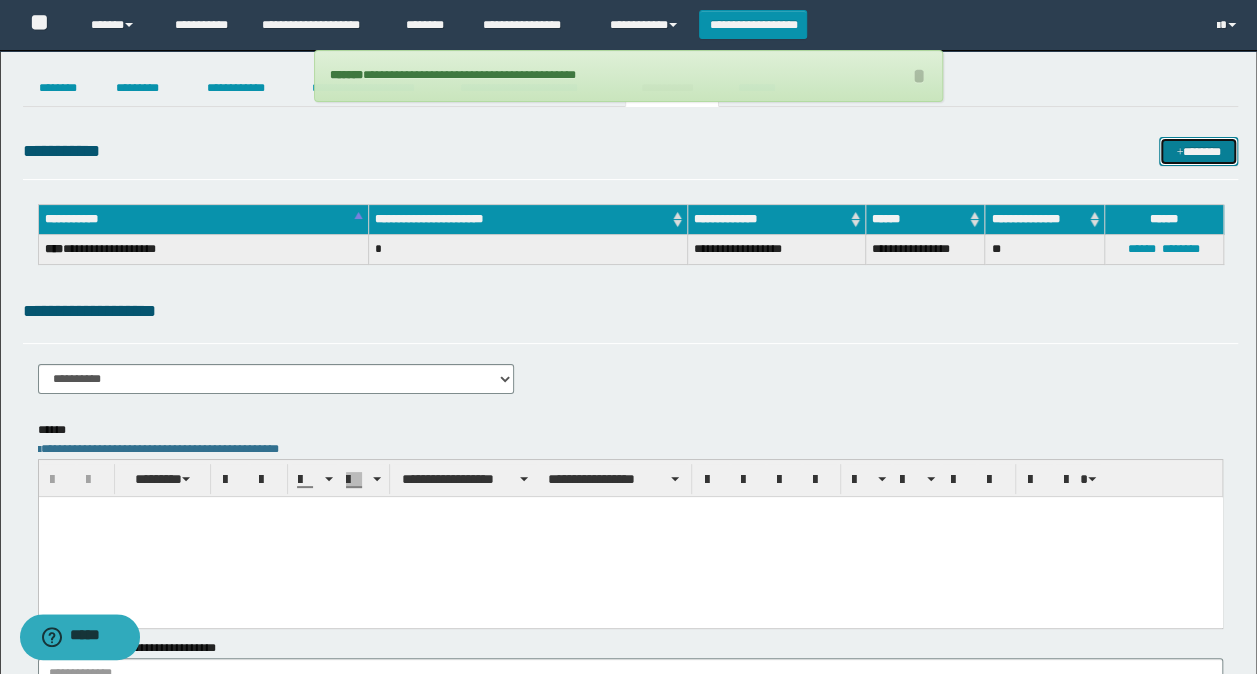 click at bounding box center (1179, 153) 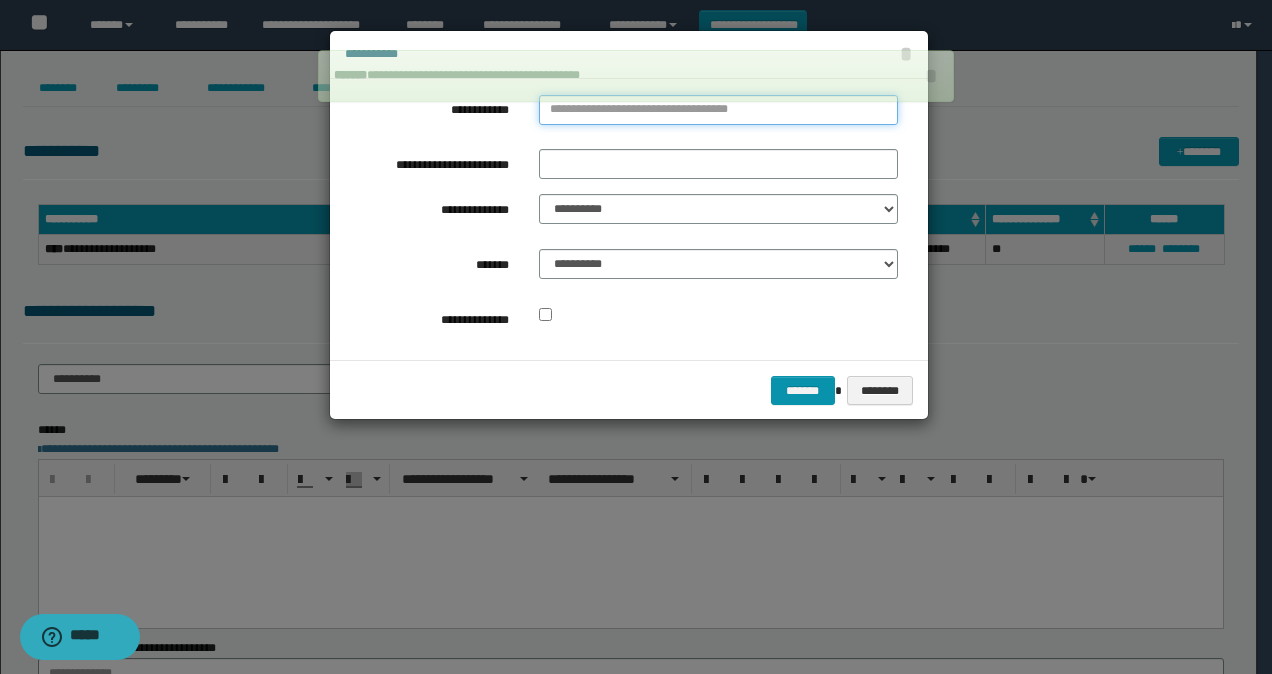 type on "**********" 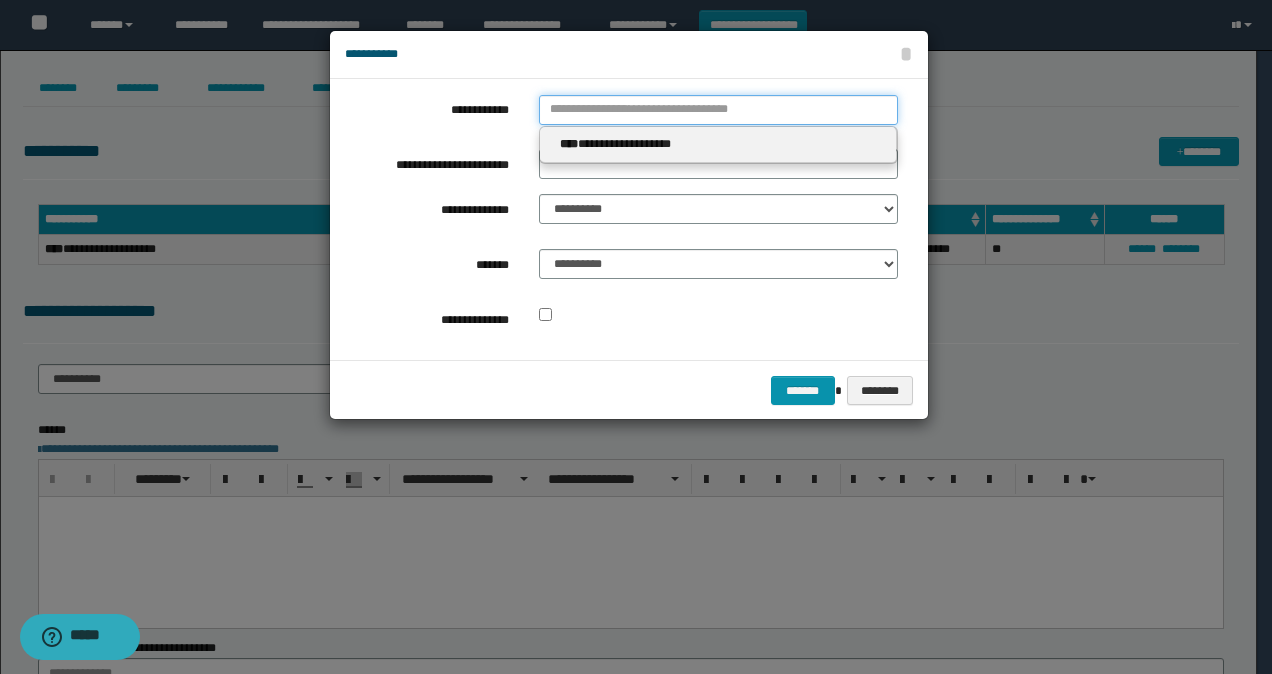 click on "**********" at bounding box center (718, 110) 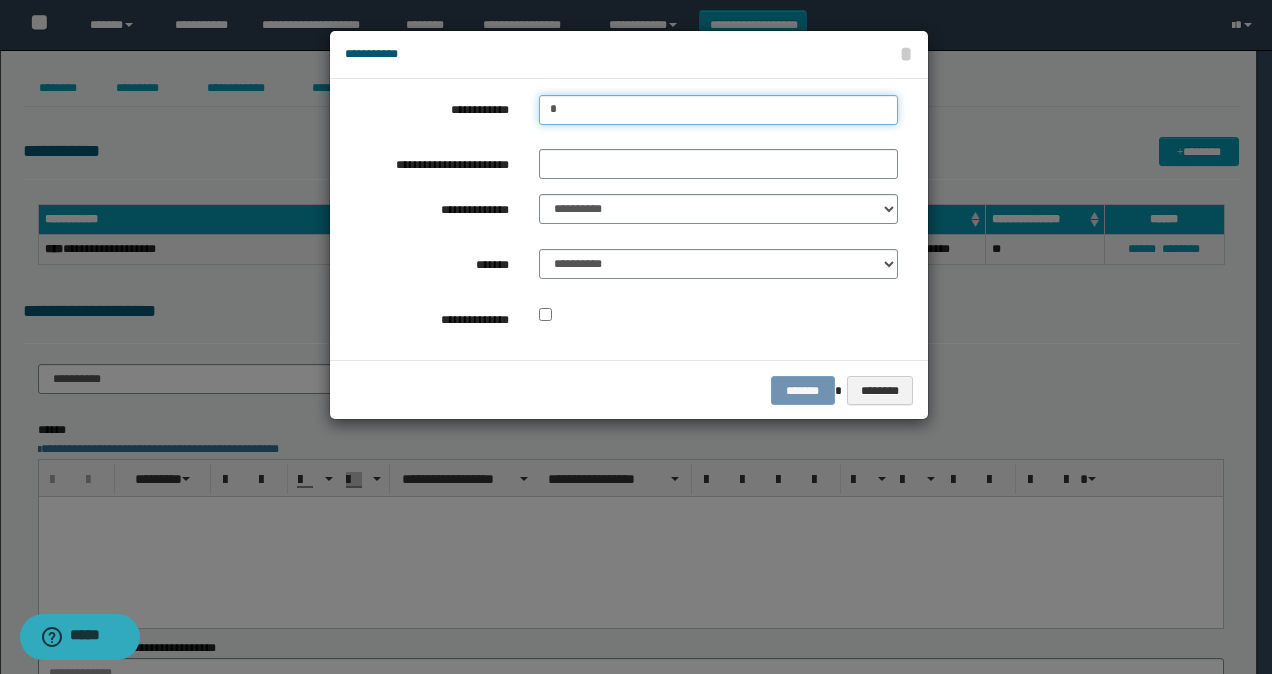 type on "**" 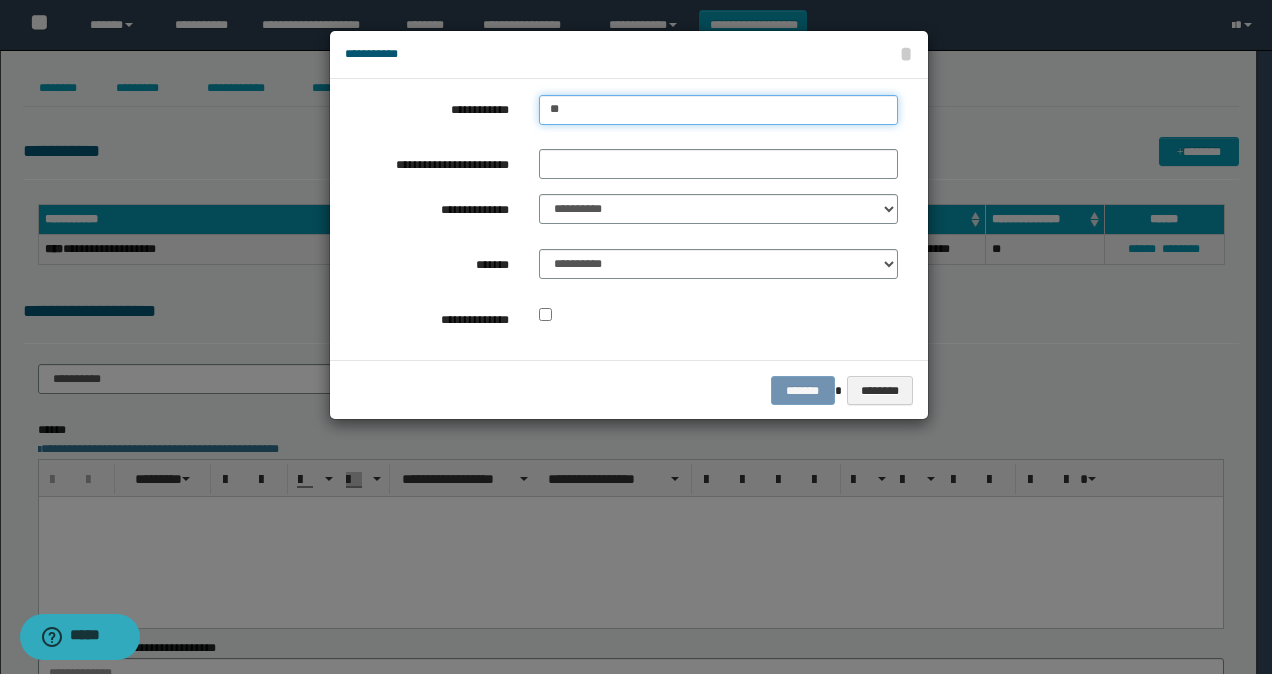 type on "**" 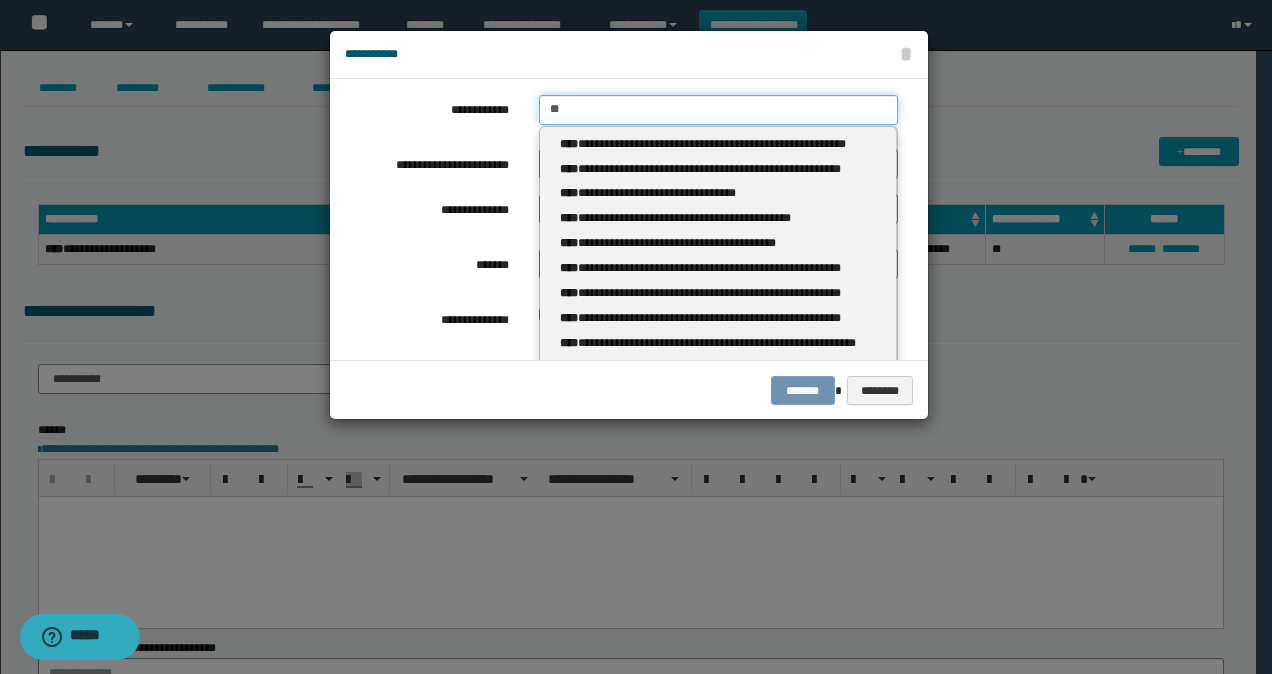 type 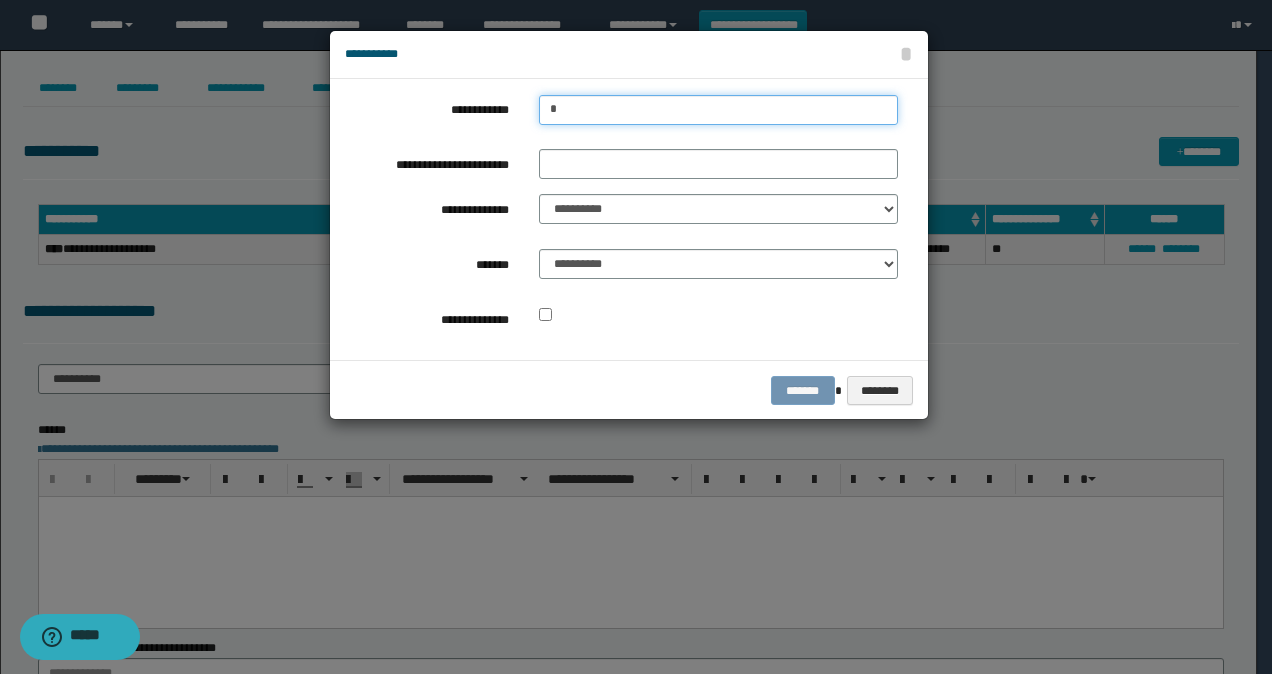 type on "**" 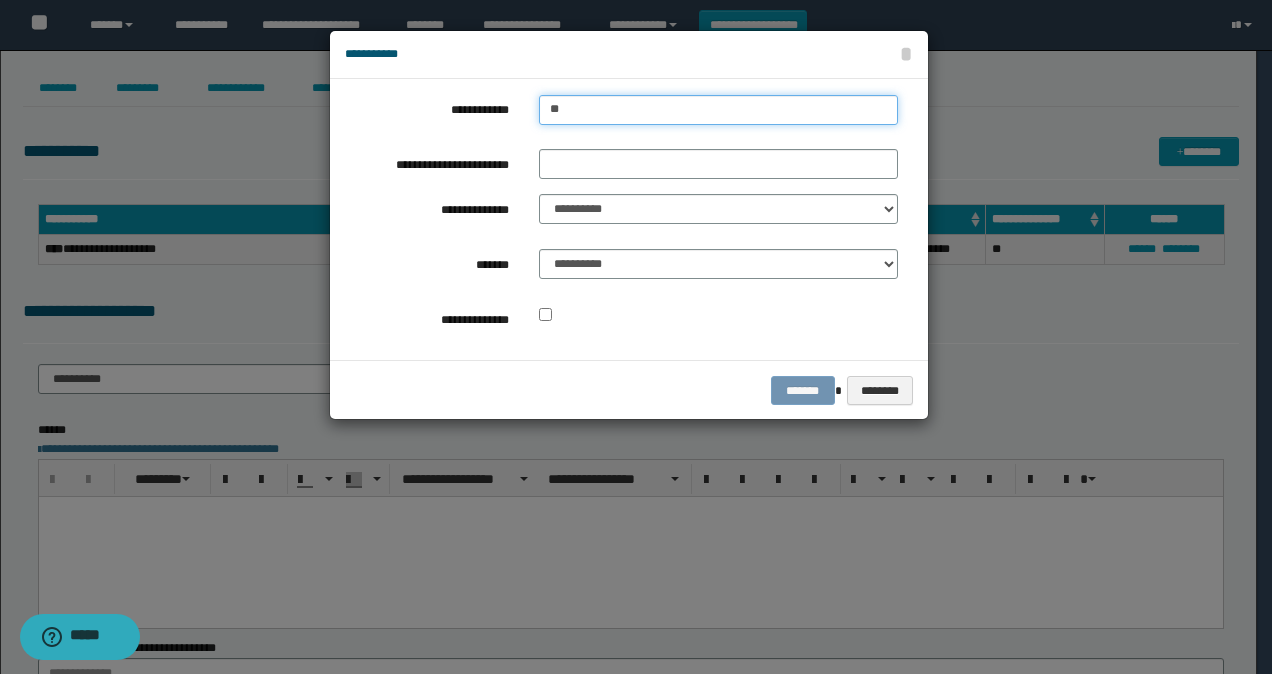 type on "**" 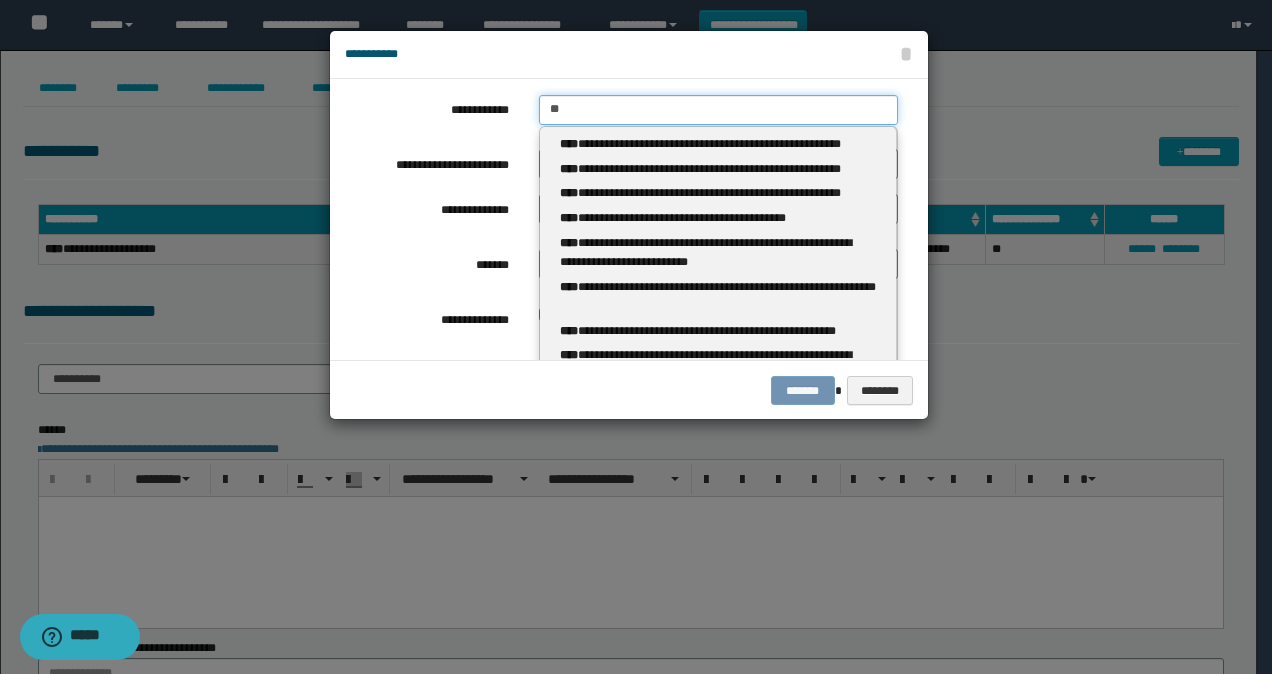 type 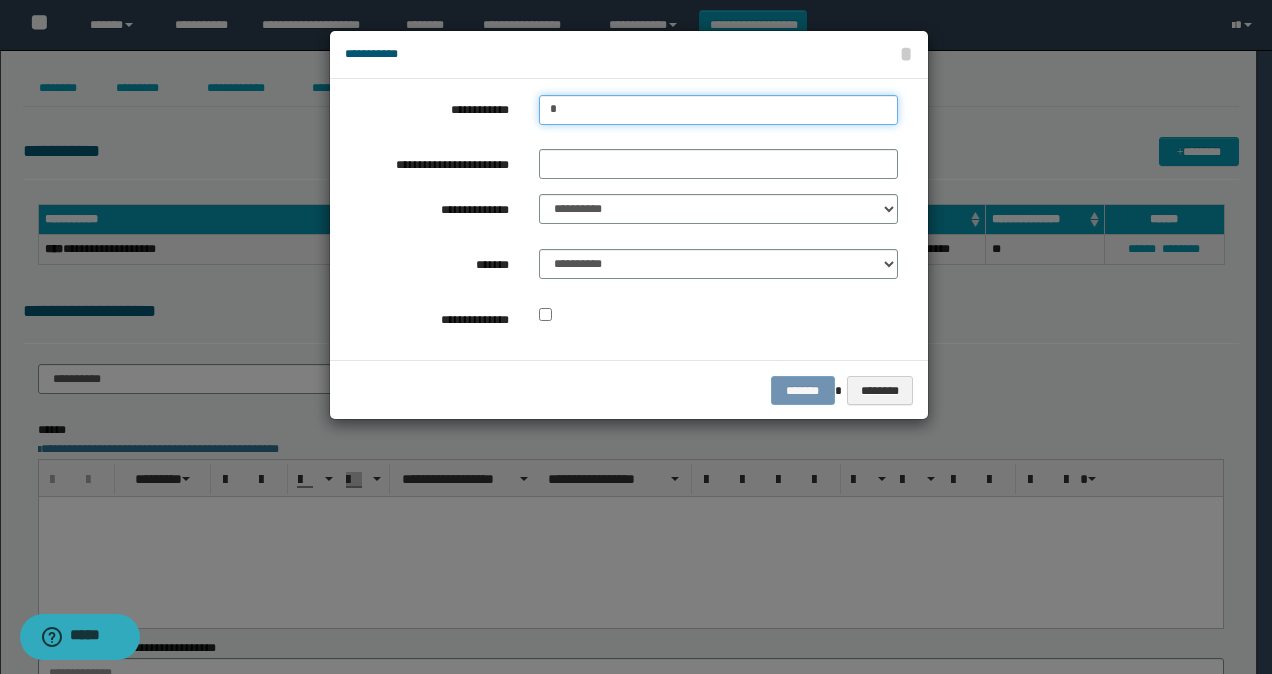 type on "**" 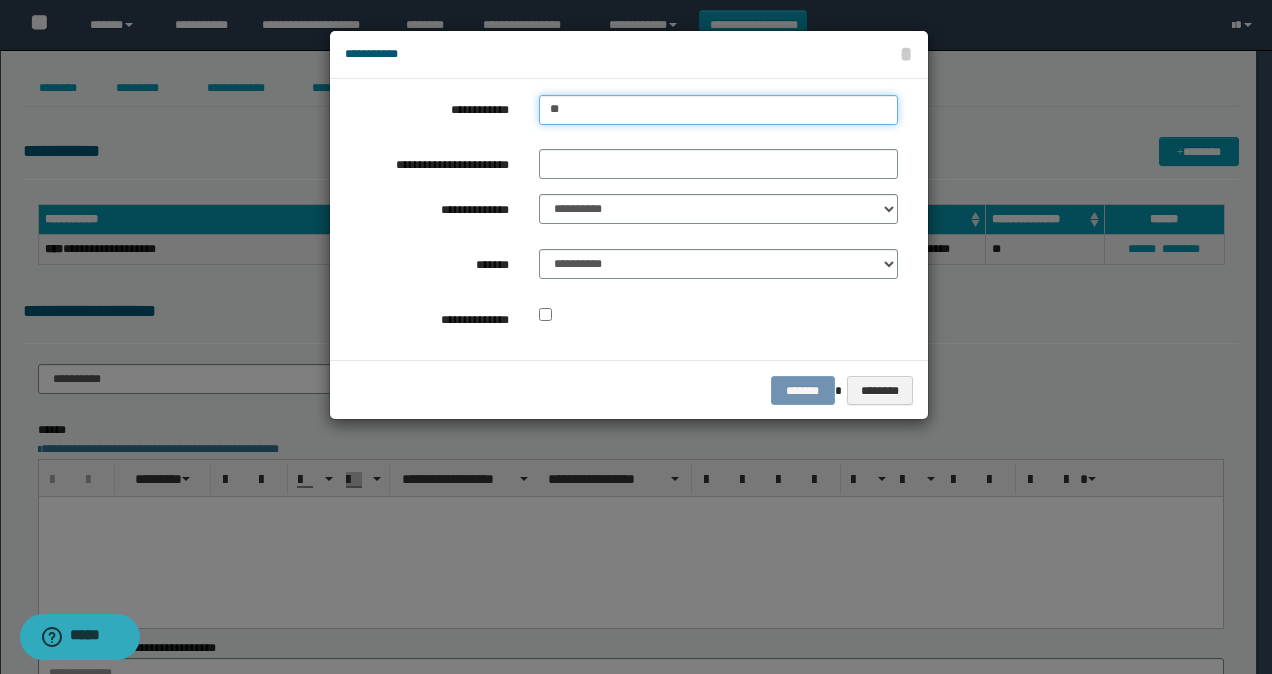 type on "**" 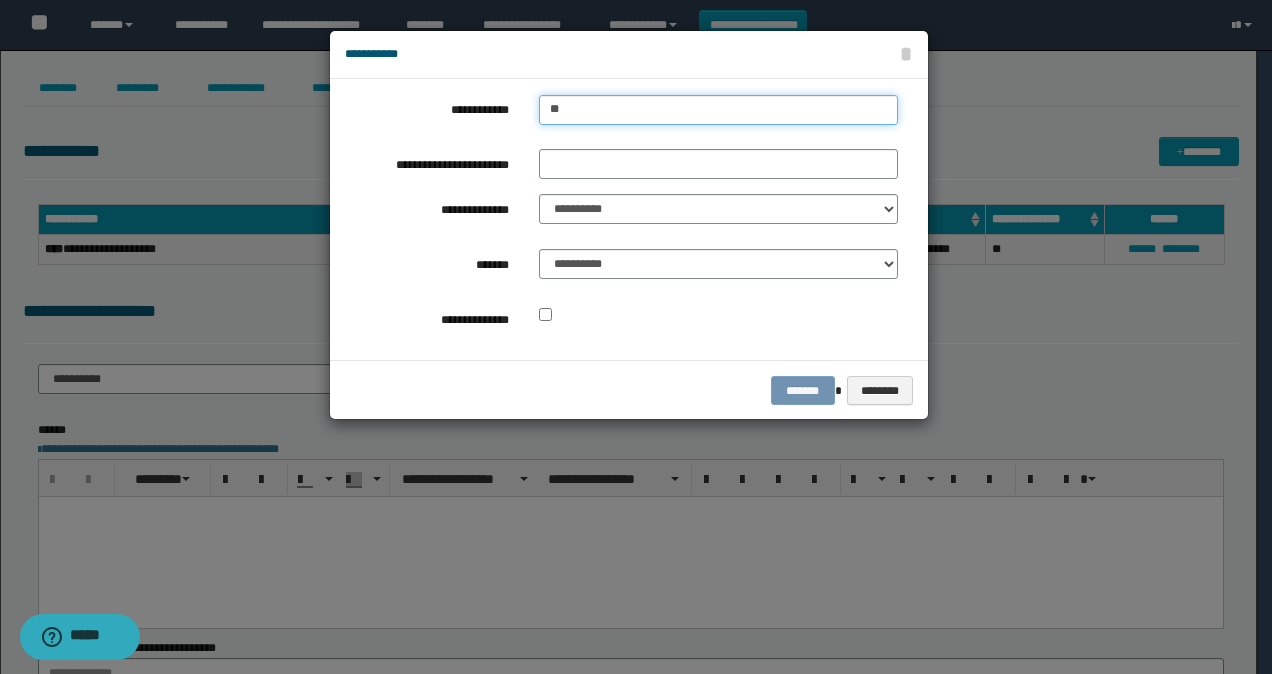 type 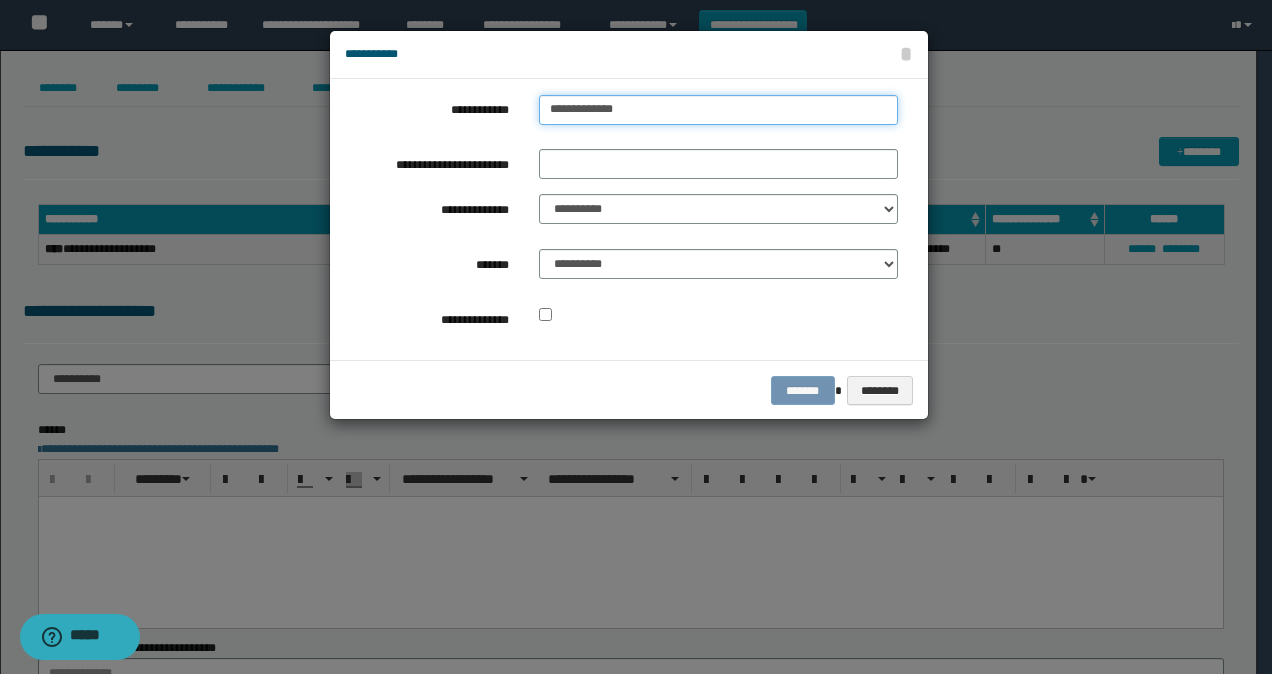 drag, startPoint x: 628, startPoint y: 115, endPoint x: 371, endPoint y: 102, distance: 257.32858 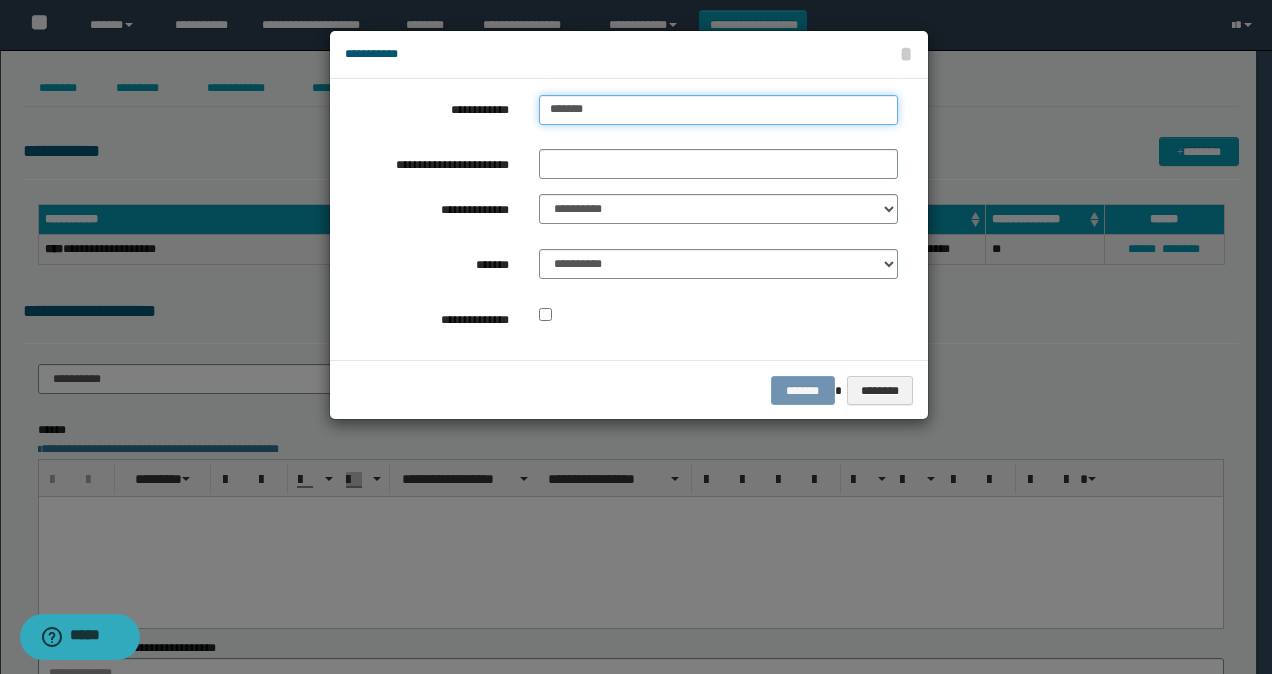 type on "********" 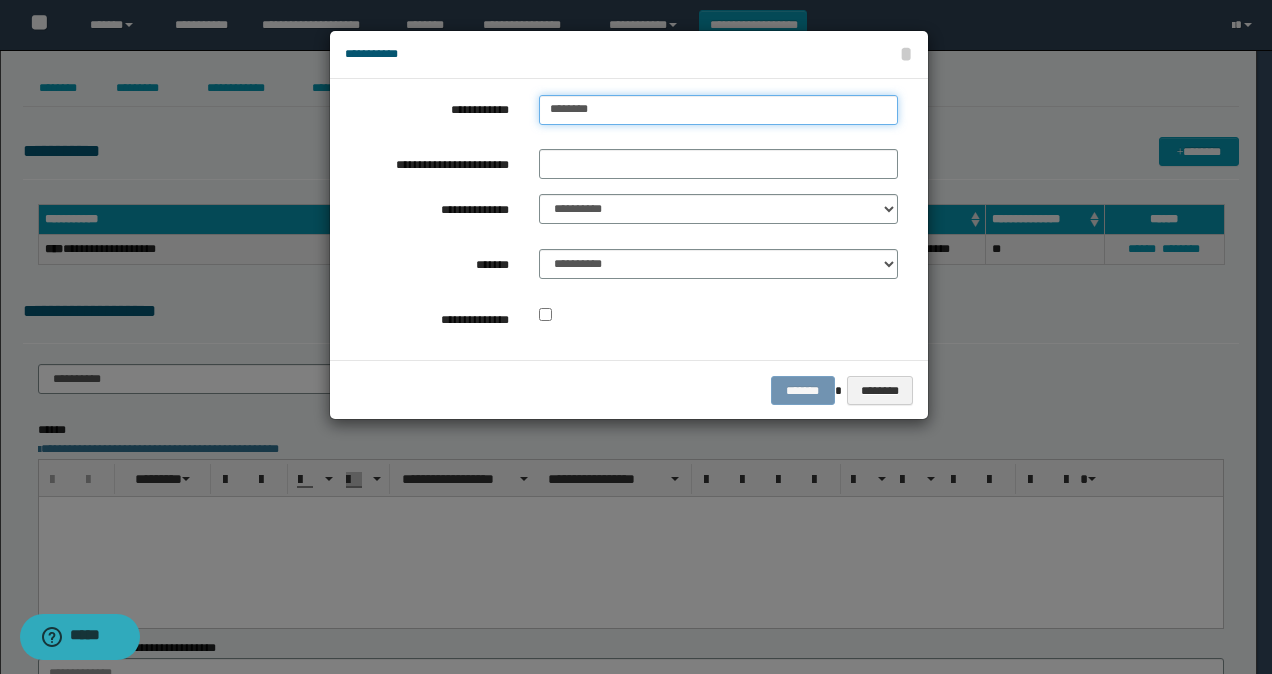 type on "**********" 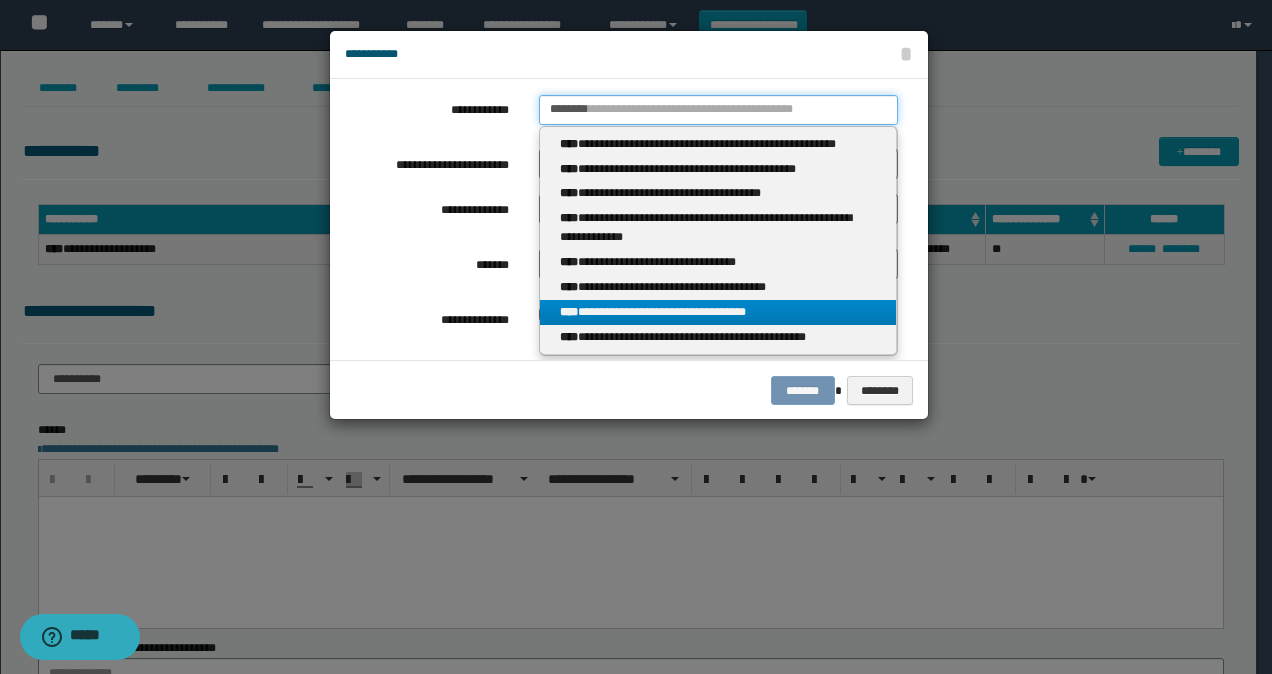 type on "********" 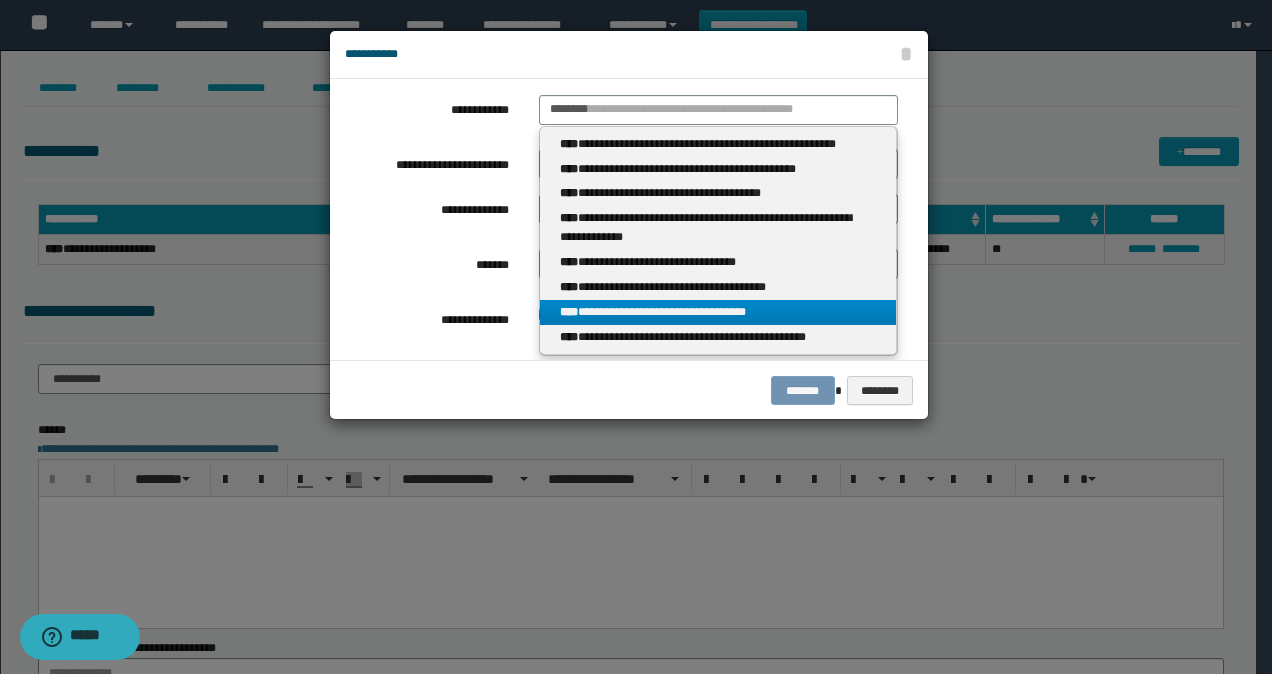 click on "**********" at bounding box center [718, 312] 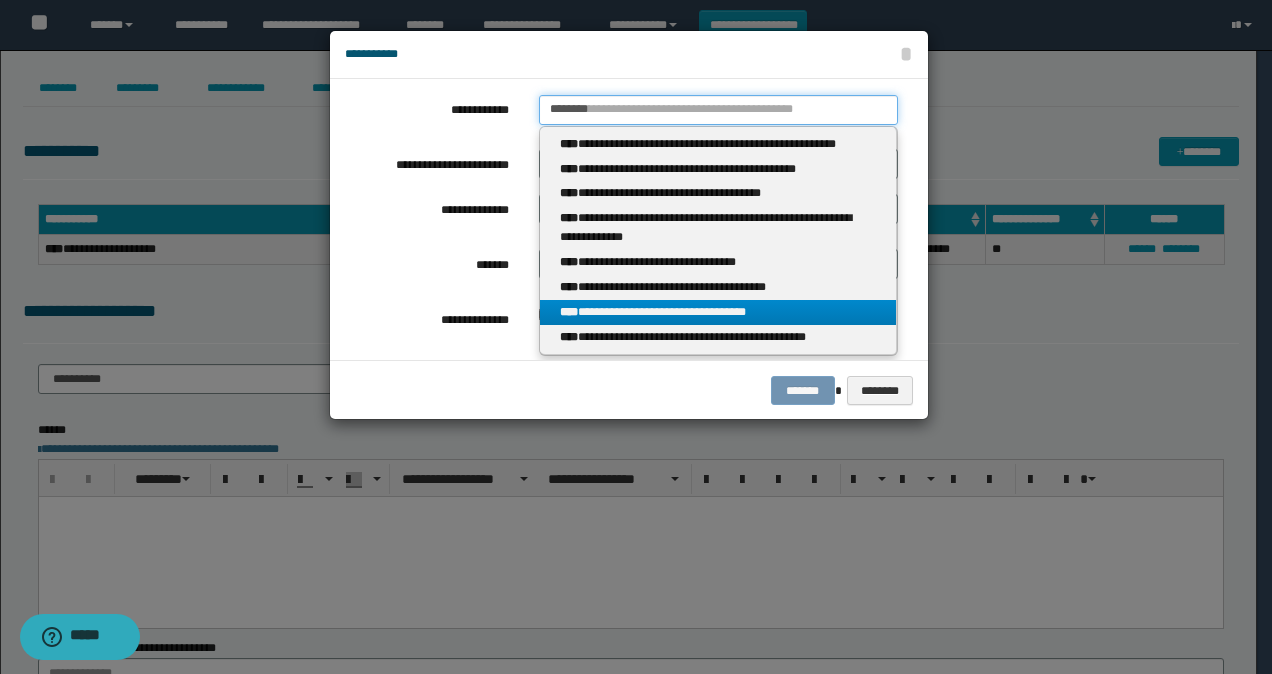 type 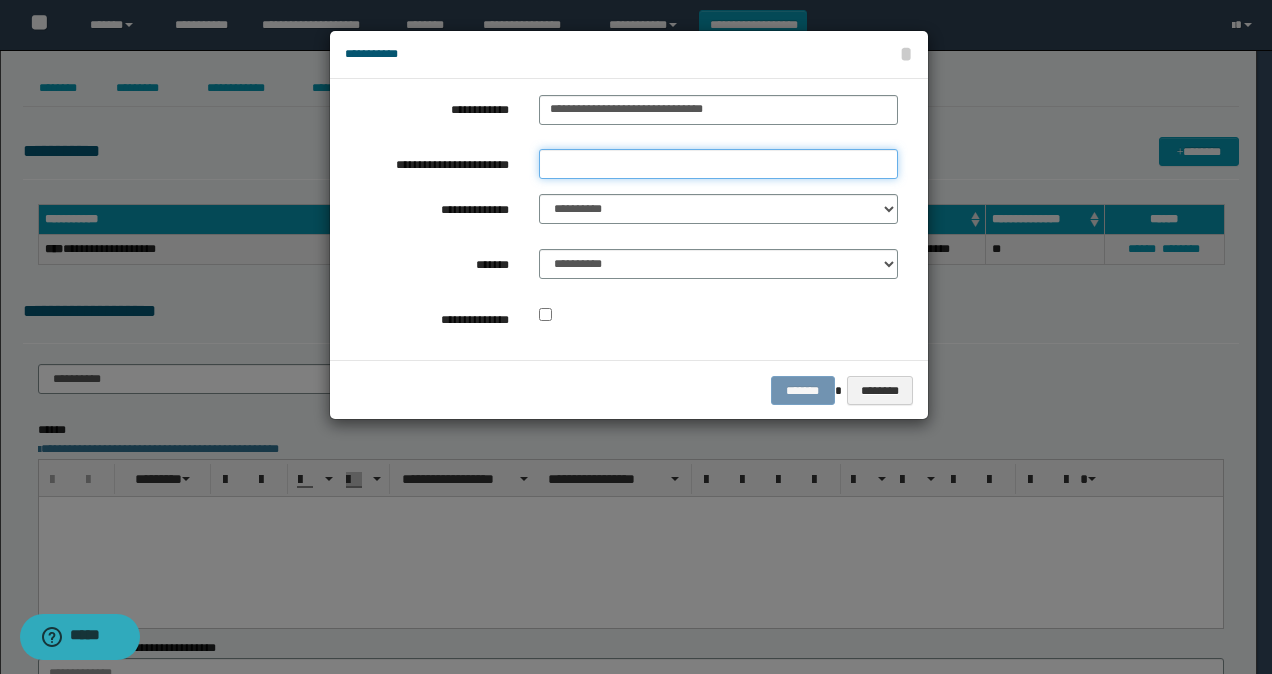 click on "**********" at bounding box center (718, 164) 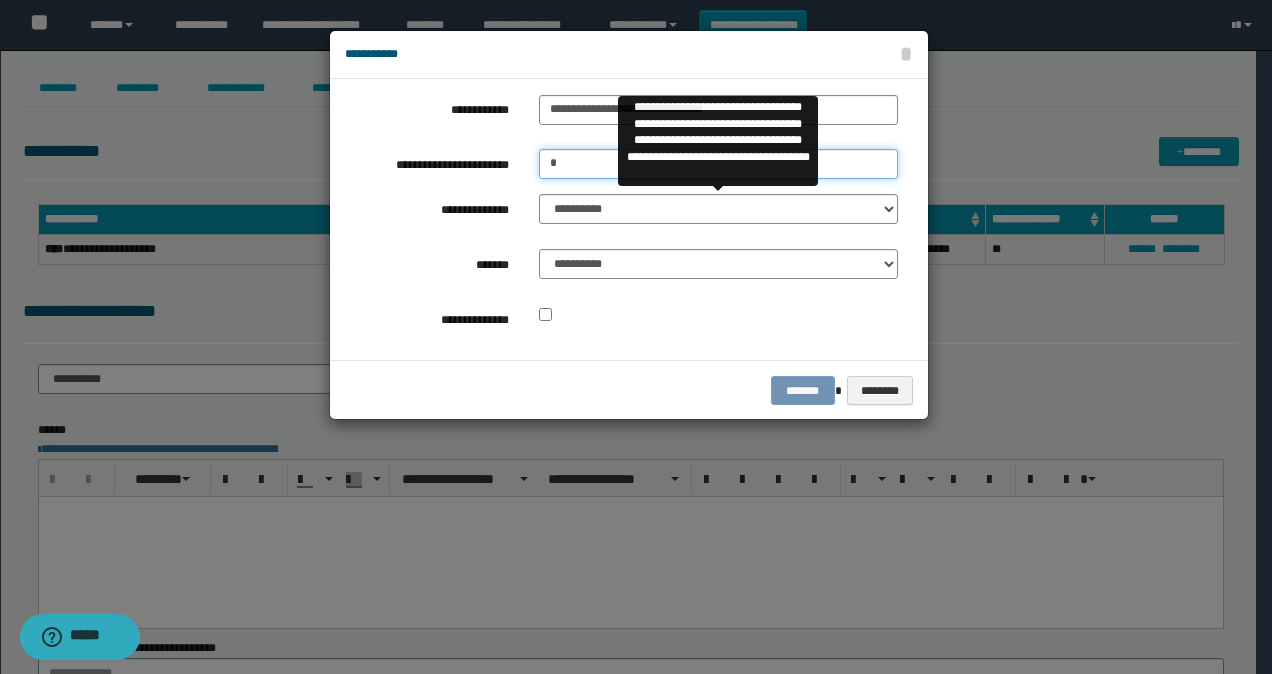 type on "*" 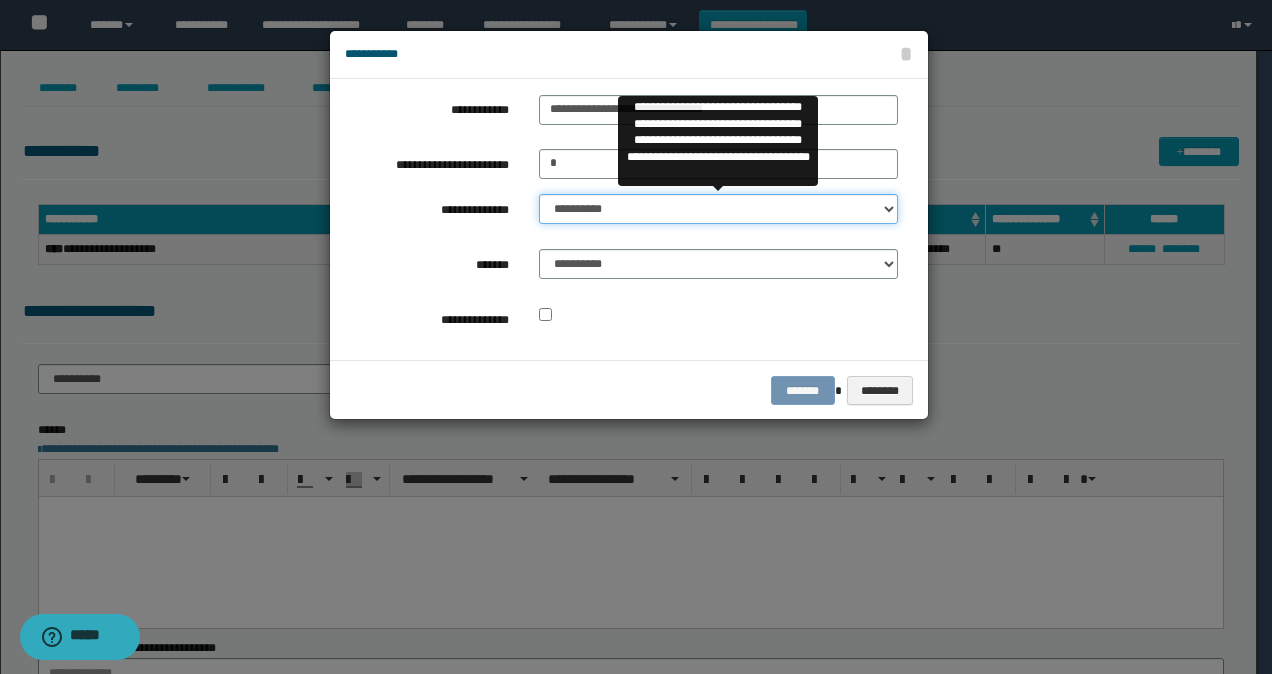 click on "**********" at bounding box center [718, 209] 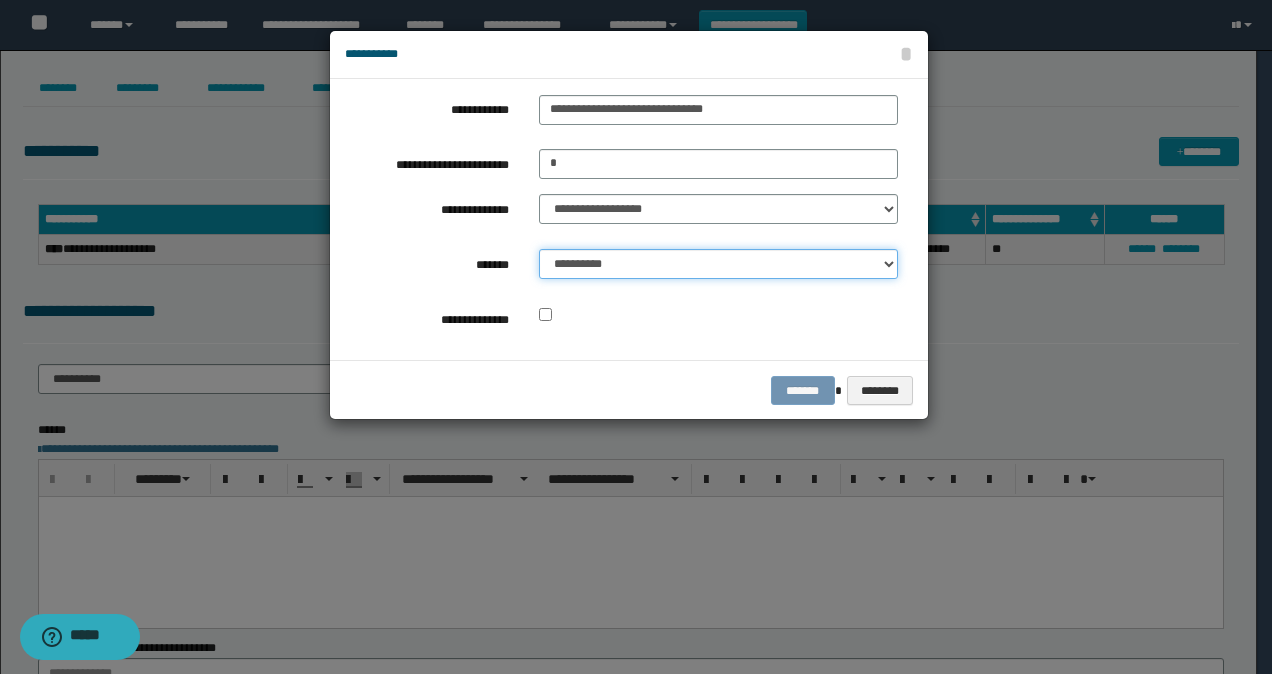 drag, startPoint x: 589, startPoint y: 248, endPoint x: 600, endPoint y: 277, distance: 31.016125 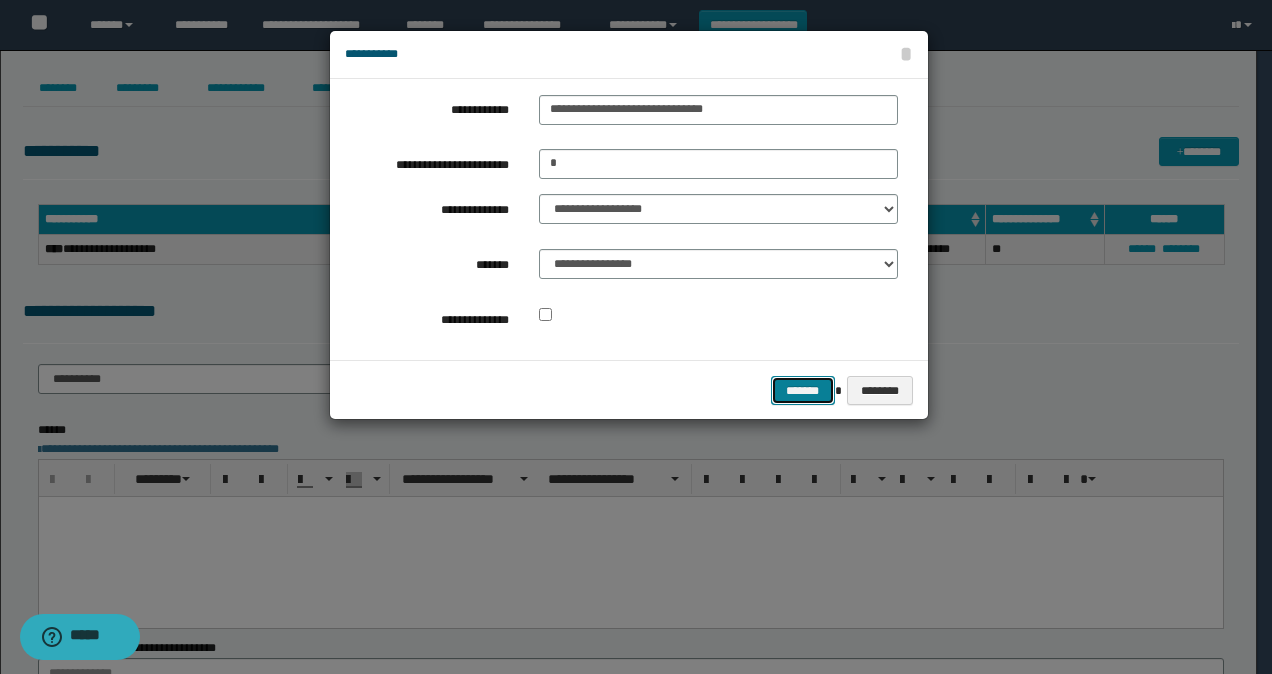 click on "*******" at bounding box center (803, 390) 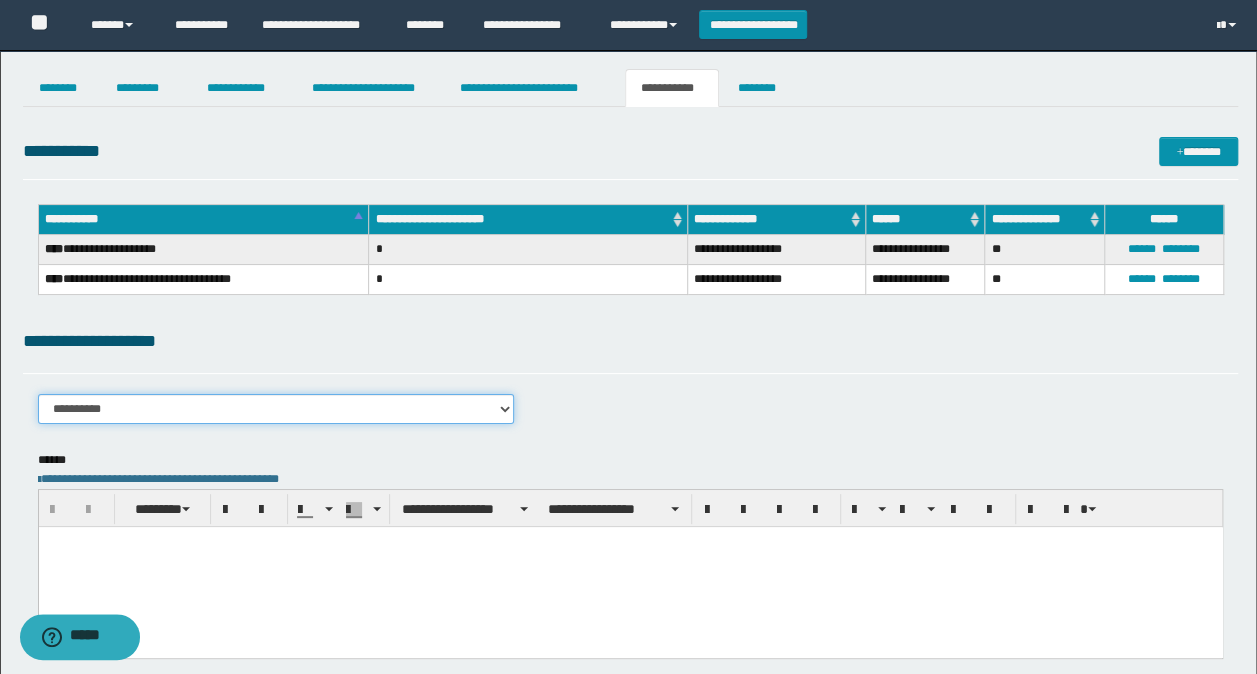 drag, startPoint x: 64, startPoint y: 414, endPoint x: 68, endPoint y: 403, distance: 11.7046995 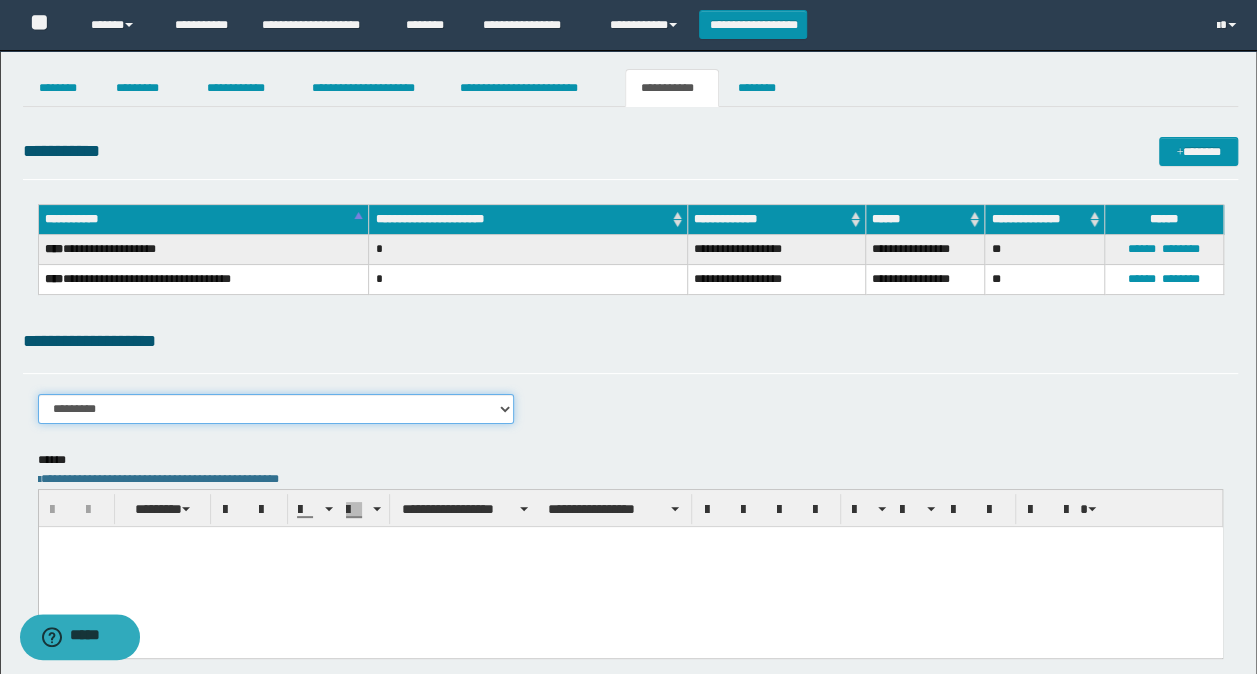click on "**********" at bounding box center [276, 409] 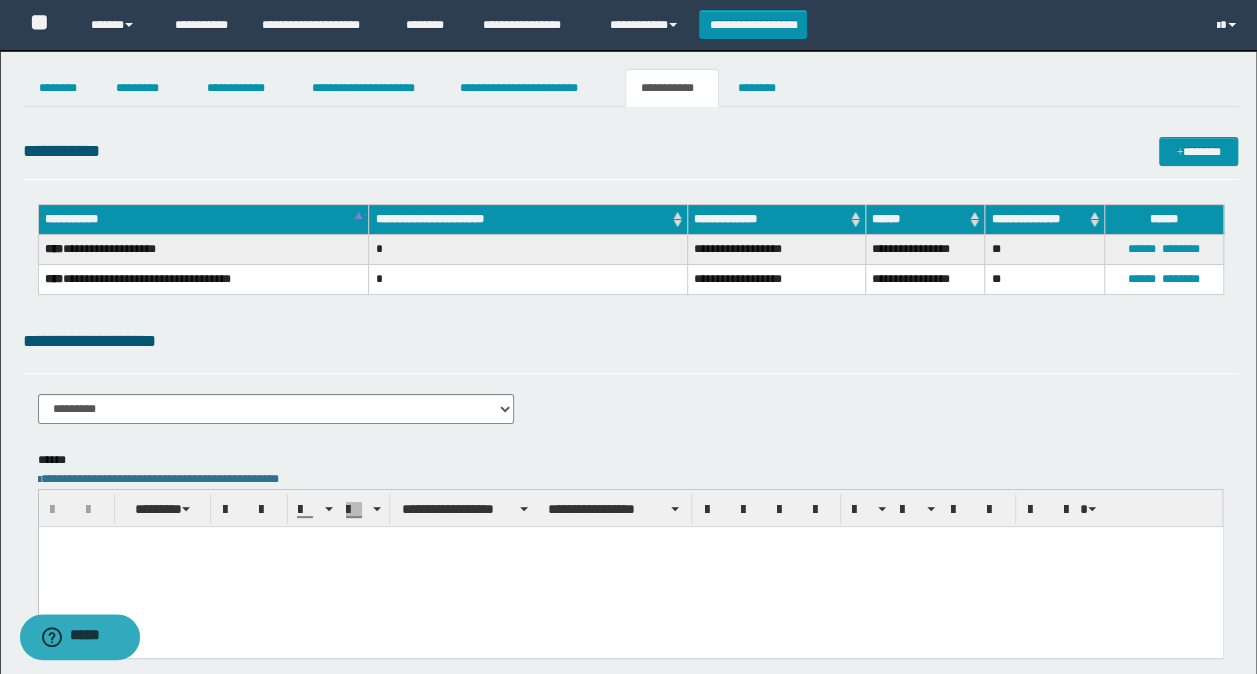 click at bounding box center (630, 567) 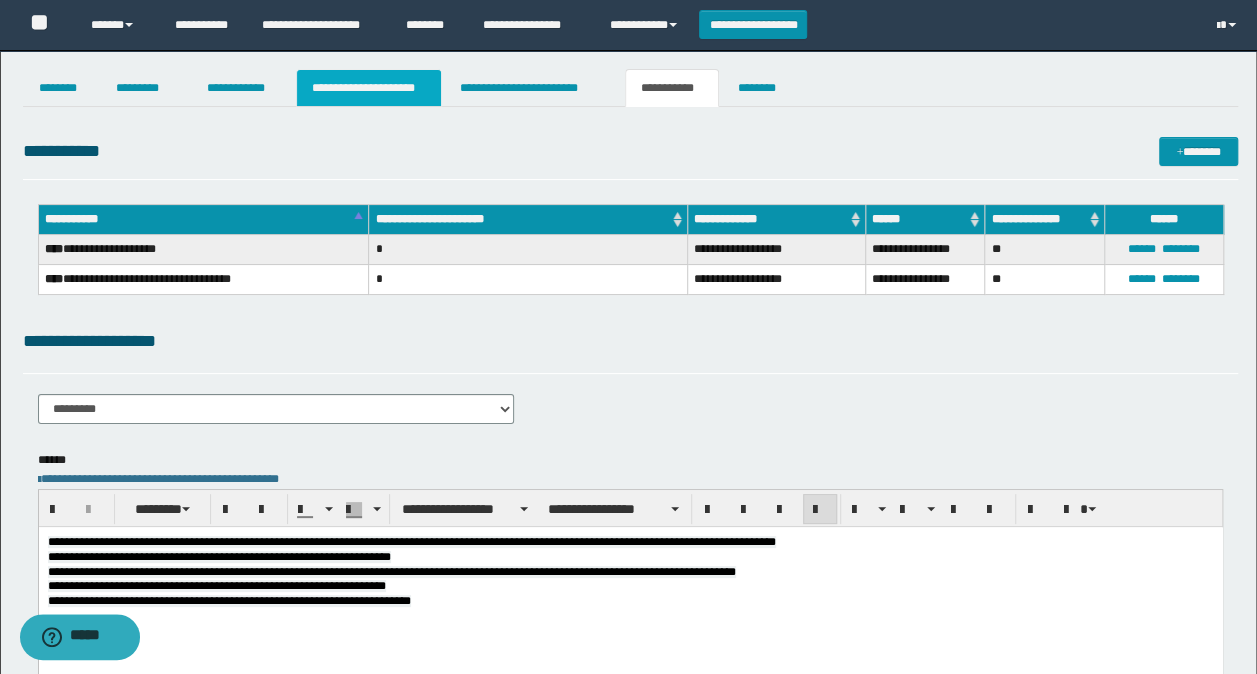 click on "**********" at bounding box center (369, 88) 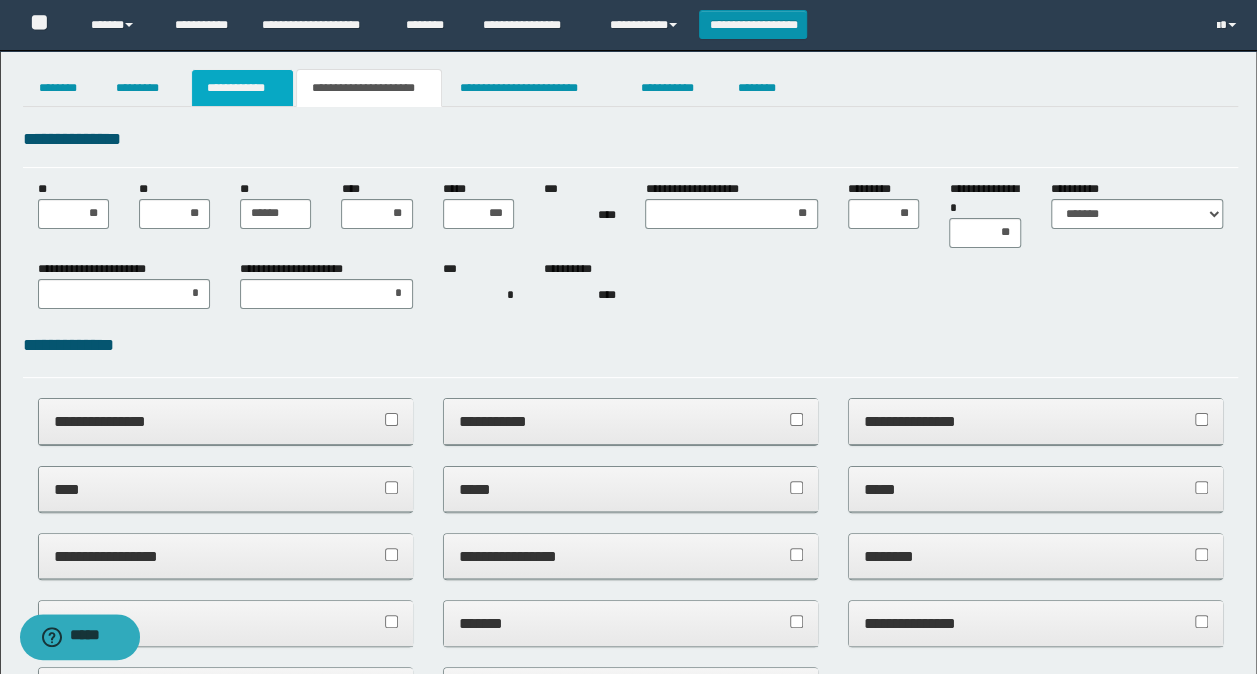 click on "**********" at bounding box center (243, 88) 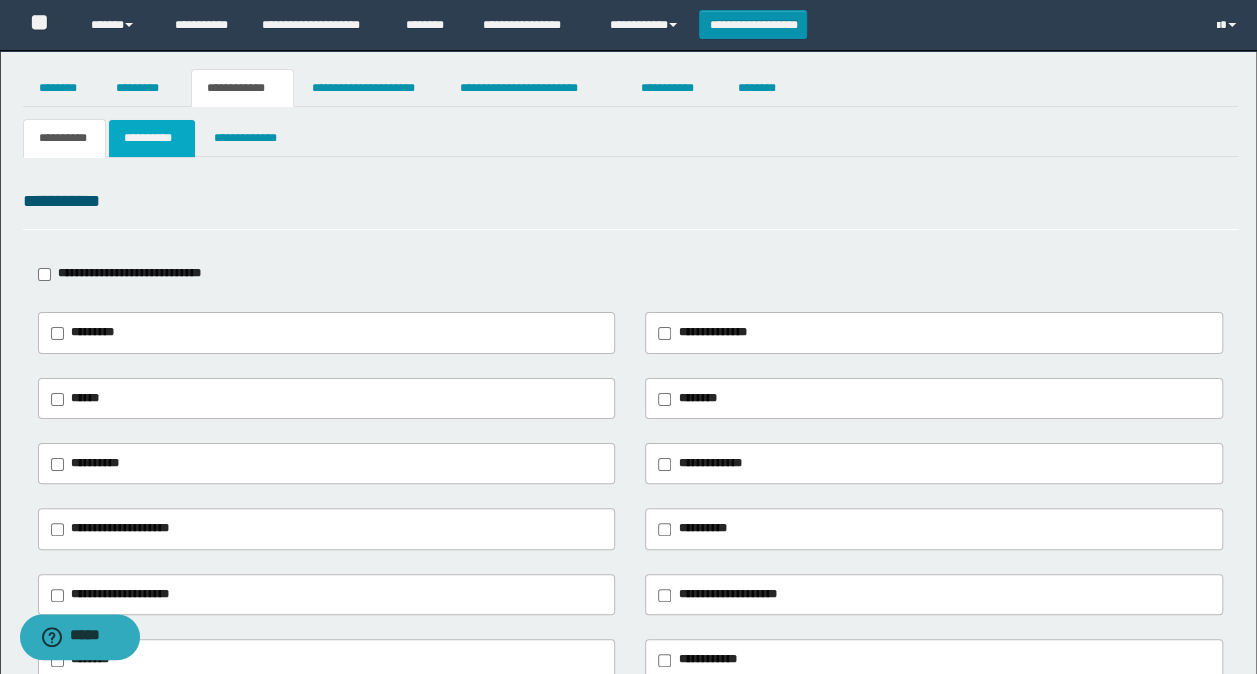 click on "**********" at bounding box center (151, 138) 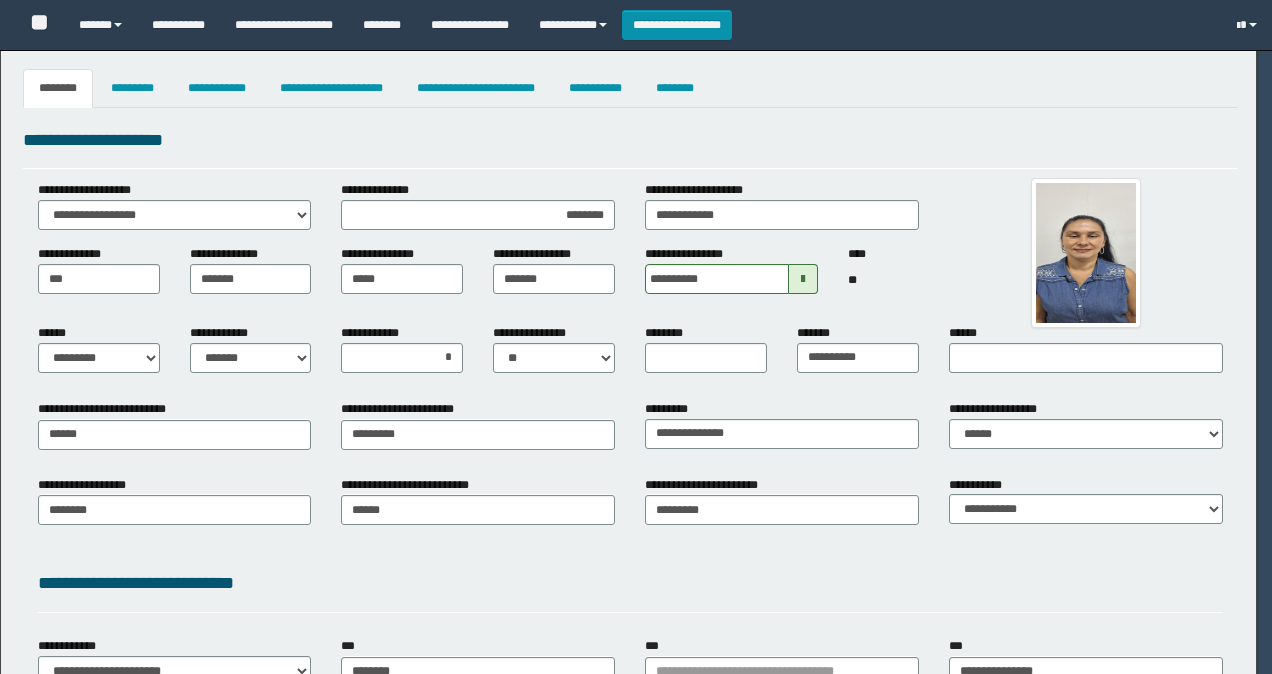 select on "*" 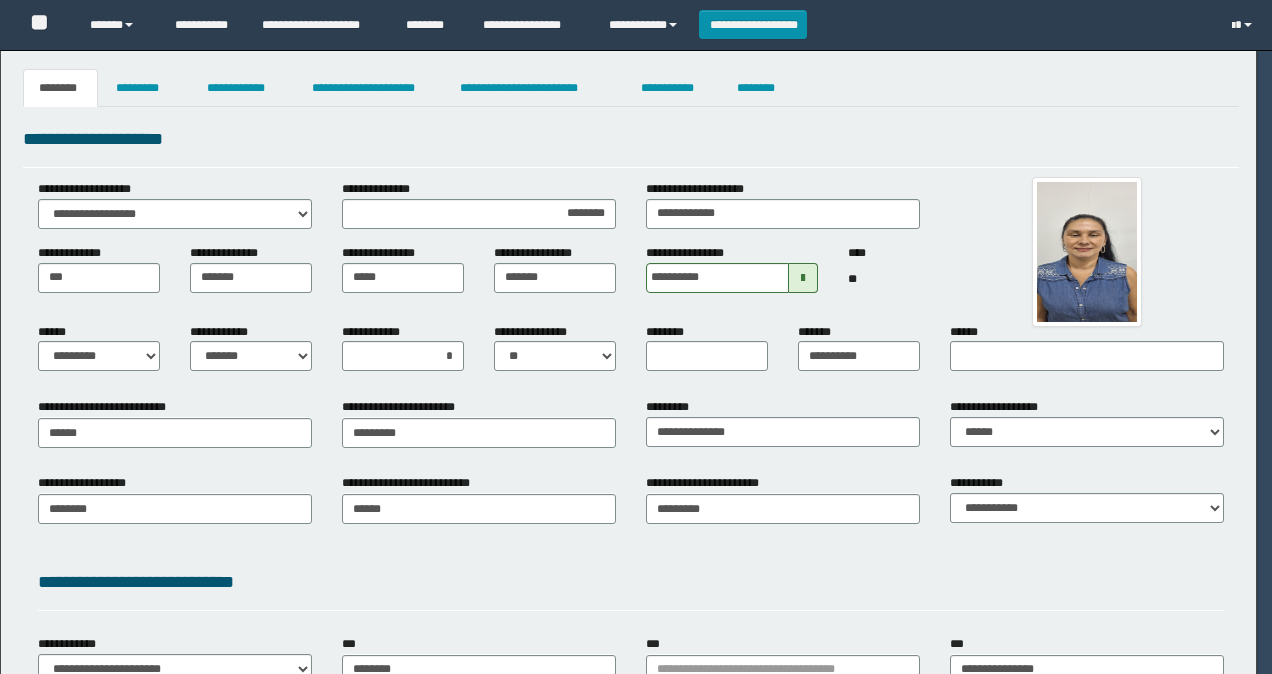 scroll, scrollTop: 0, scrollLeft: 0, axis: both 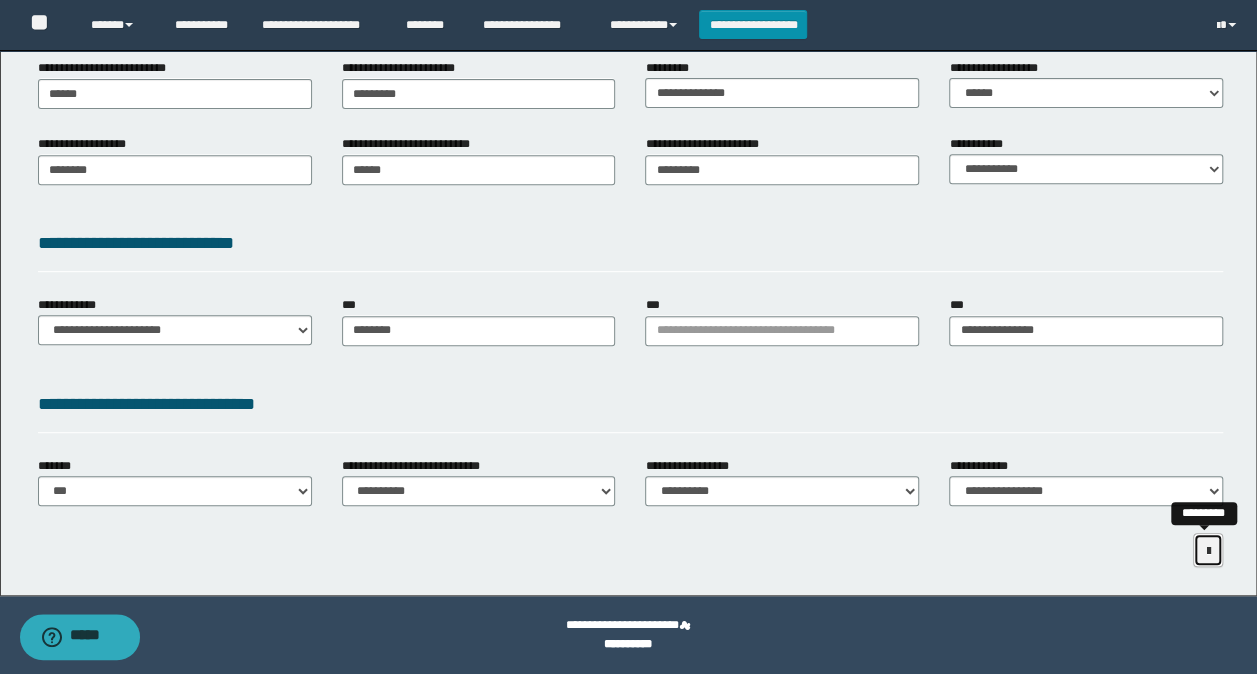 click at bounding box center [1208, 551] 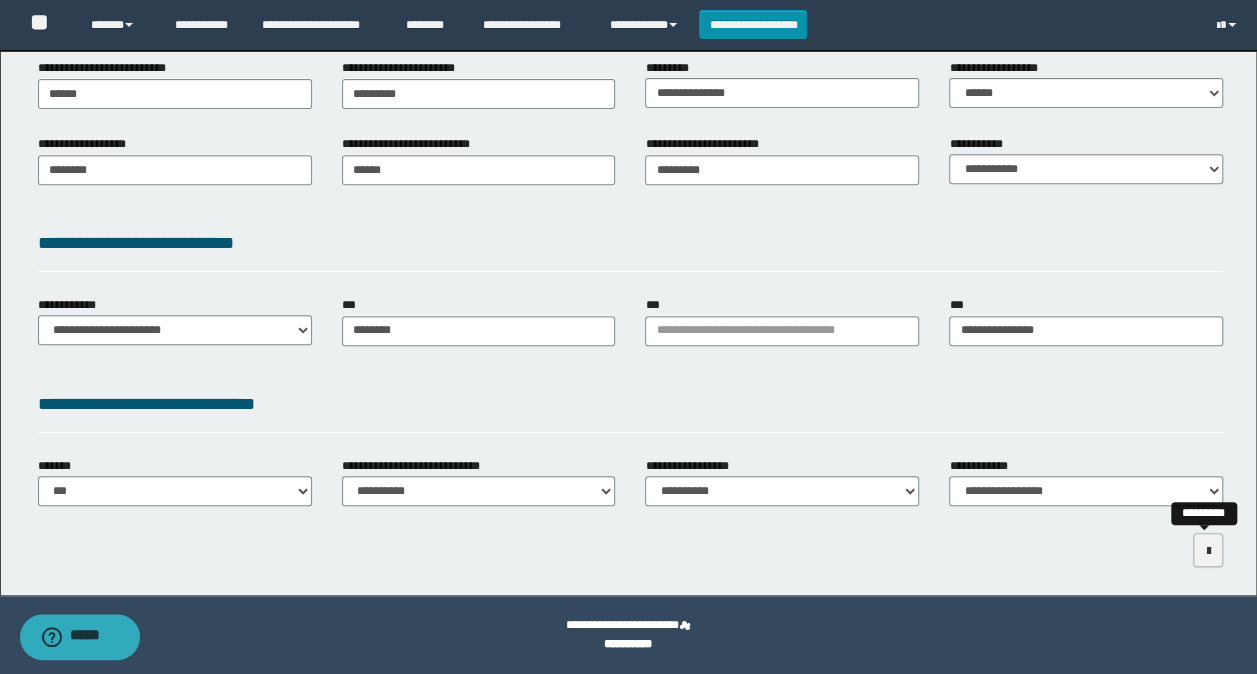 scroll, scrollTop: 269, scrollLeft: 0, axis: vertical 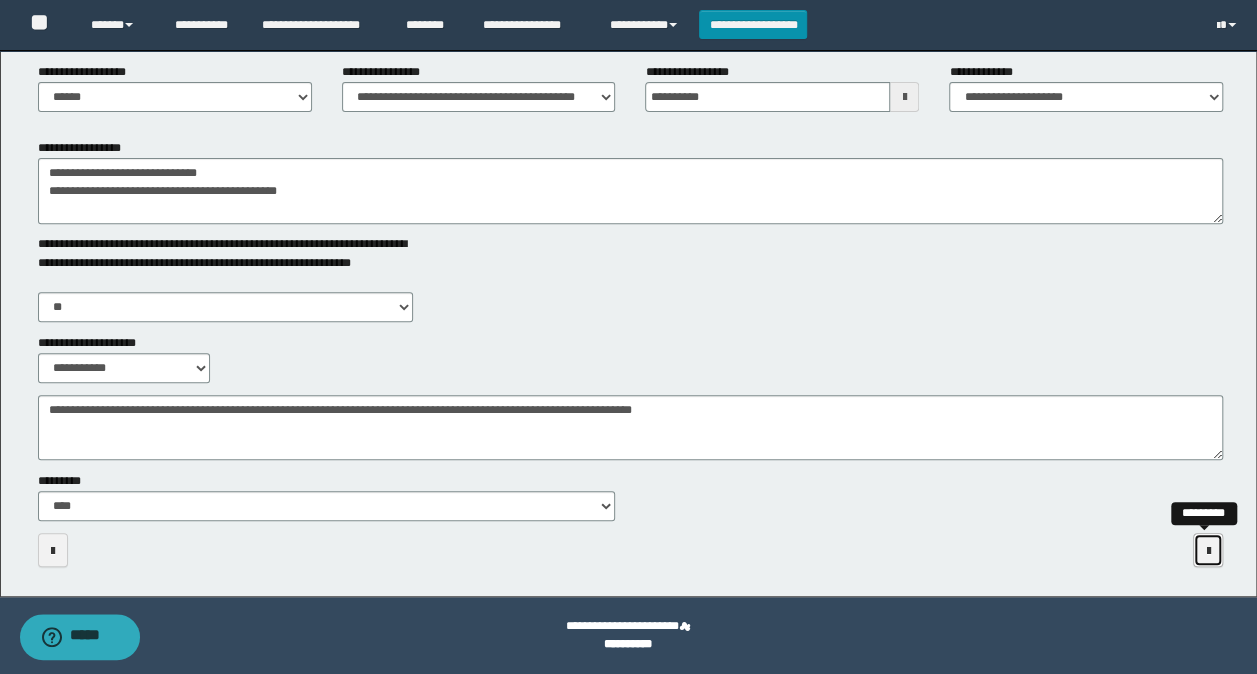click at bounding box center [1208, 551] 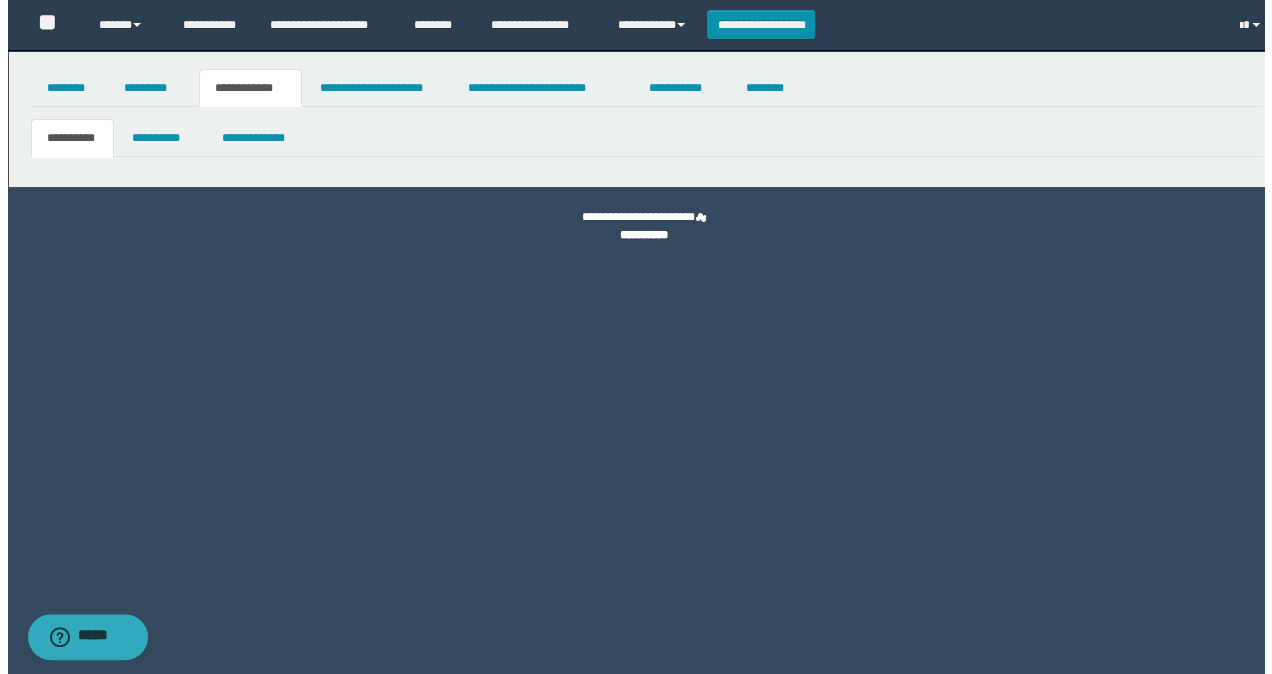 scroll, scrollTop: 0, scrollLeft: 0, axis: both 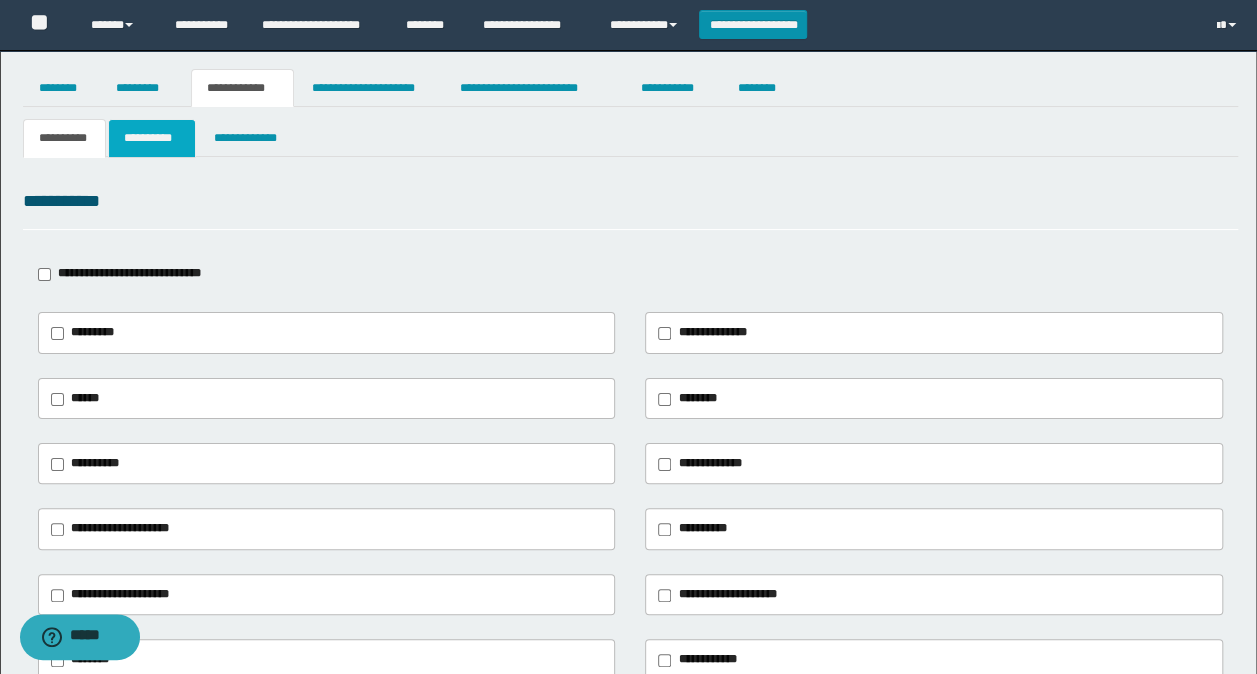 click on "**********" at bounding box center (151, 138) 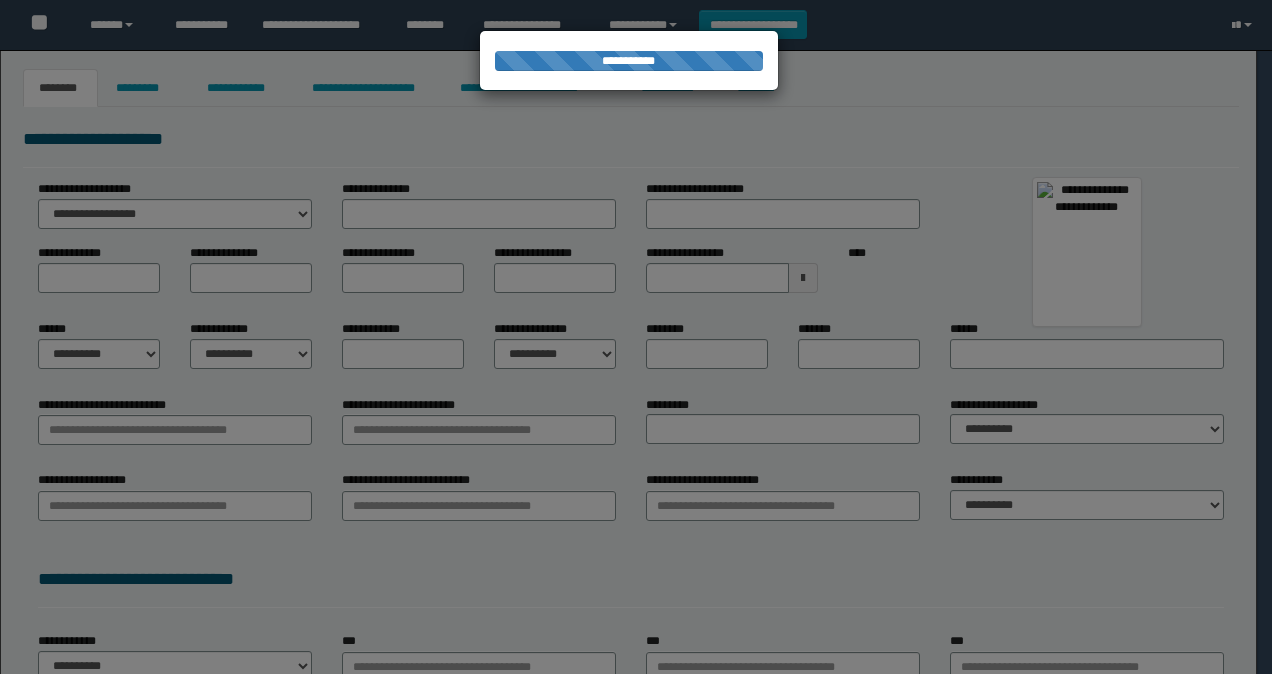 scroll, scrollTop: 0, scrollLeft: 0, axis: both 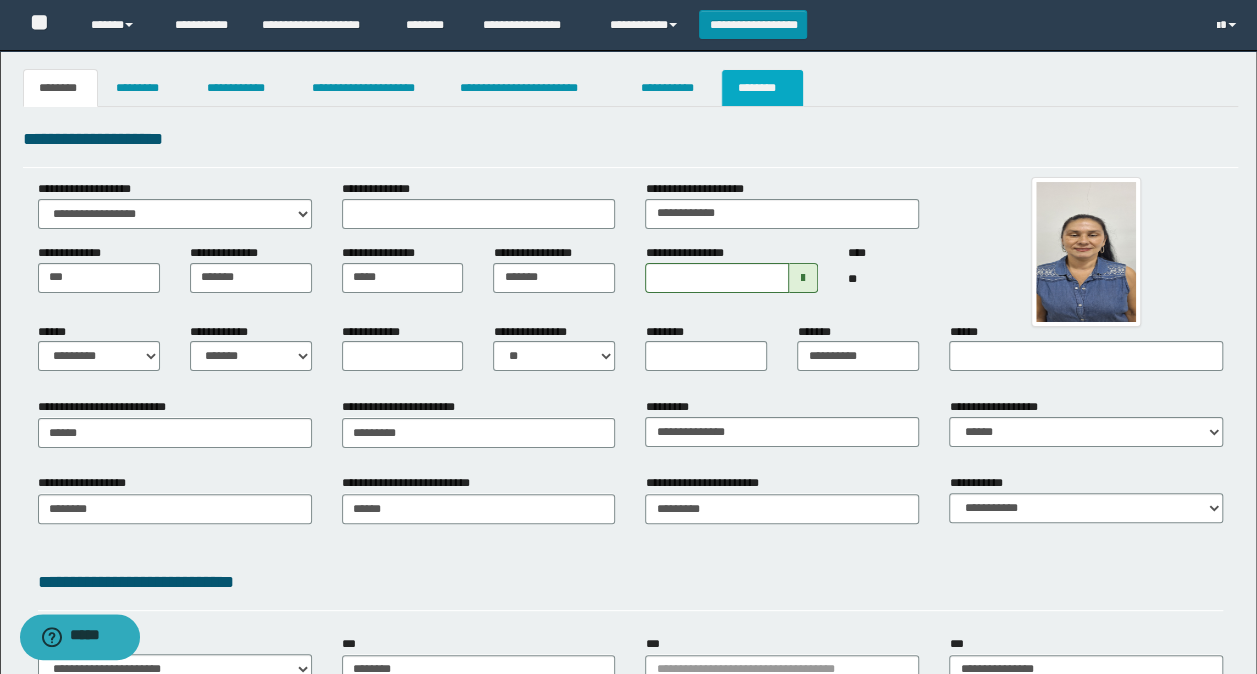 click on "********" at bounding box center (762, 88) 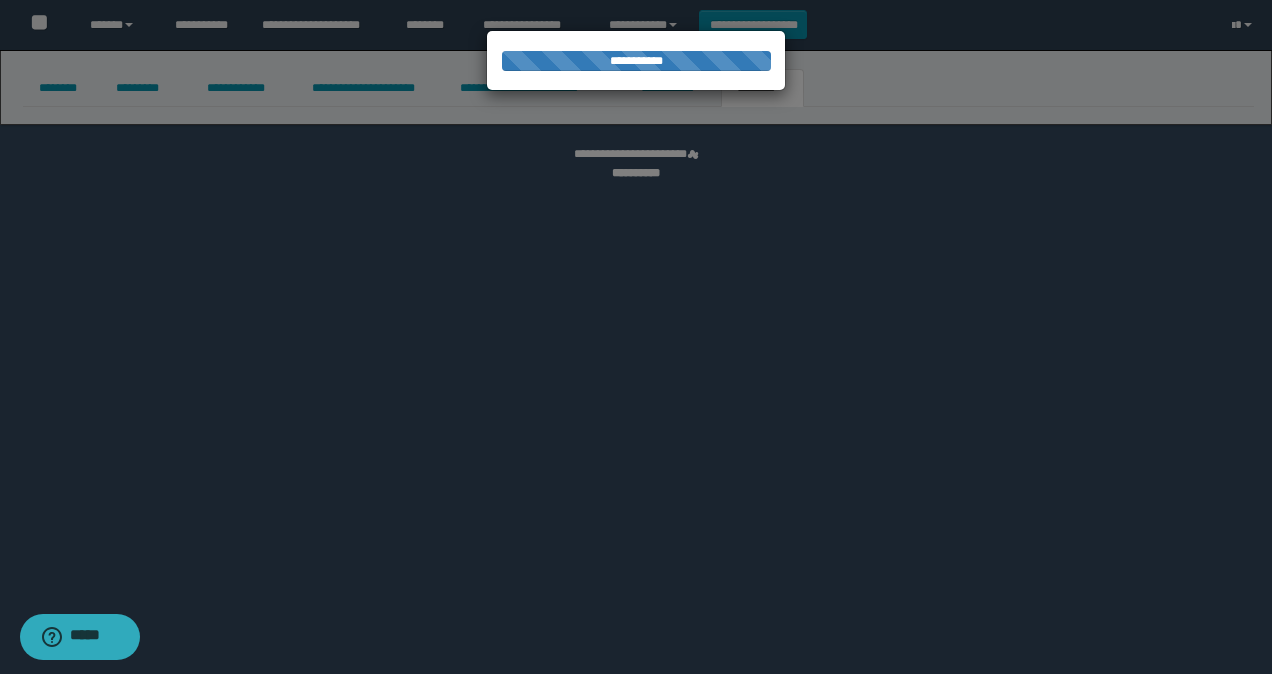 select 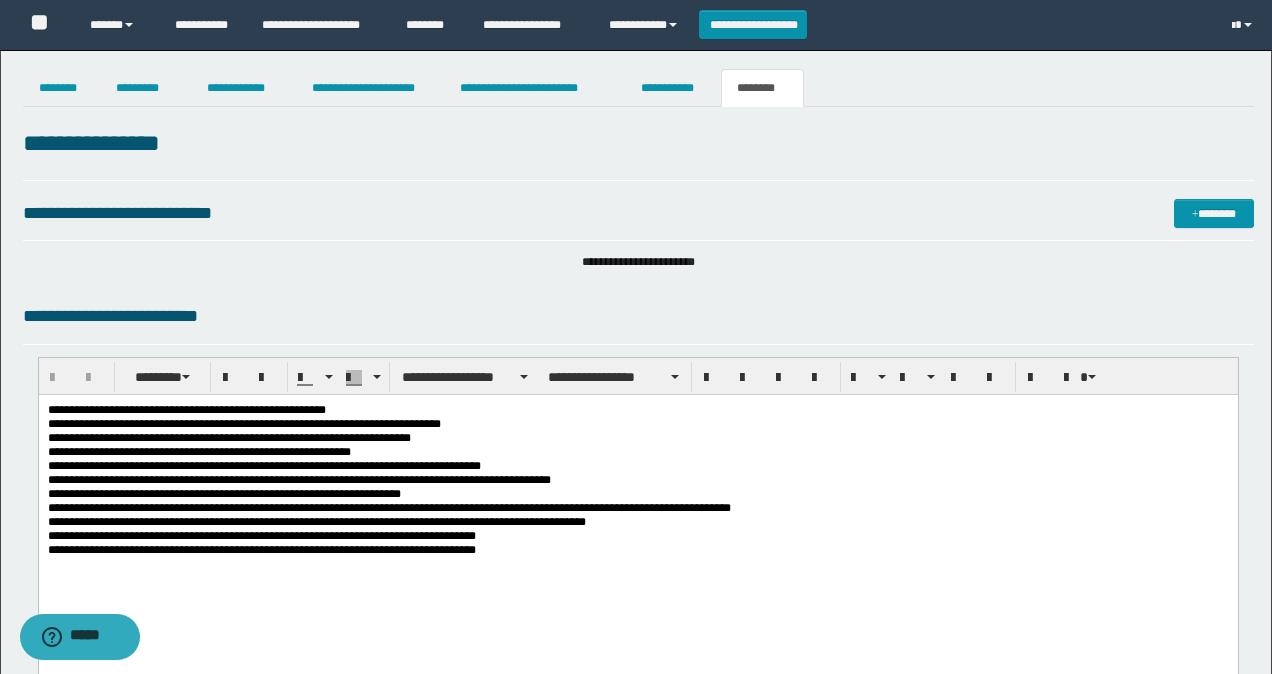 scroll, scrollTop: 0, scrollLeft: 0, axis: both 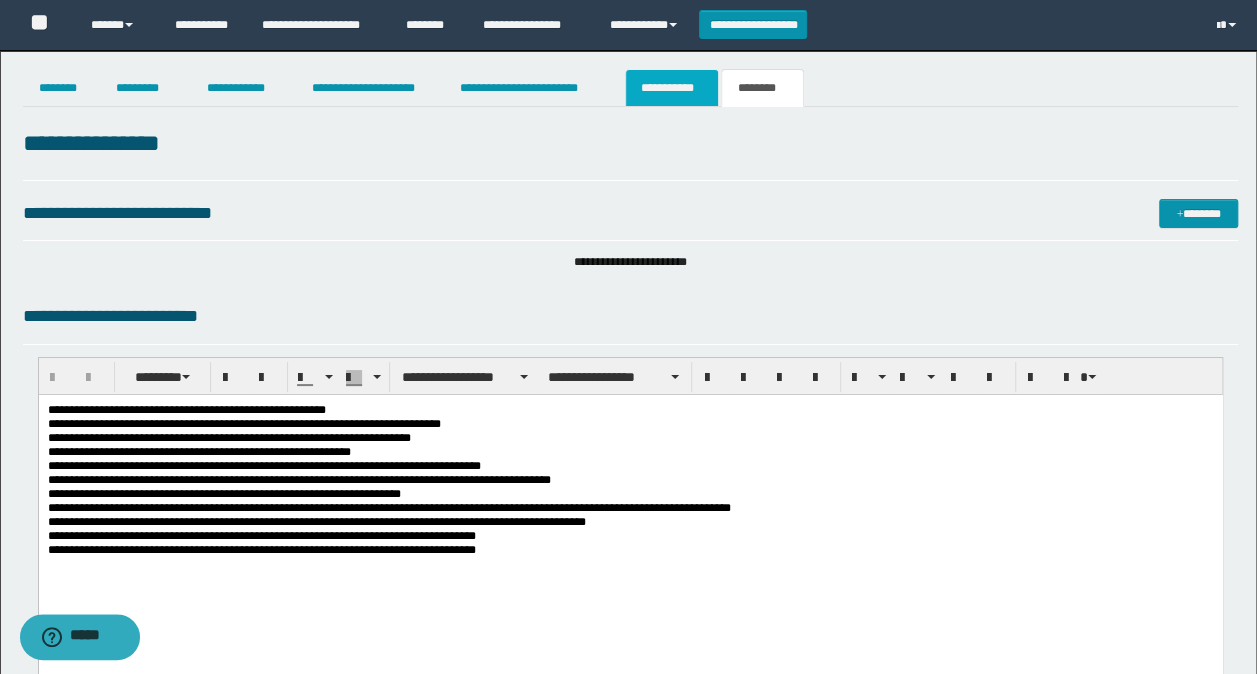 click on "**********" at bounding box center (672, 88) 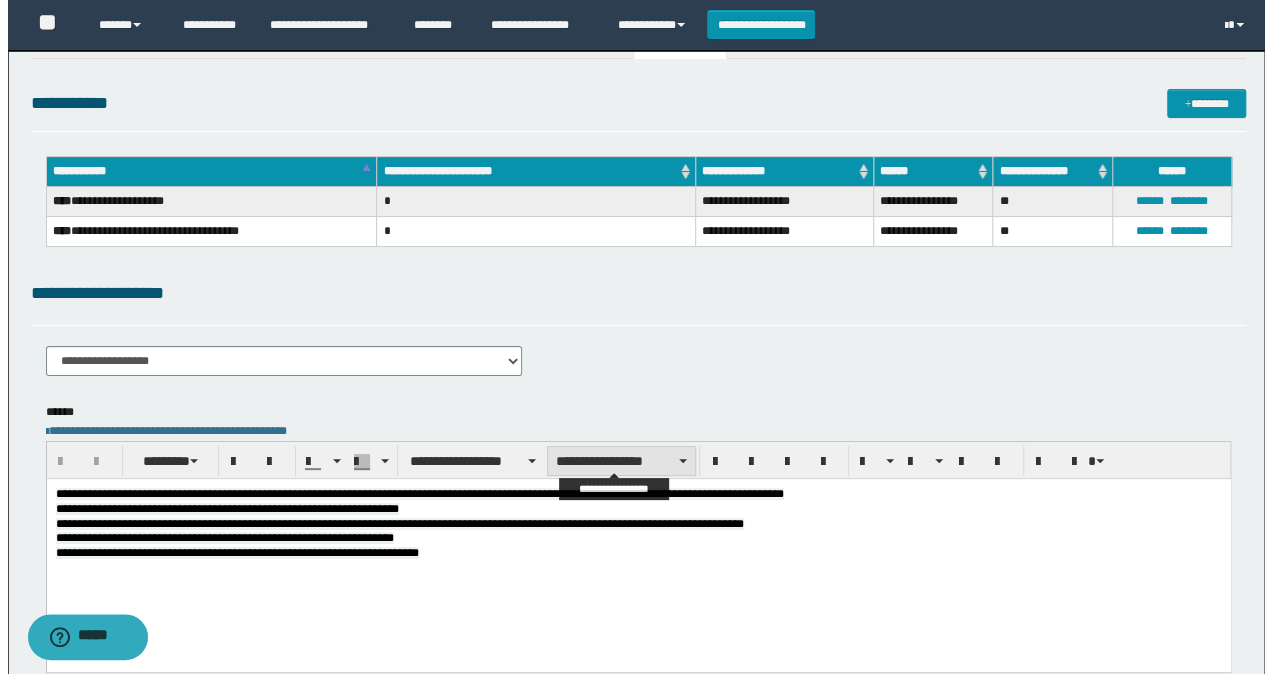 scroll, scrollTop: 0, scrollLeft: 0, axis: both 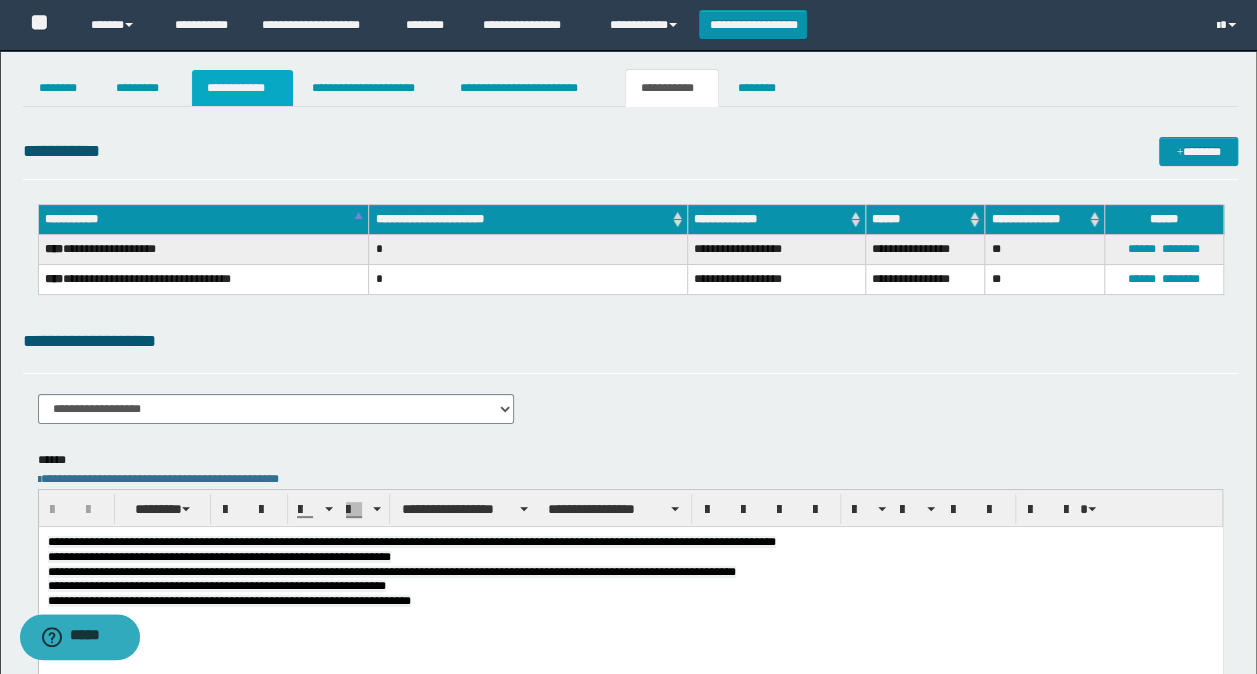click on "**********" at bounding box center [243, 88] 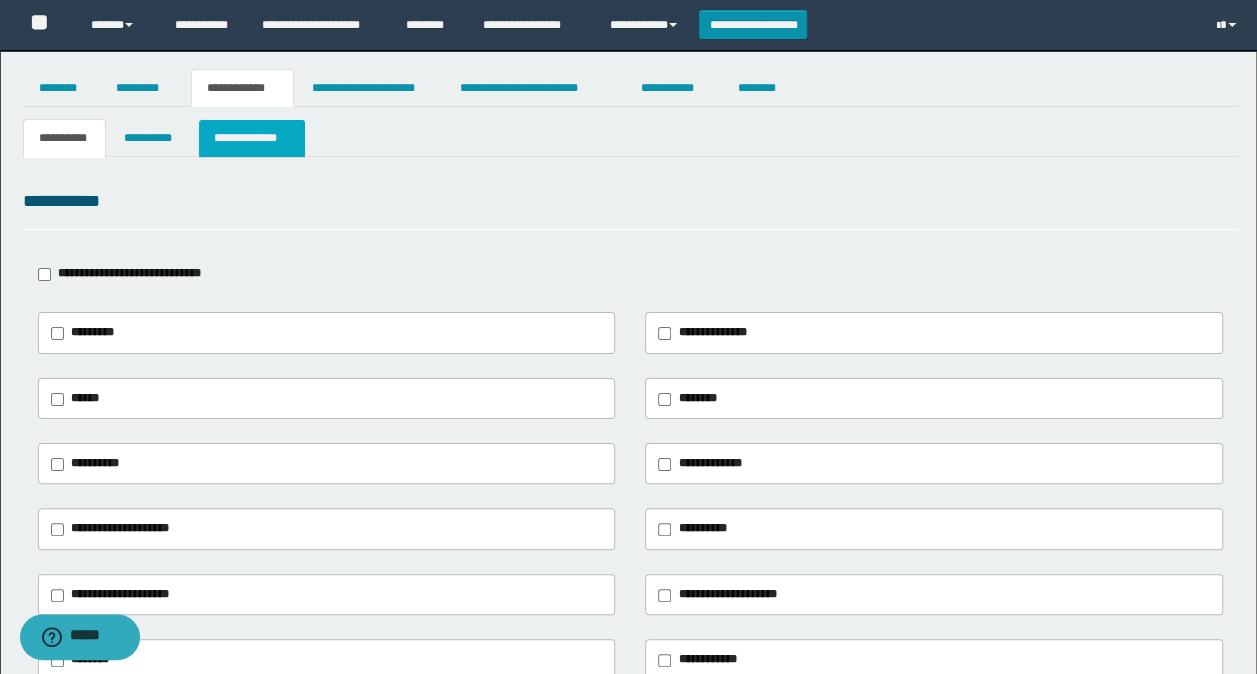 click on "**********" at bounding box center (252, 138) 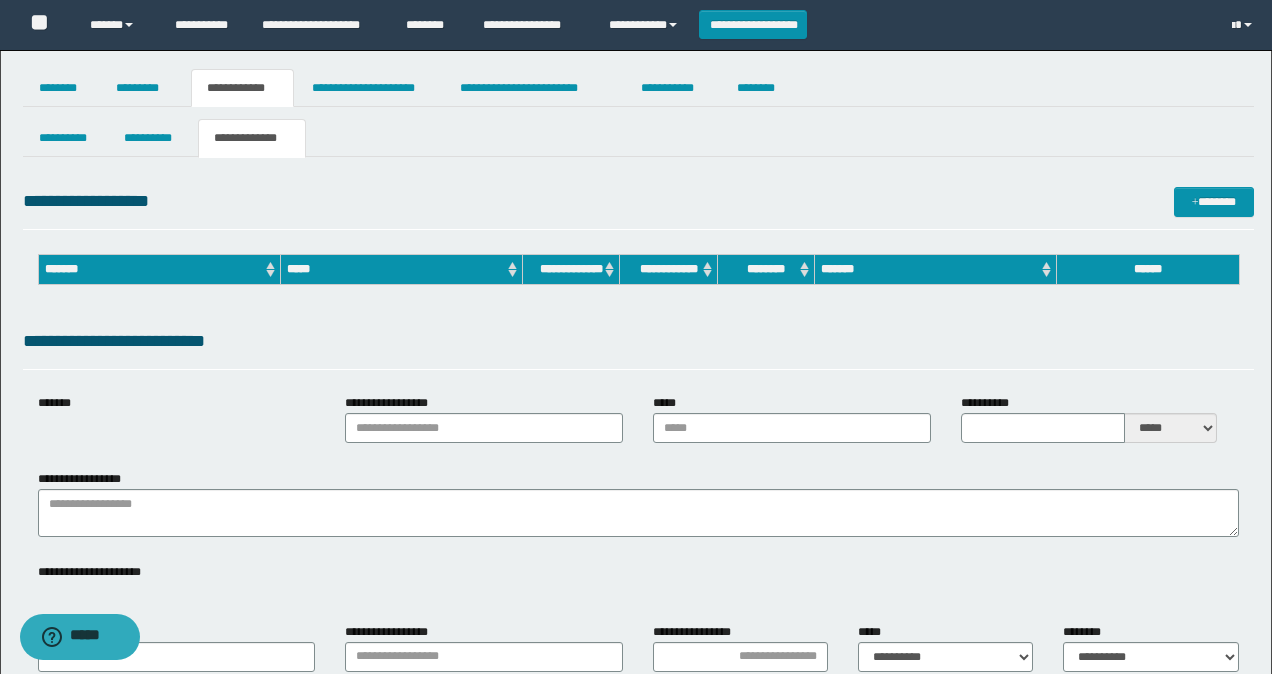 type on "**********" 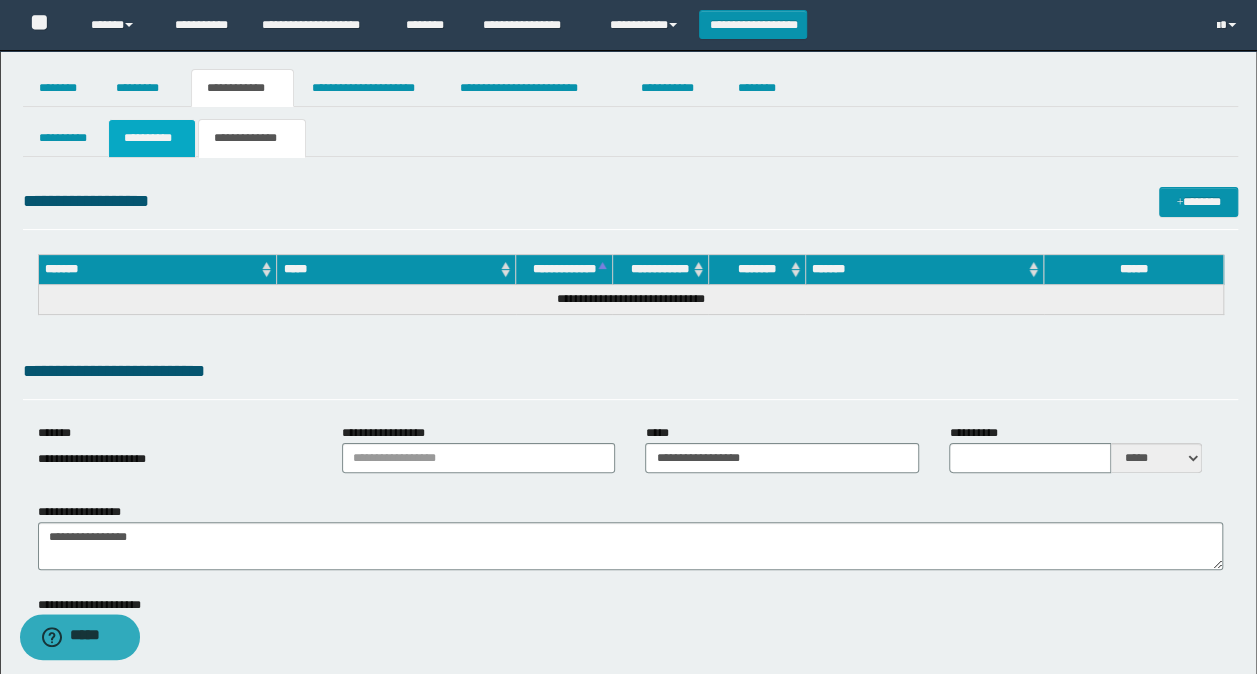 click on "**********" at bounding box center (151, 138) 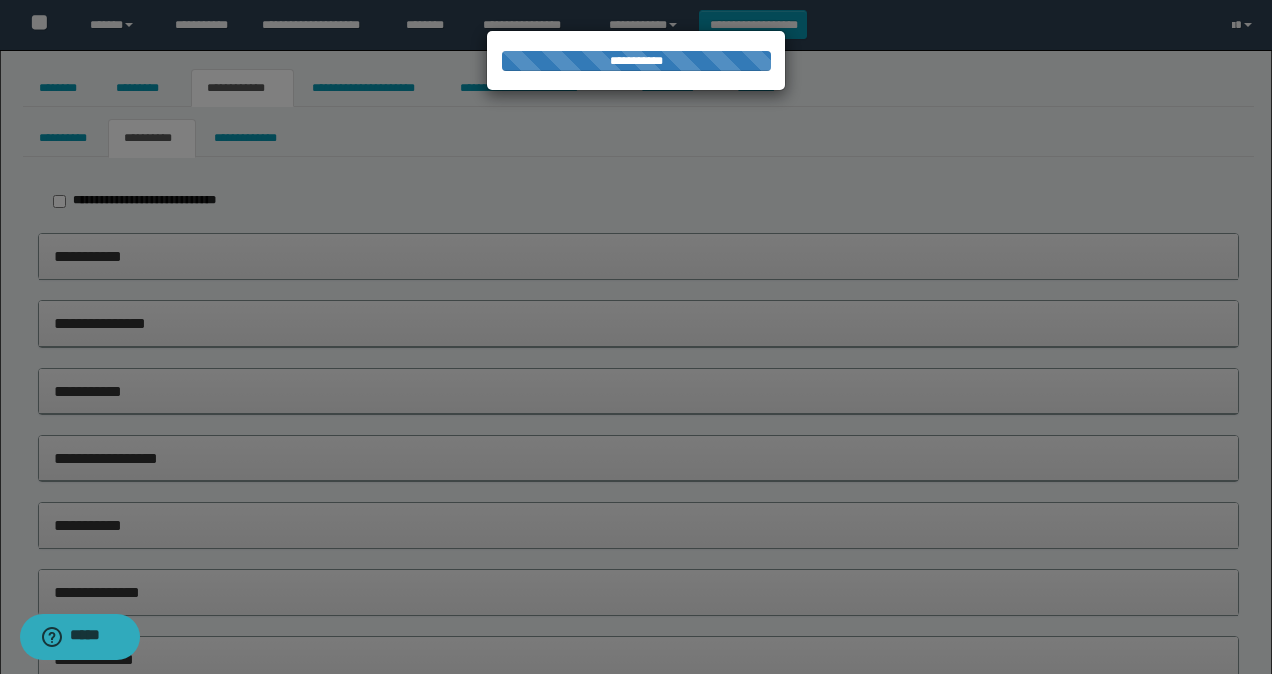 click at bounding box center [636, 337] 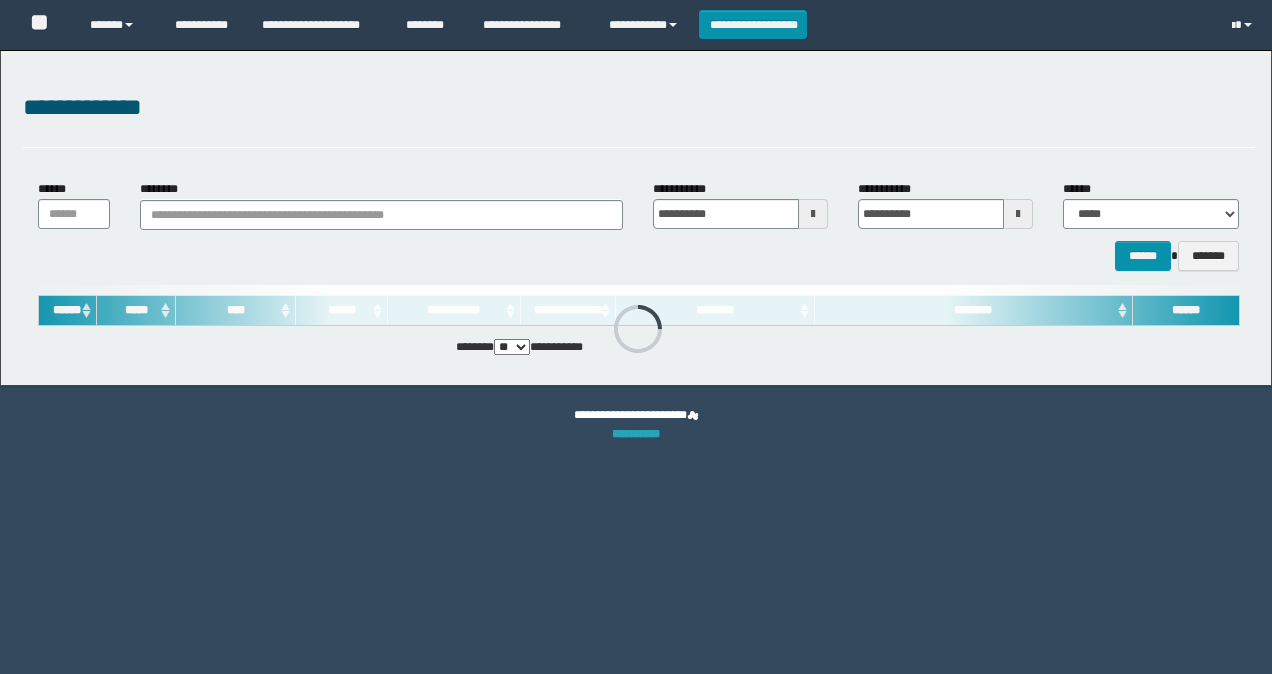 scroll, scrollTop: 0, scrollLeft: 0, axis: both 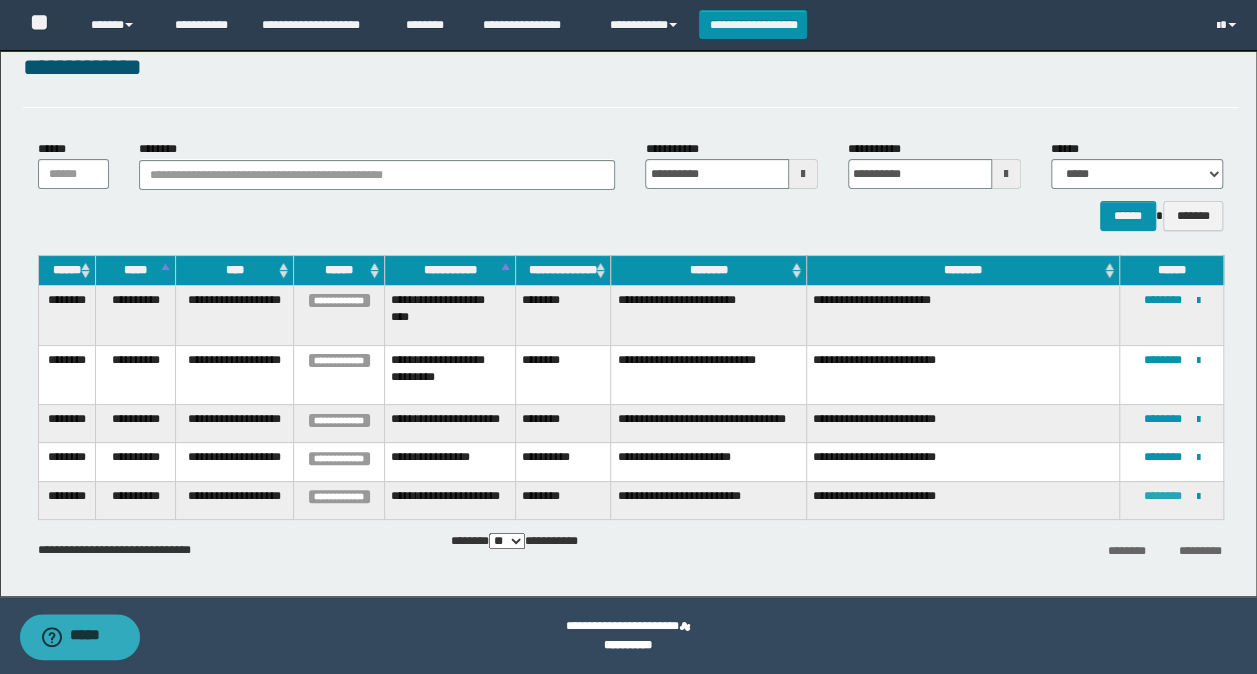 click on "********" at bounding box center (1163, 496) 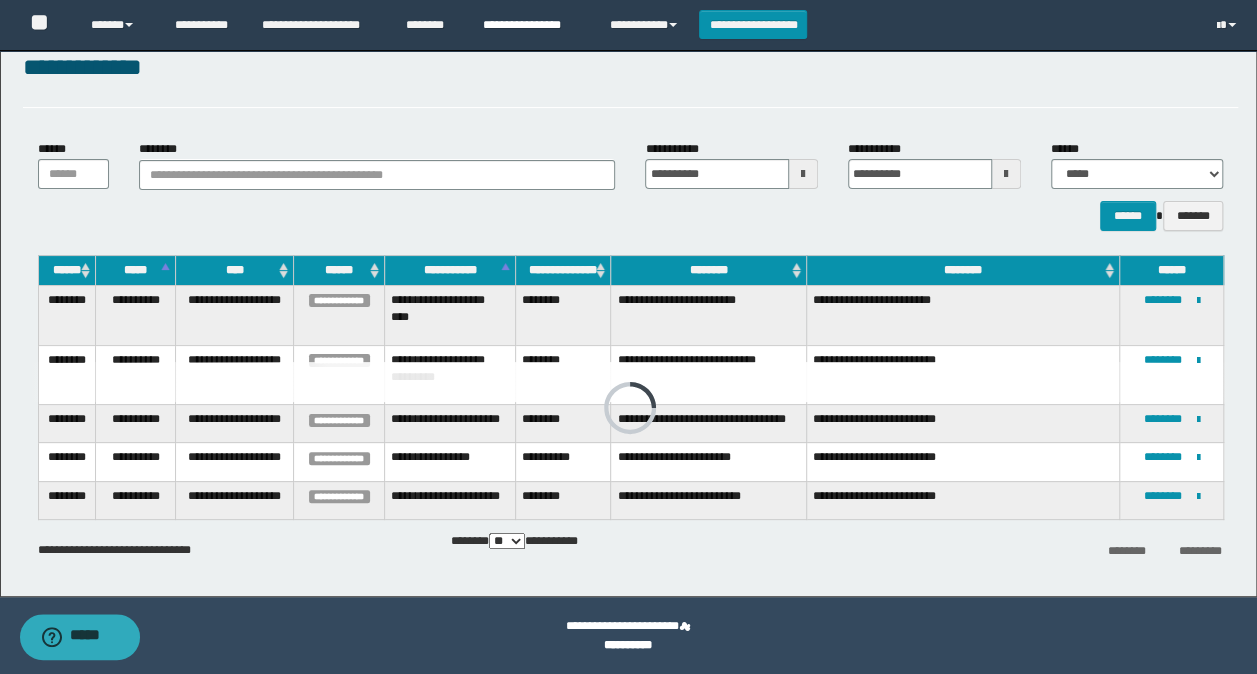 scroll, scrollTop: 0, scrollLeft: 0, axis: both 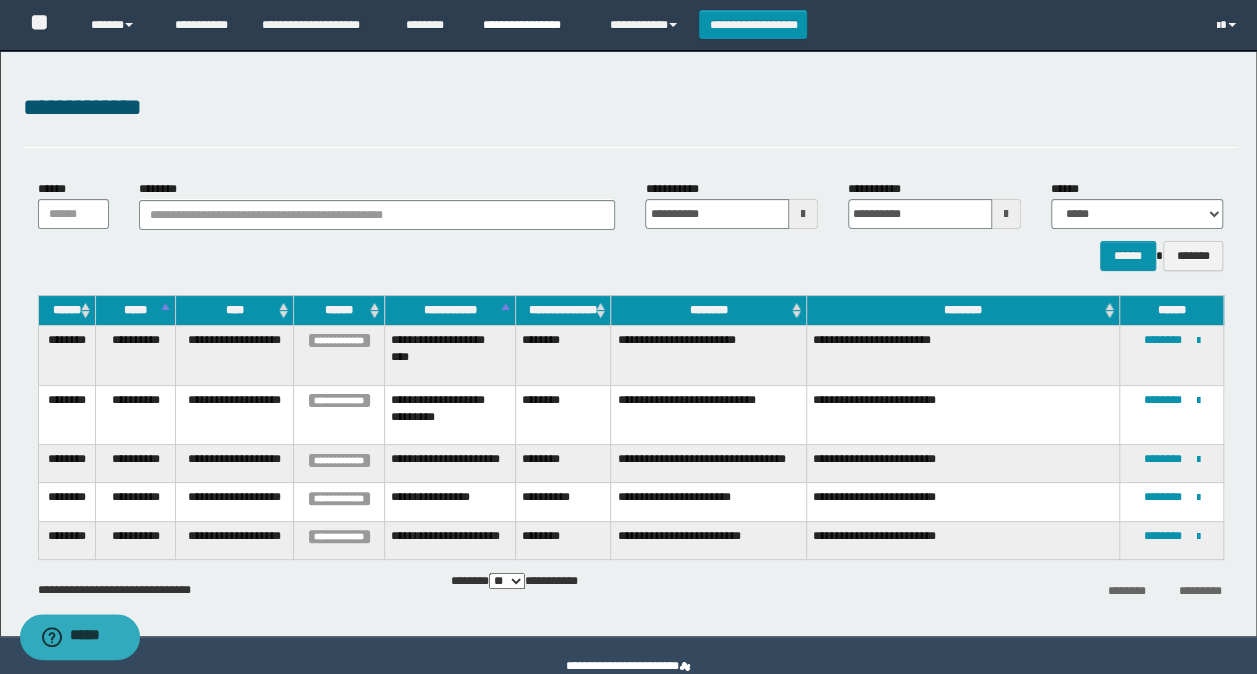 click on "**********" at bounding box center [531, 25] 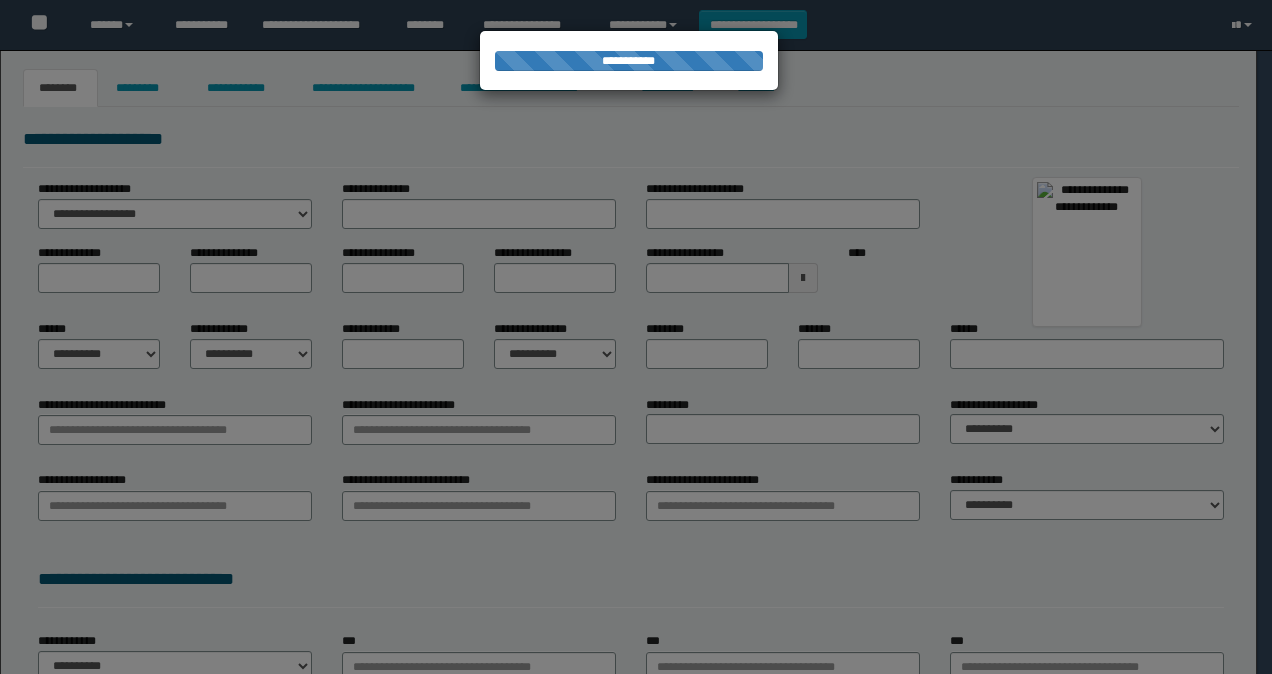 scroll, scrollTop: 0, scrollLeft: 0, axis: both 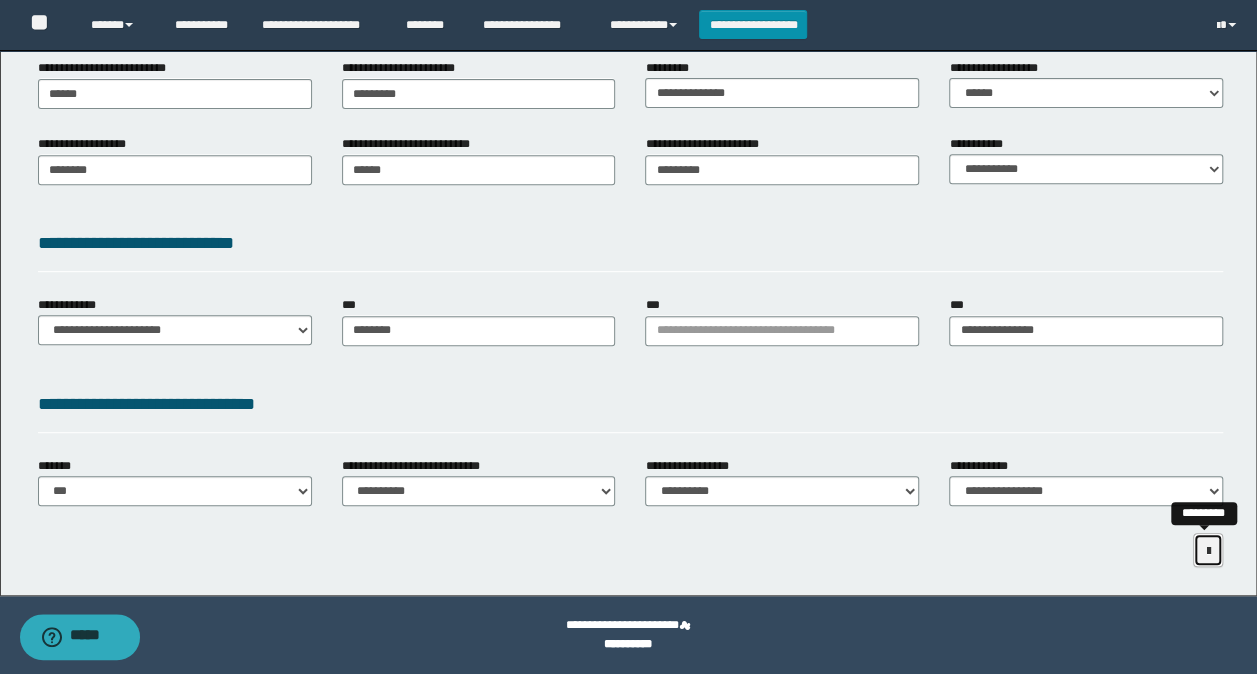 click at bounding box center (1208, 550) 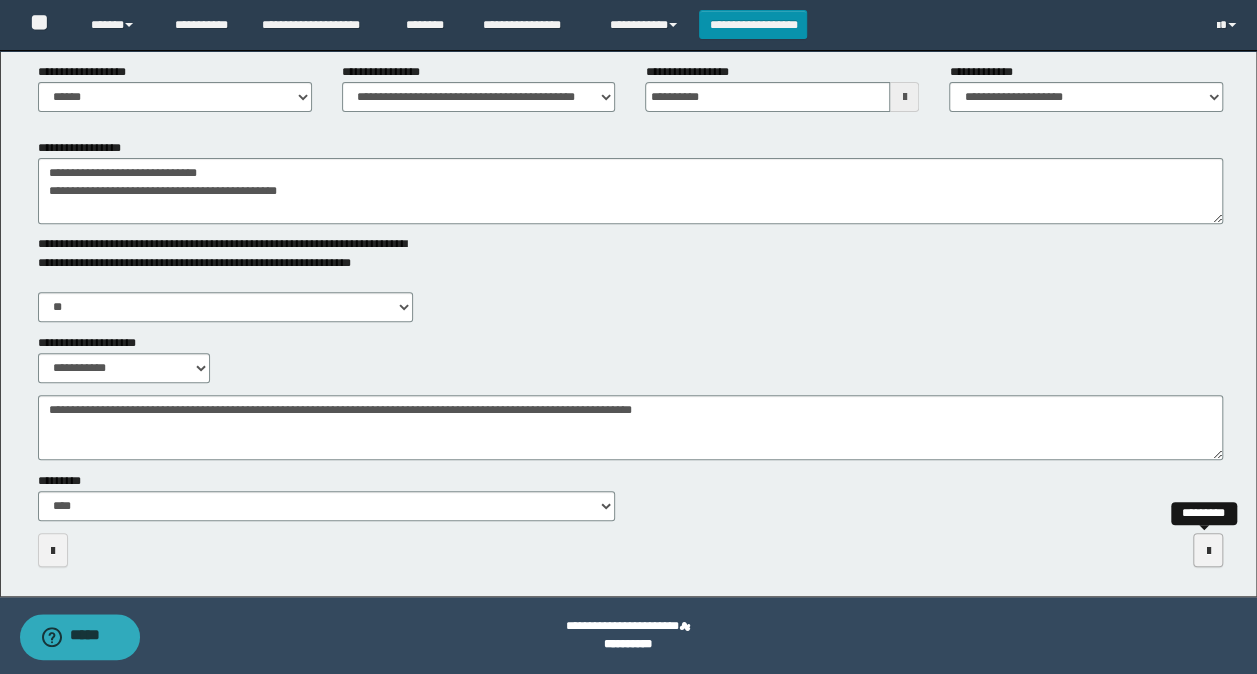 scroll, scrollTop: 269, scrollLeft: 0, axis: vertical 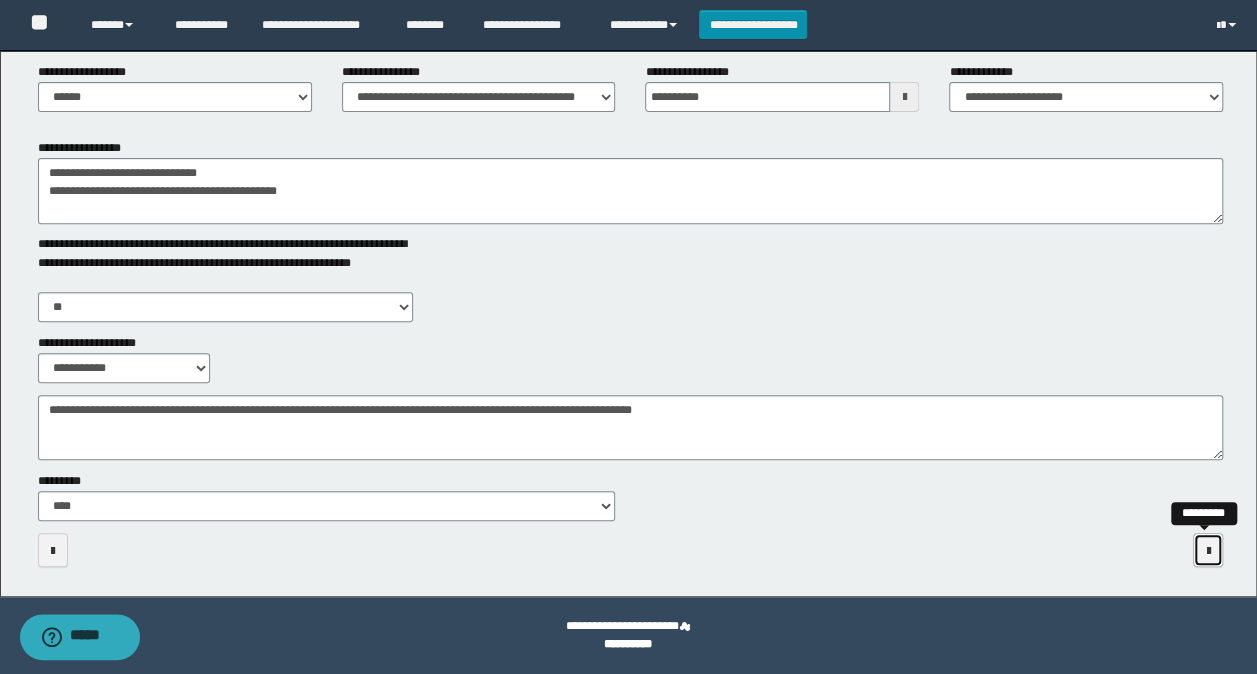 drag, startPoint x: 1206, startPoint y: 545, endPoint x: 728, endPoint y: 412, distance: 496.15823 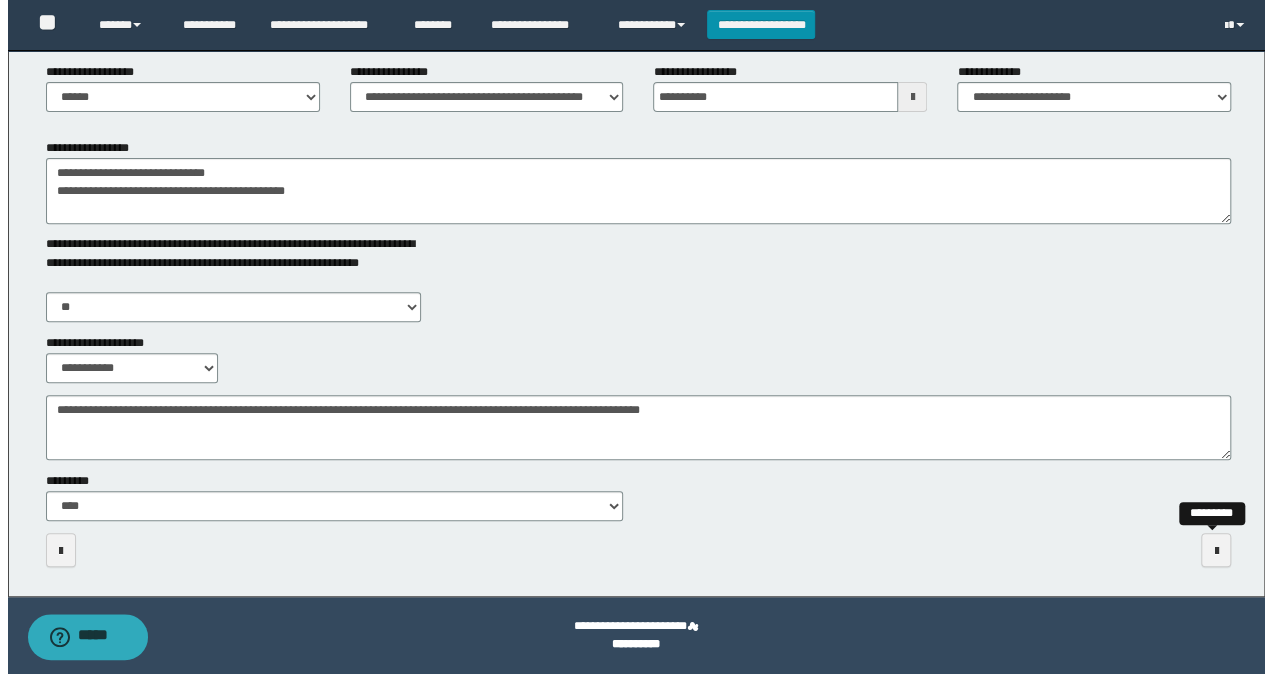 scroll, scrollTop: 0, scrollLeft: 0, axis: both 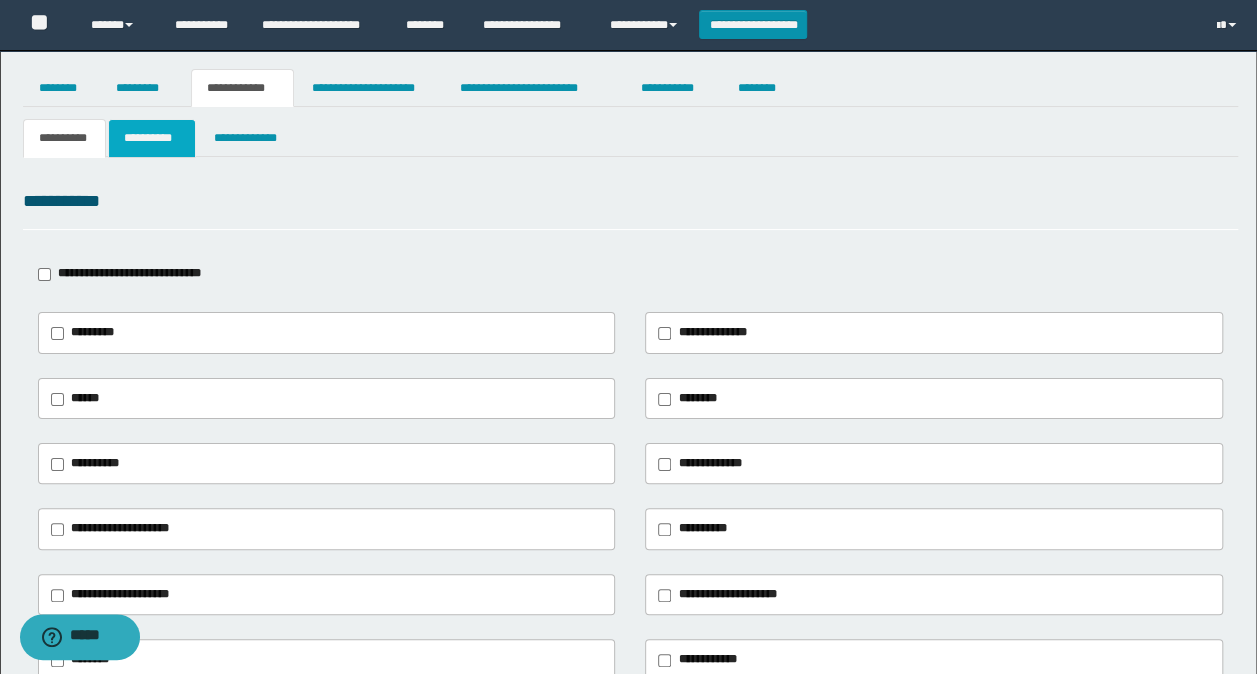 click on "**********" at bounding box center (151, 138) 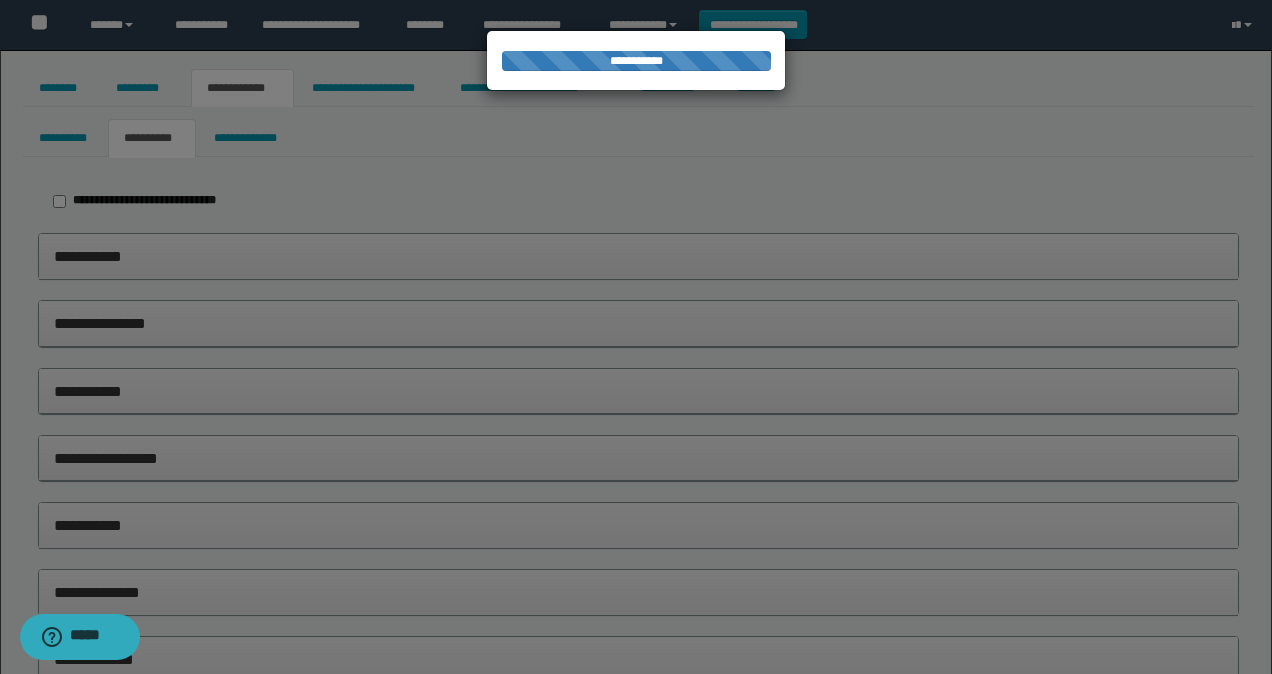 click at bounding box center (636, 337) 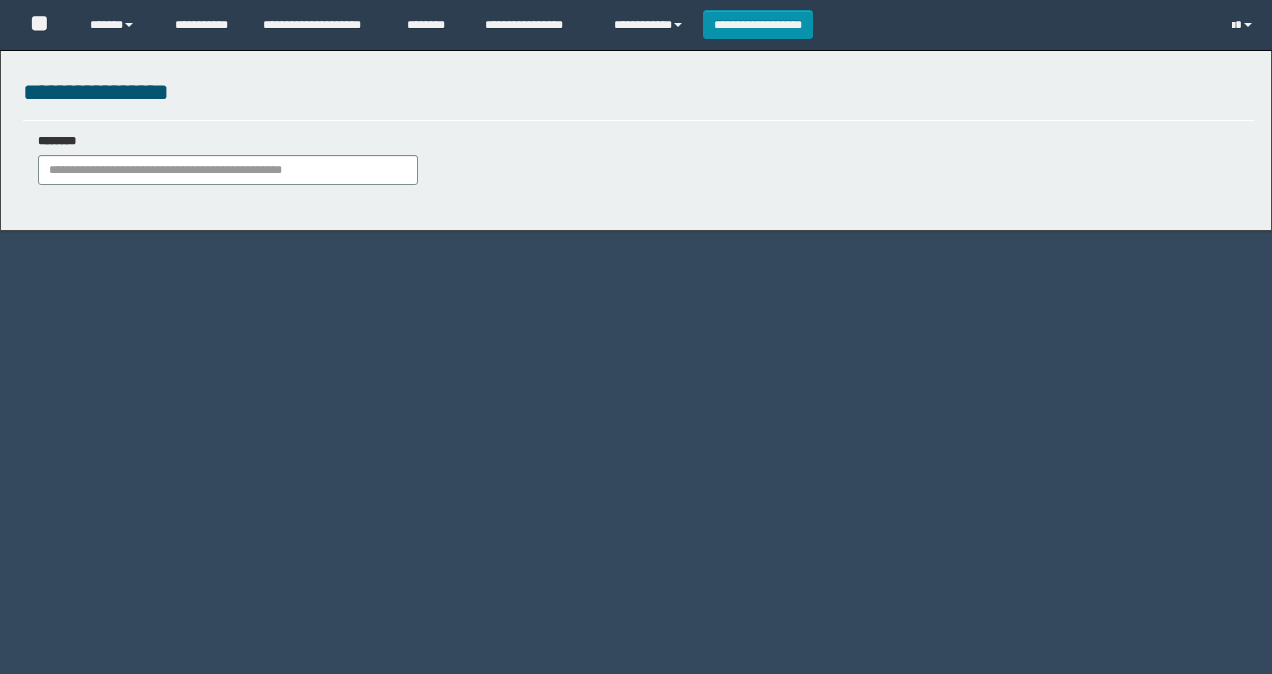 scroll, scrollTop: 0, scrollLeft: 0, axis: both 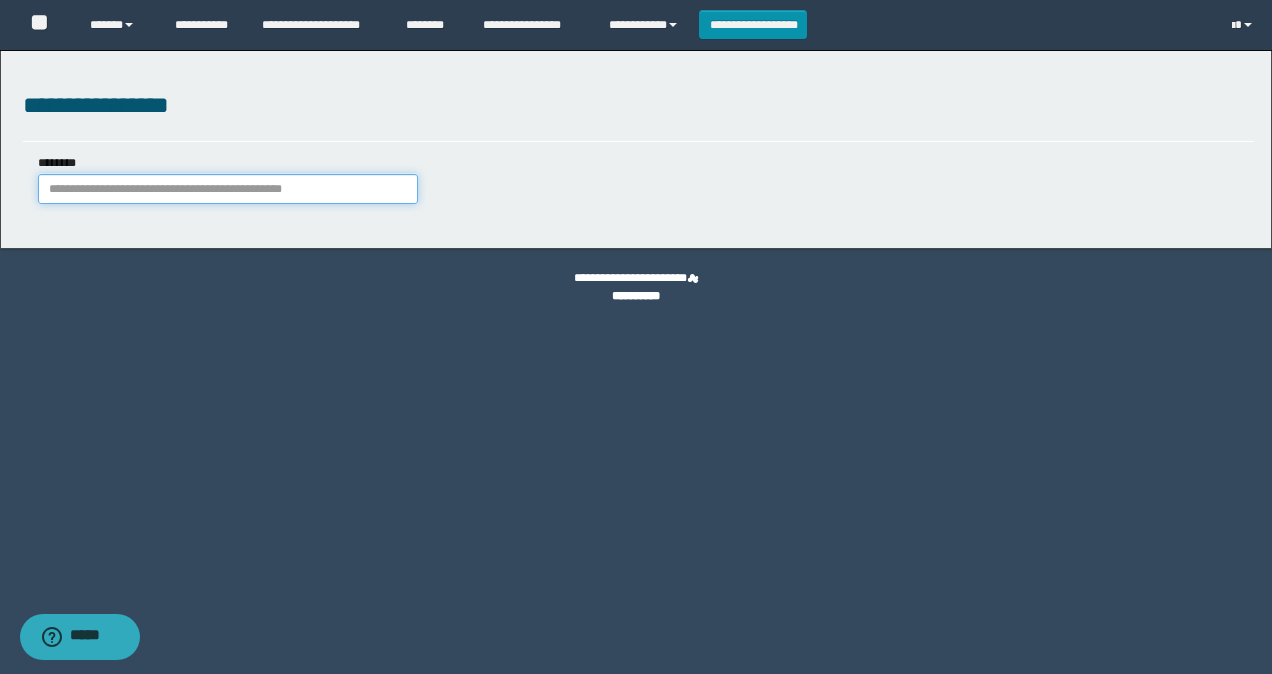 click on "********" at bounding box center [228, 189] 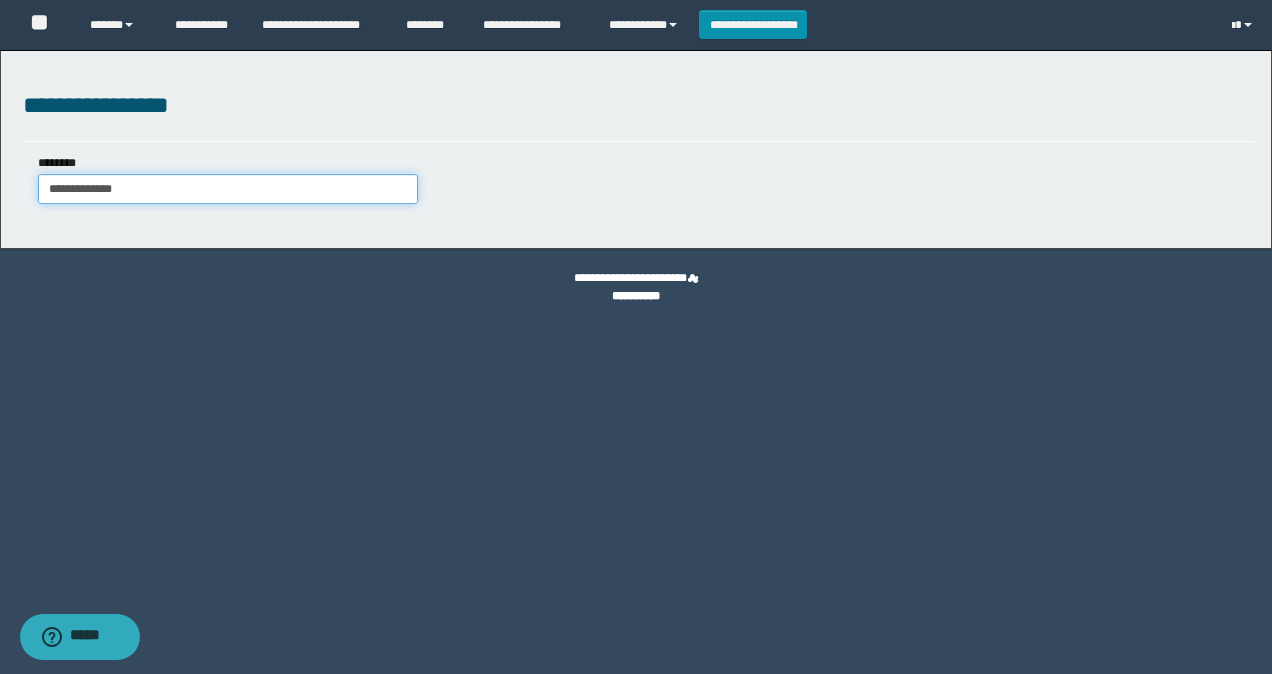 type on "**********" 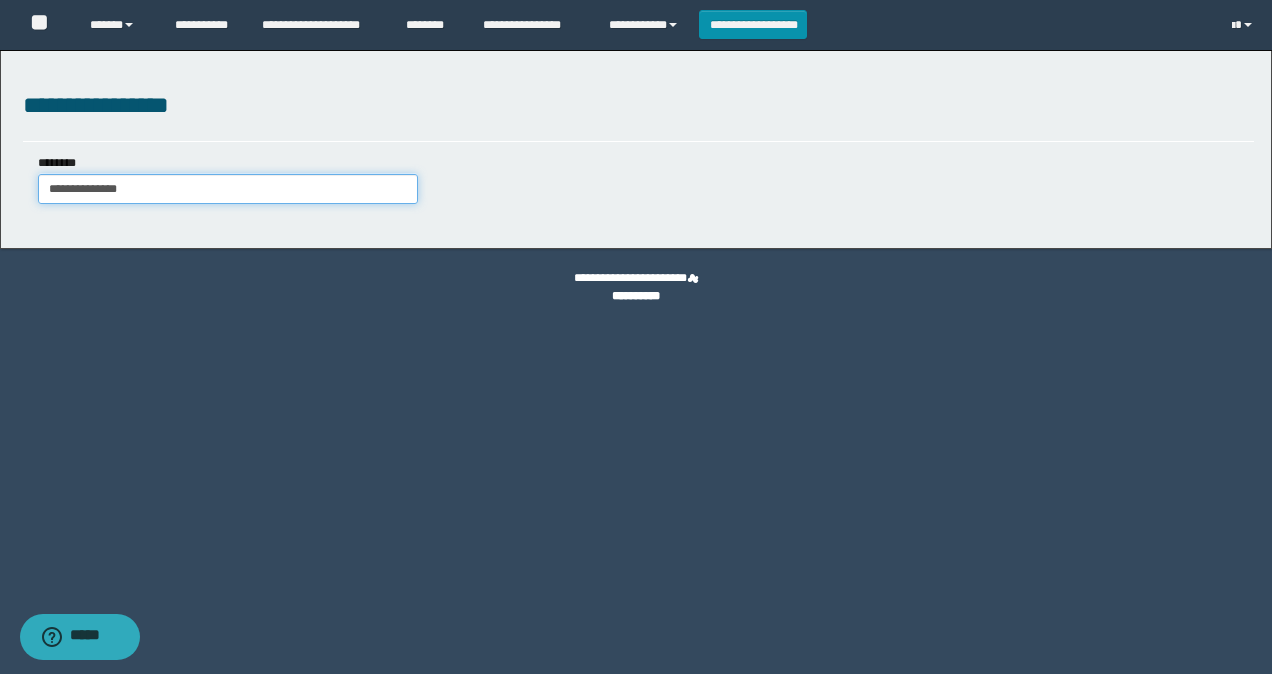 type on "**********" 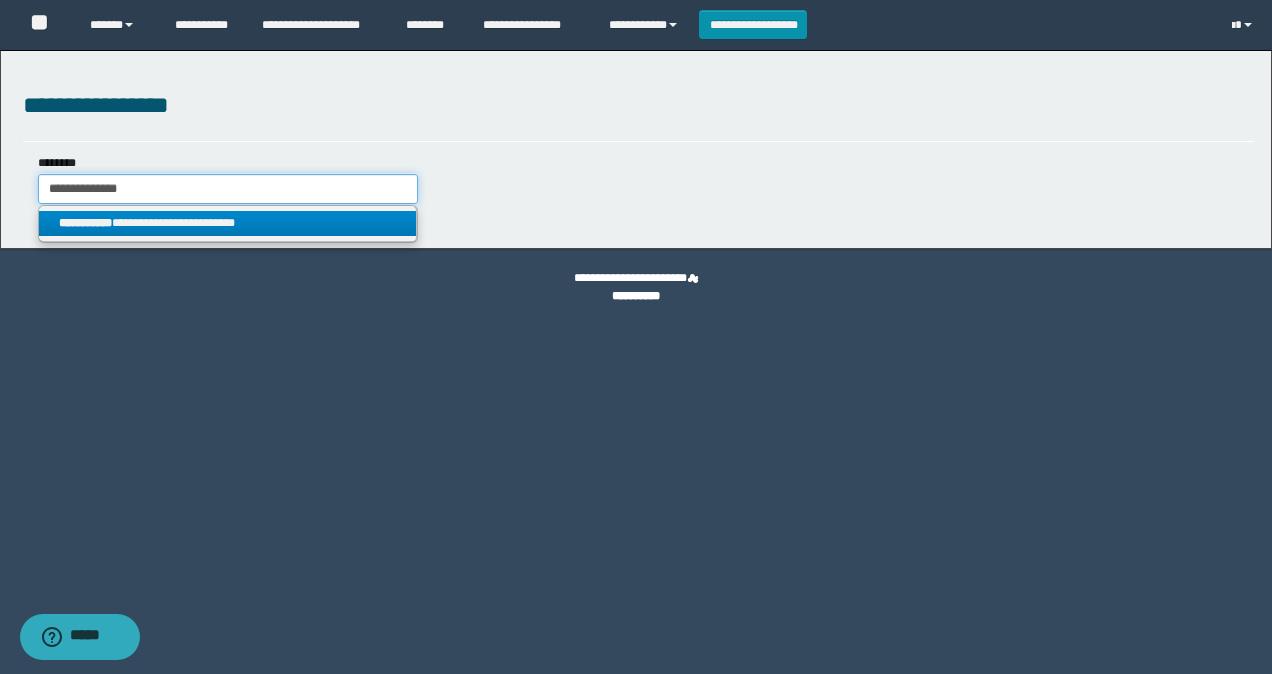 type on "**********" 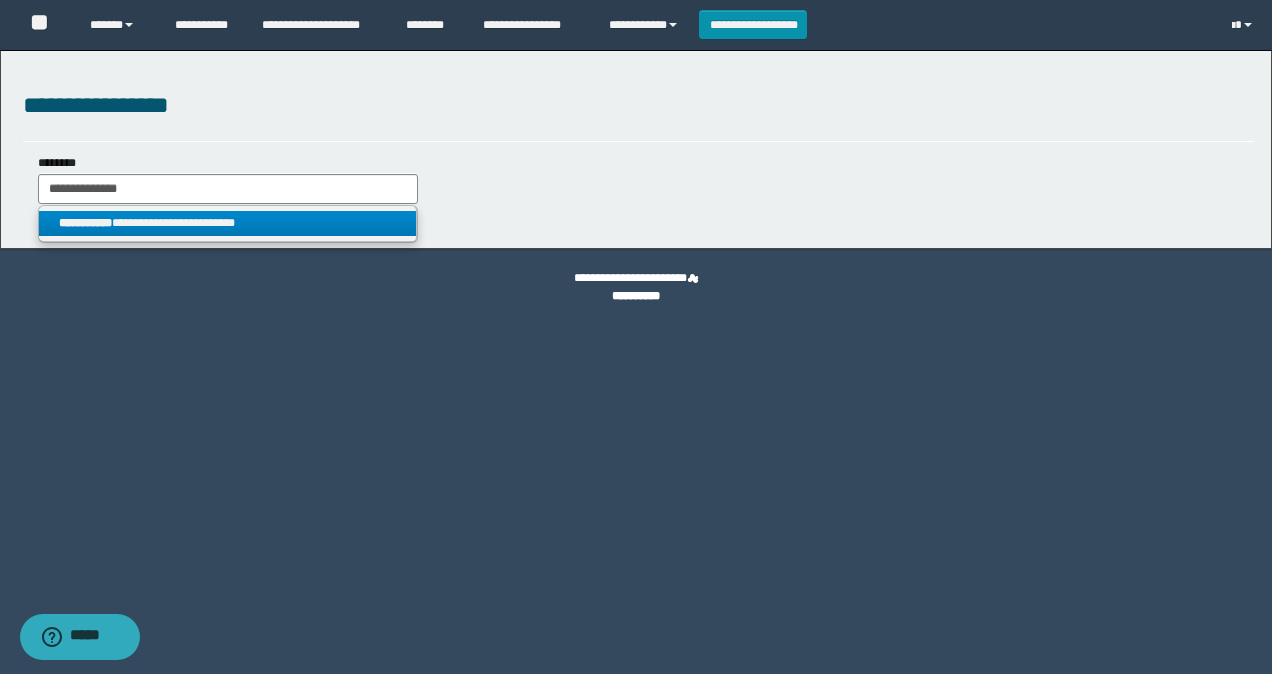 click on "**********" at bounding box center (228, 223) 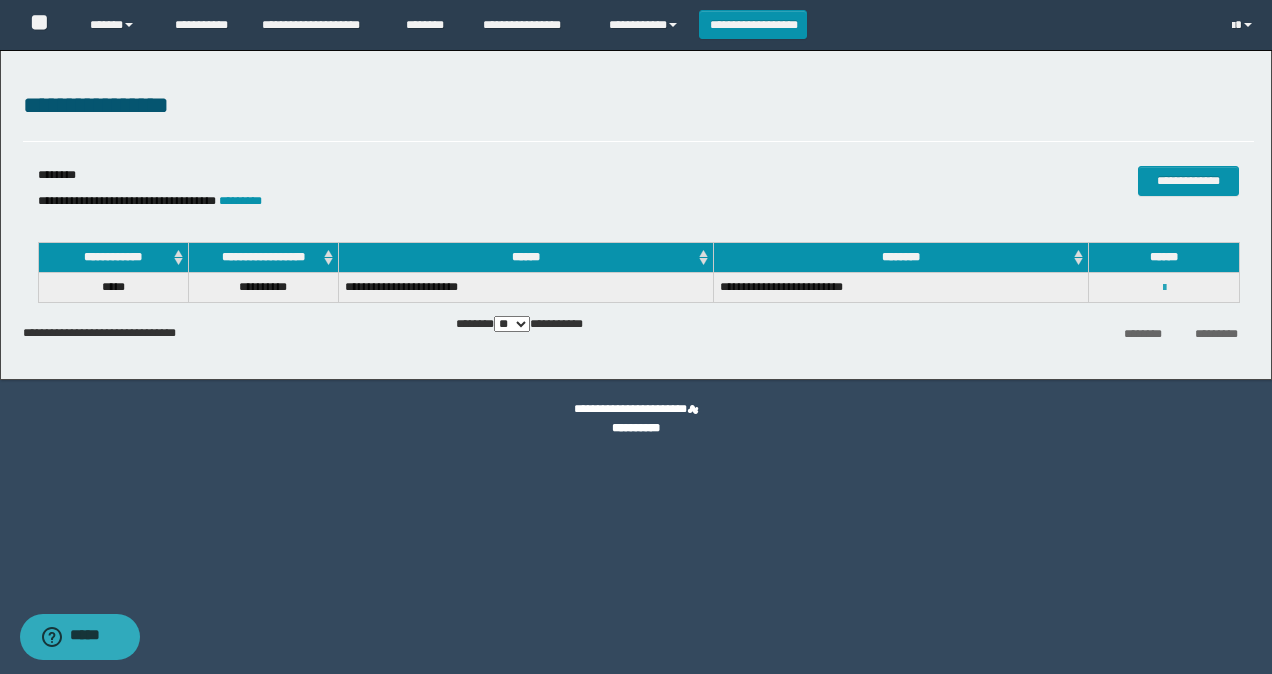 click at bounding box center (1164, 288) 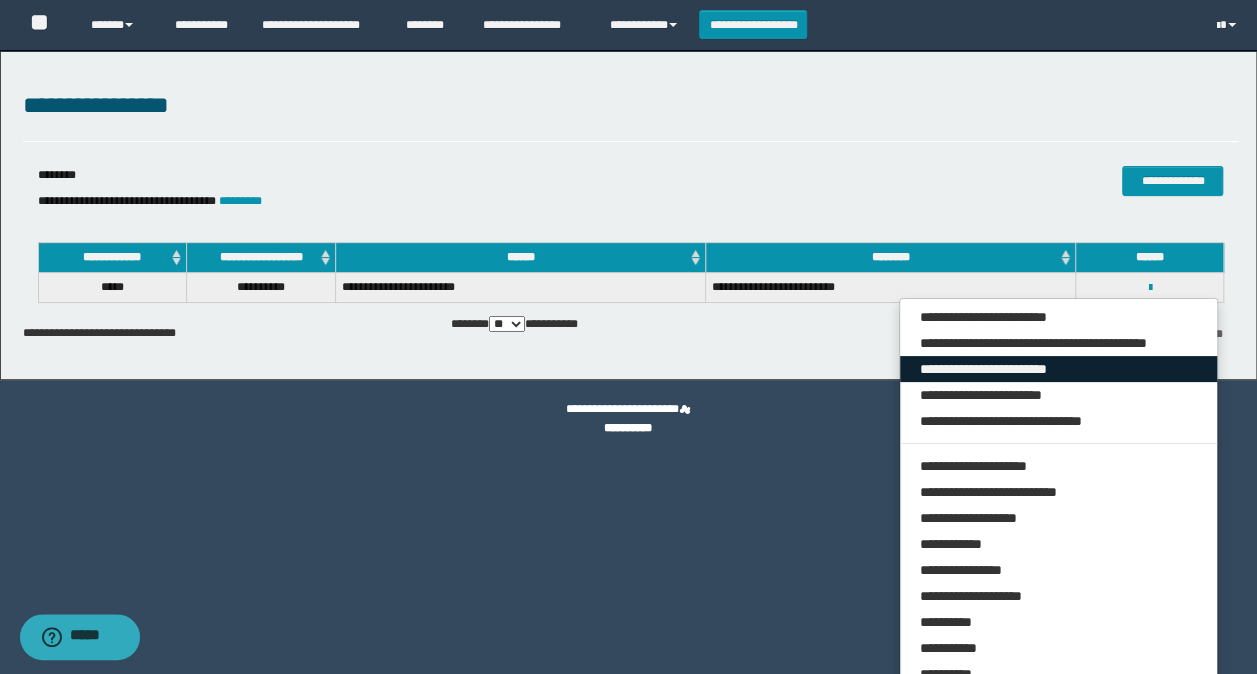 click on "**********" at bounding box center (1059, 369) 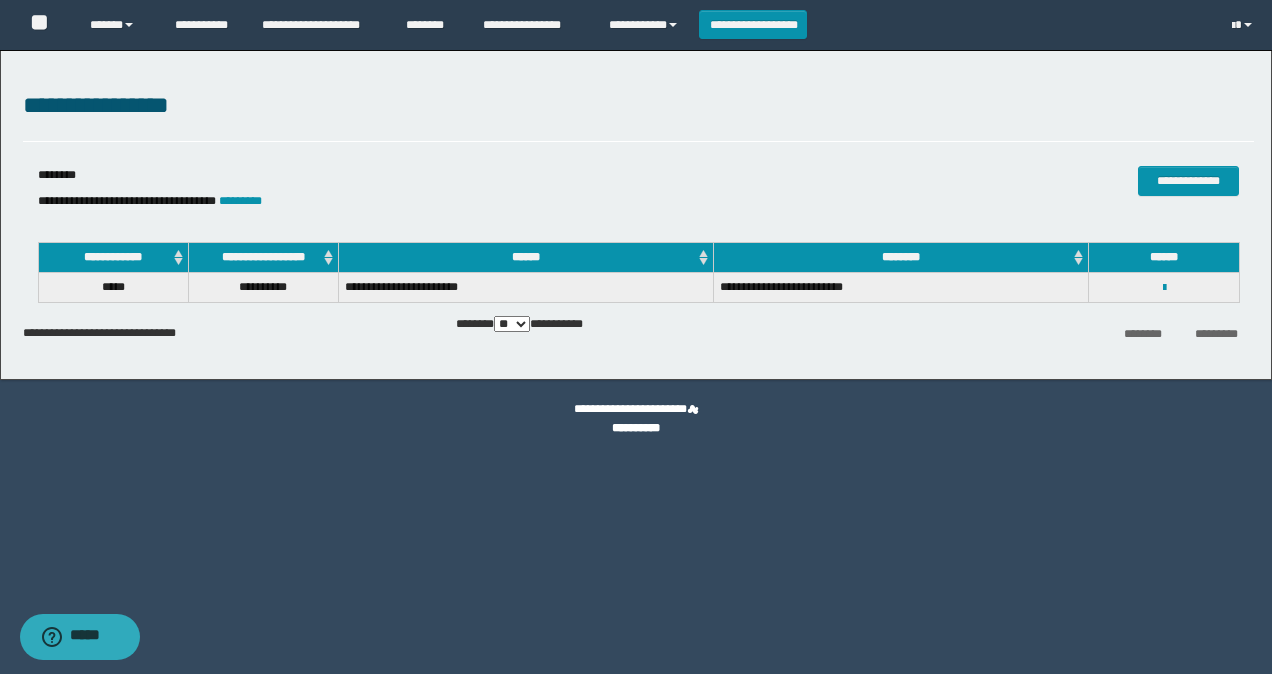 click on "**********" at bounding box center [638, 106] 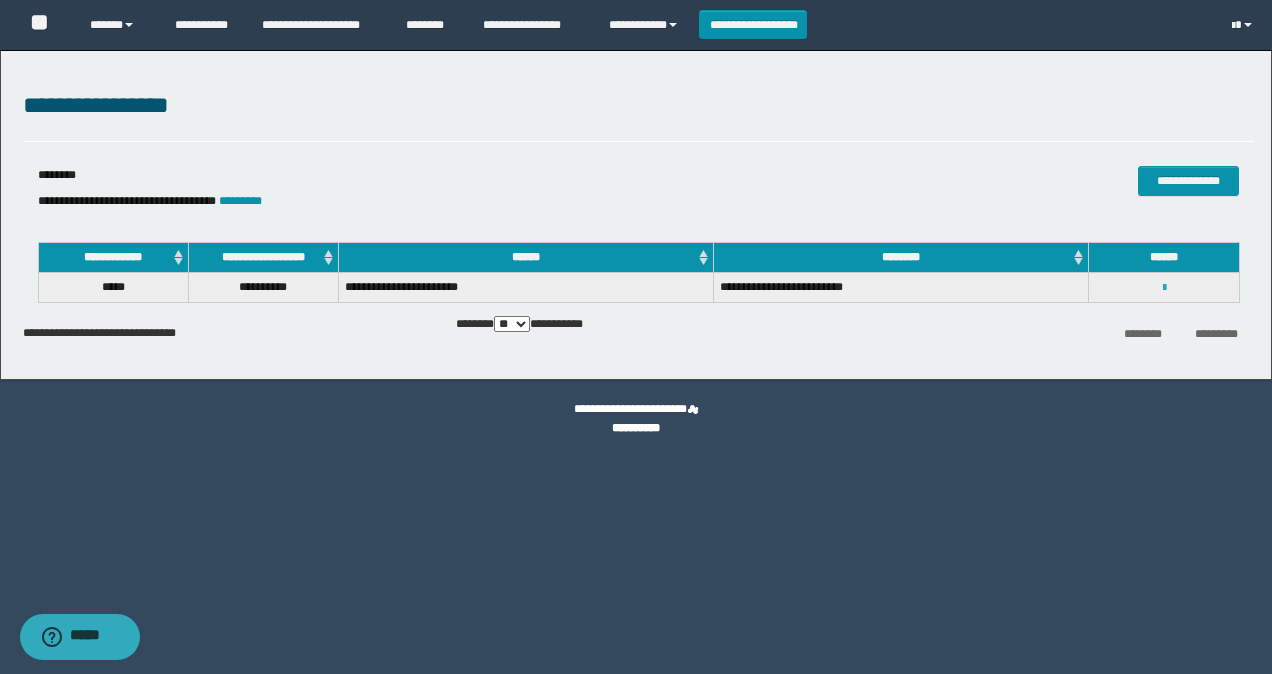 click at bounding box center [1164, 288] 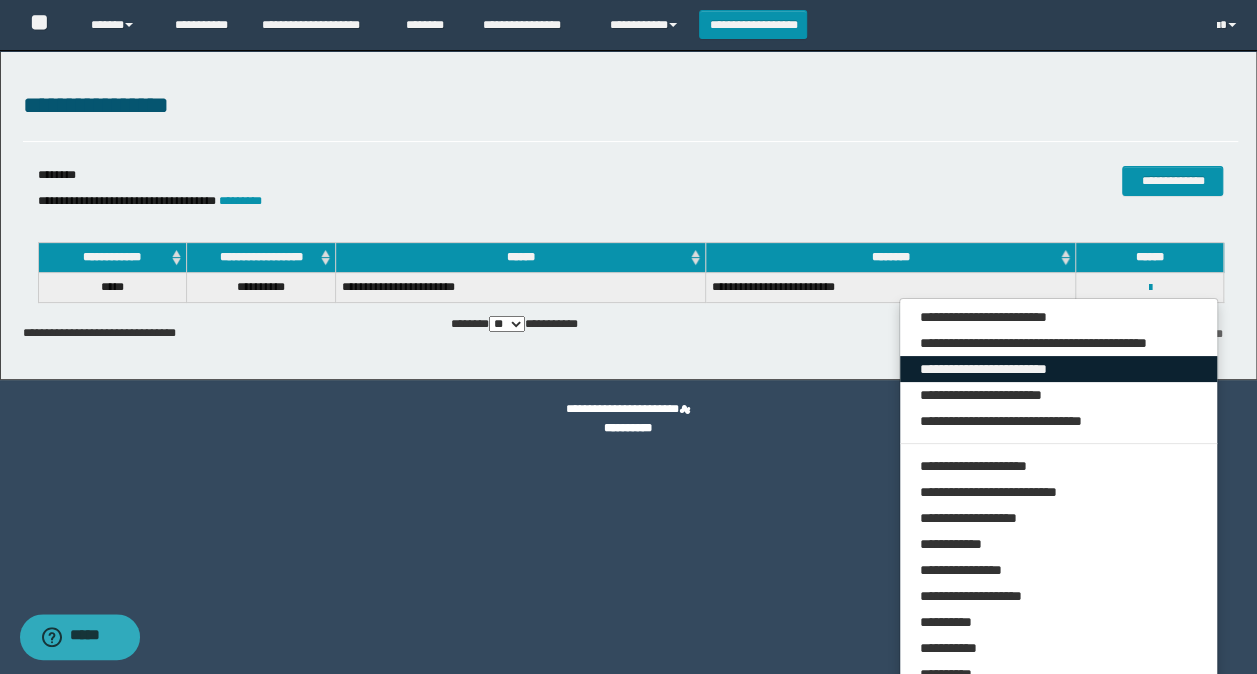 click on "**********" at bounding box center (1059, 369) 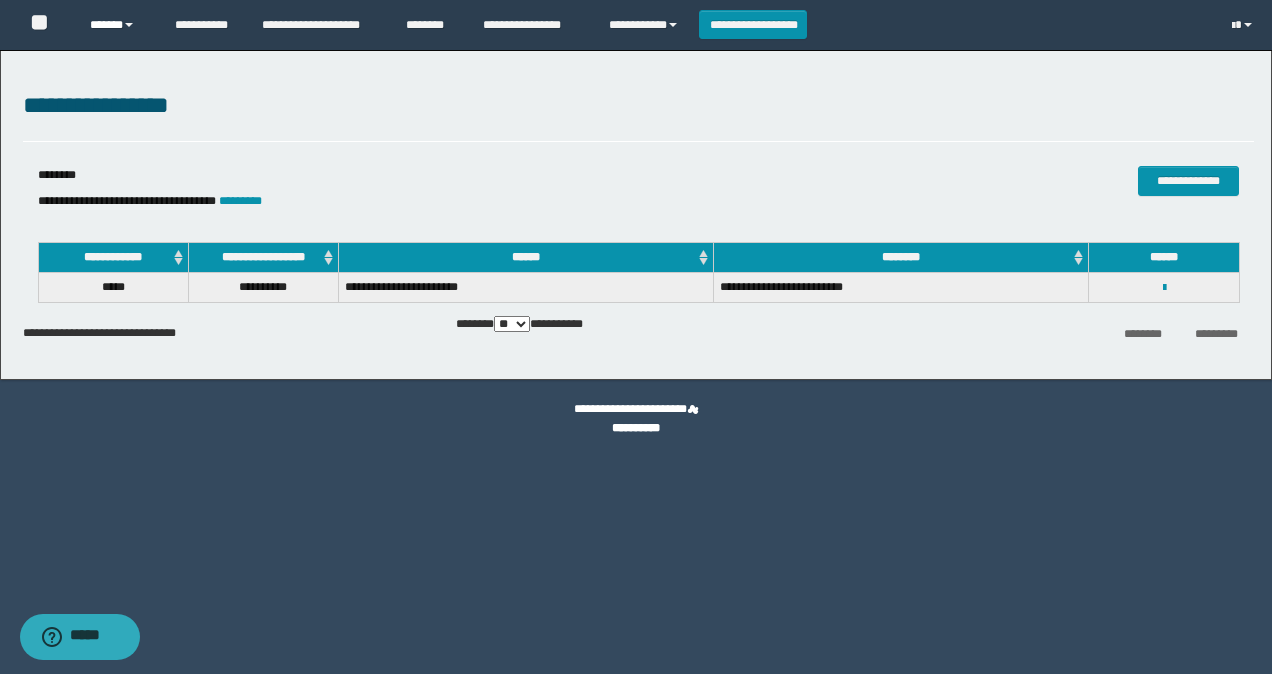 click on "******" at bounding box center [117, 25] 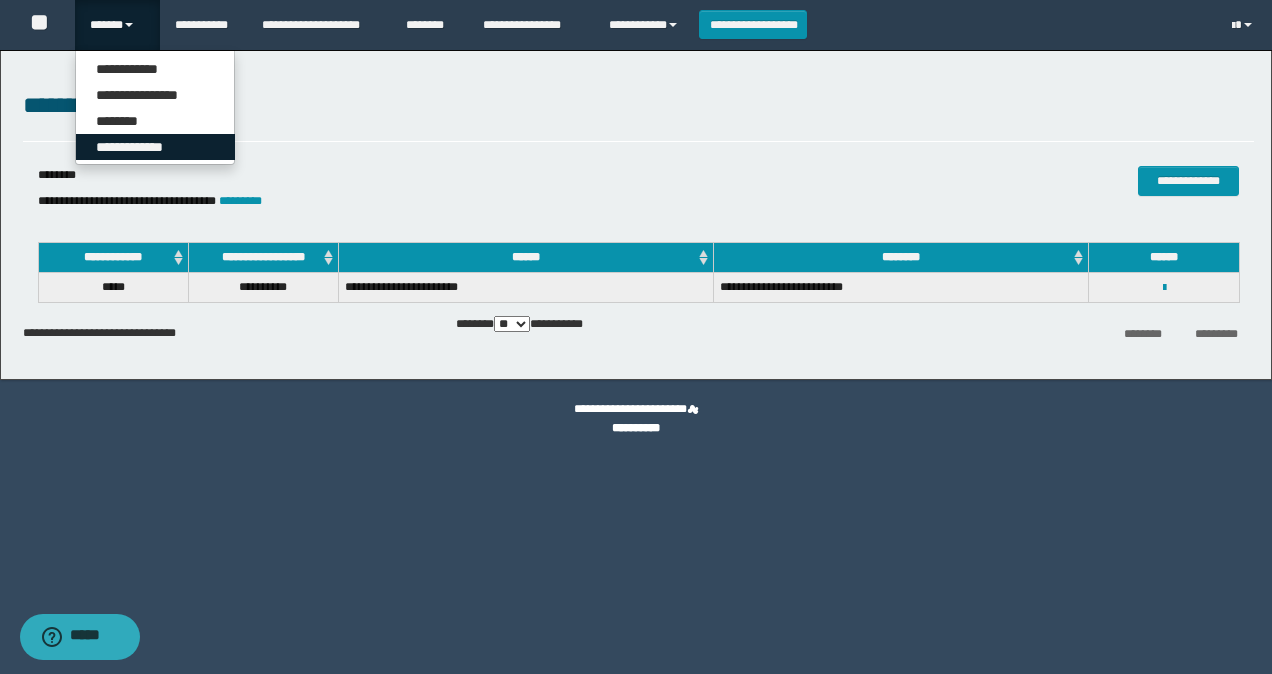 click on "**********" at bounding box center (155, 147) 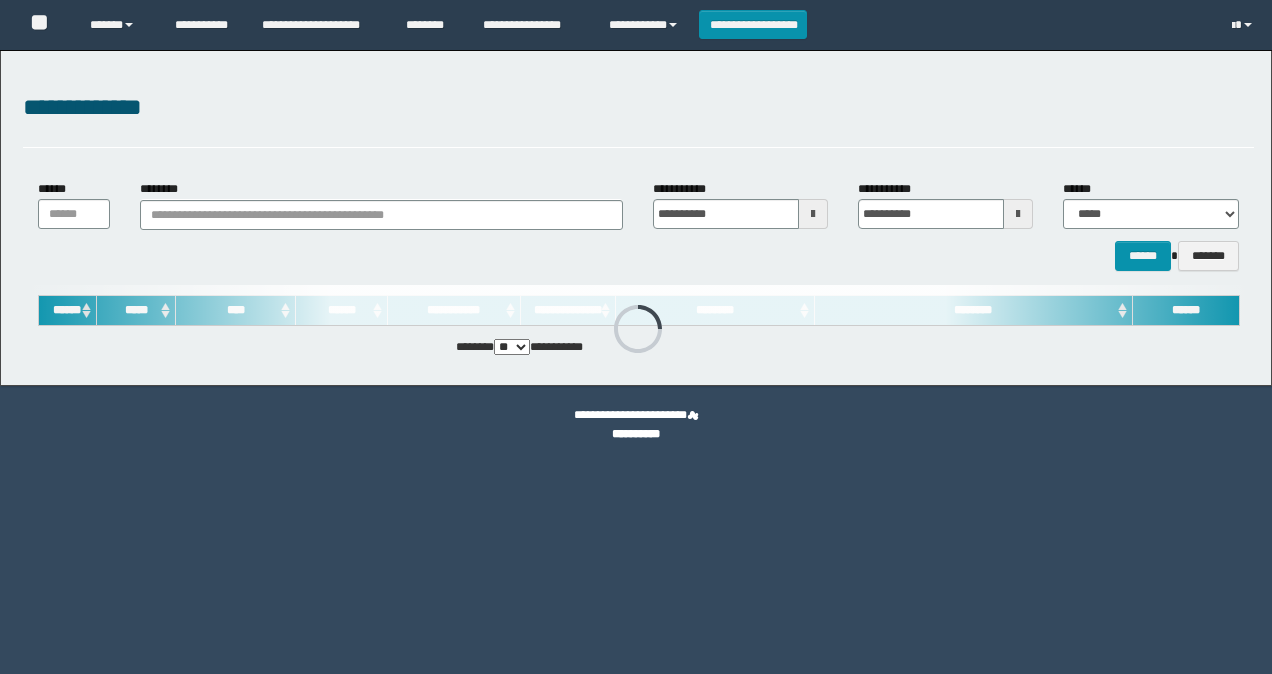 scroll, scrollTop: 0, scrollLeft: 0, axis: both 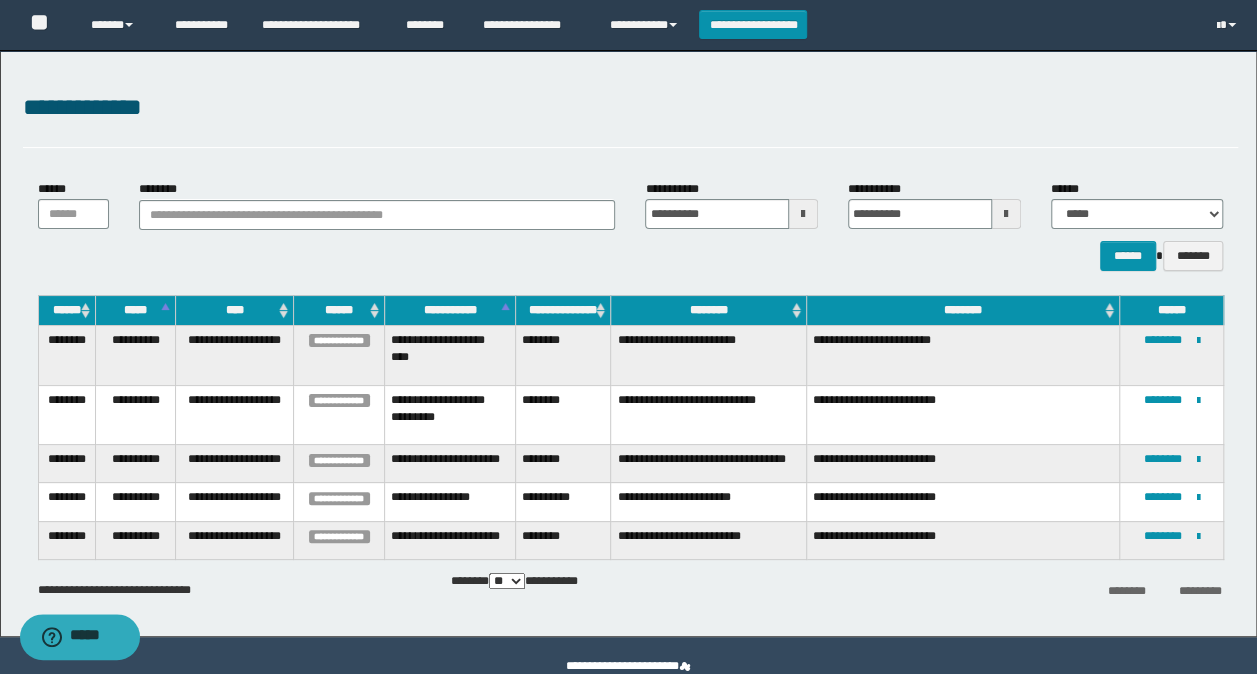 click on "**********" at bounding box center [628, 343] 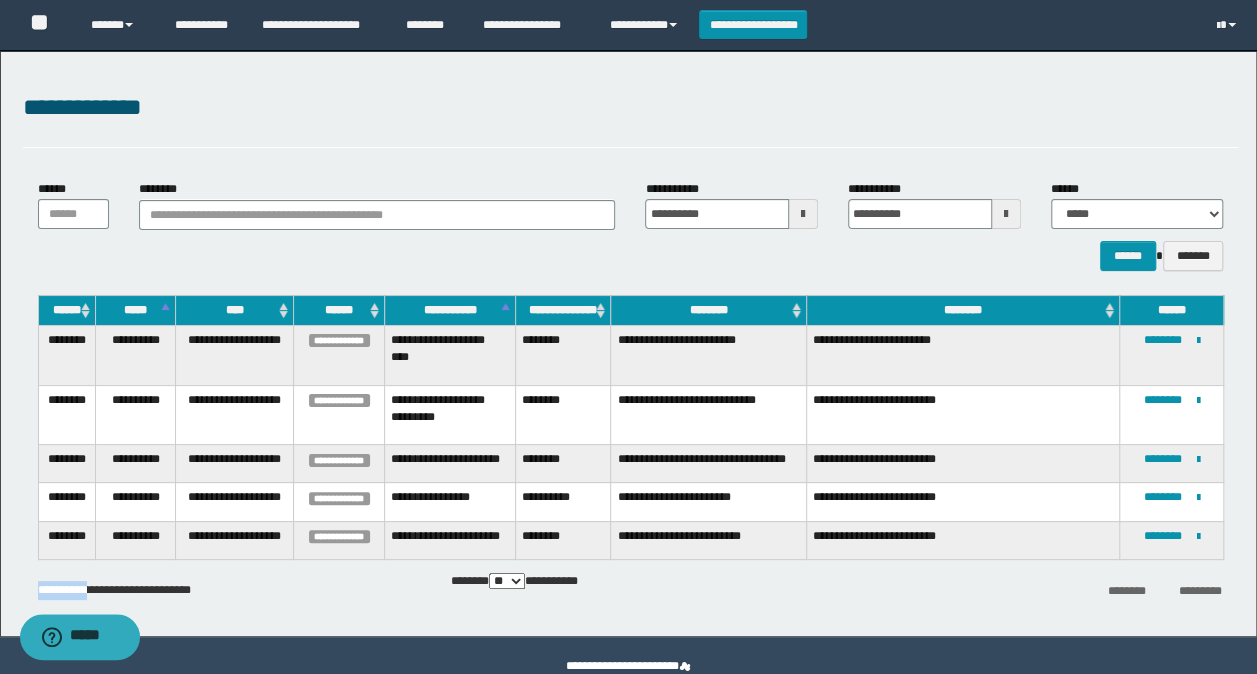 click on "**********" at bounding box center [628, 343] 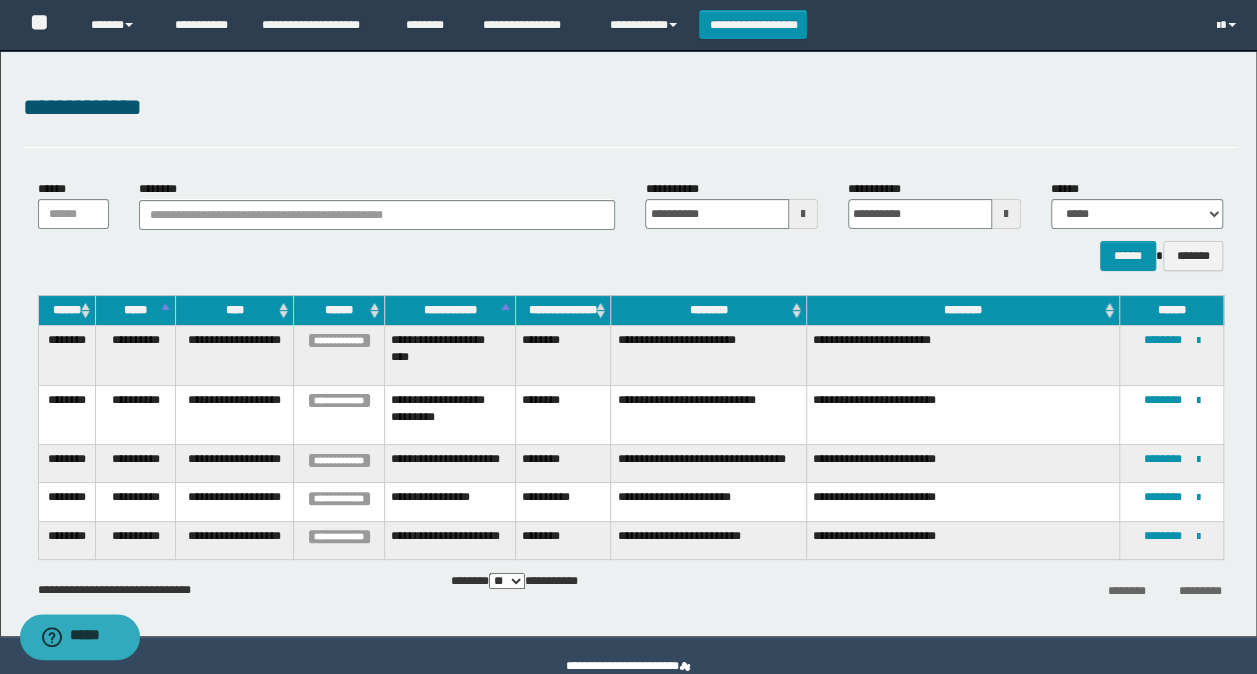 click on "**********" at bounding box center [628, 343] 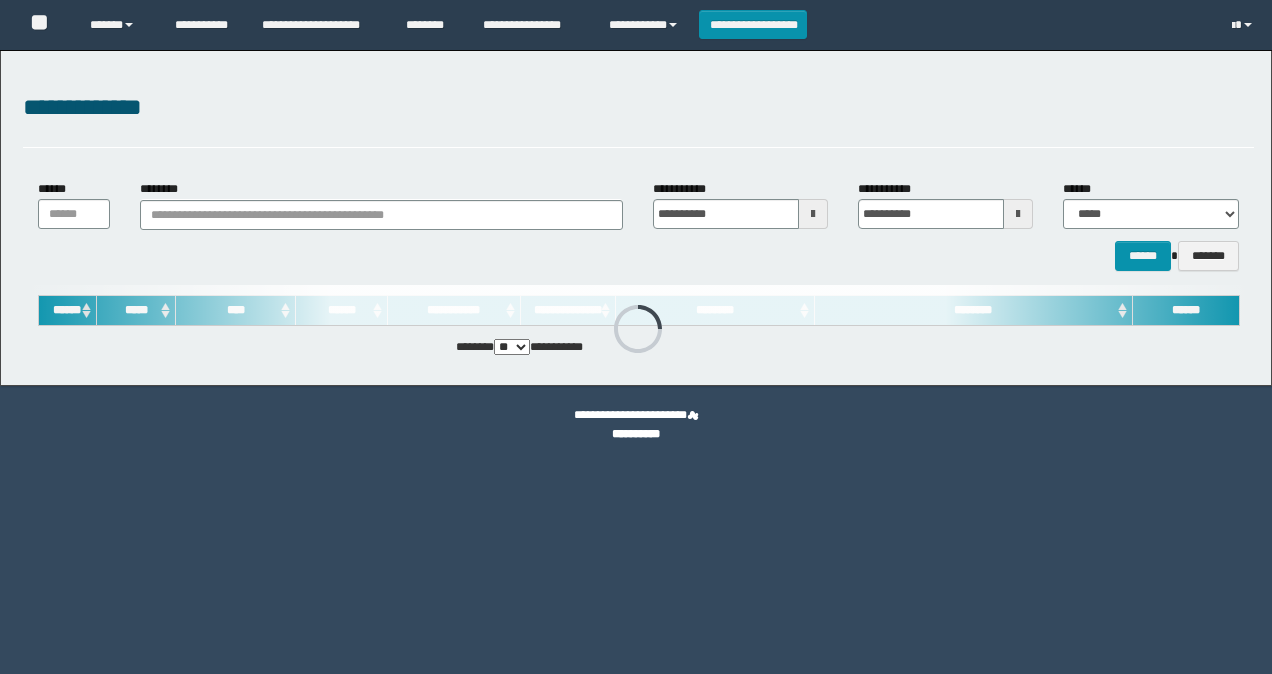 scroll, scrollTop: 0, scrollLeft: 0, axis: both 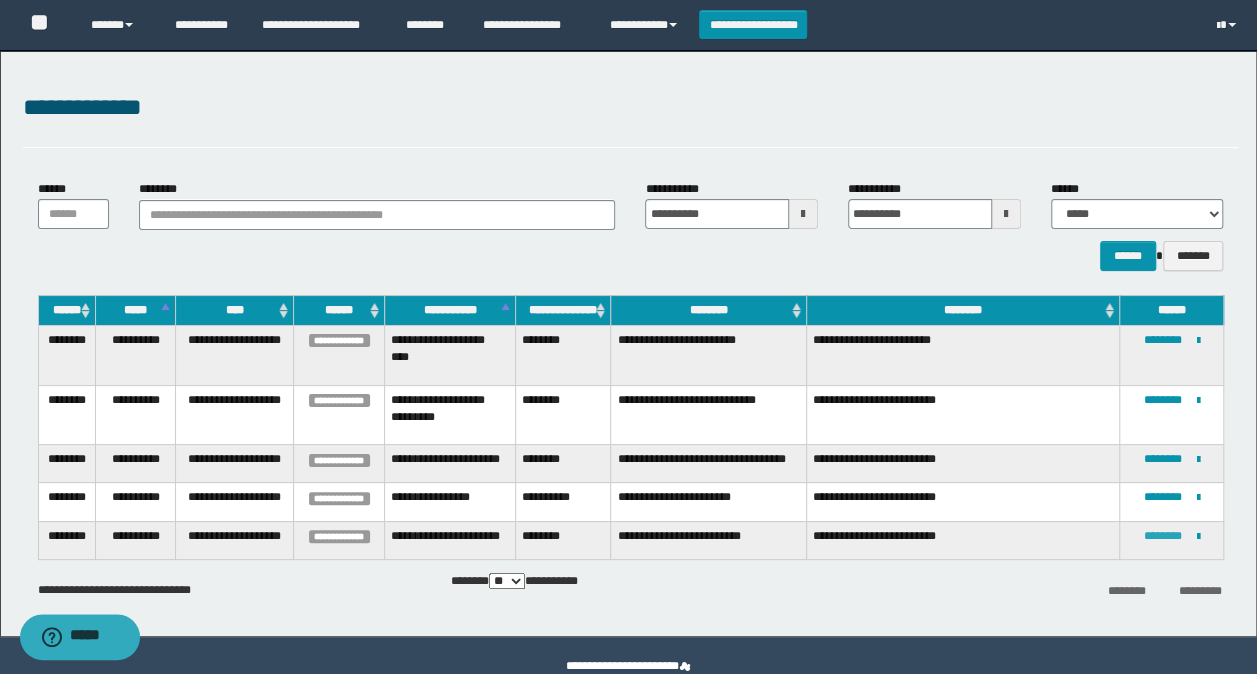 click on "********" at bounding box center (1163, 536) 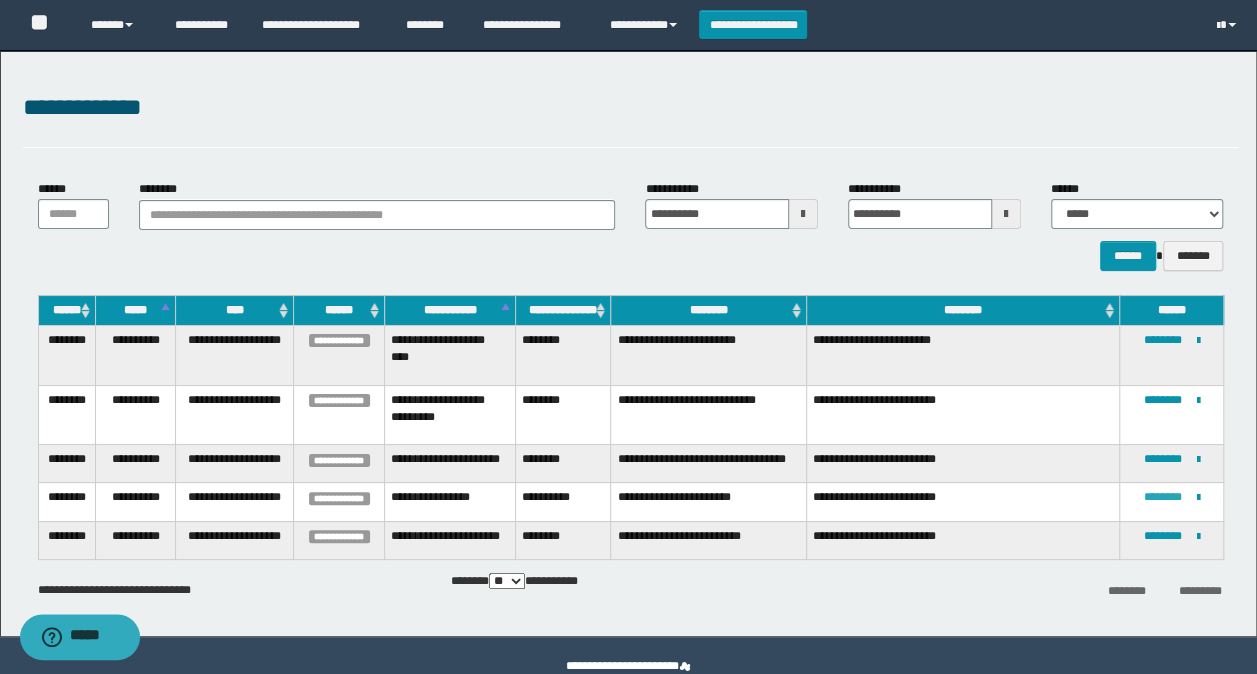 click on "********" at bounding box center [1163, 497] 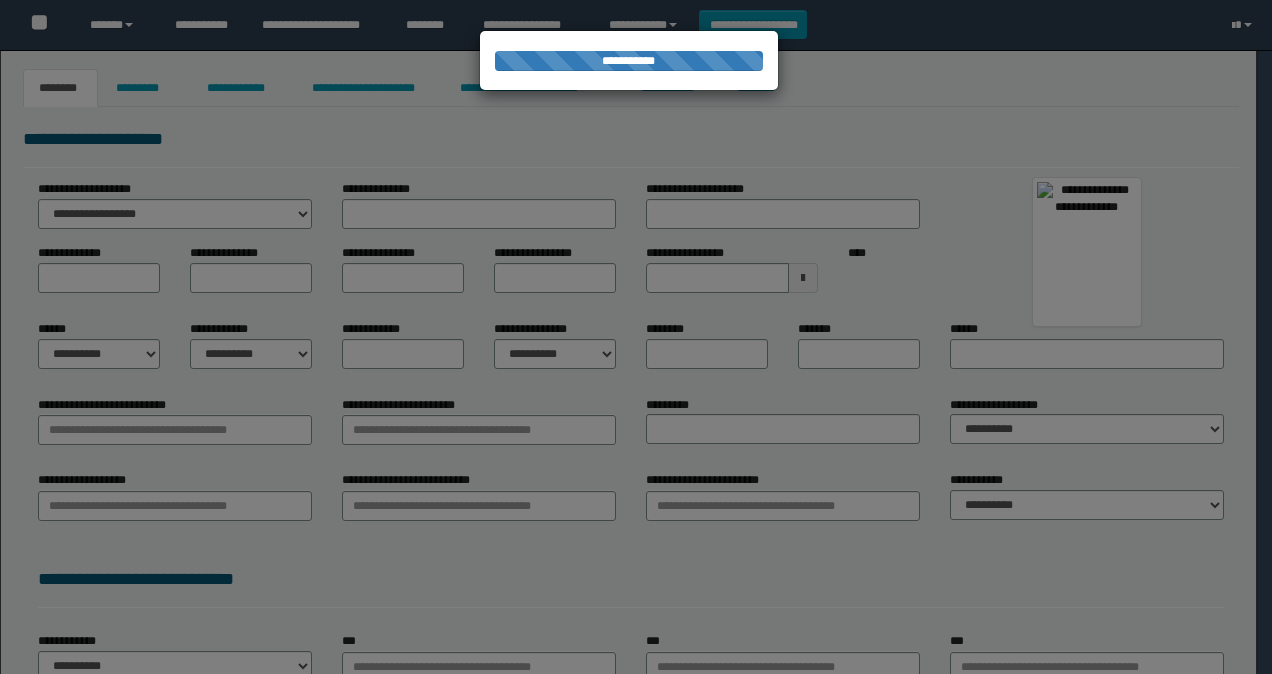 scroll, scrollTop: 0, scrollLeft: 0, axis: both 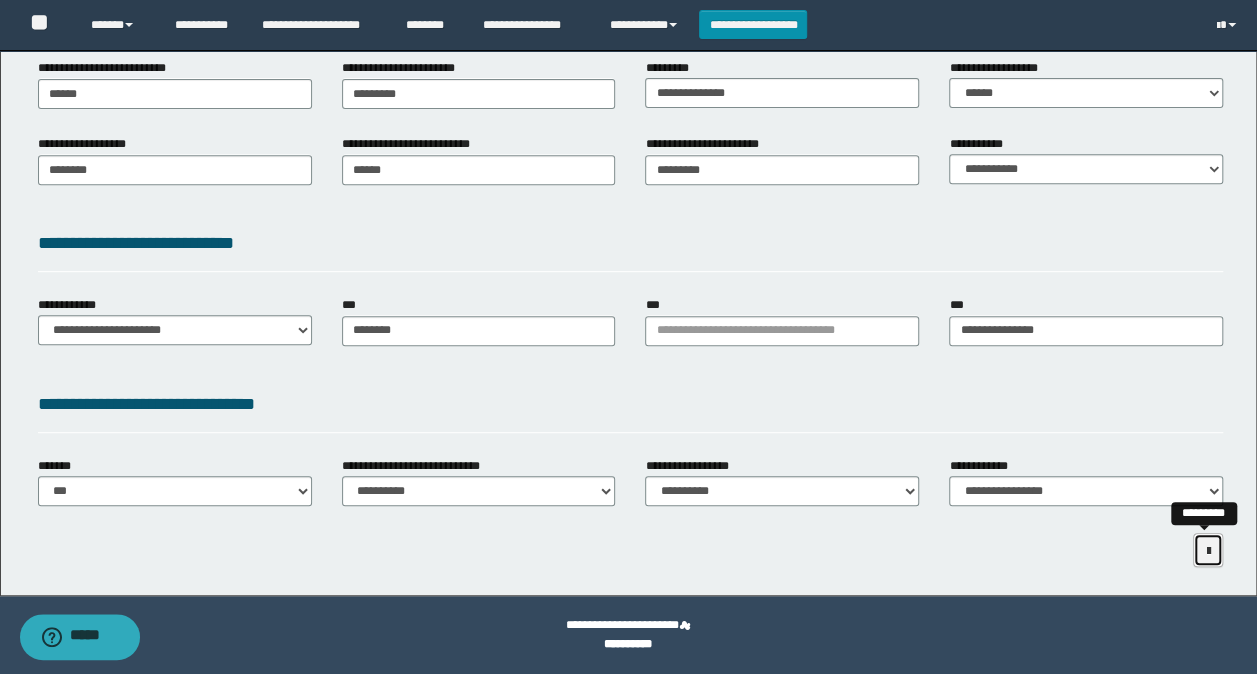 click at bounding box center (1208, 551) 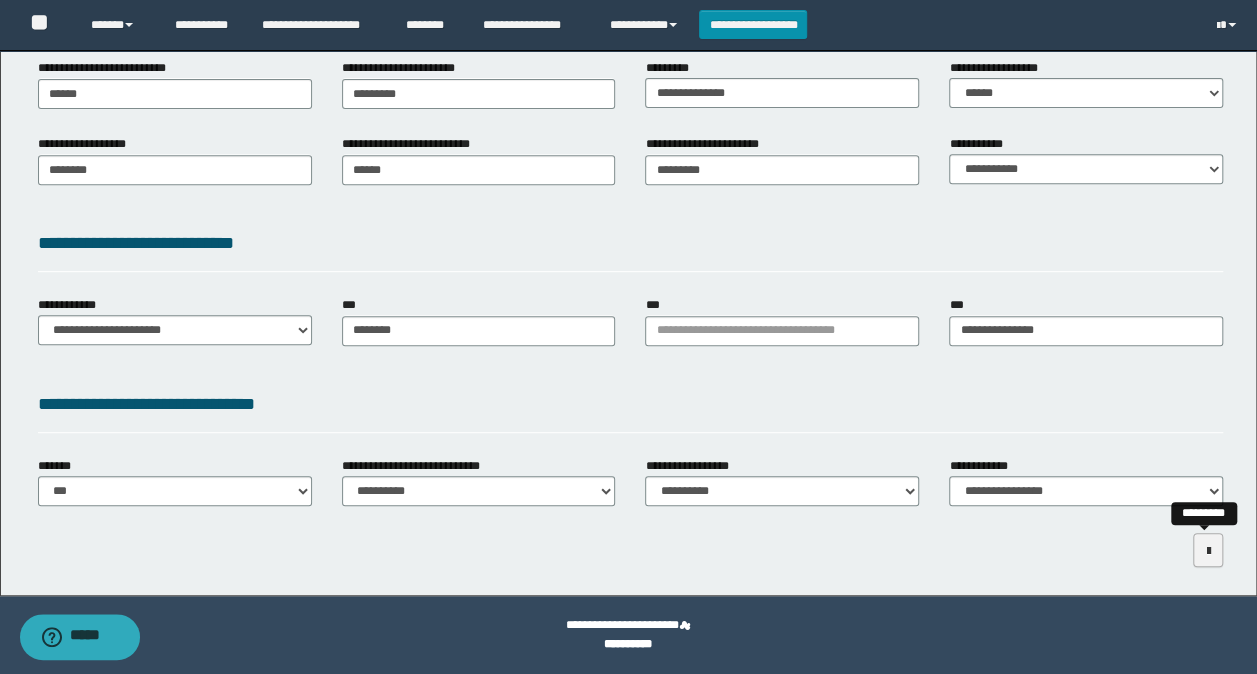 scroll, scrollTop: 269, scrollLeft: 0, axis: vertical 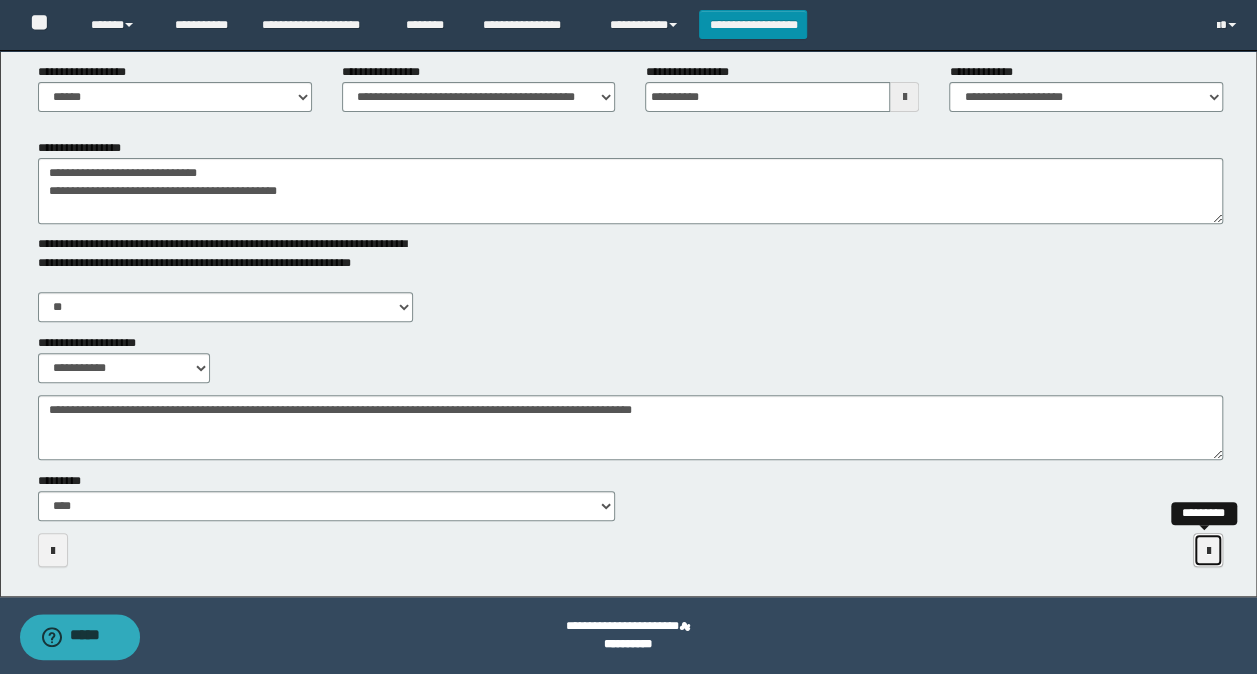 click at bounding box center [1208, 550] 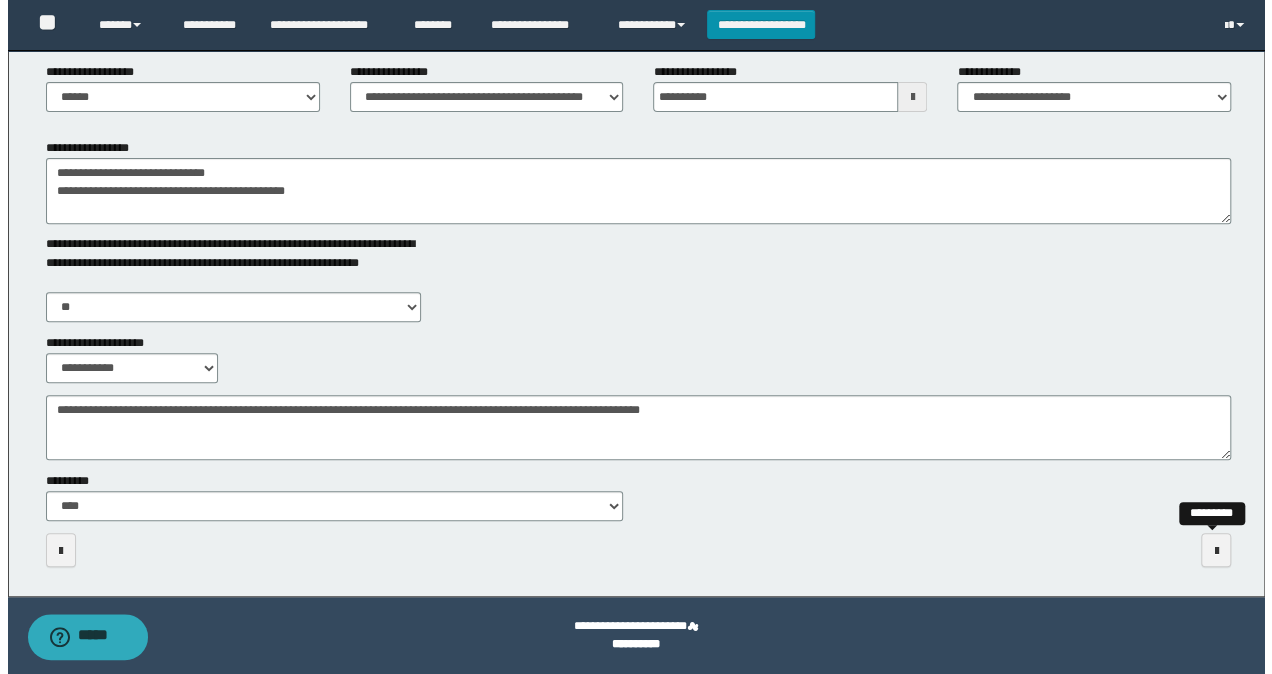 scroll, scrollTop: 0, scrollLeft: 0, axis: both 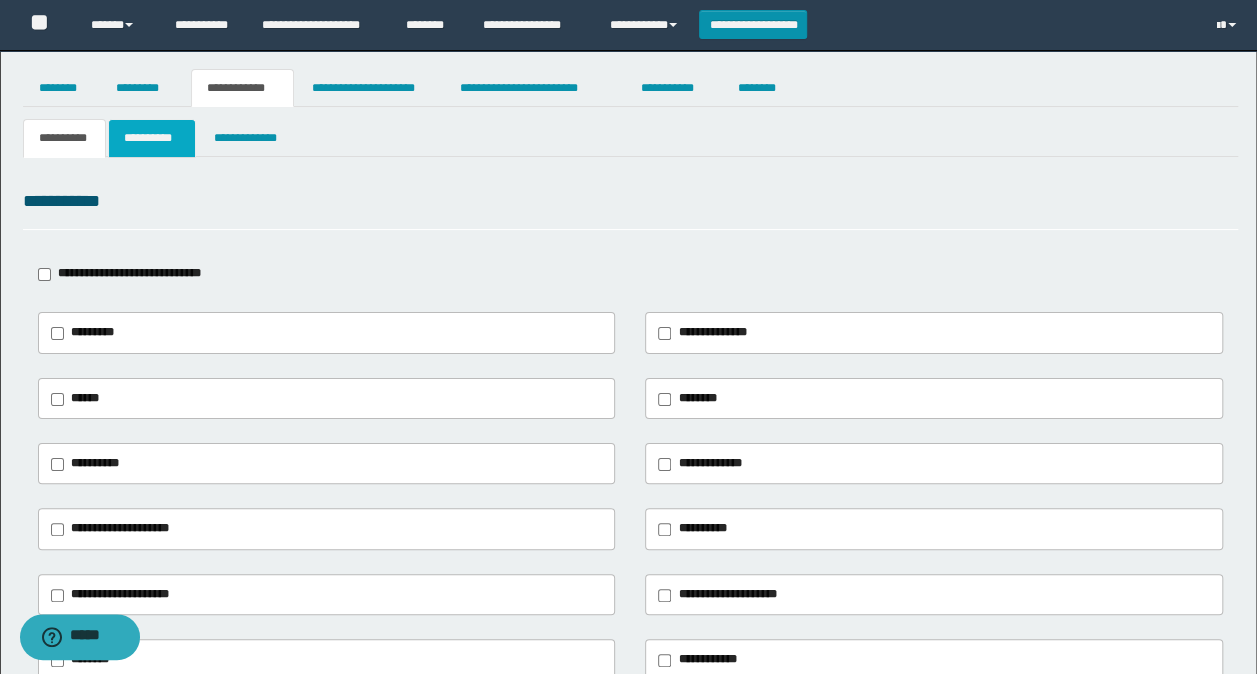 click on "**********" at bounding box center (151, 138) 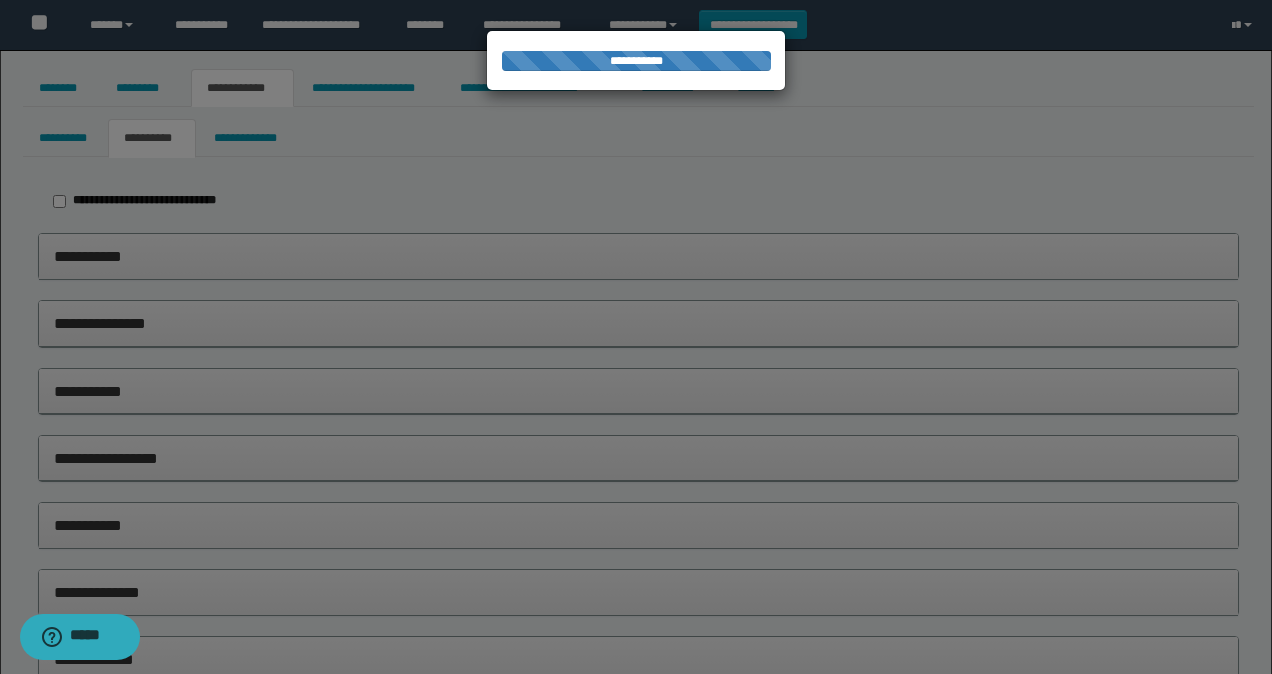 click at bounding box center (636, 337) 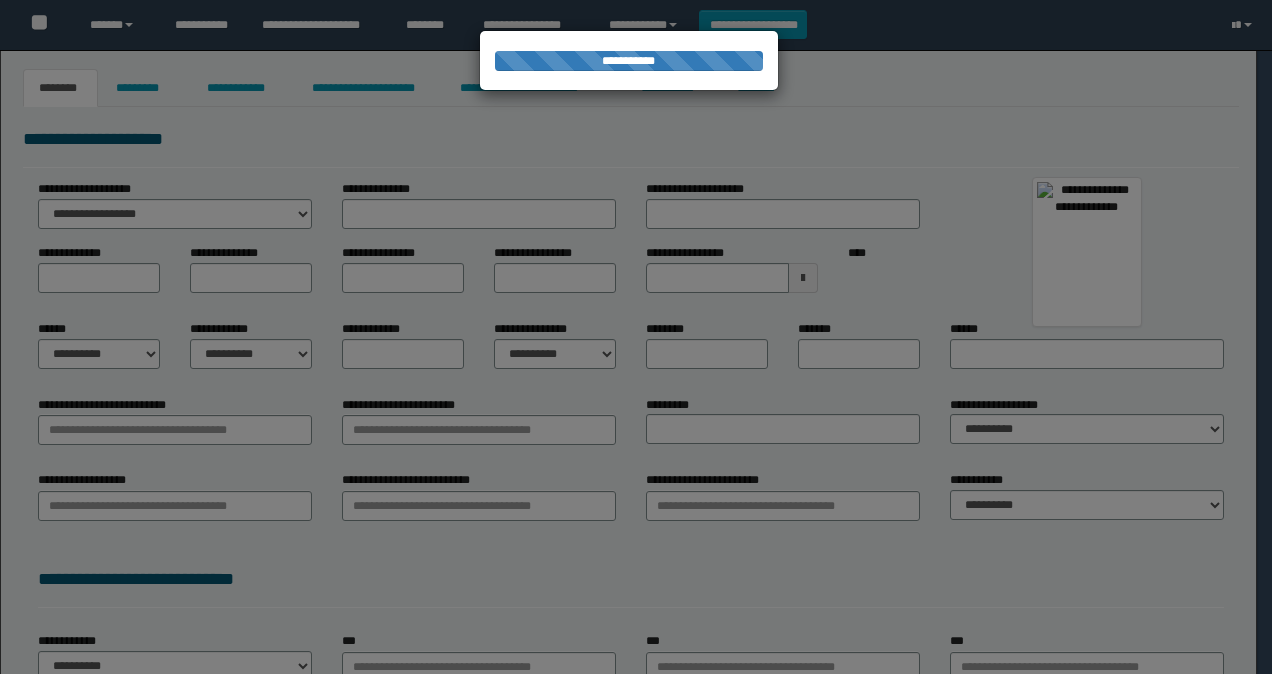 scroll, scrollTop: 0, scrollLeft: 0, axis: both 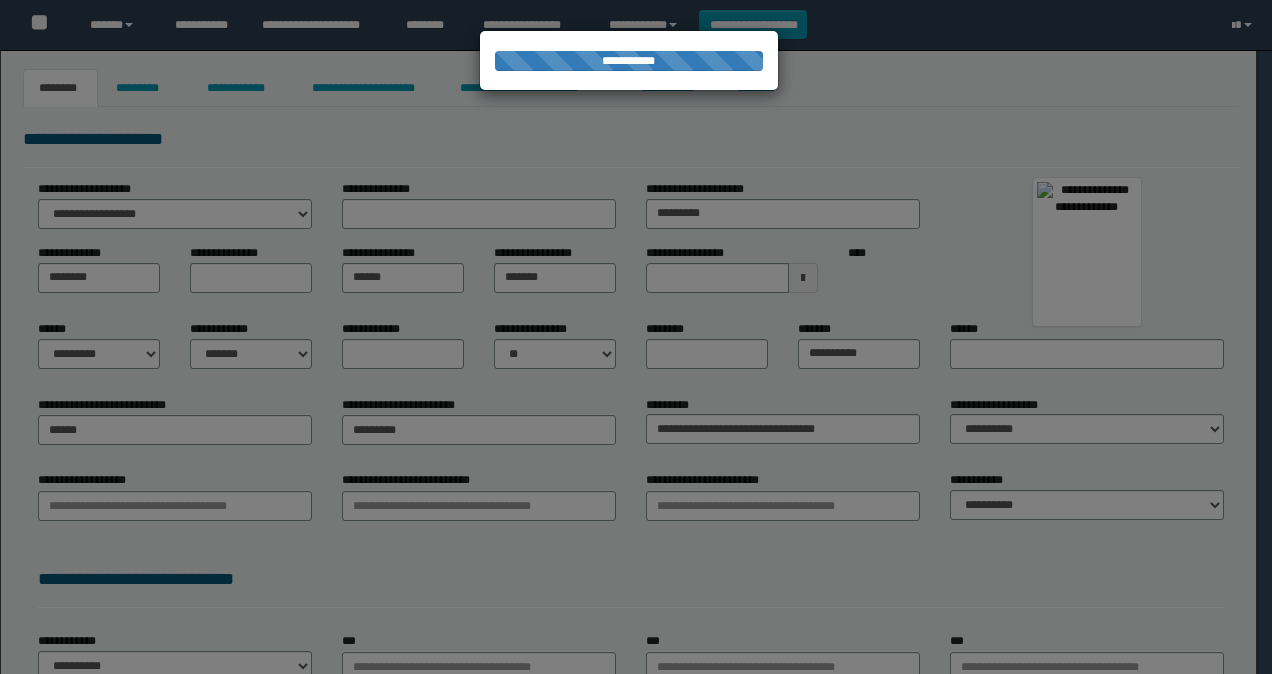 select on "*" 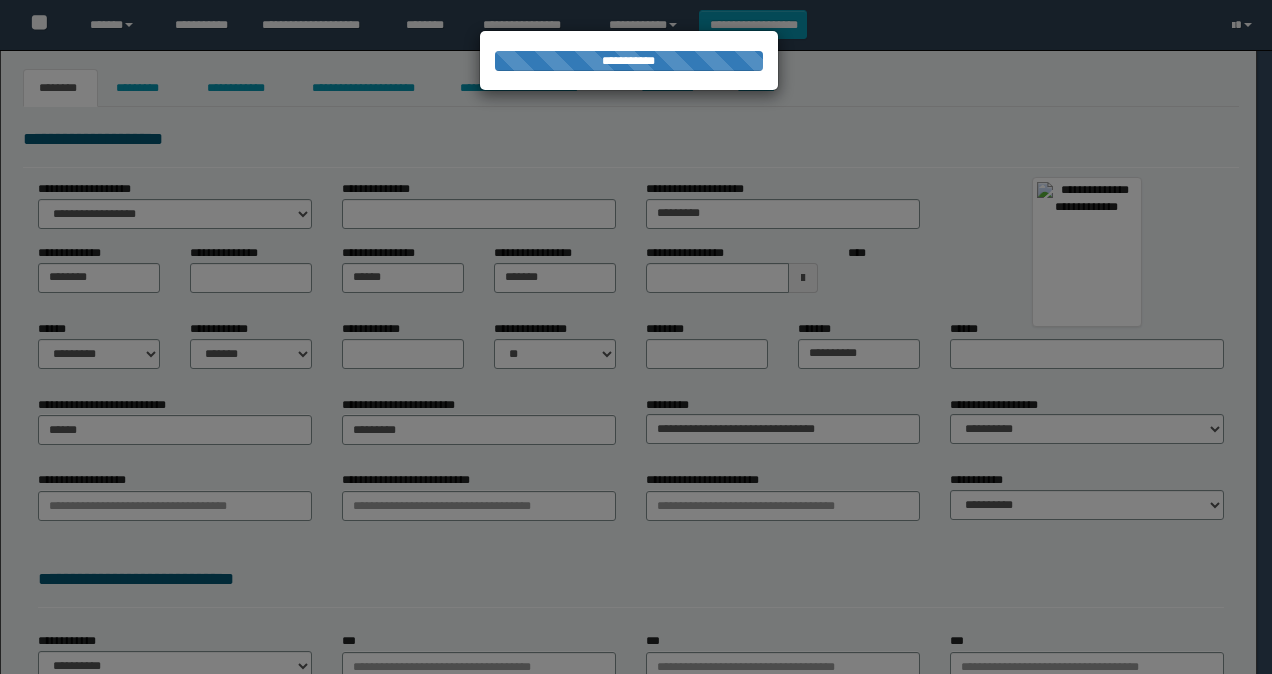 type on "********" 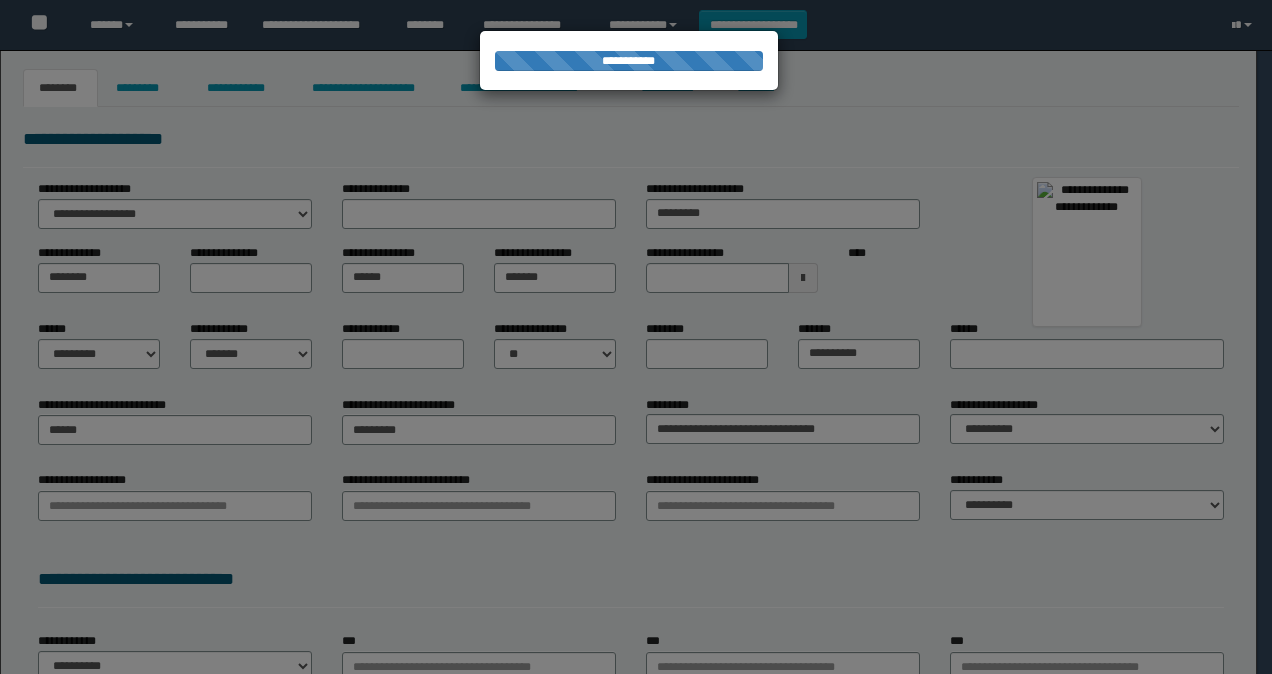 type on "******" 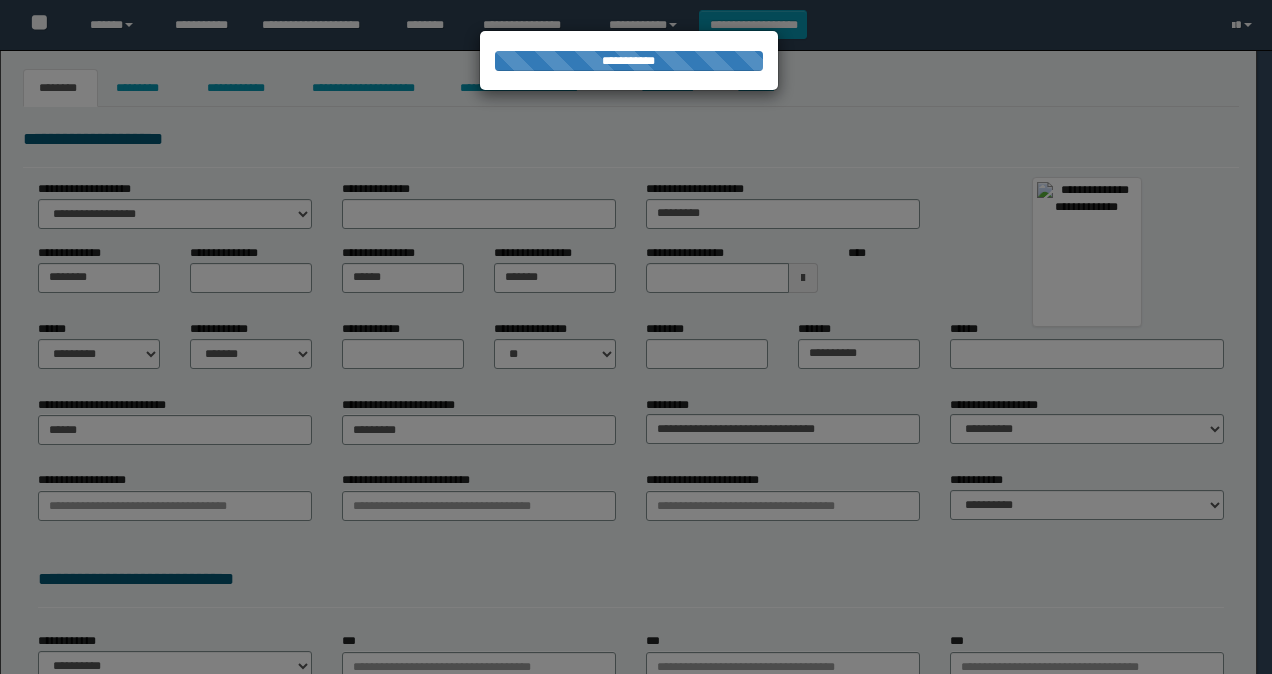 type on "*********" 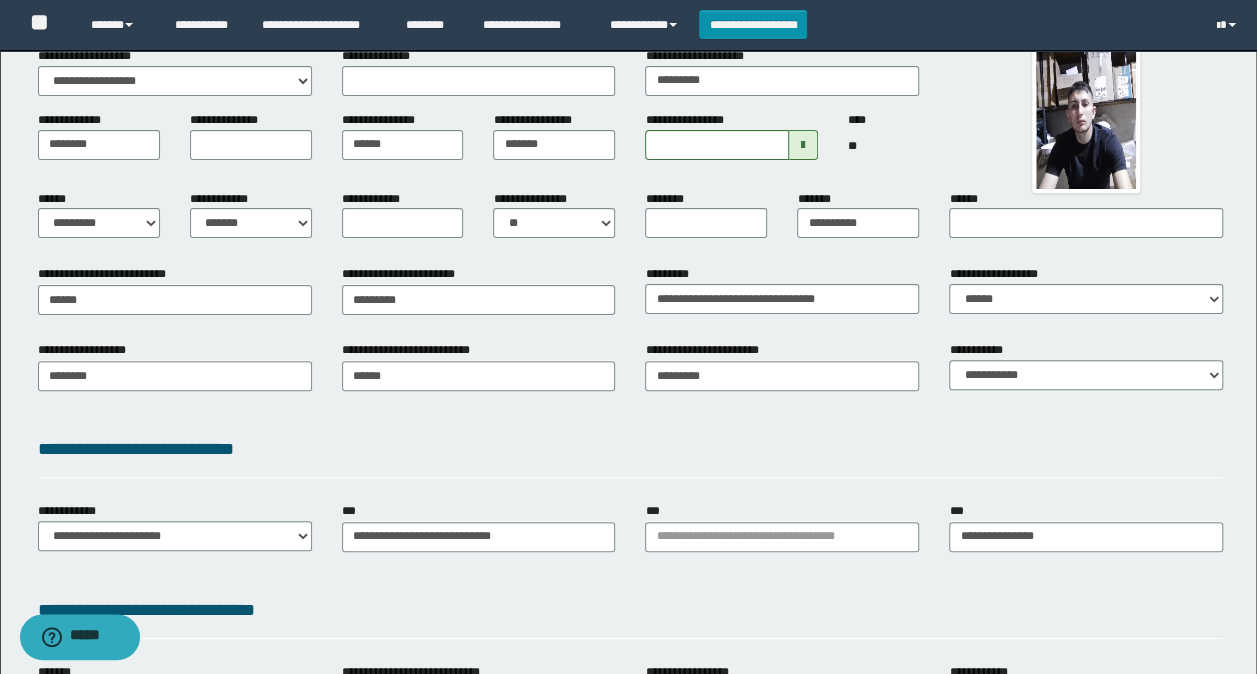 scroll, scrollTop: 200, scrollLeft: 0, axis: vertical 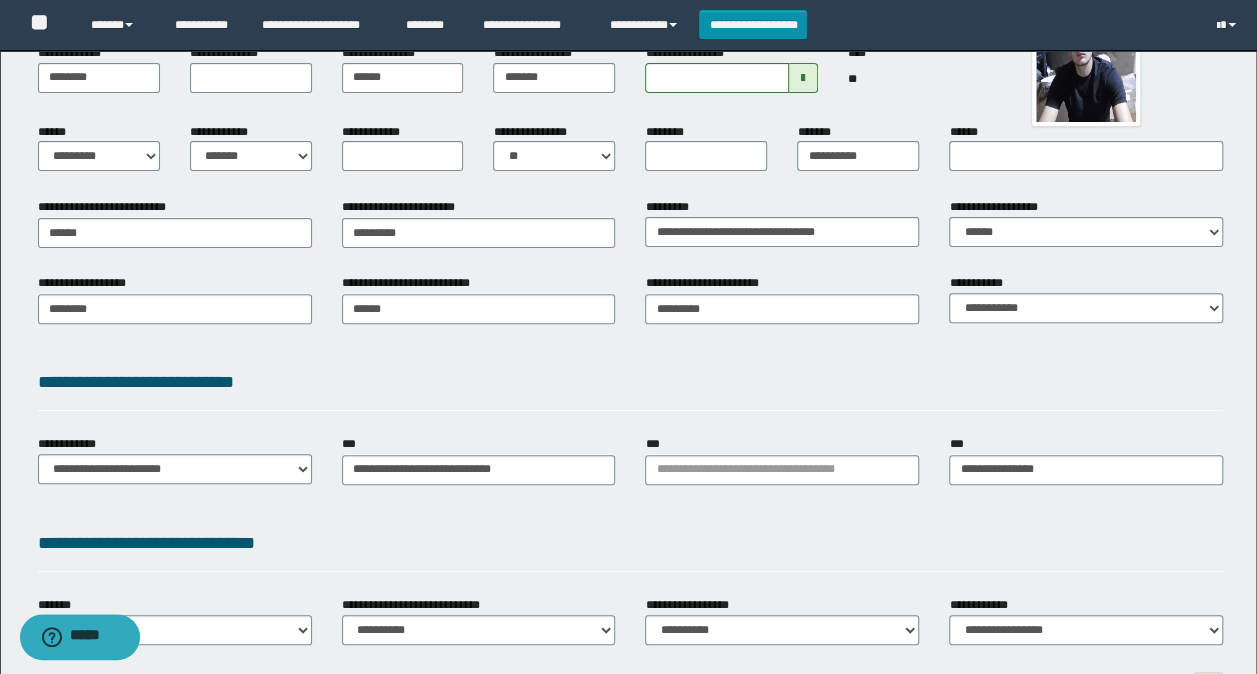click on "**********" at bounding box center (631, 547) 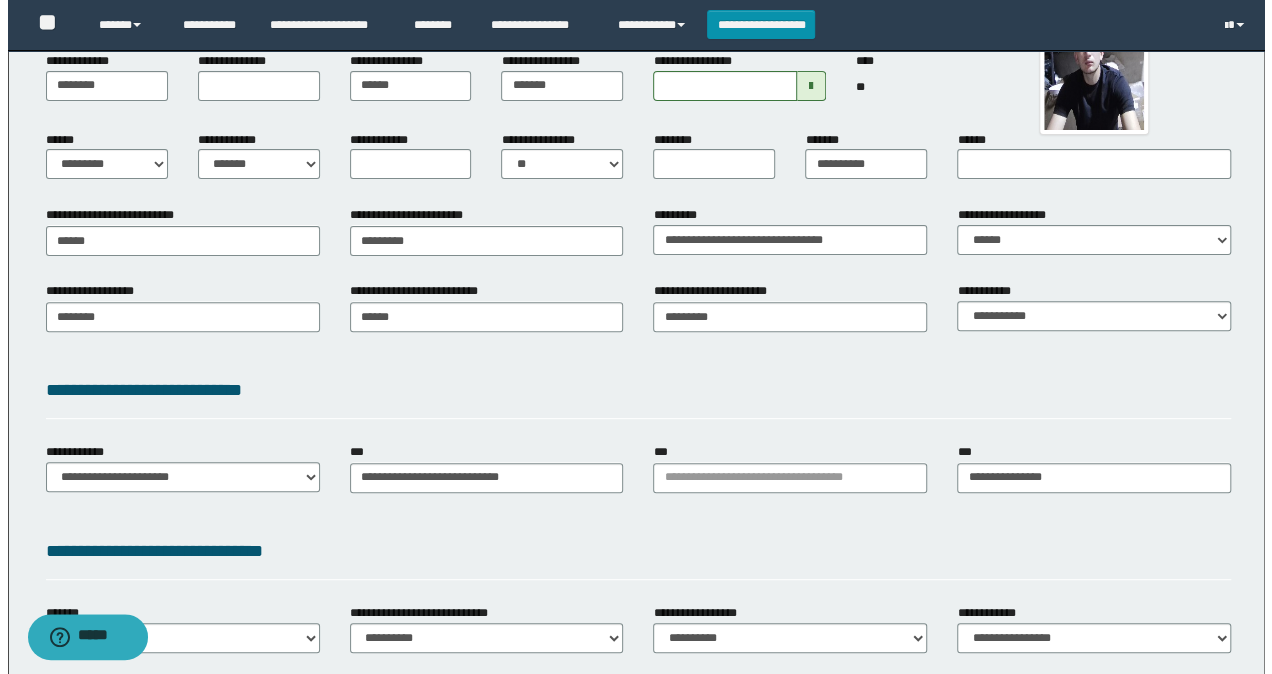 scroll, scrollTop: 0, scrollLeft: 0, axis: both 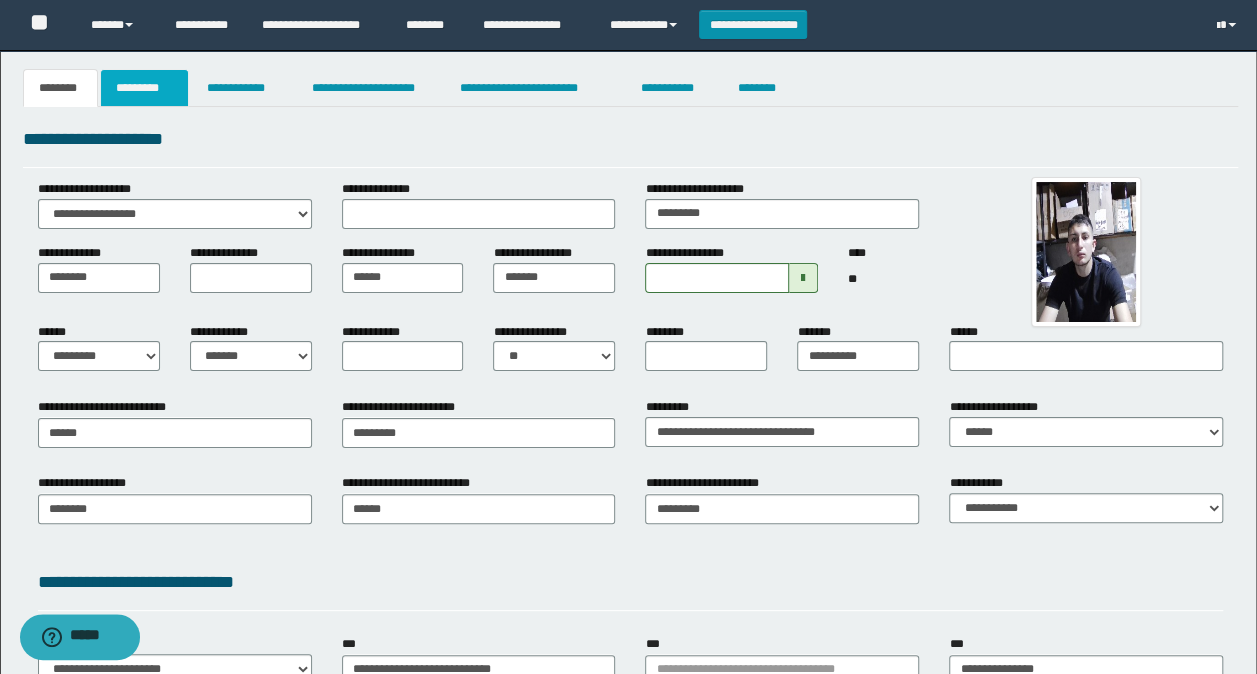 click on "*********" at bounding box center [144, 88] 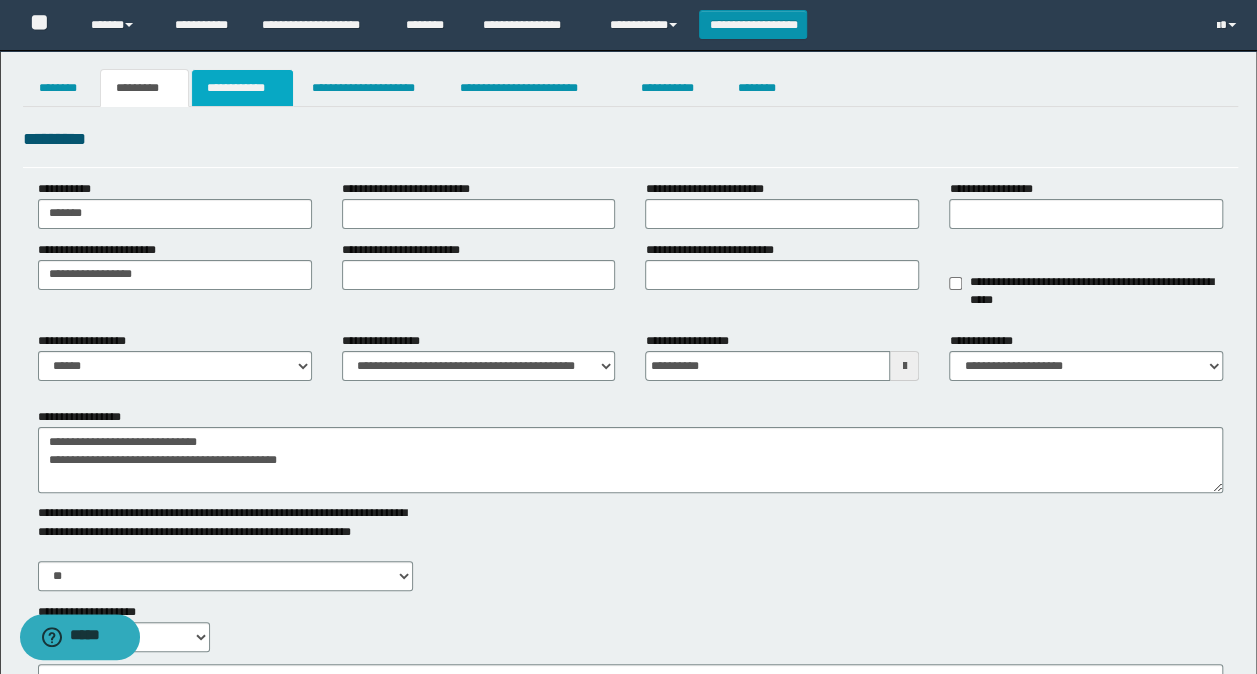 click on "**********" at bounding box center (243, 88) 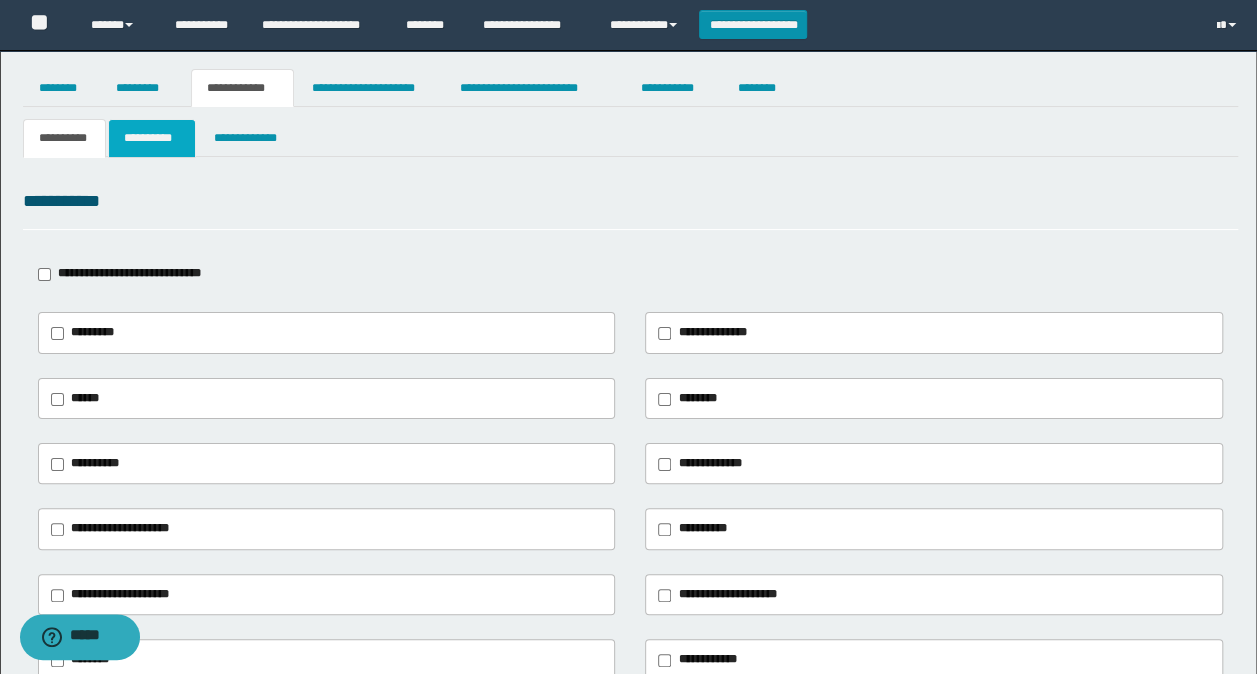 click on "**********" at bounding box center (151, 138) 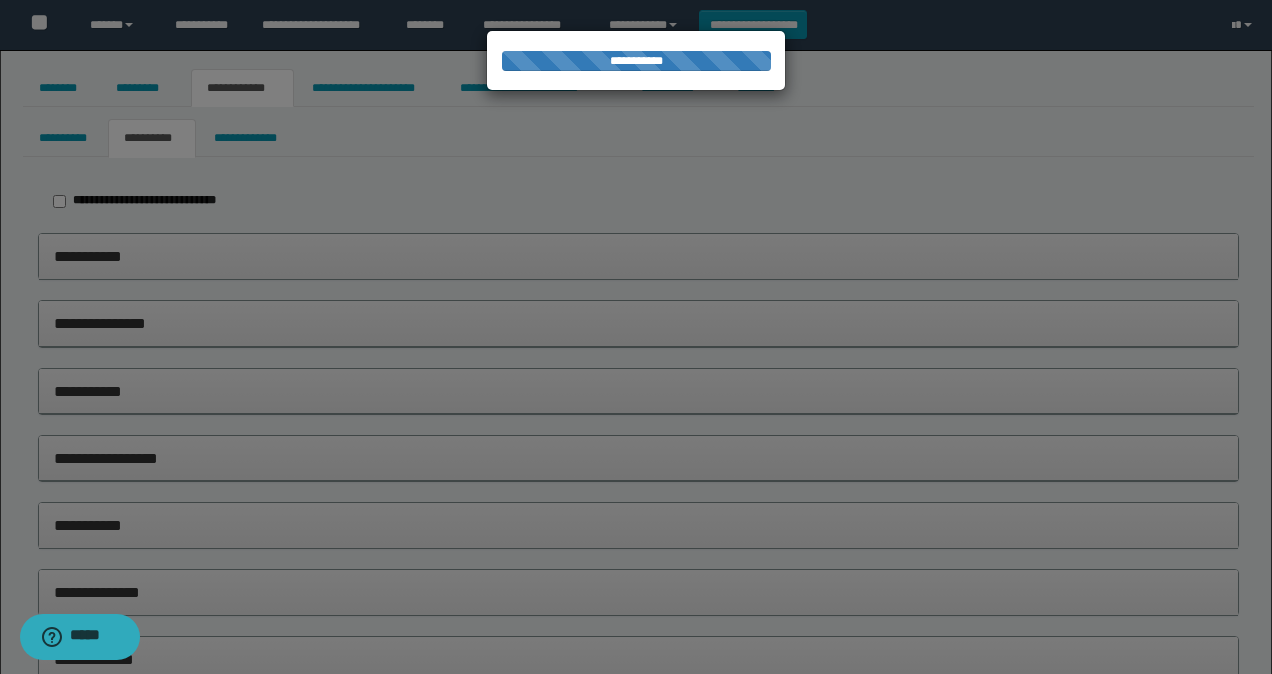 click at bounding box center [636, 337] 